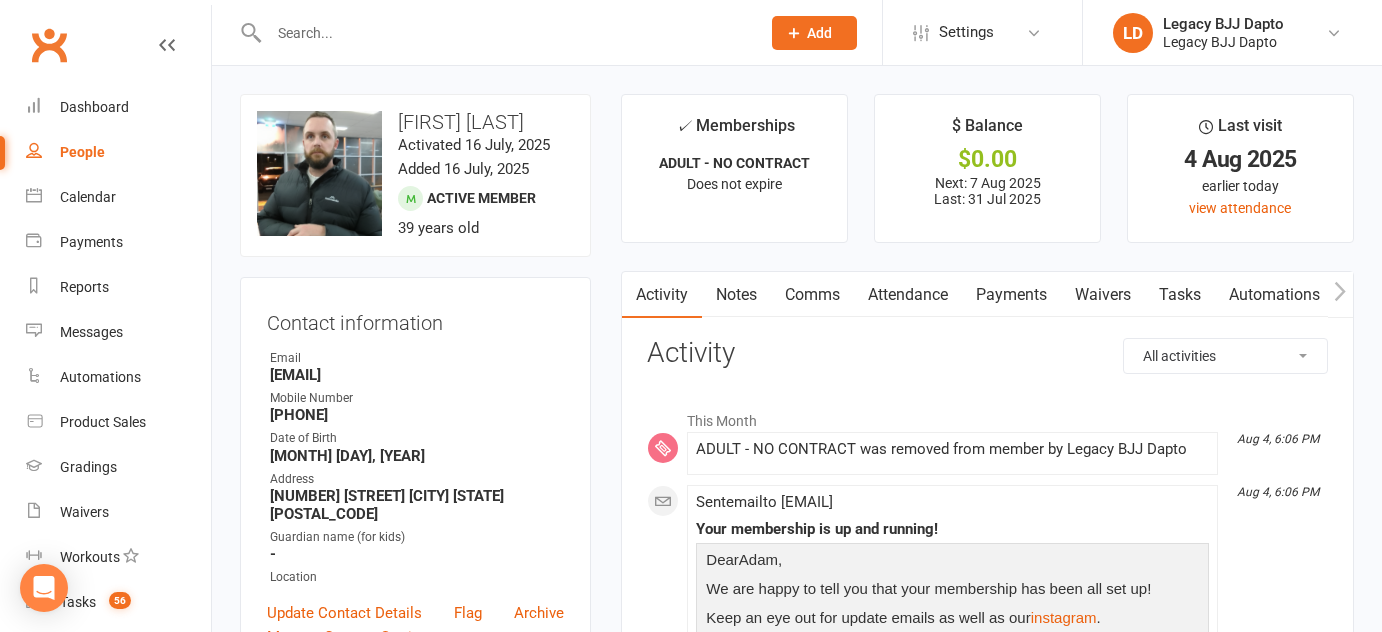 scroll, scrollTop: 559, scrollLeft: 0, axis: vertical 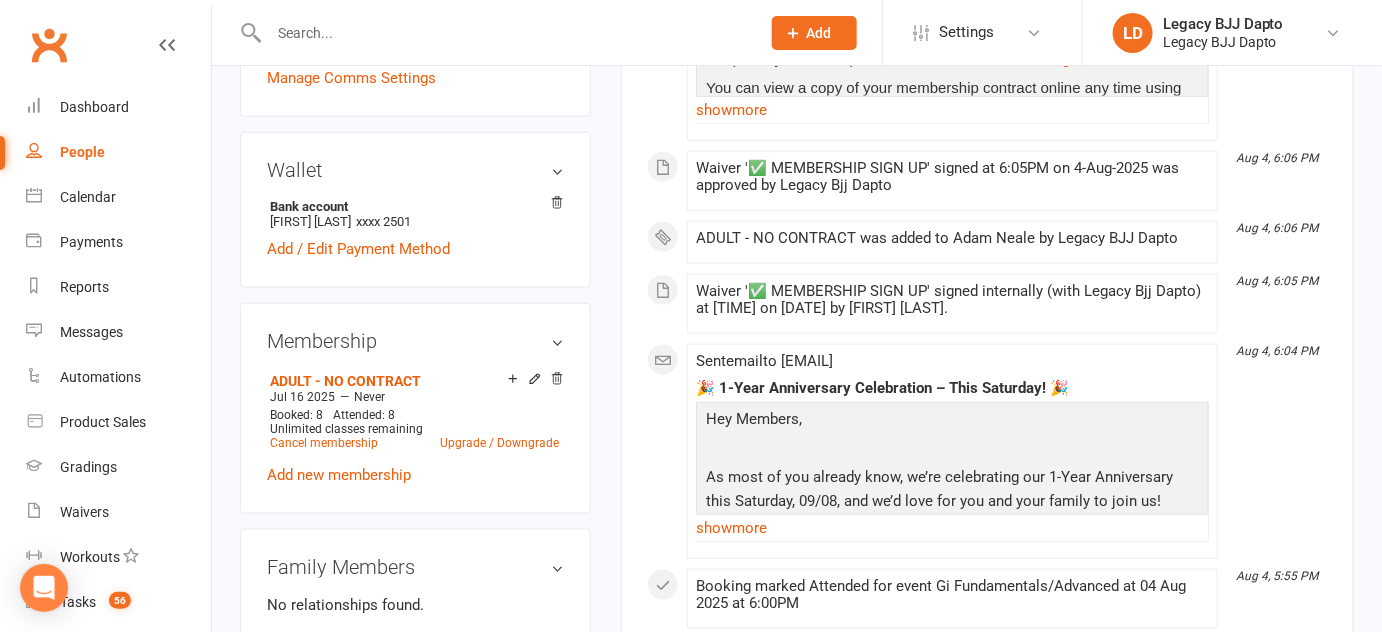 click on "Waiver '✅ MEMBERSHIP SIGN UP' signed internally (with Legacy Bjj Dapto) at [TIME] on [DATE] by [FIRST] [LAST]." at bounding box center [952, 304] 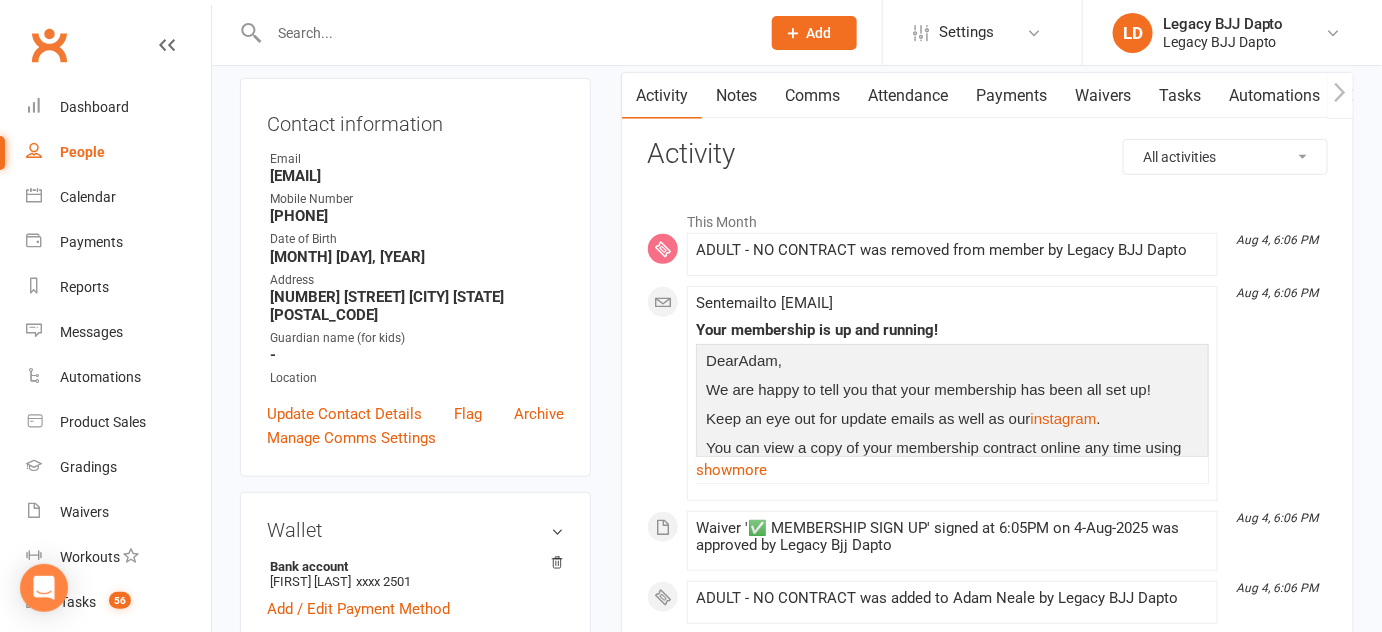 scroll, scrollTop: 0, scrollLeft: 0, axis: both 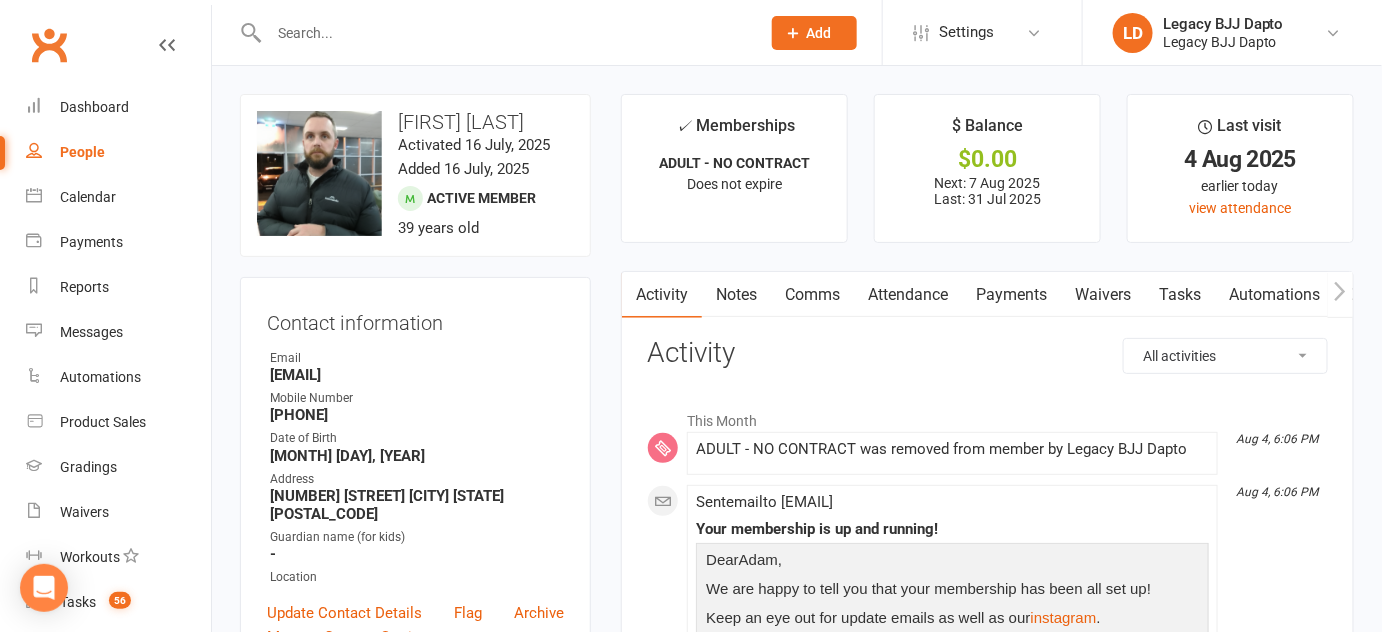 click on "People" at bounding box center (118, 152) 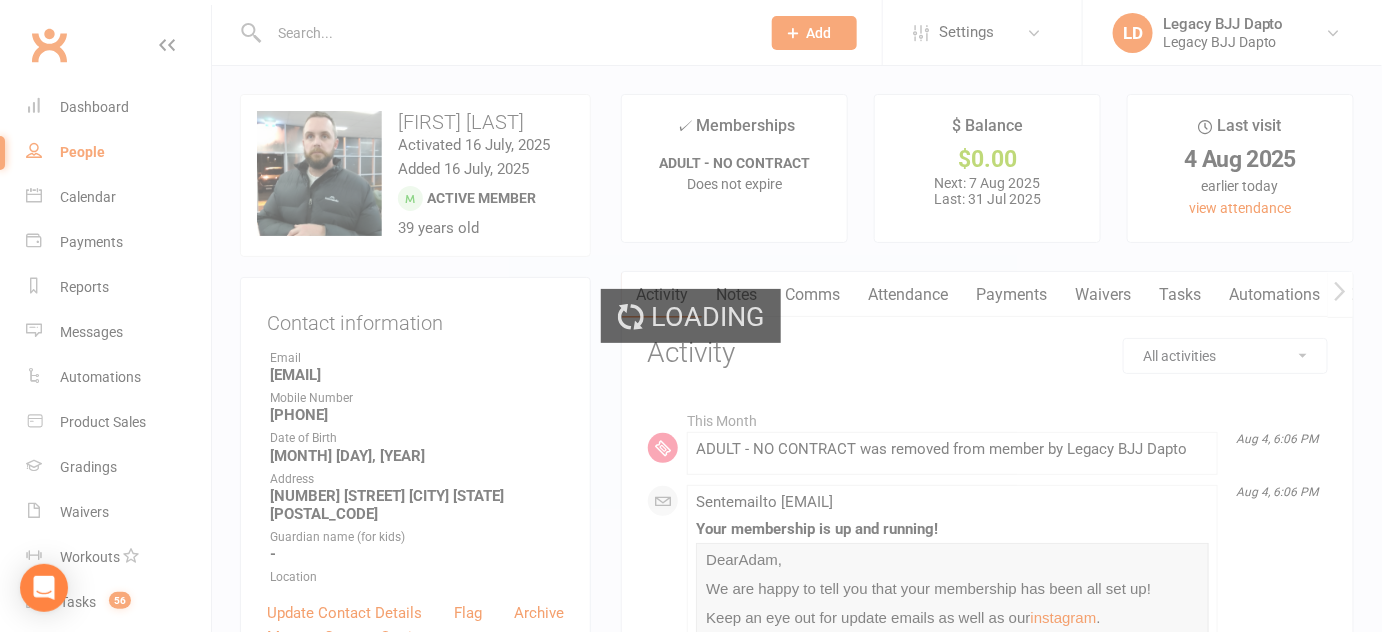 select on "100" 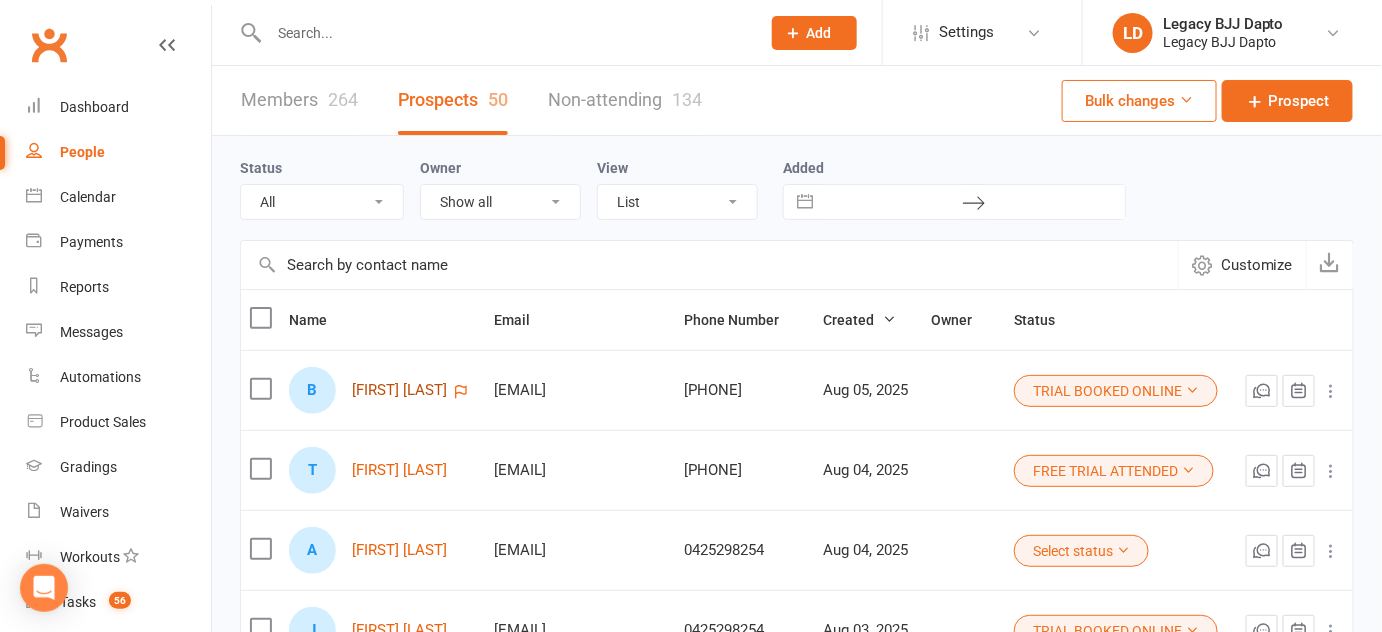 click on "[FIRST] [LAST]" at bounding box center [399, 390] 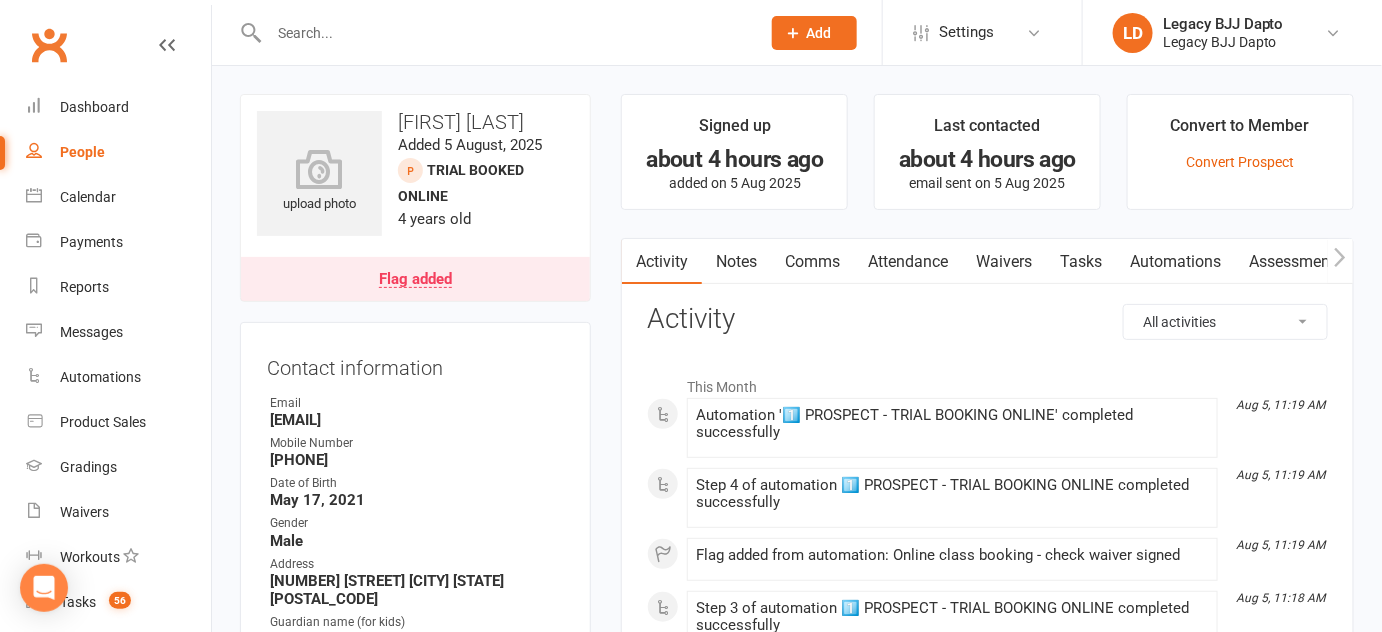 click on "Waivers" at bounding box center [1004, 262] 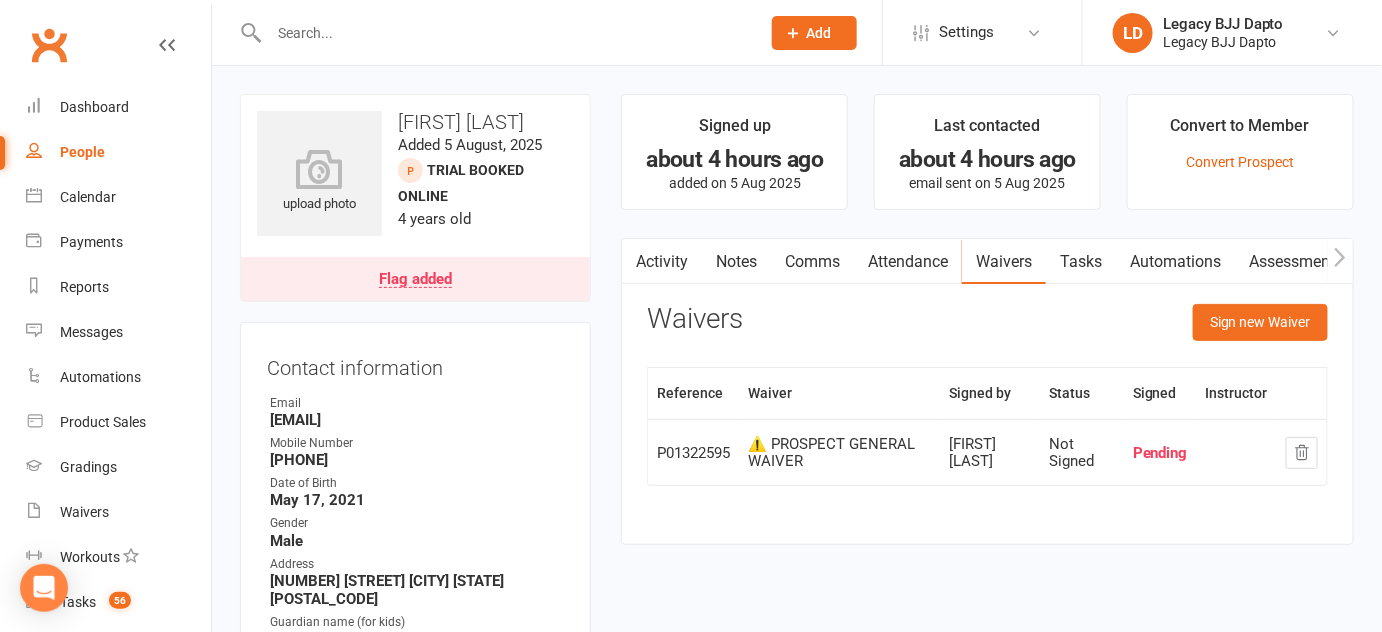click on "Activity" at bounding box center (662, 262) 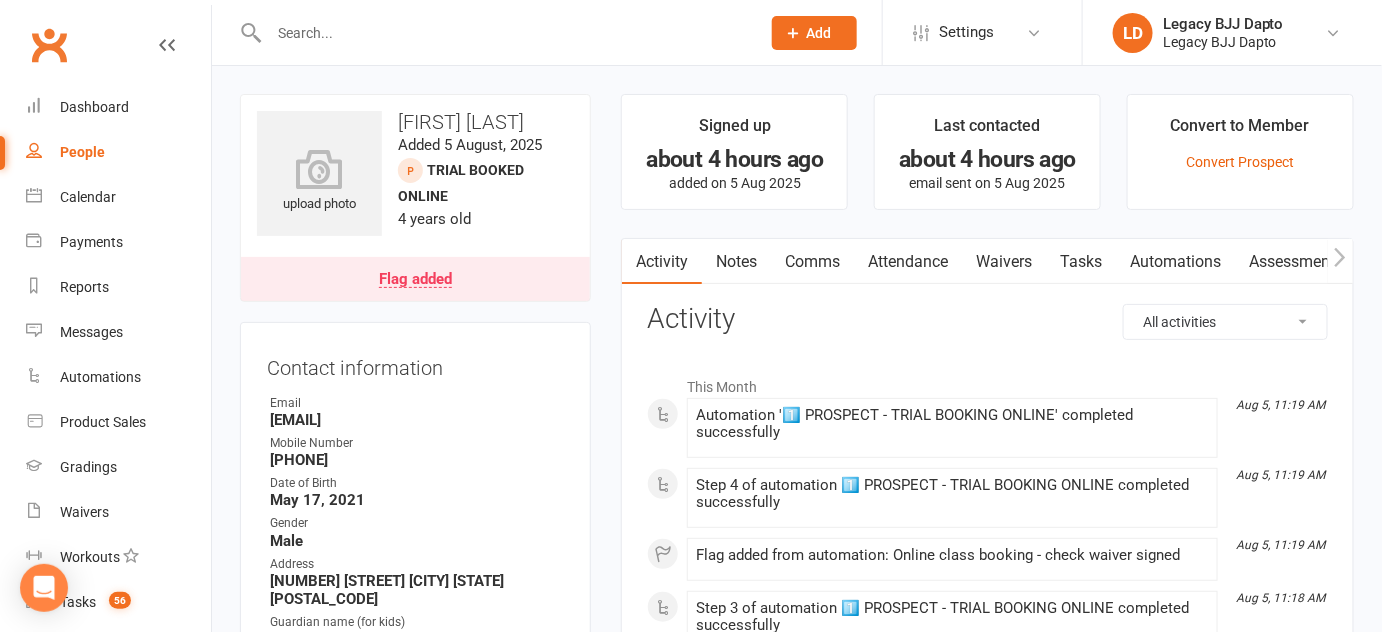 click on "People" at bounding box center [118, 152] 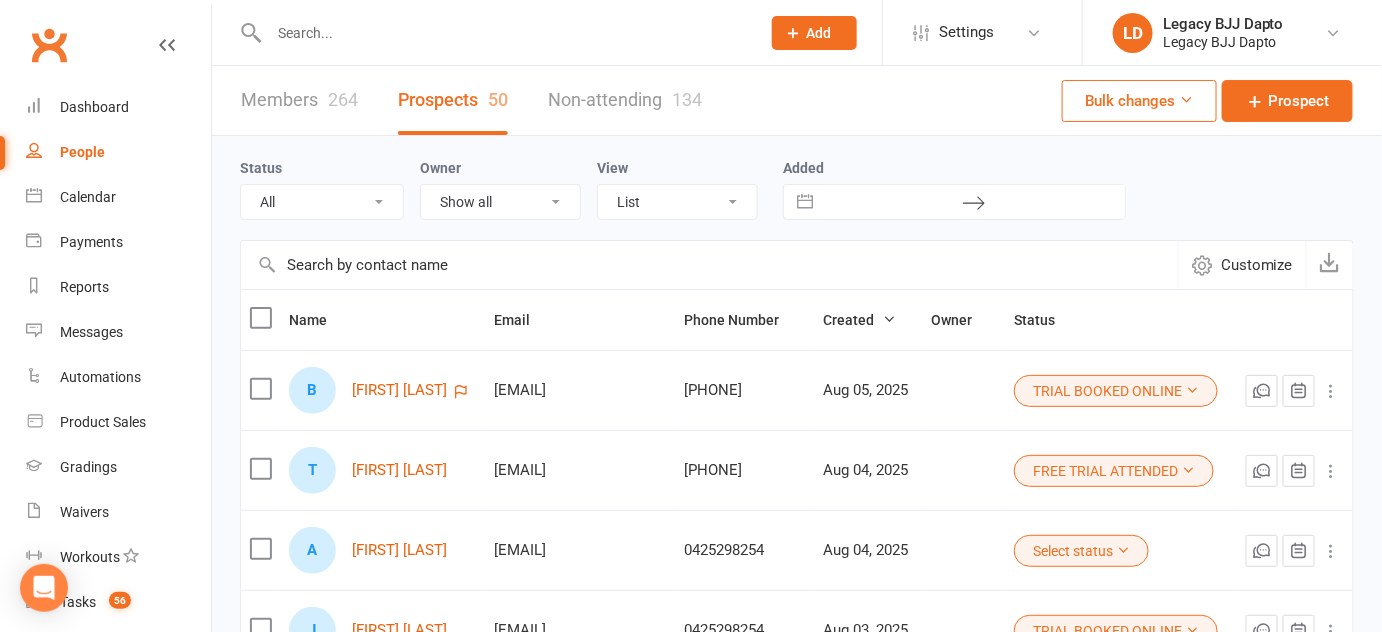 click at bounding box center [504, 33] 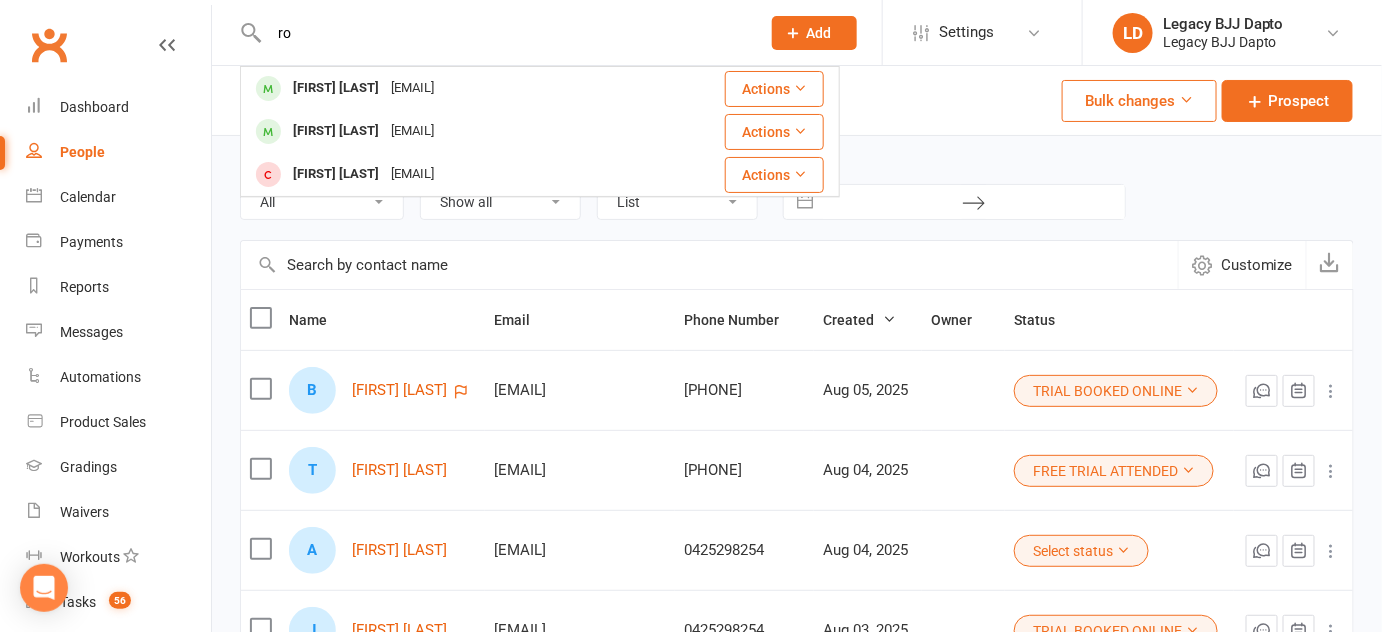 type on "r" 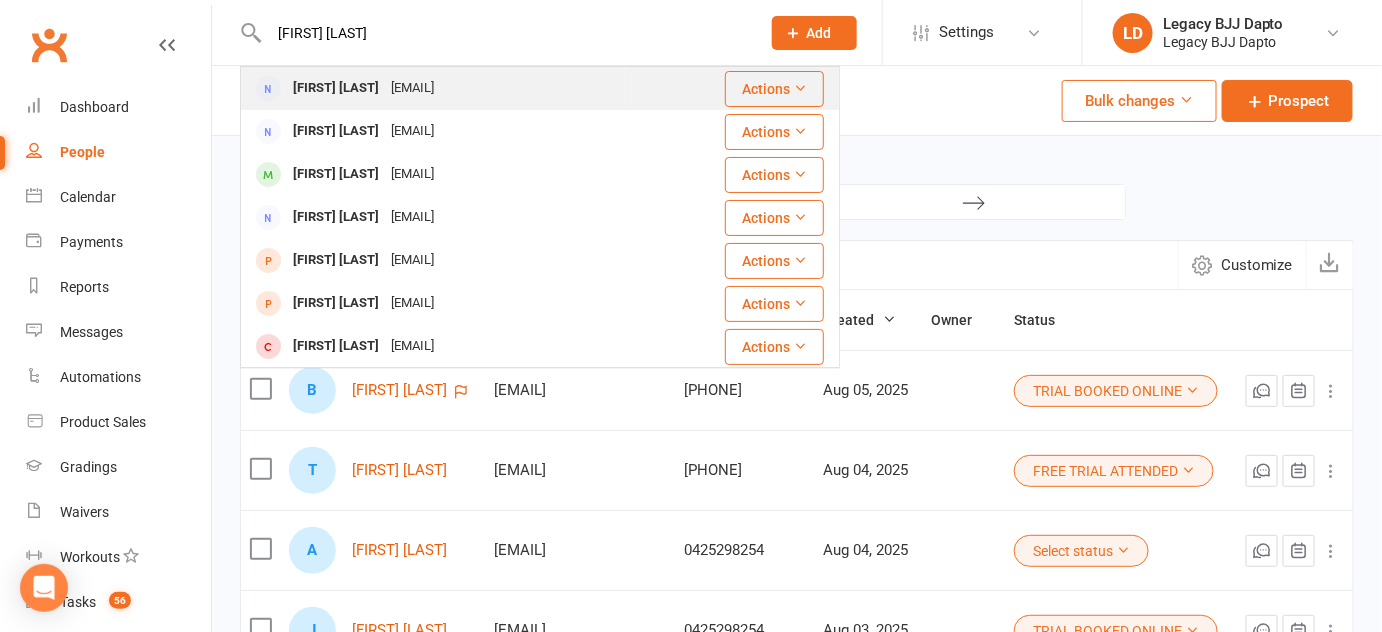 type on "[FIRST] [LAST]" 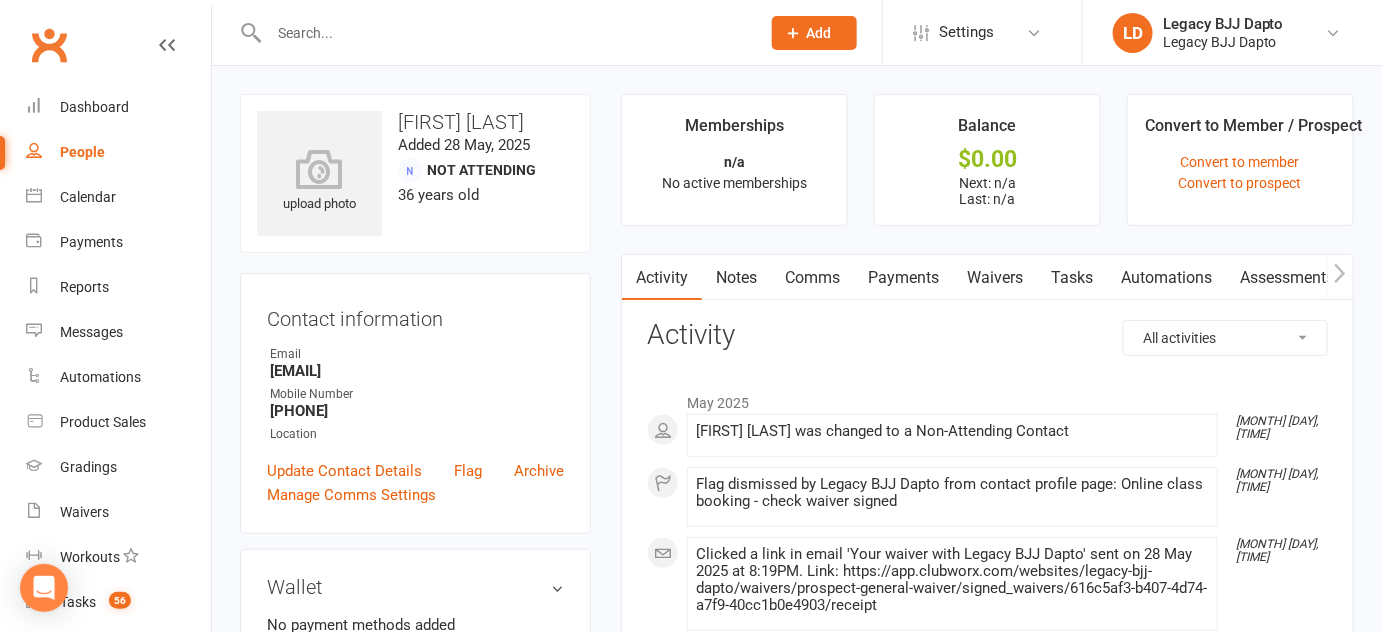 scroll, scrollTop: 0, scrollLeft: 0, axis: both 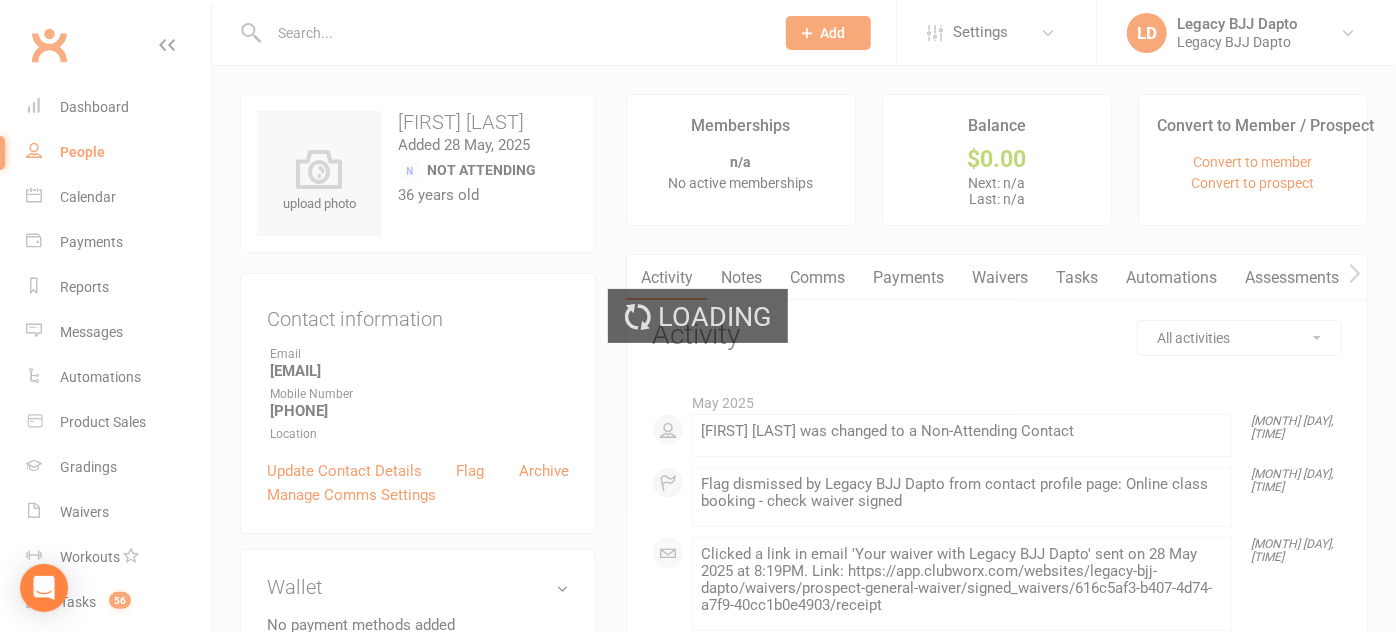 select on "100" 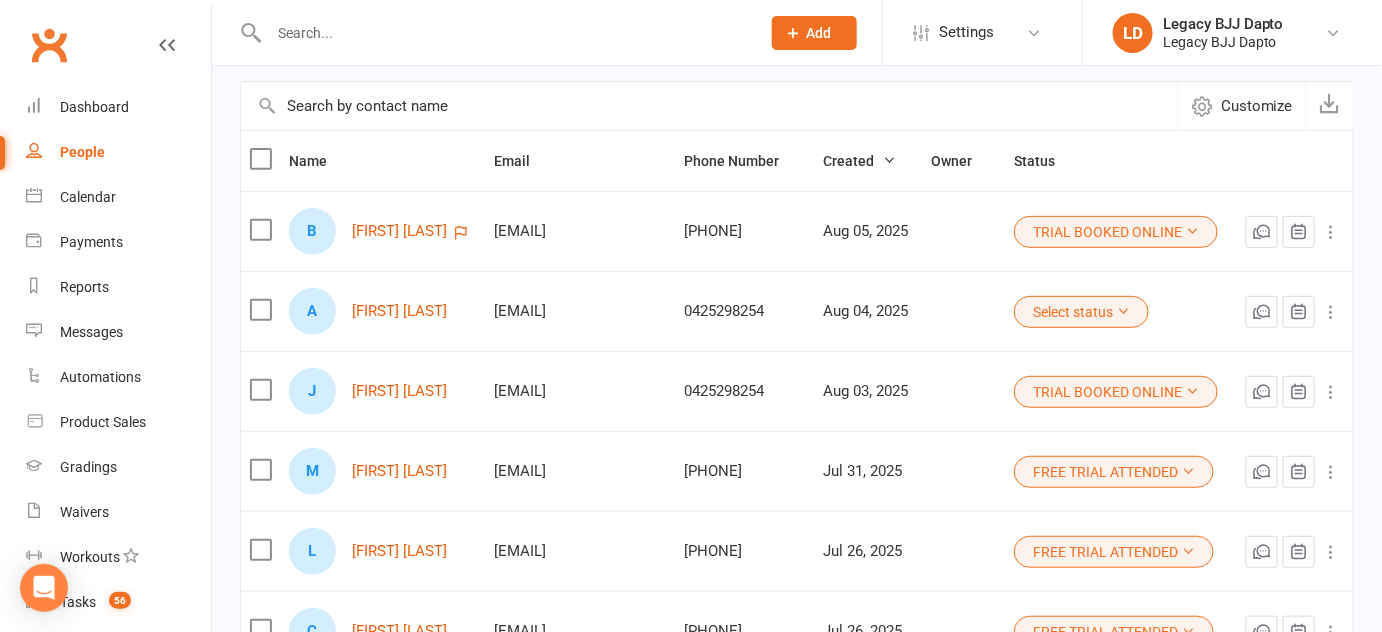 scroll, scrollTop: 221, scrollLeft: 0, axis: vertical 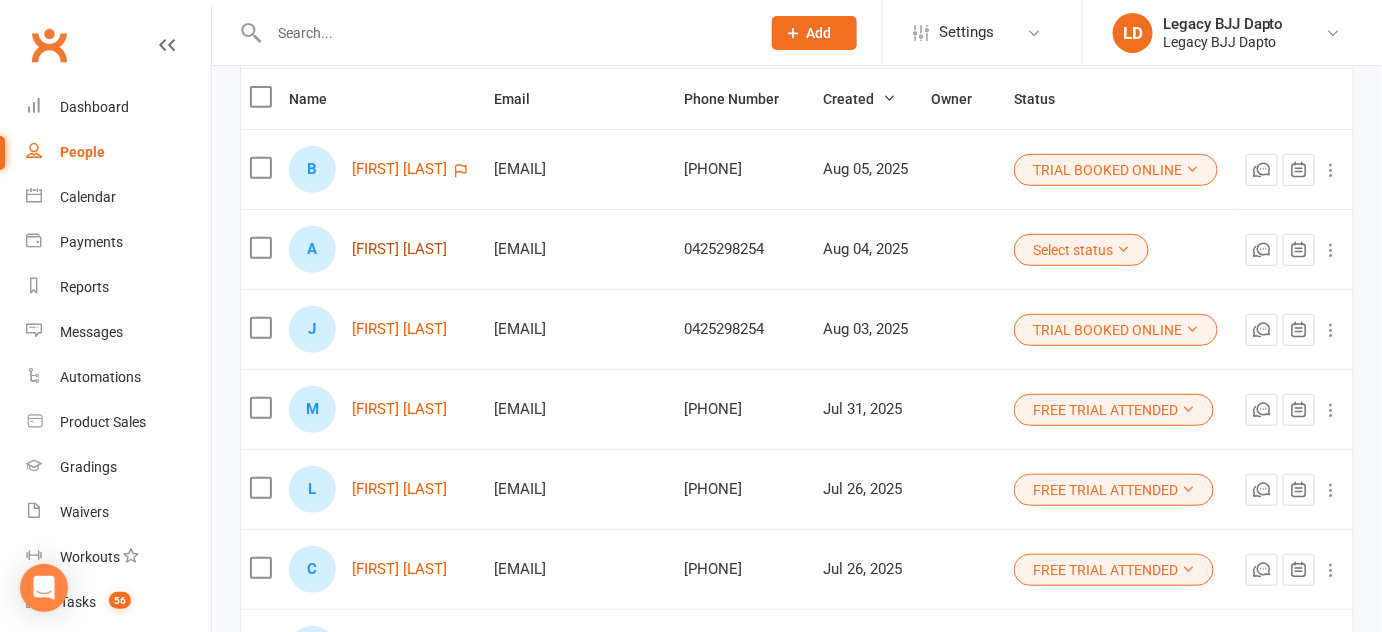 click on "[FIRST] [LAST]" at bounding box center (399, 249) 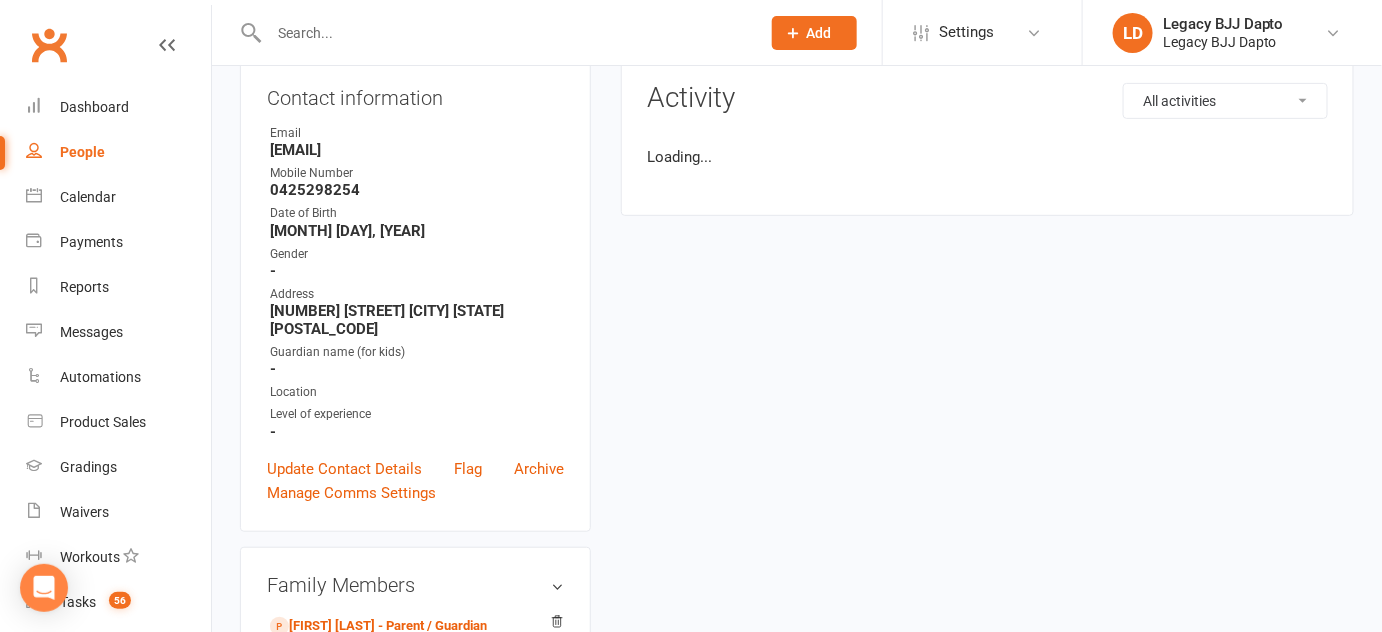 scroll, scrollTop: 0, scrollLeft: 0, axis: both 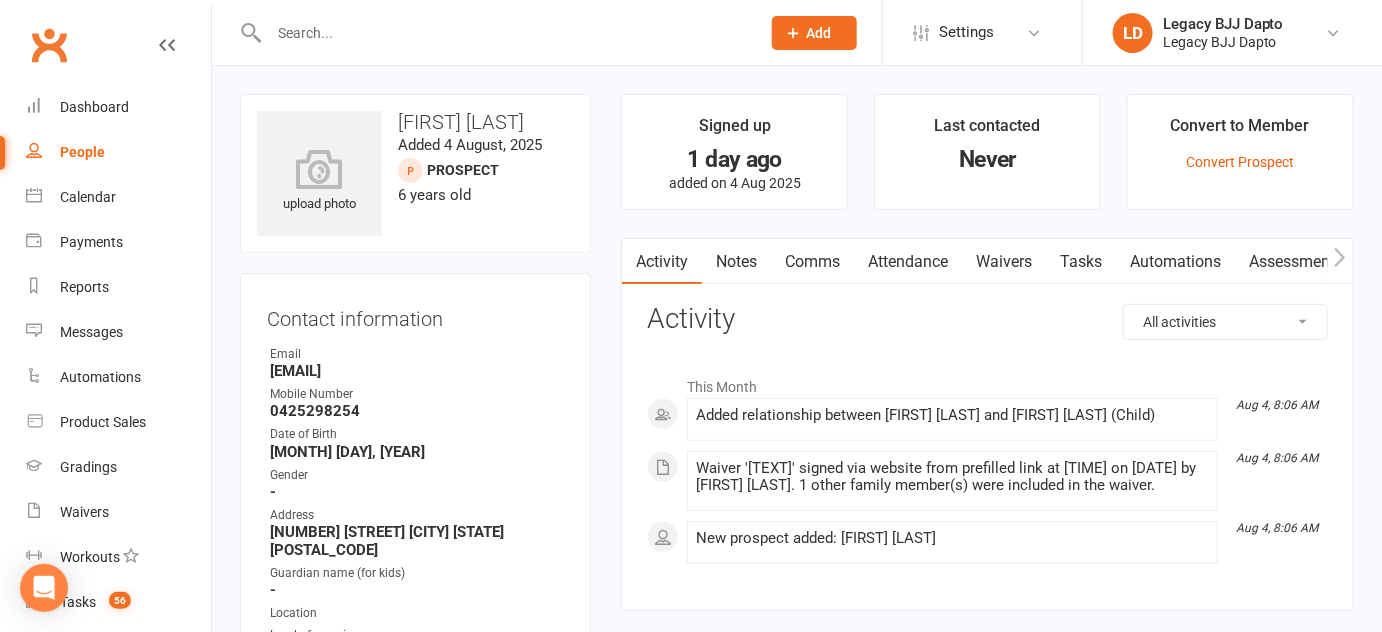 click on "Waivers" at bounding box center (1004, 262) 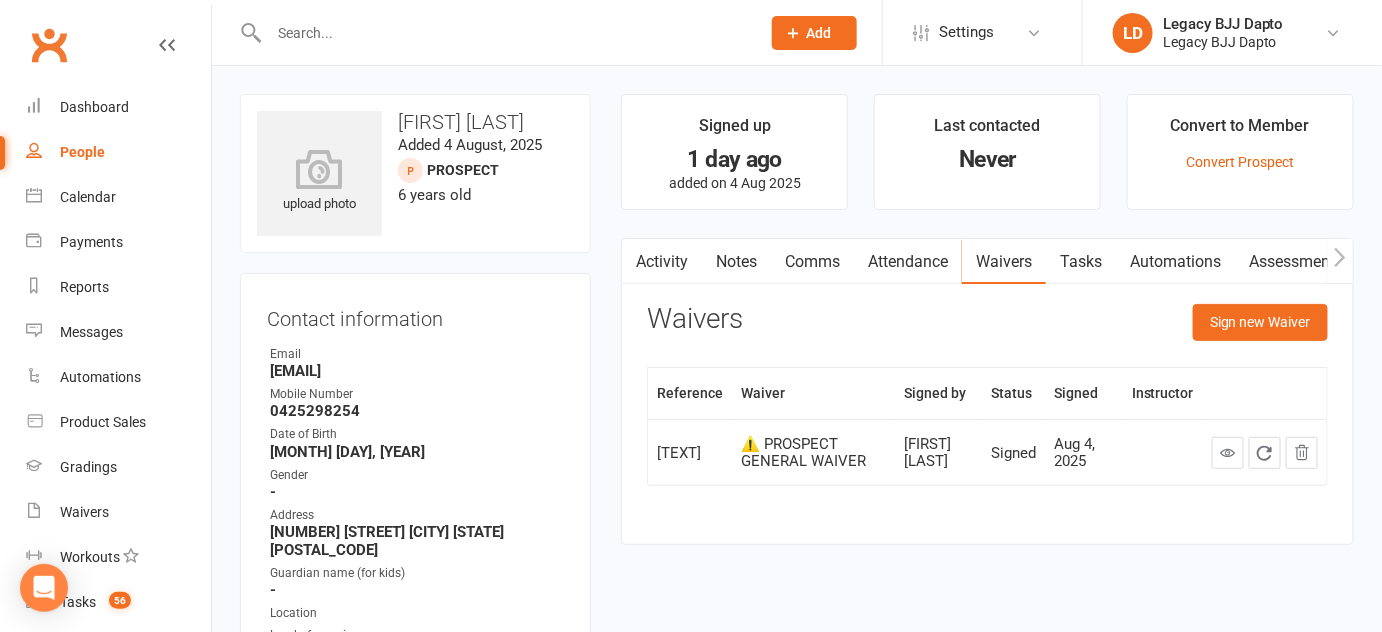 click at bounding box center [634, 261] 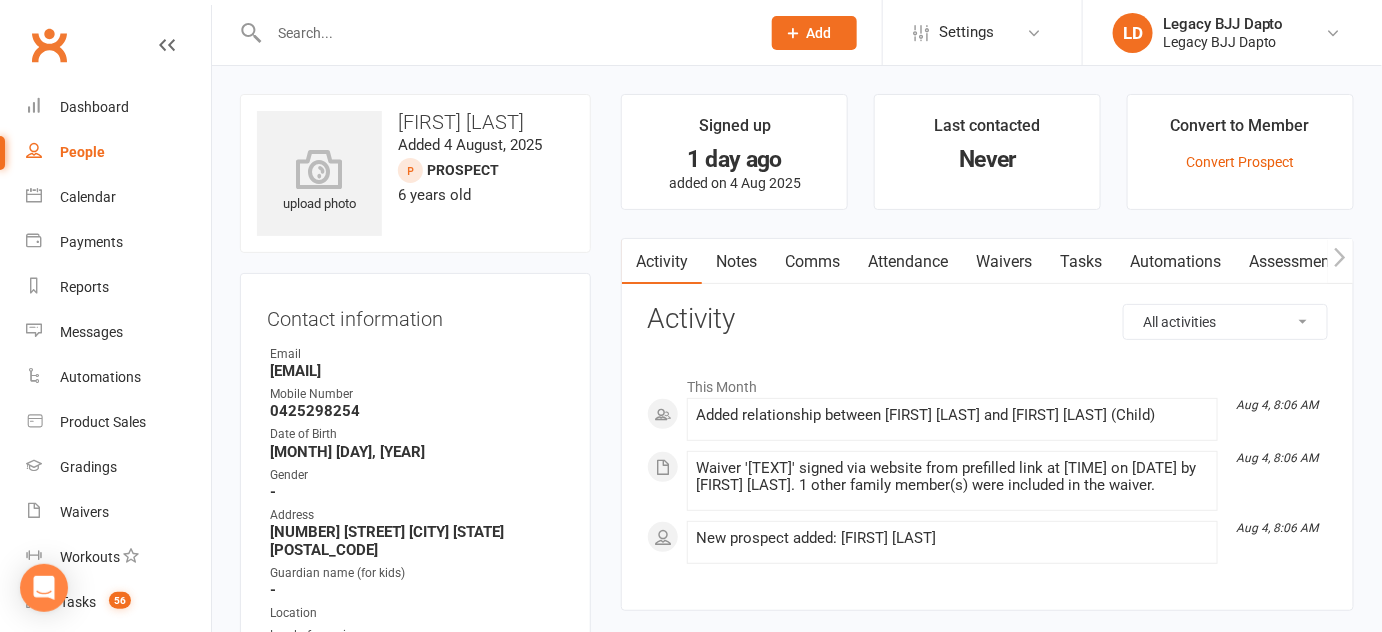 click at bounding box center [493, 32] 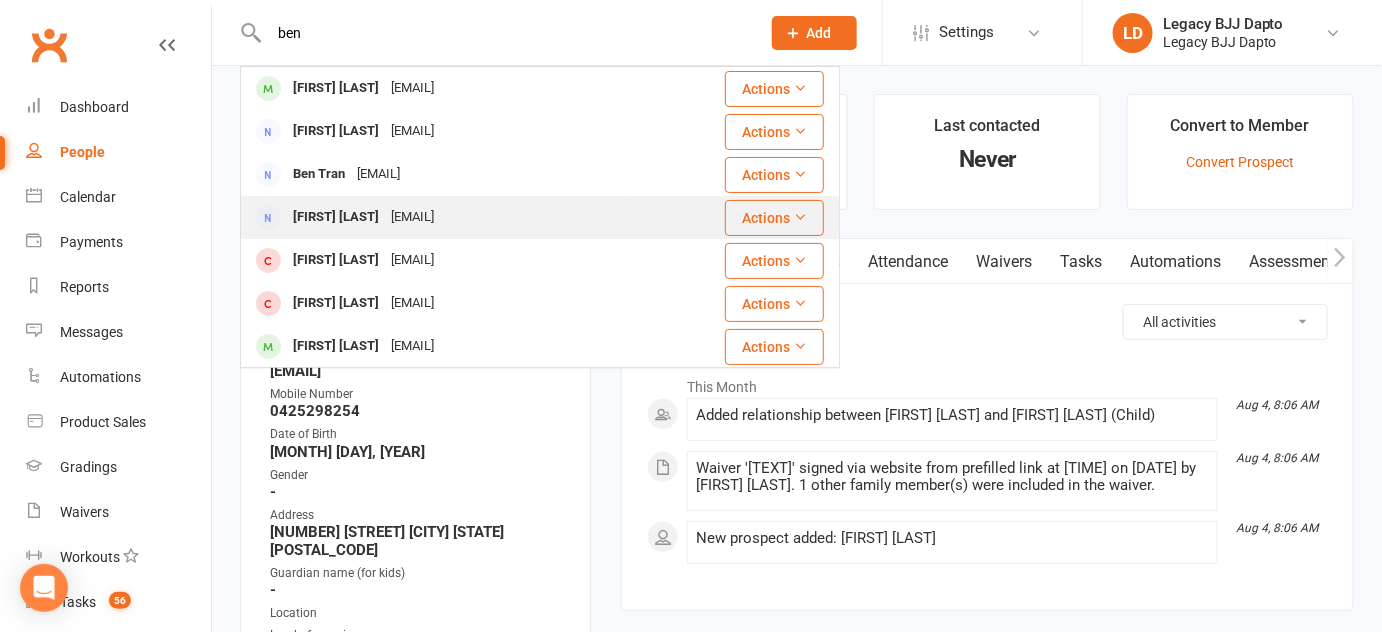 type on "ben" 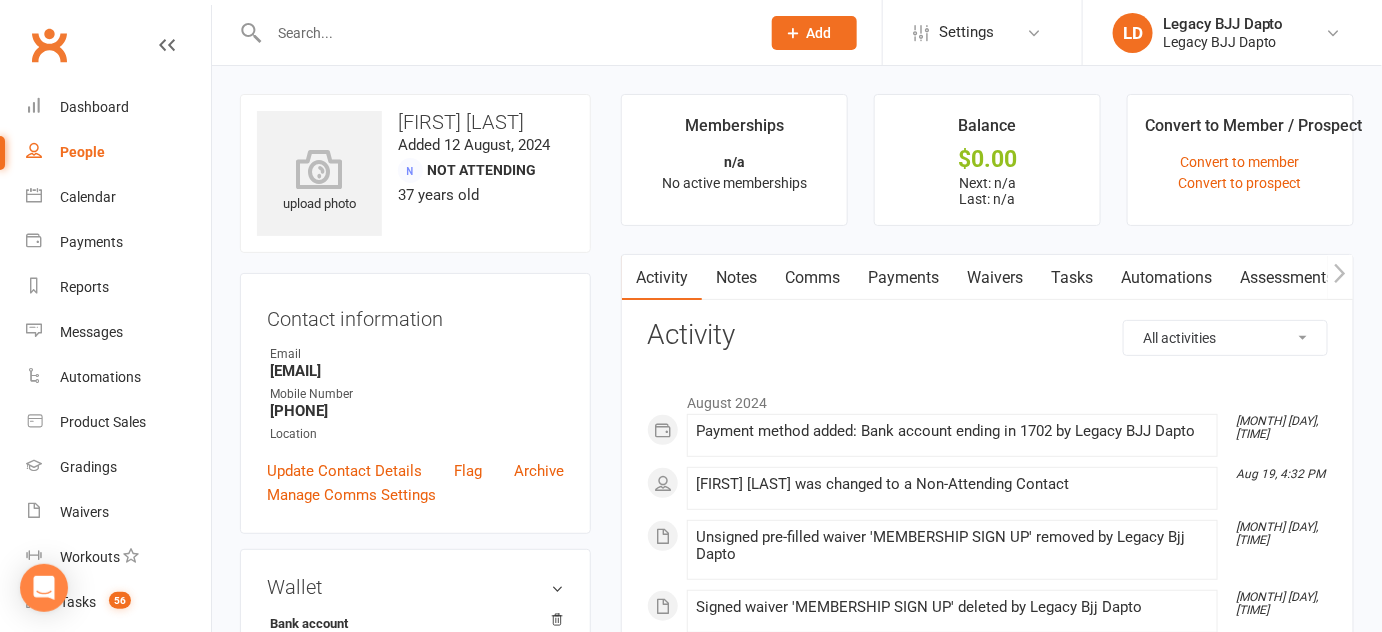 click at bounding box center [504, 33] 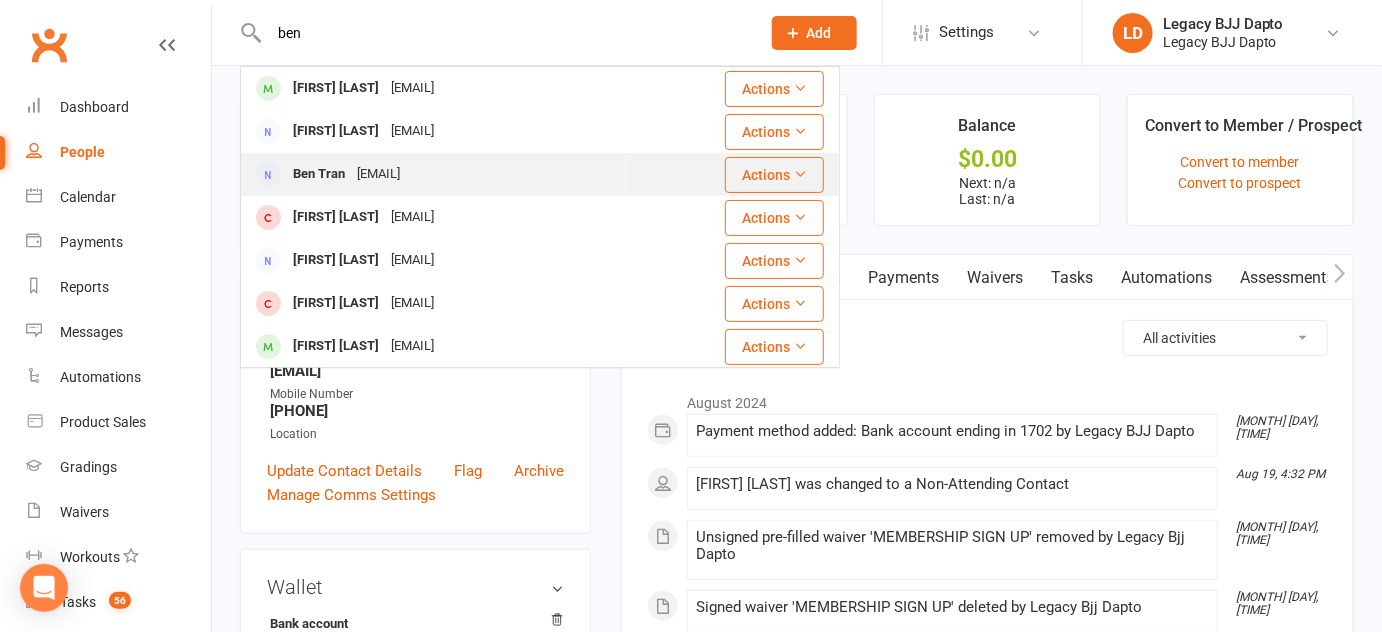 type on "ben" 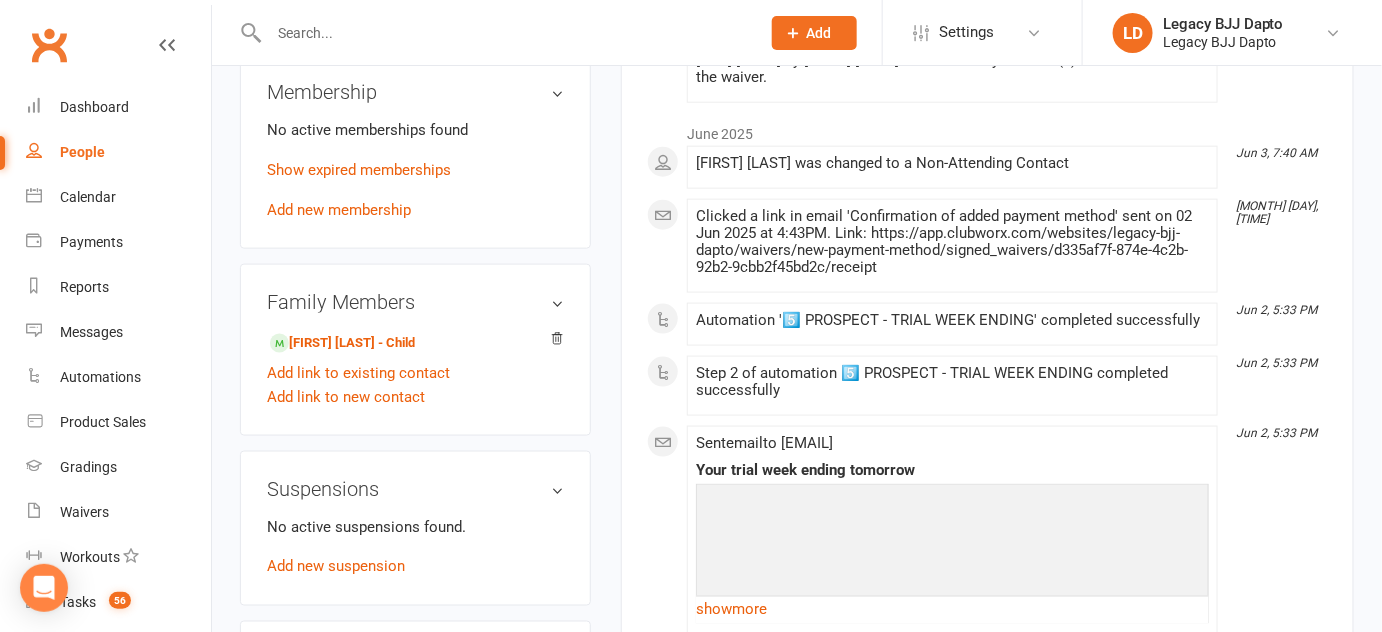 scroll, scrollTop: 706, scrollLeft: 0, axis: vertical 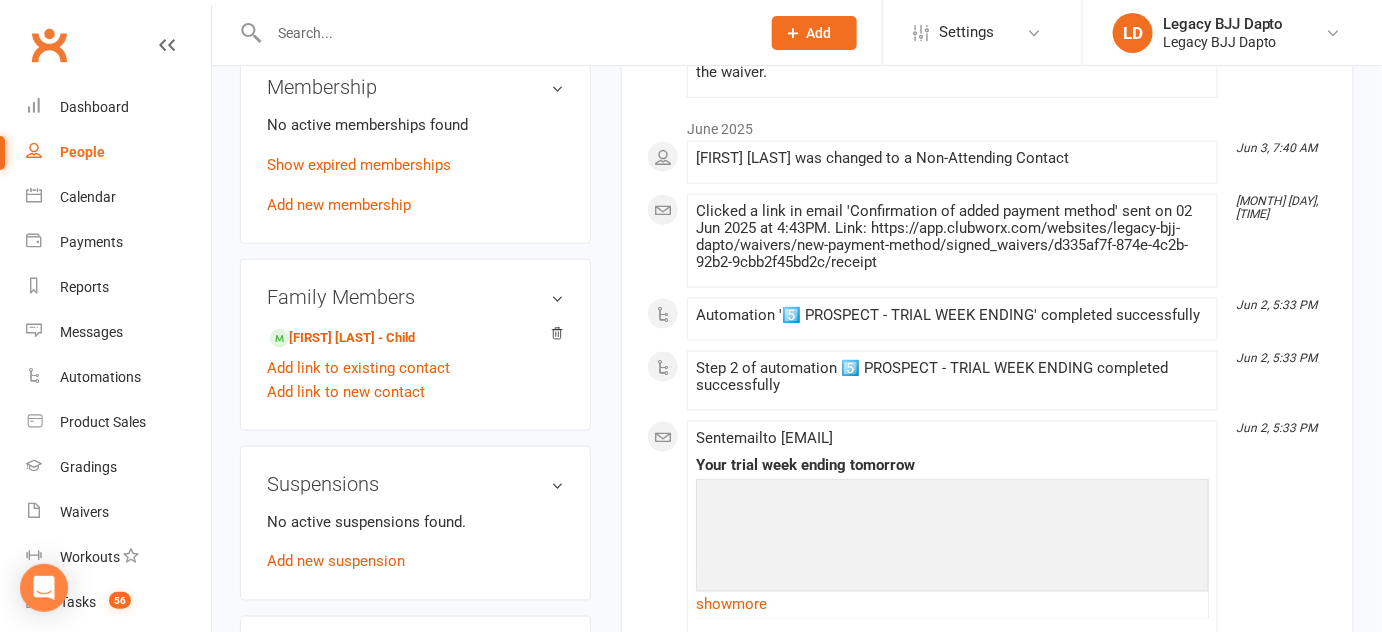 click at bounding box center [504, 33] 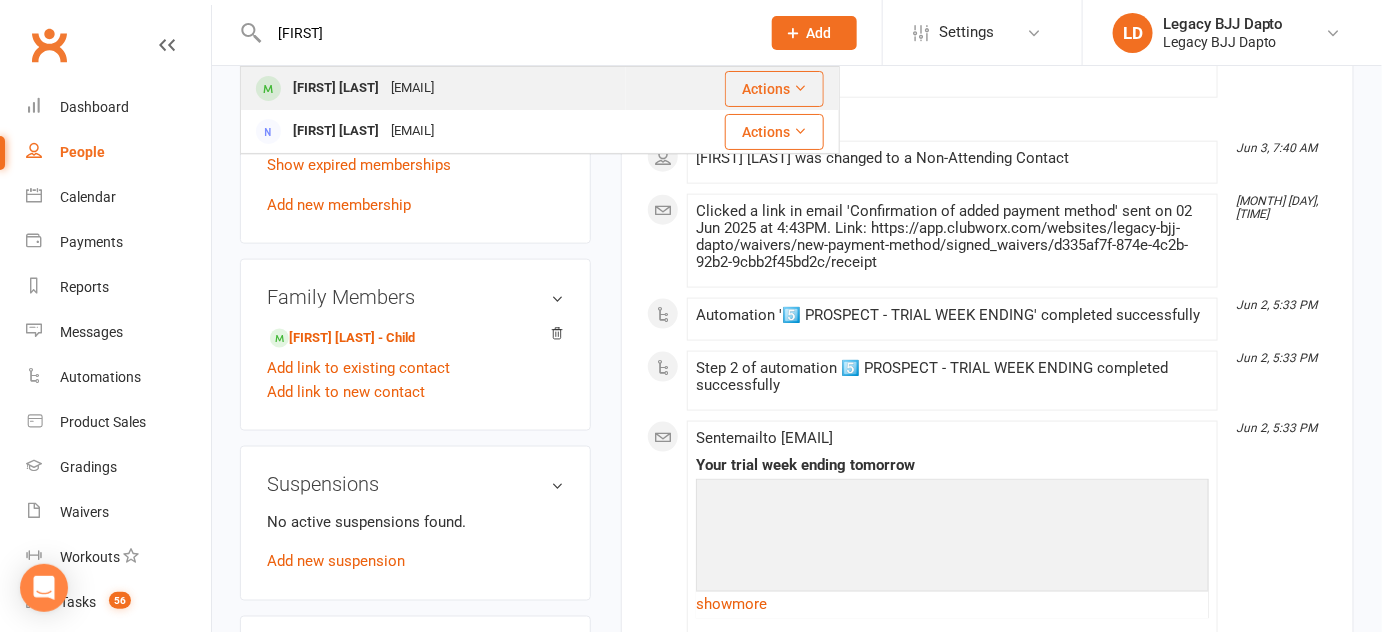 type on "[FIRST]" 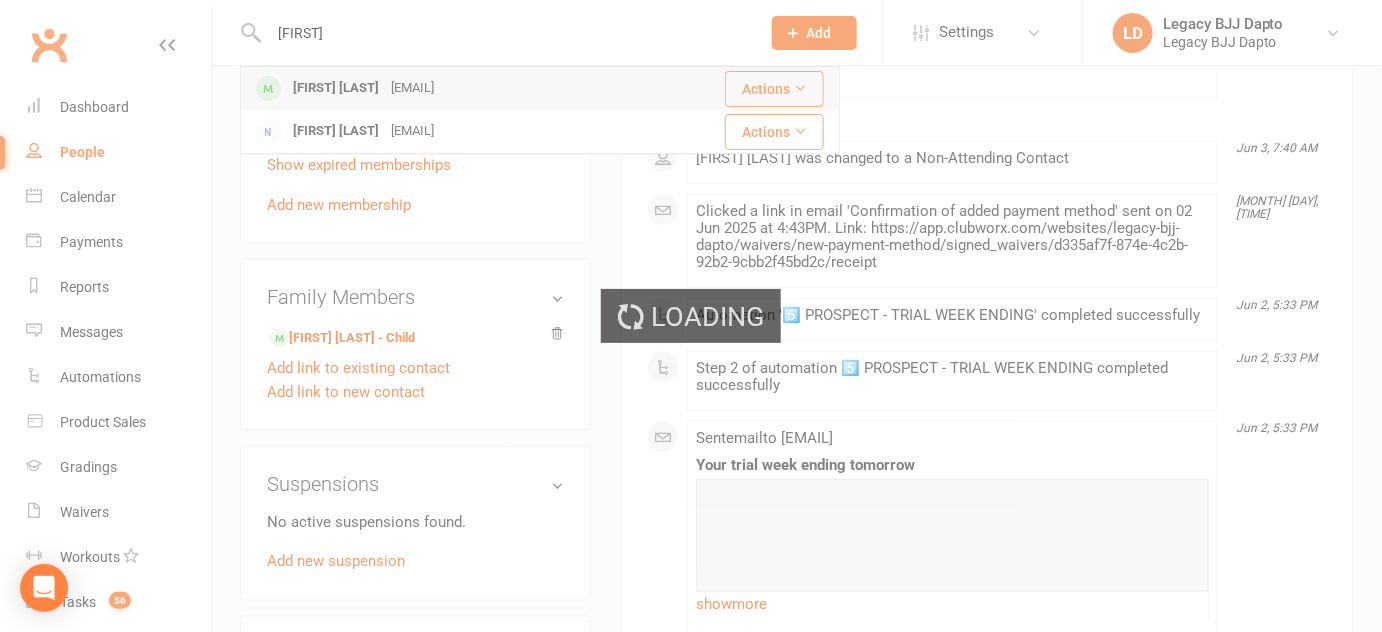 type 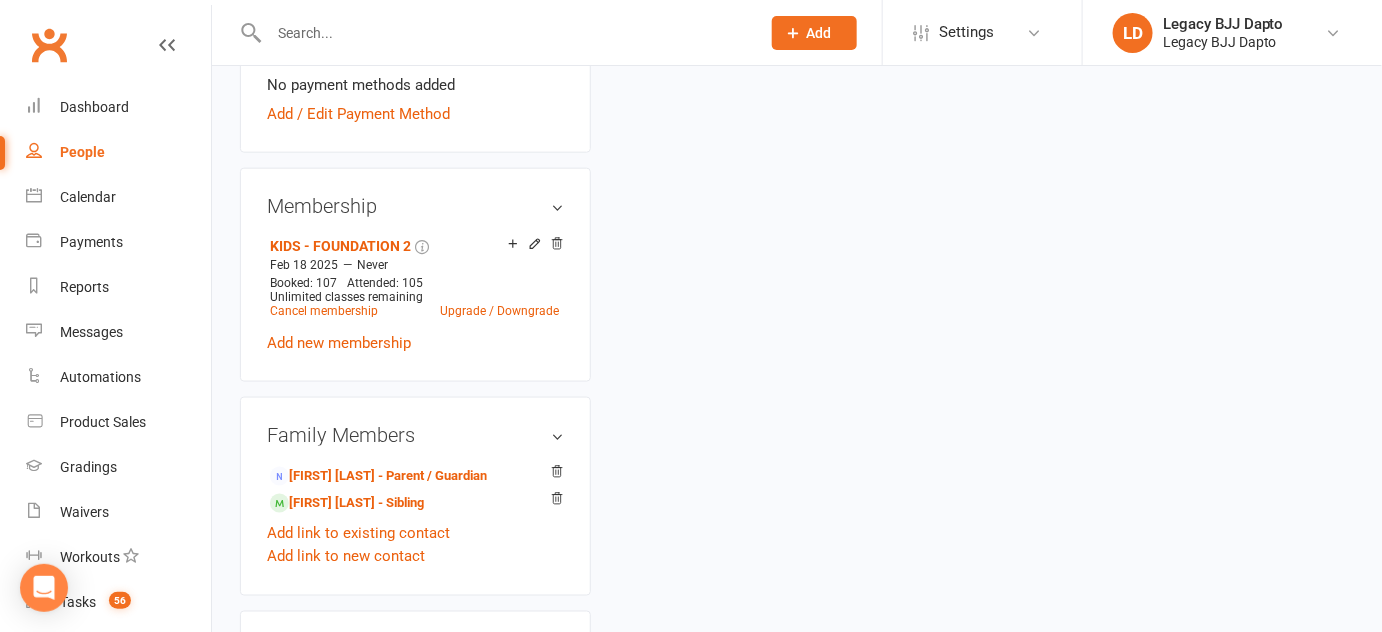 scroll, scrollTop: 0, scrollLeft: 0, axis: both 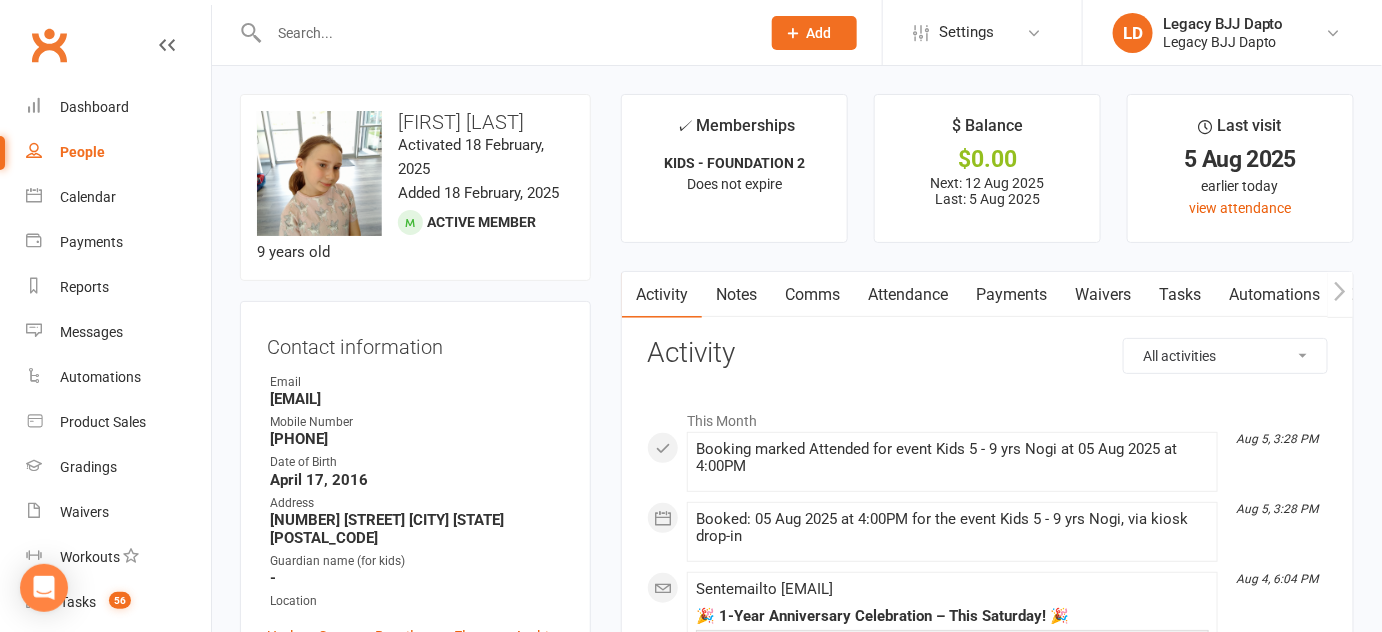 click on "Waivers" at bounding box center (1103, 295) 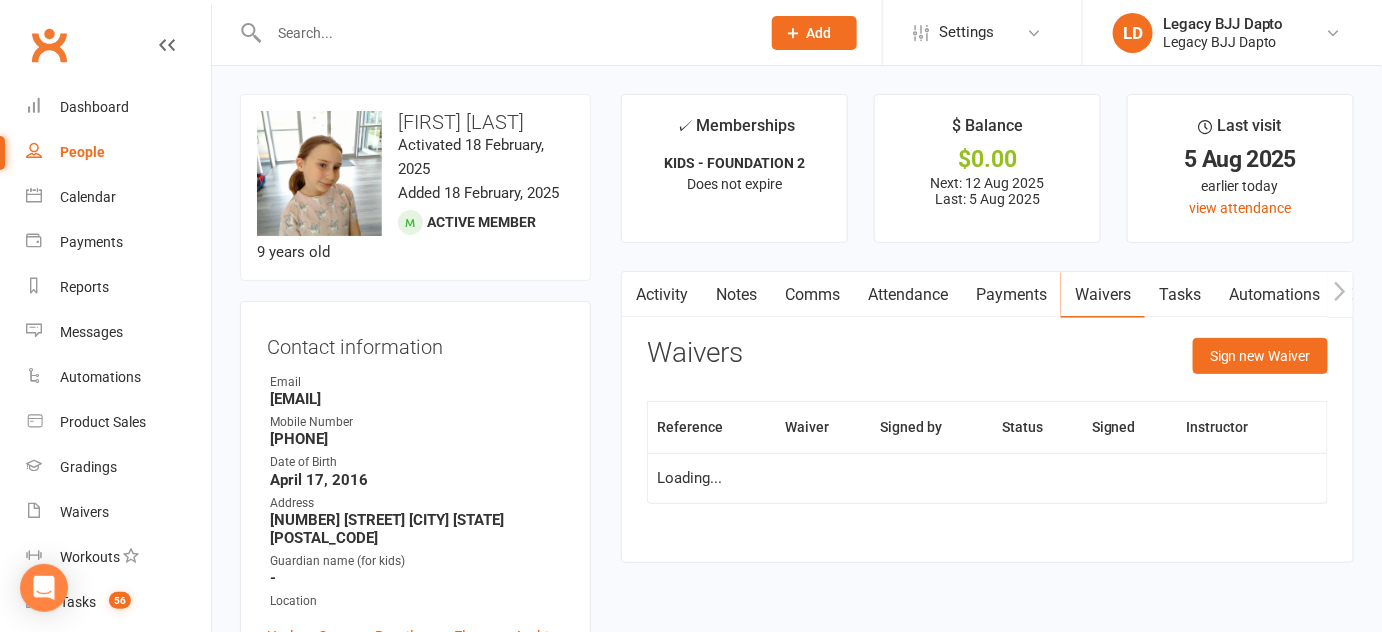 click on "Payments" at bounding box center [1011, 295] 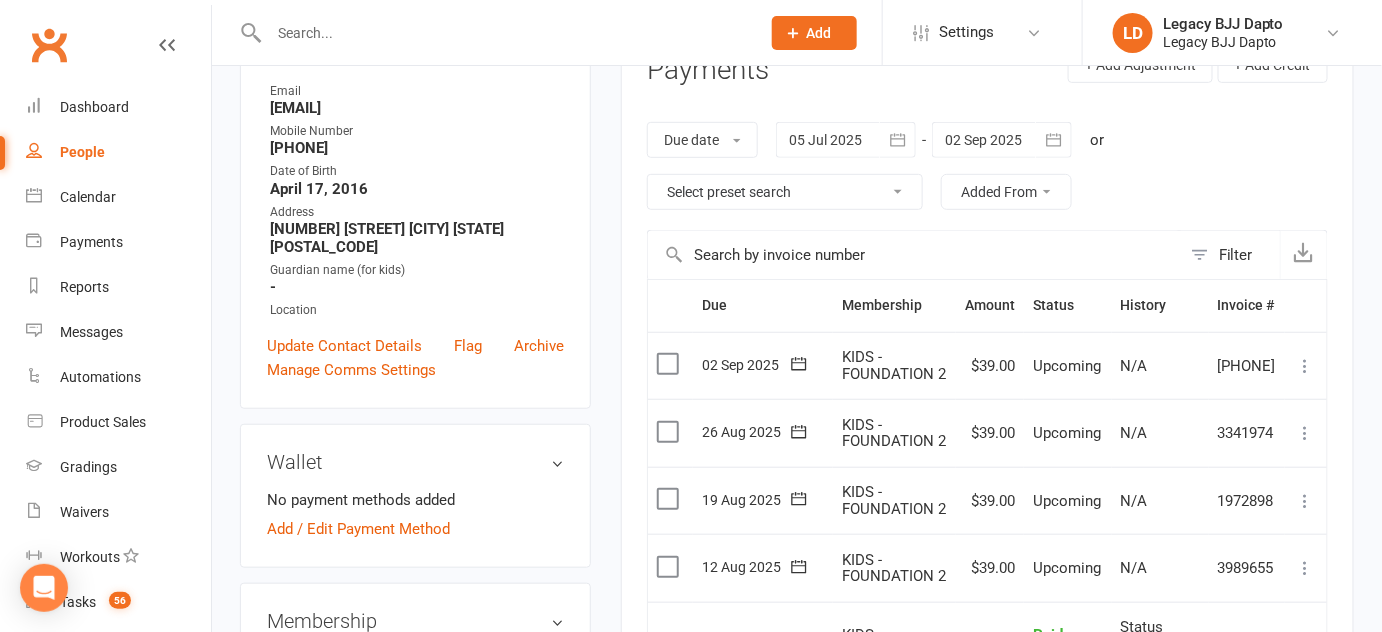 scroll, scrollTop: 0, scrollLeft: 0, axis: both 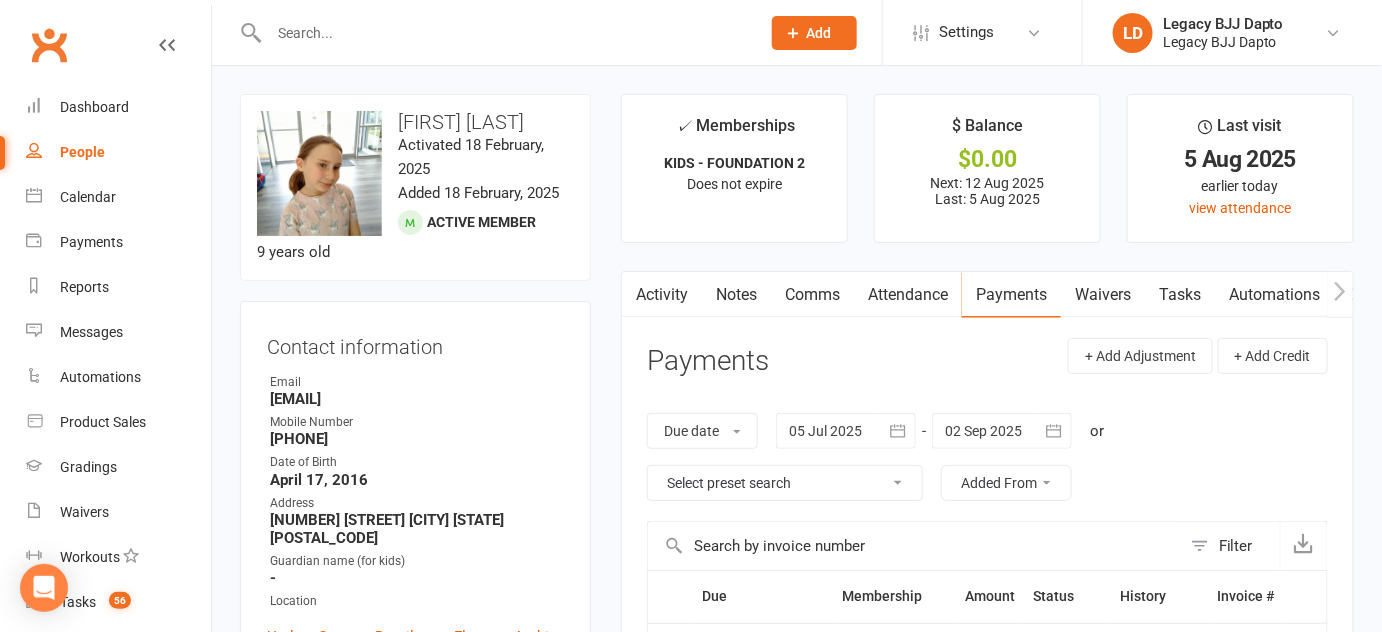 click on "People" at bounding box center (118, 152) 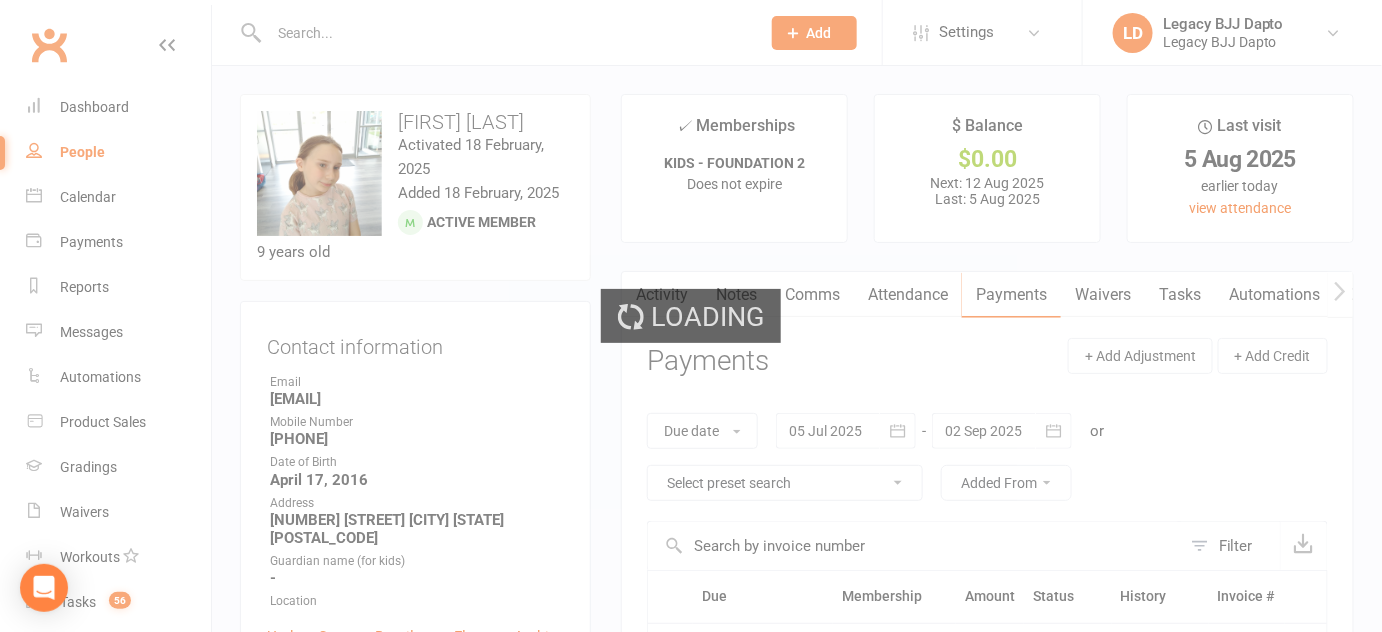 select on "100" 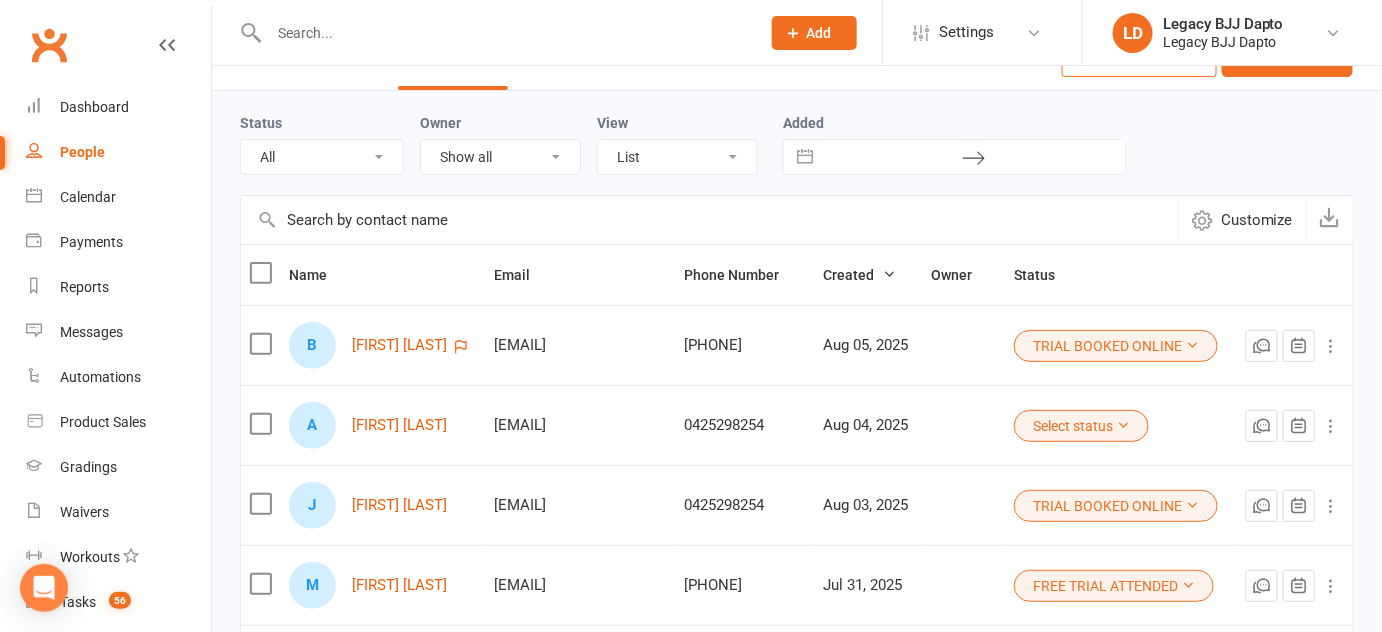 scroll, scrollTop: 44, scrollLeft: 0, axis: vertical 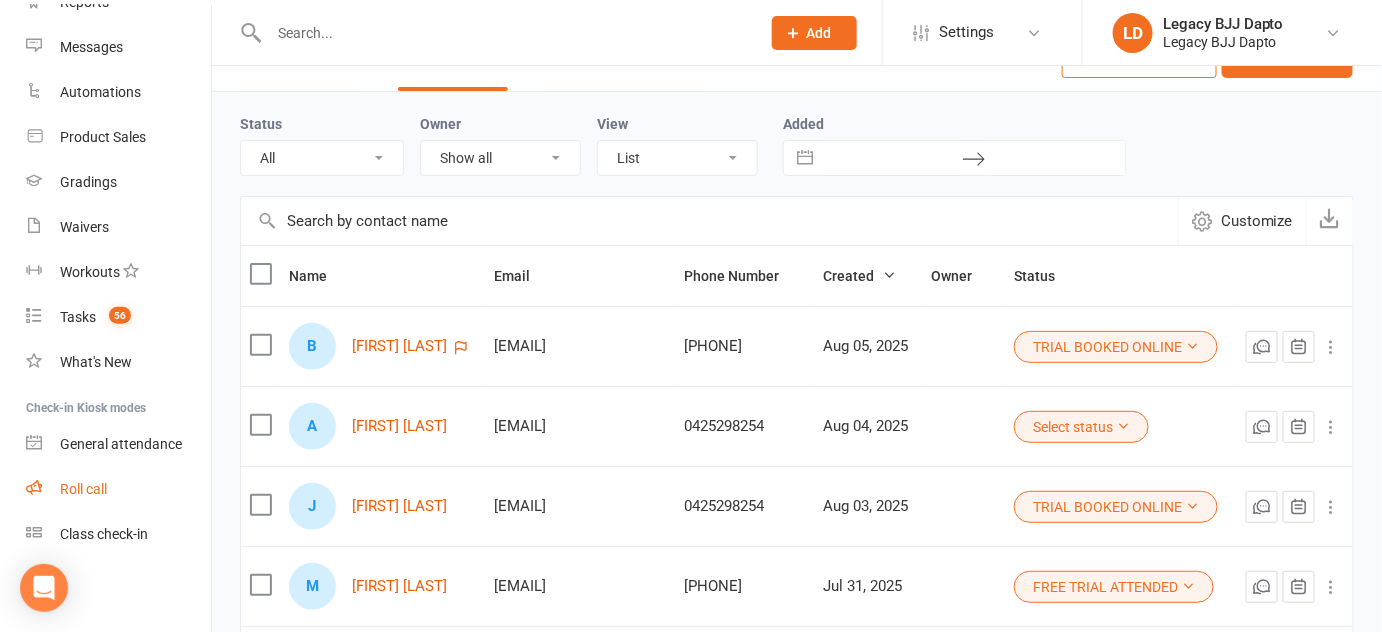 click on "Roll call" at bounding box center (118, 489) 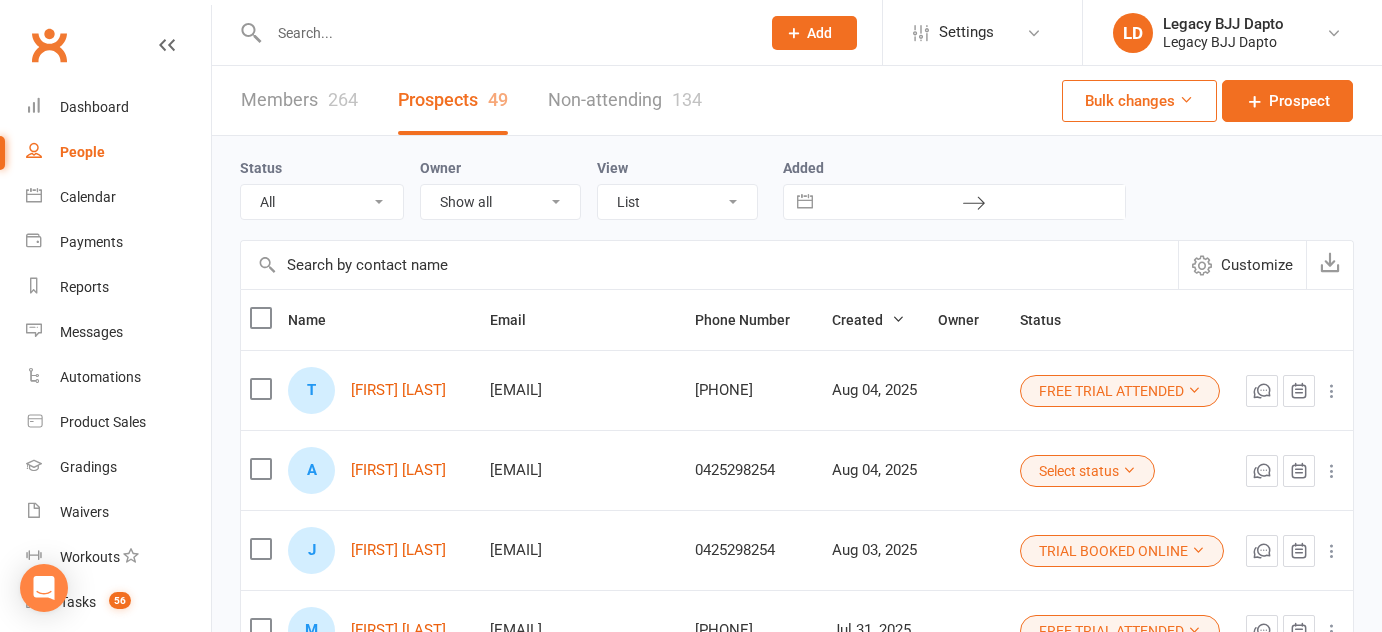 select on "100" 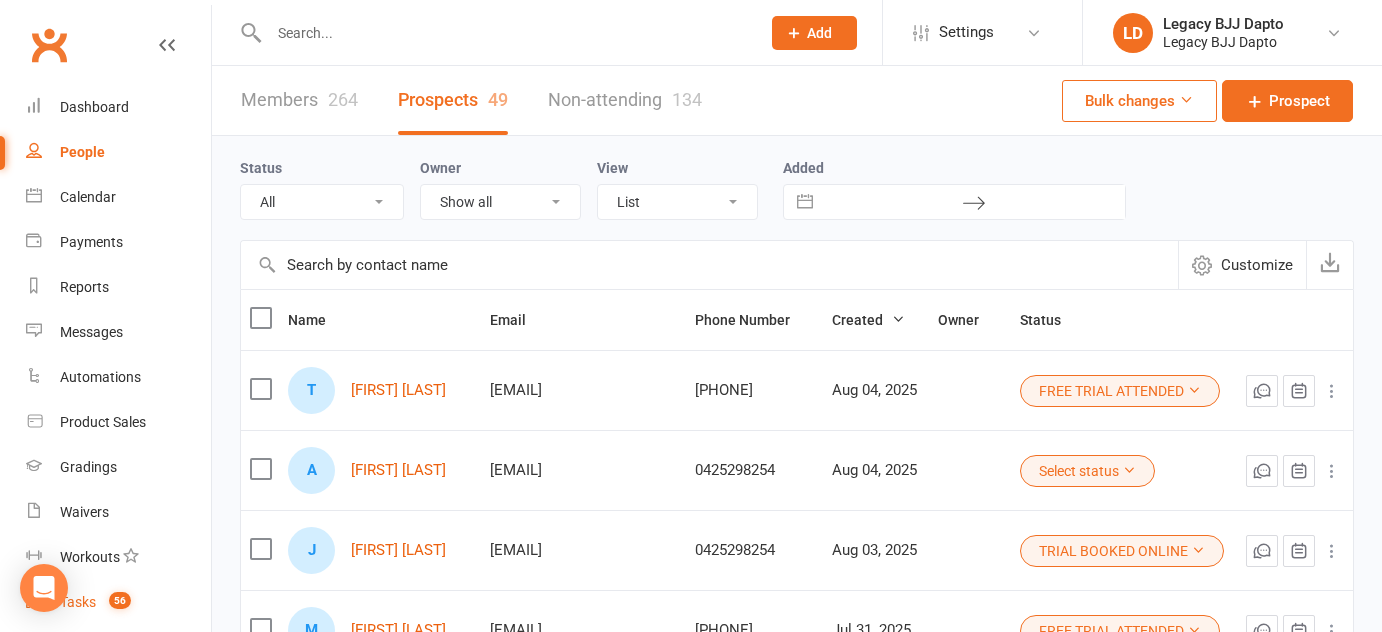 scroll, scrollTop: 184, scrollLeft: 0, axis: vertical 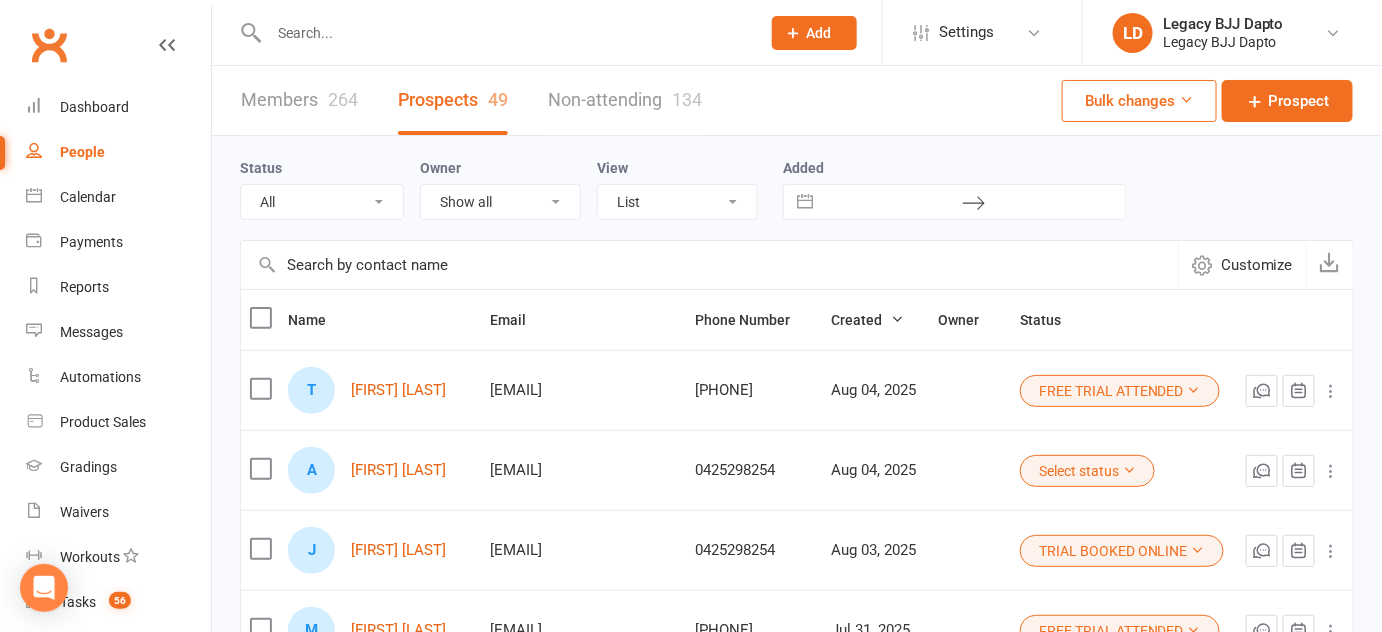 click at bounding box center [1332, 391] 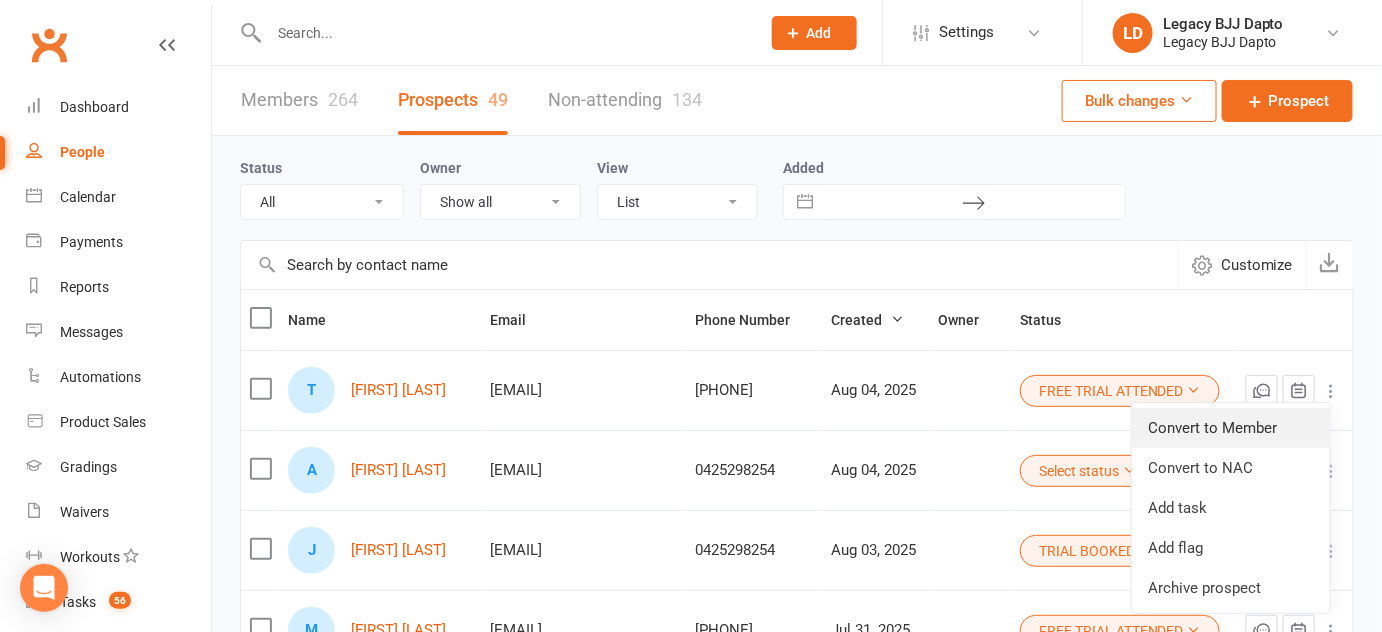 click on "Convert to Member" at bounding box center [1231, 428] 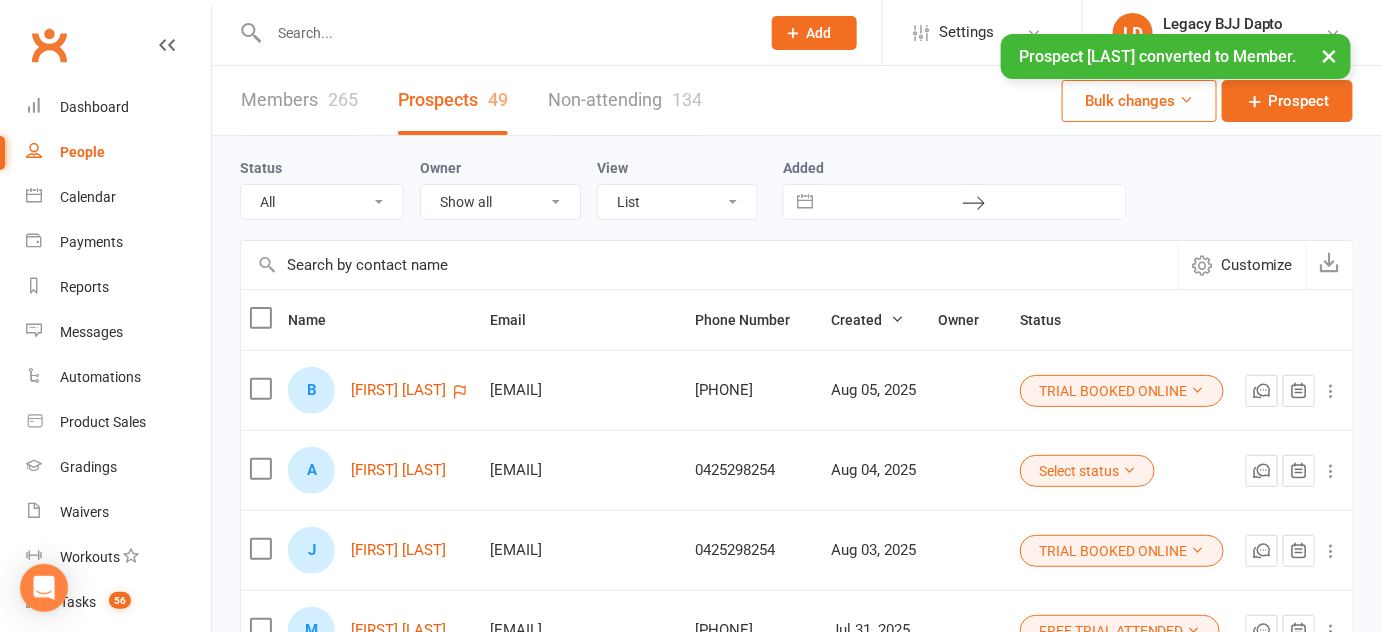 click at bounding box center [504, 33] 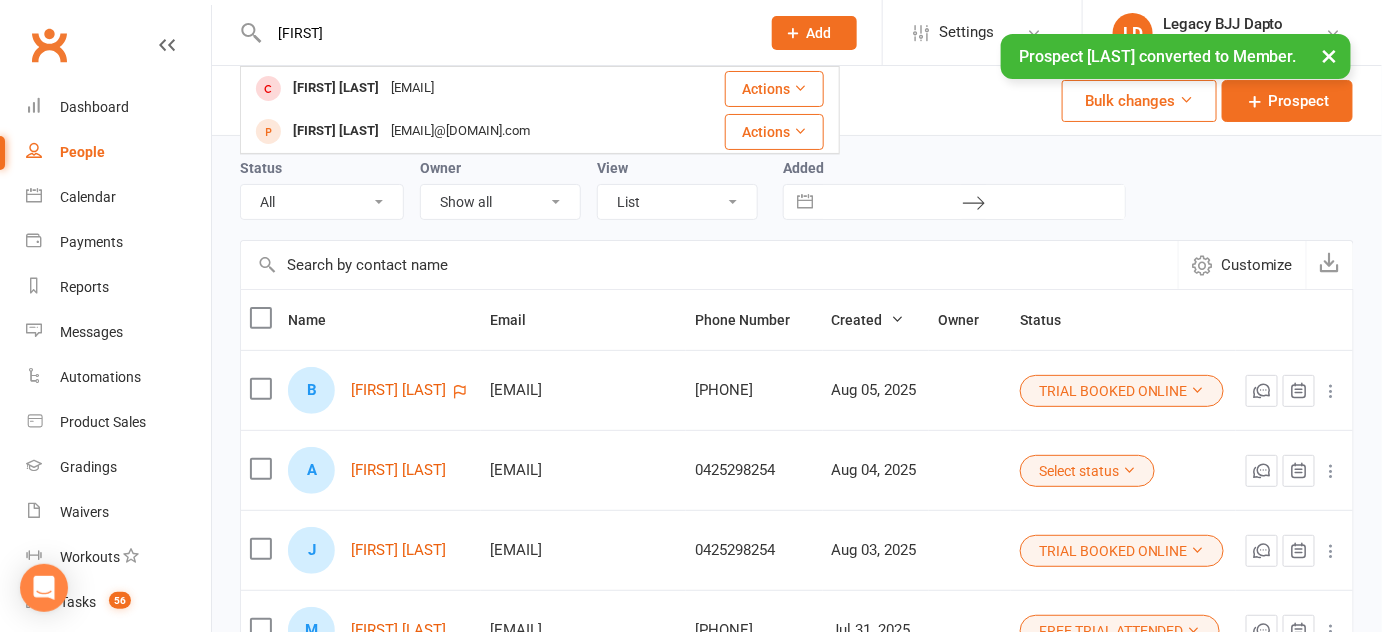 type on "tucker" 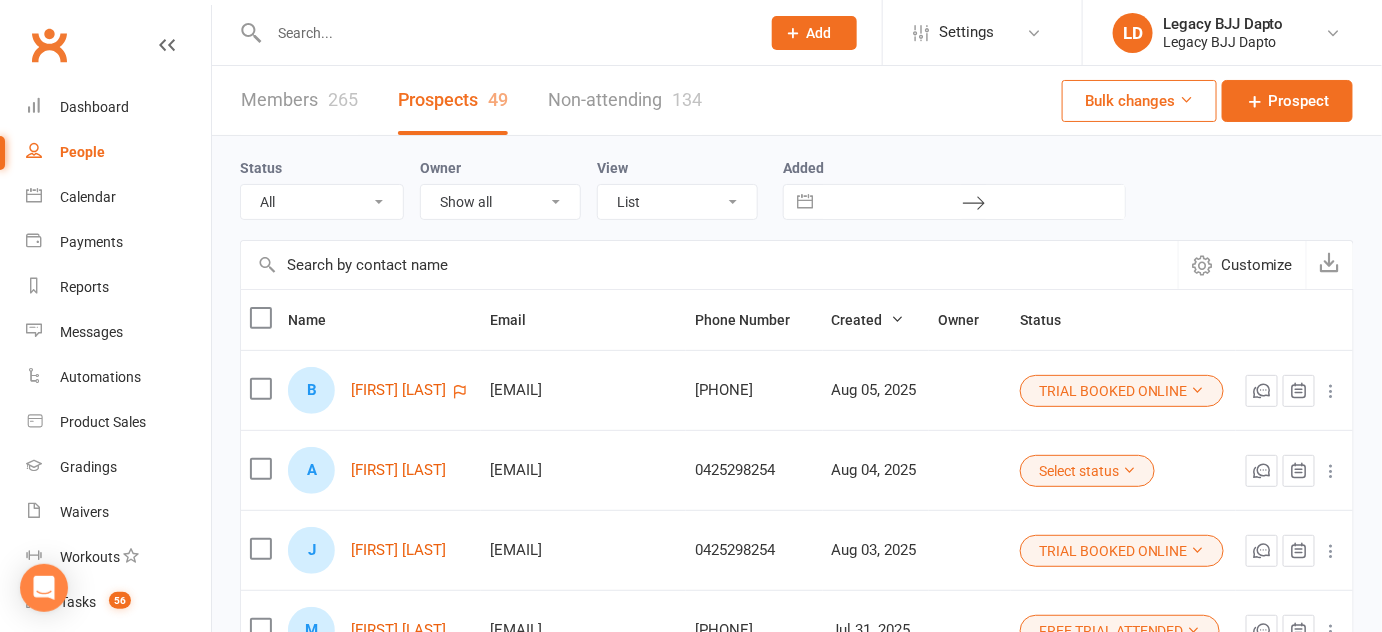 click at bounding box center (504, 33) 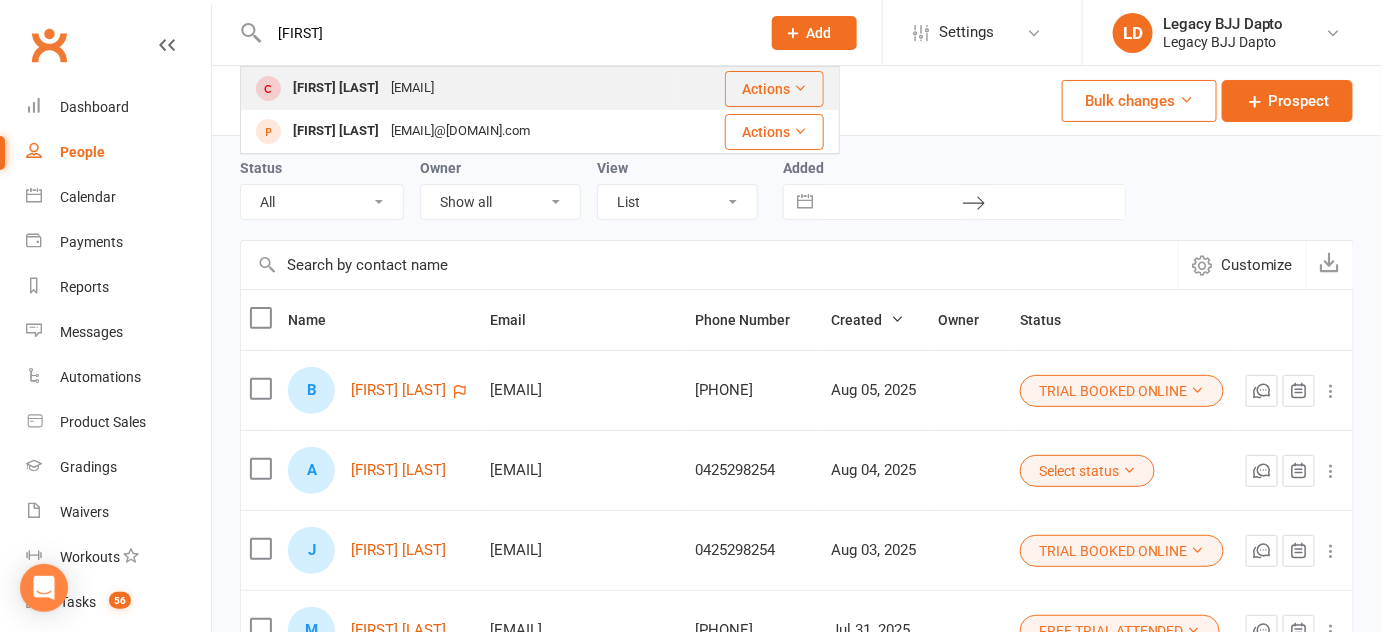 type on "tucker" 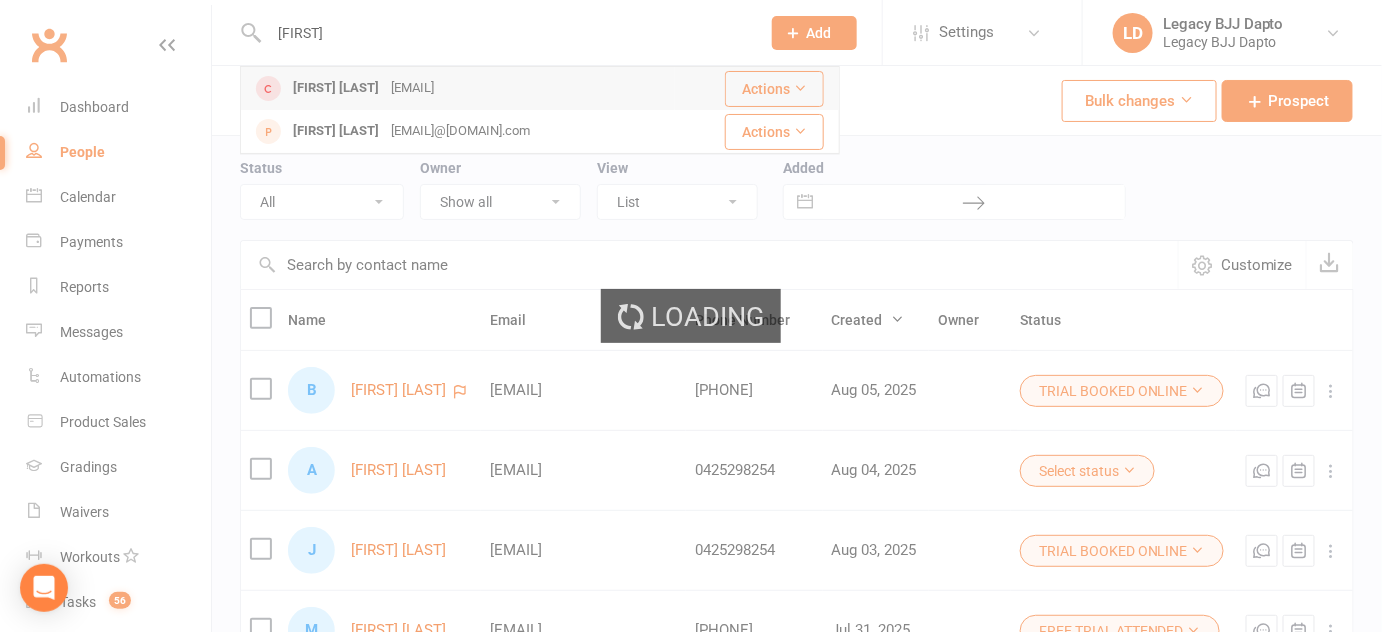 type 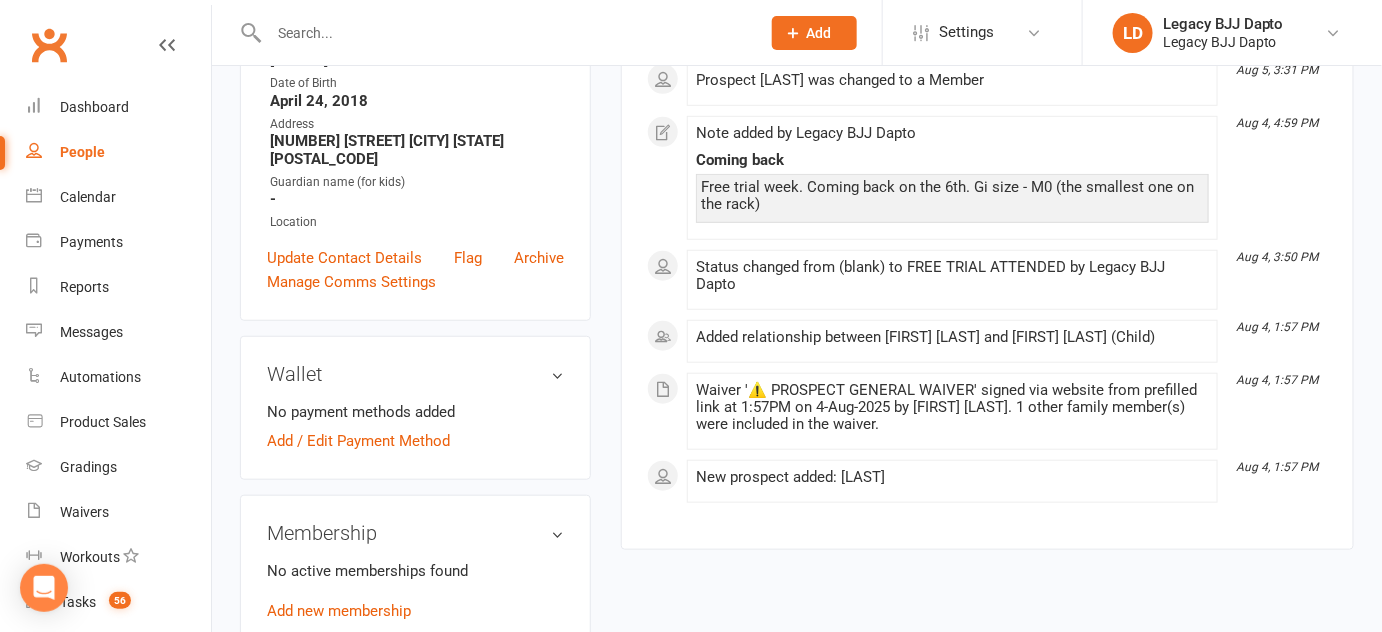scroll, scrollTop: 526, scrollLeft: 0, axis: vertical 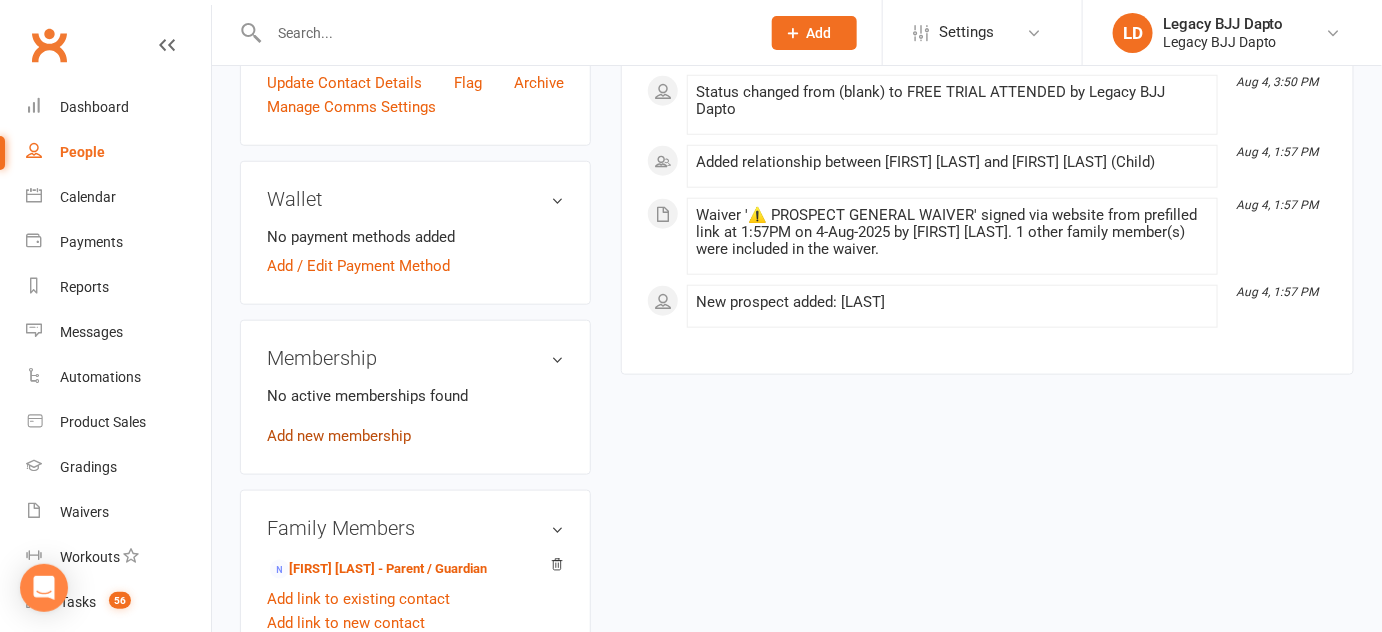 click on "Add new membership" at bounding box center (339, 436) 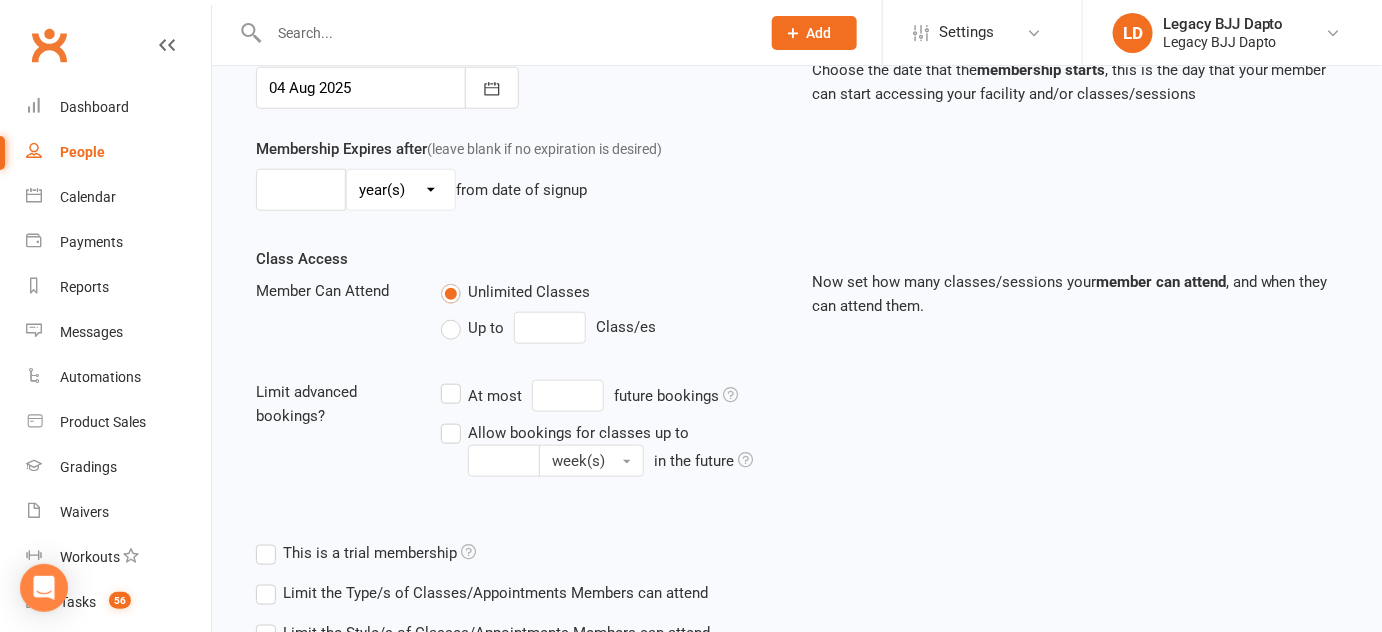 scroll, scrollTop: 0, scrollLeft: 0, axis: both 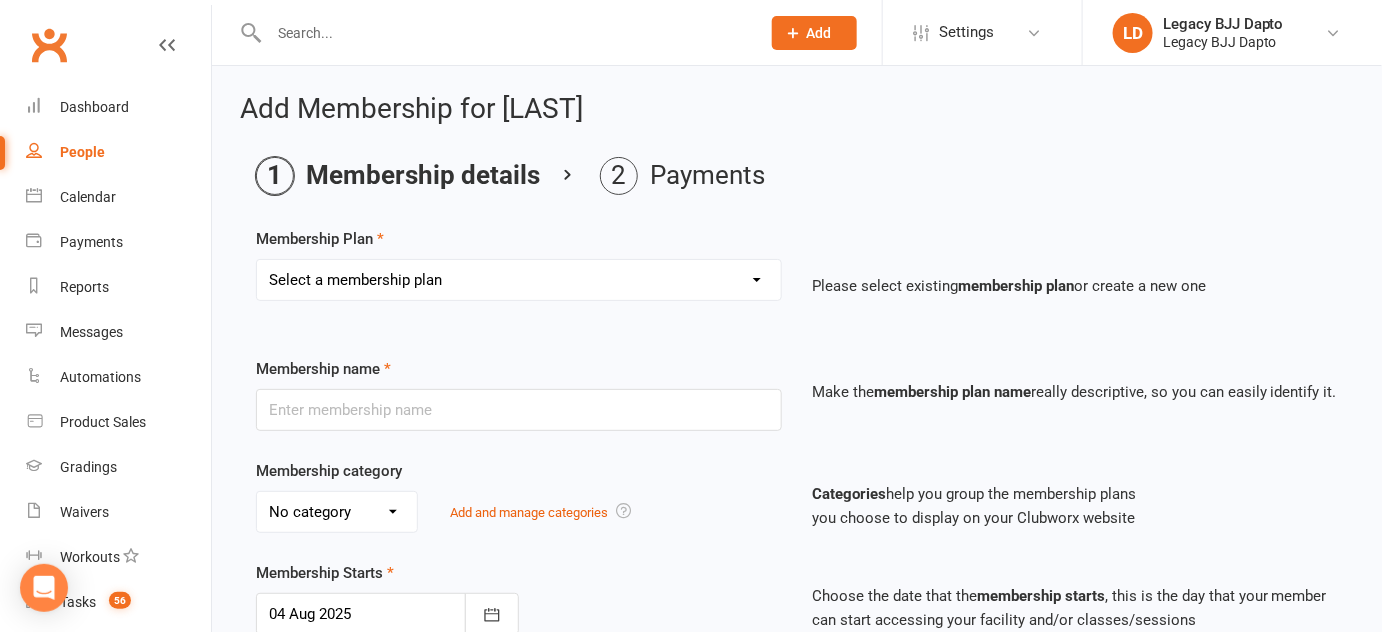 click on "Select a membership plan Create new Membership Plan ADULT - CASUAL ADULT - FOUNDATION 1 ADULT - 6 MONTHS ADULT - 9 MONTHS ADULT - NO CONTRACT STUDENT - NO CONTRACT KIDS - CASUAL KIDS - 1 CLASS PER WEEK KIDS - 2 CLASSES PER WEEK KIDS - UNLIMITED TRIAL - FREE TRIAL WEEK TRIAL - SECOND WEEK $25 PRIVATE CLASS PRIVATE CLASS - 10 PACK ADULT - OTHER LEGACY ADULT - EXEMPT KIDS - EXEMPT KIDS - FOUNDATION 1 ADULT - FOUNDATION 2 KIDS - FOUNDATION 2 KIDS - OTHER LEGACY ADULT - 1 CLASS PER WEEK" at bounding box center [519, 280] 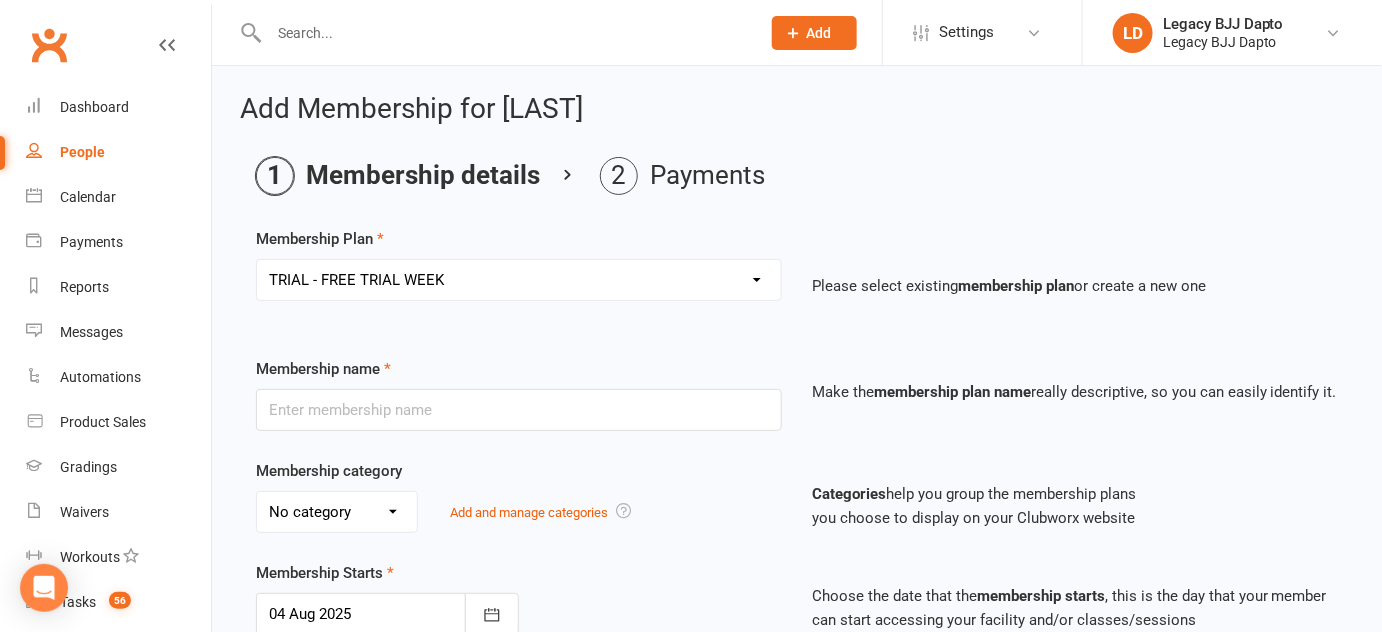 click on "Select a membership plan Create new Membership Plan ADULT - CASUAL ADULT - FOUNDATION 1 ADULT - 6 MONTHS ADULT - 9 MONTHS ADULT - NO CONTRACT STUDENT - NO CONTRACT KIDS - CASUAL KIDS - 1 CLASS PER WEEK KIDS - 2 CLASSES PER WEEK KIDS - UNLIMITED TRIAL - FREE TRIAL WEEK TRIAL - SECOND WEEK $25 PRIVATE CLASS PRIVATE CLASS - 10 PACK ADULT - OTHER LEGACY ADULT - EXEMPT KIDS - EXEMPT KIDS - FOUNDATION 1 ADULT - FOUNDATION 2 KIDS - FOUNDATION 2 KIDS - OTHER LEGACY ADULT - 1 CLASS PER WEEK" at bounding box center (519, 280) 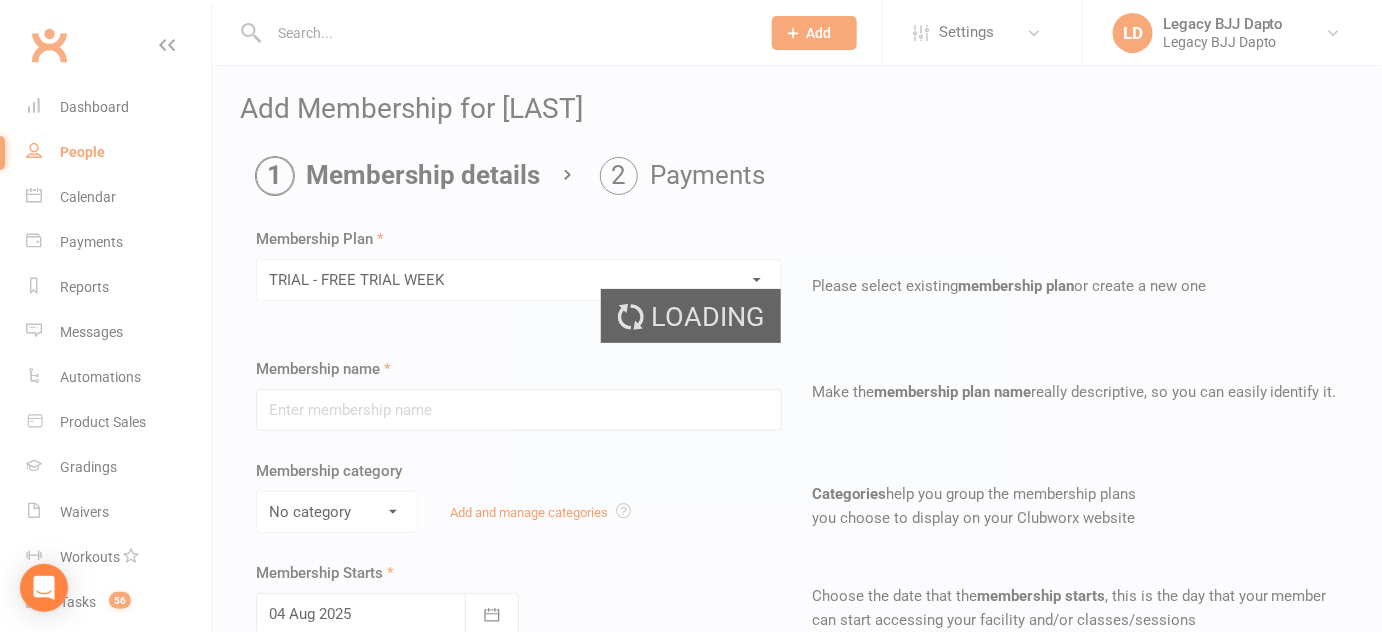 type on "TRIAL - FREE TRIAL WEEK" 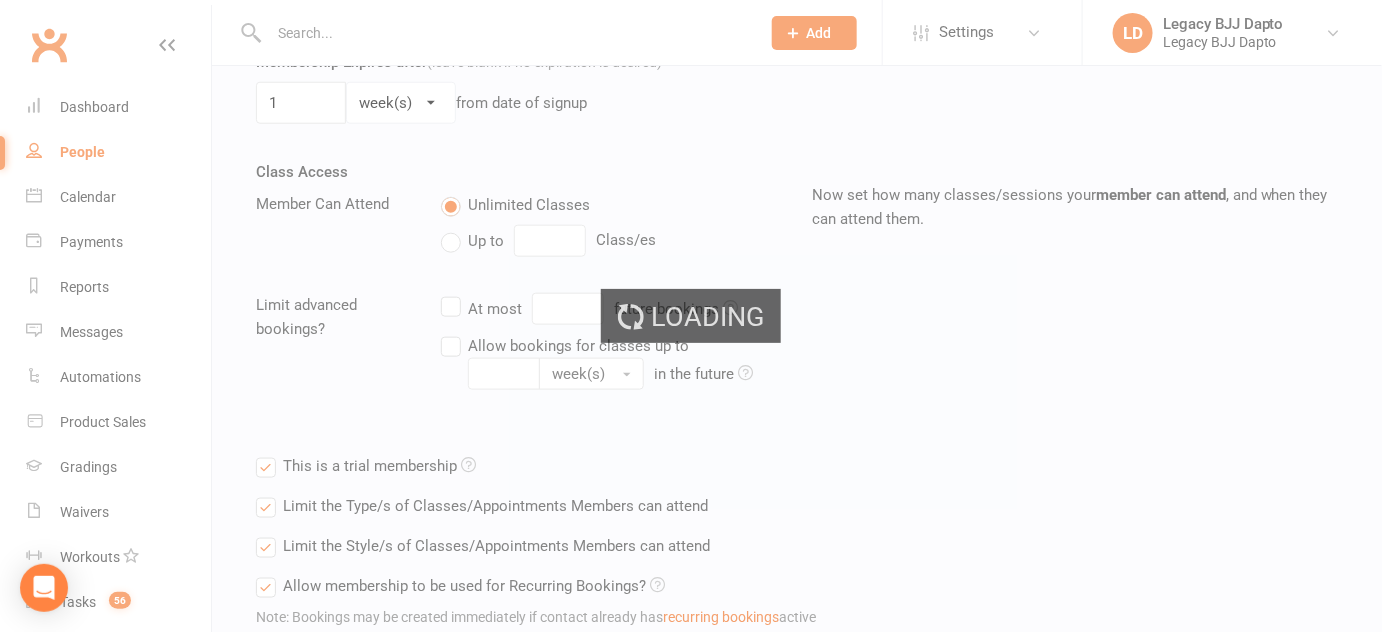 type on "05 Aug 2025" 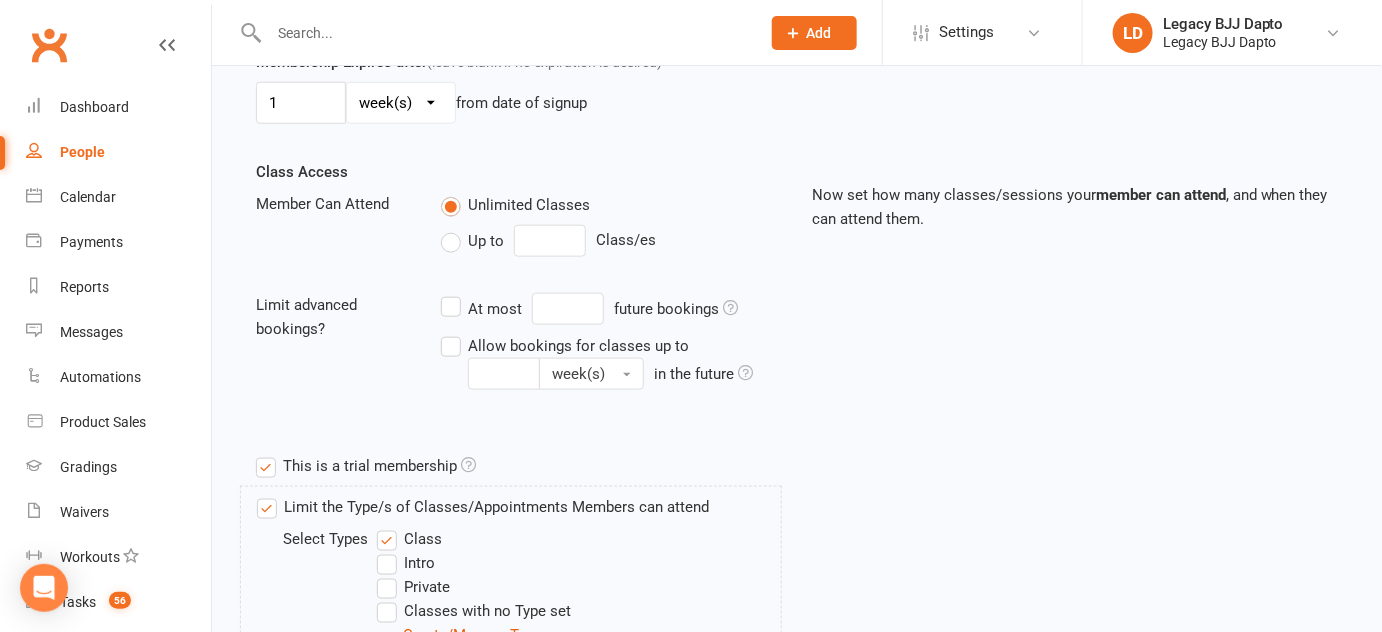 scroll, scrollTop: 1045, scrollLeft: 0, axis: vertical 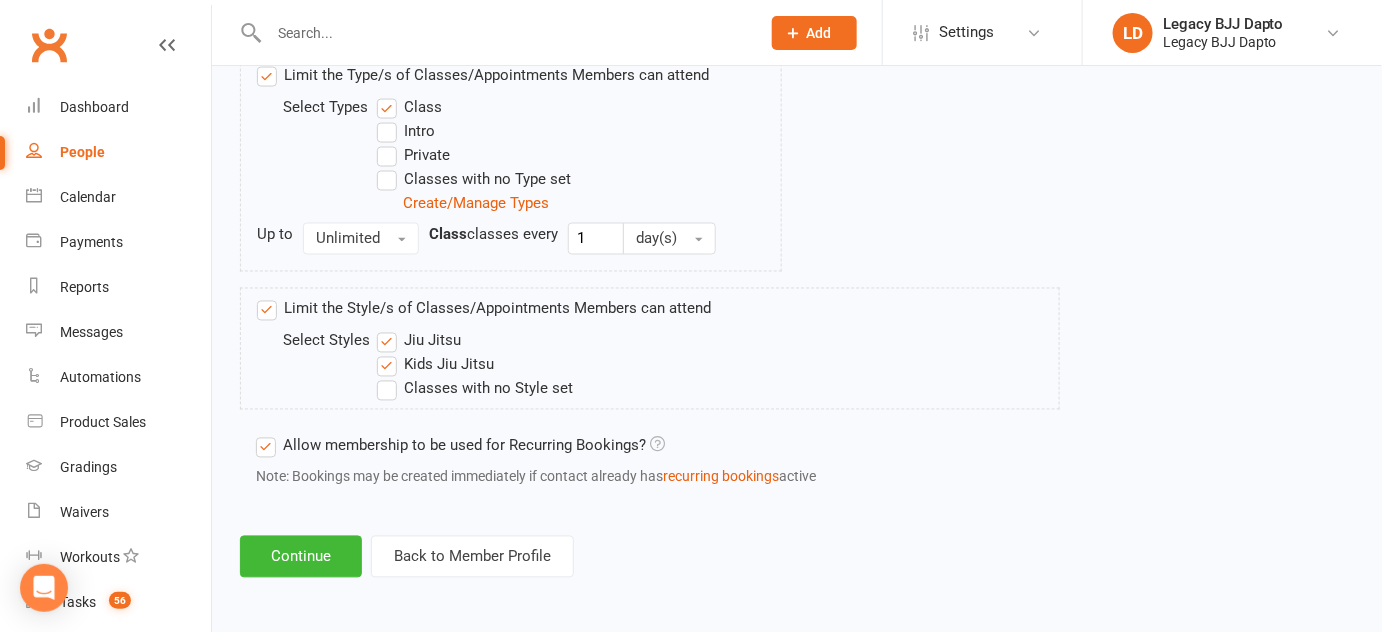 click on "Add Membership for Tucker Castledine Membership details Payments Membership Plan Select a membership plan Create new Membership Plan ADULT - CASUAL ADULT - FOUNDATION 1 ADULT - 6 MONTHS ADULT - 9 MONTHS ADULT - NO CONTRACT STUDENT - NO CONTRACT KIDS - CASUAL KIDS - 1 CLASS PER WEEK KIDS - 2 CLASSES PER WEEK KIDS - UNLIMITED TRIAL - FREE TRIAL WEEK TRIAL - SECOND WEEK $25 PRIVATE CLASS PRIVATE CLASS - 10 PACK ADULT - OTHER LEGACY ADULT - EXEMPT KIDS - EXEMPT KIDS - FOUNDATION 1 ADULT - FOUNDATION 2 KIDS - FOUNDATION 2 KIDS - OTHER LEGACY ADULT - 1 CLASS PER WEEK Please select existing  membership plan  or create a new one Membership name TRIAL - FREE TRIAL WEEK Make the  membership plan name  really descriptive, so you can easily identify it. Membership category No category ADULT PLANS KIDS PLANS PRIVATES STUDENT PLANS TRIALS Add and manage categories   Categories  help you group the membership plans you choose to display on your Clubworx website Membership Starts 05 Aug 2025" at bounding box center [797, -187] 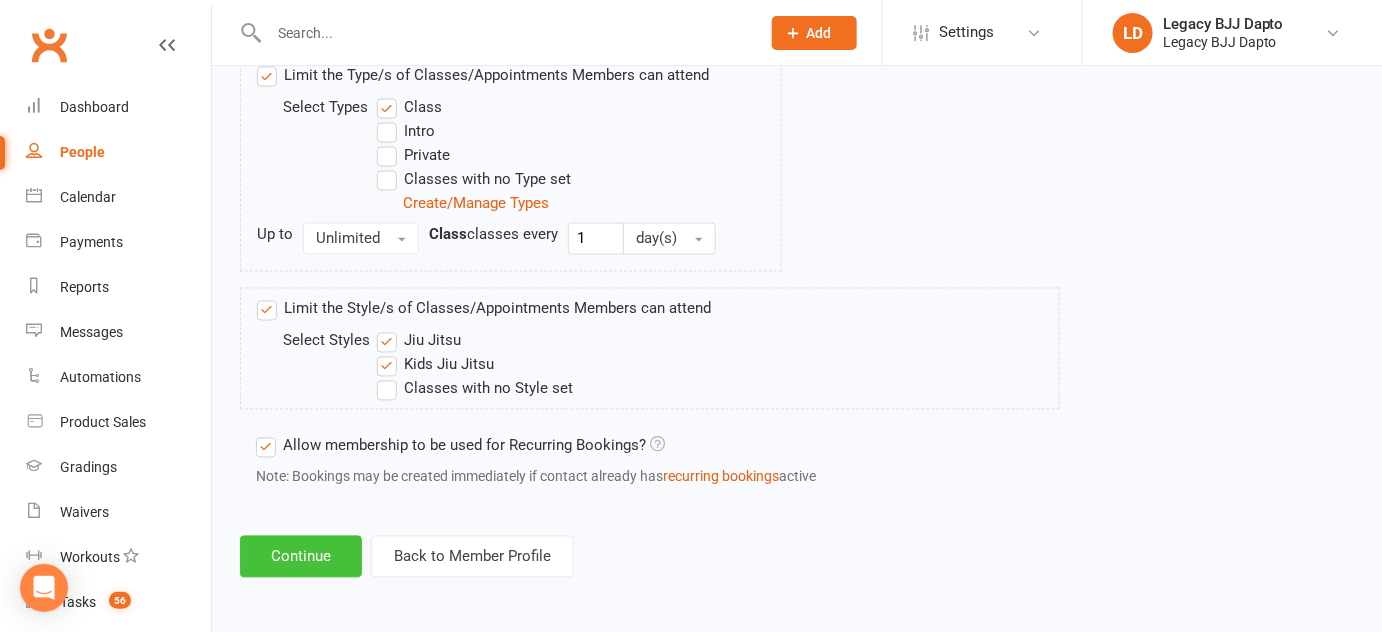click on "Continue" at bounding box center (301, 557) 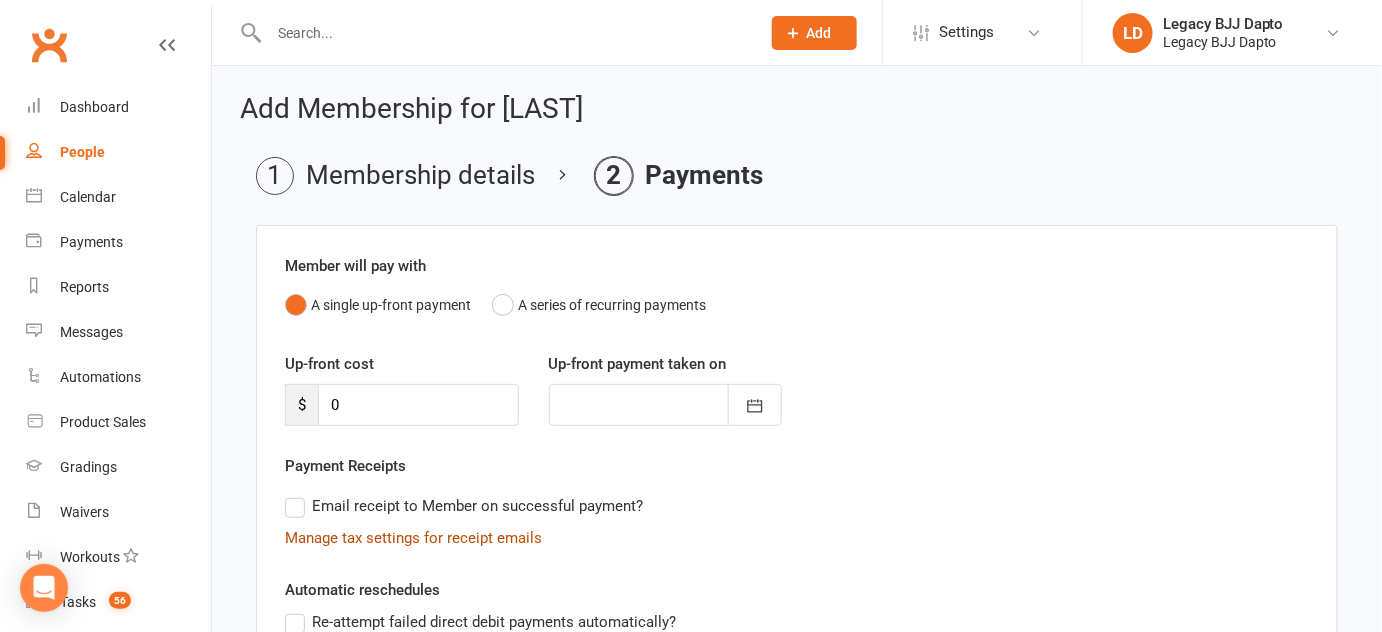 scroll, scrollTop: 348, scrollLeft: 0, axis: vertical 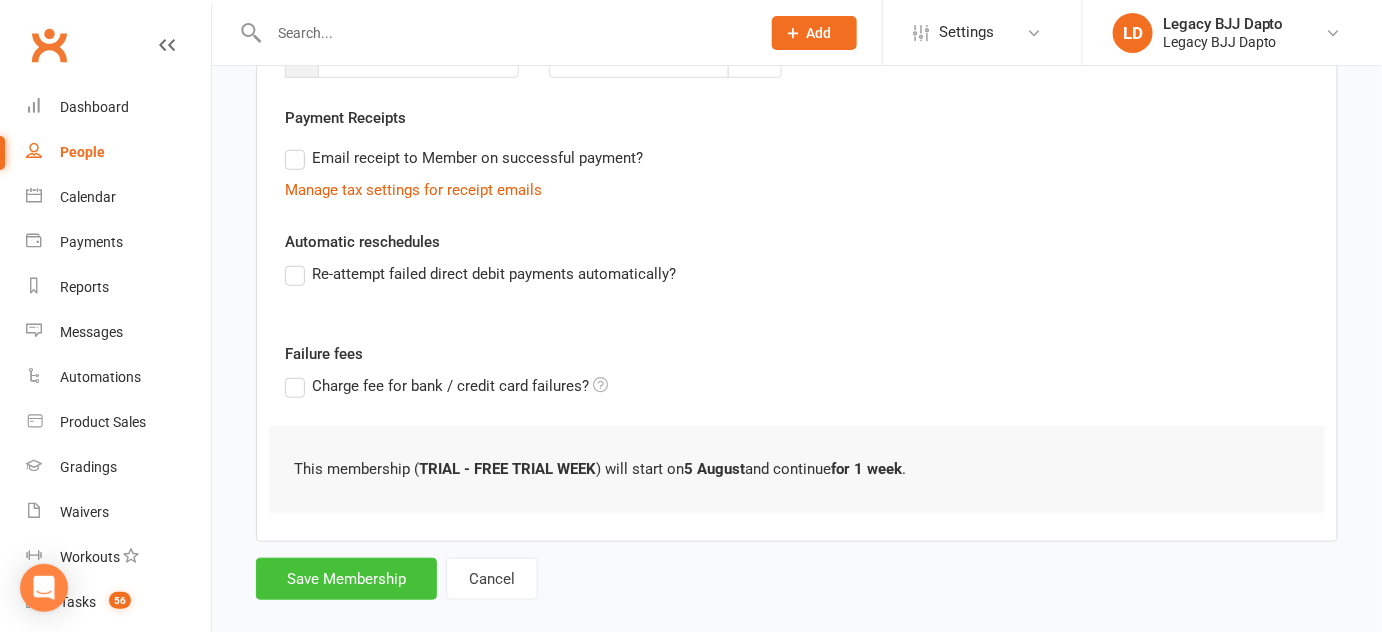 click on "Save Membership" at bounding box center (346, 579) 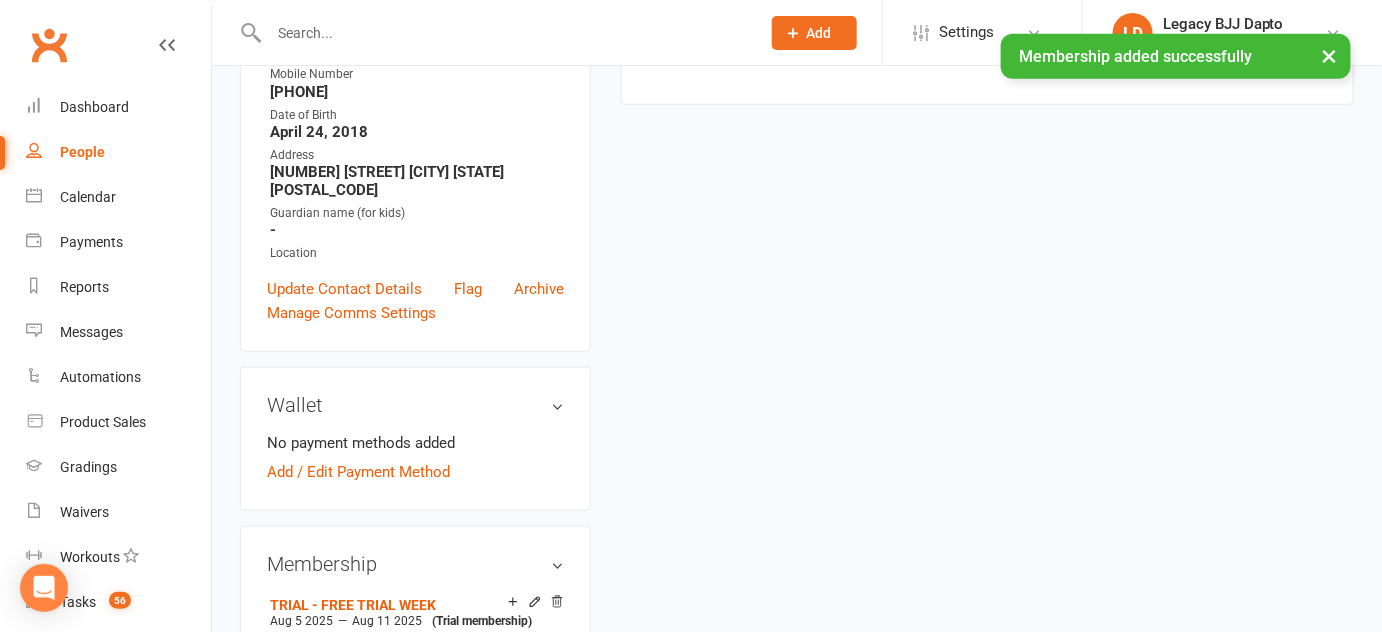 scroll, scrollTop: 0, scrollLeft: 0, axis: both 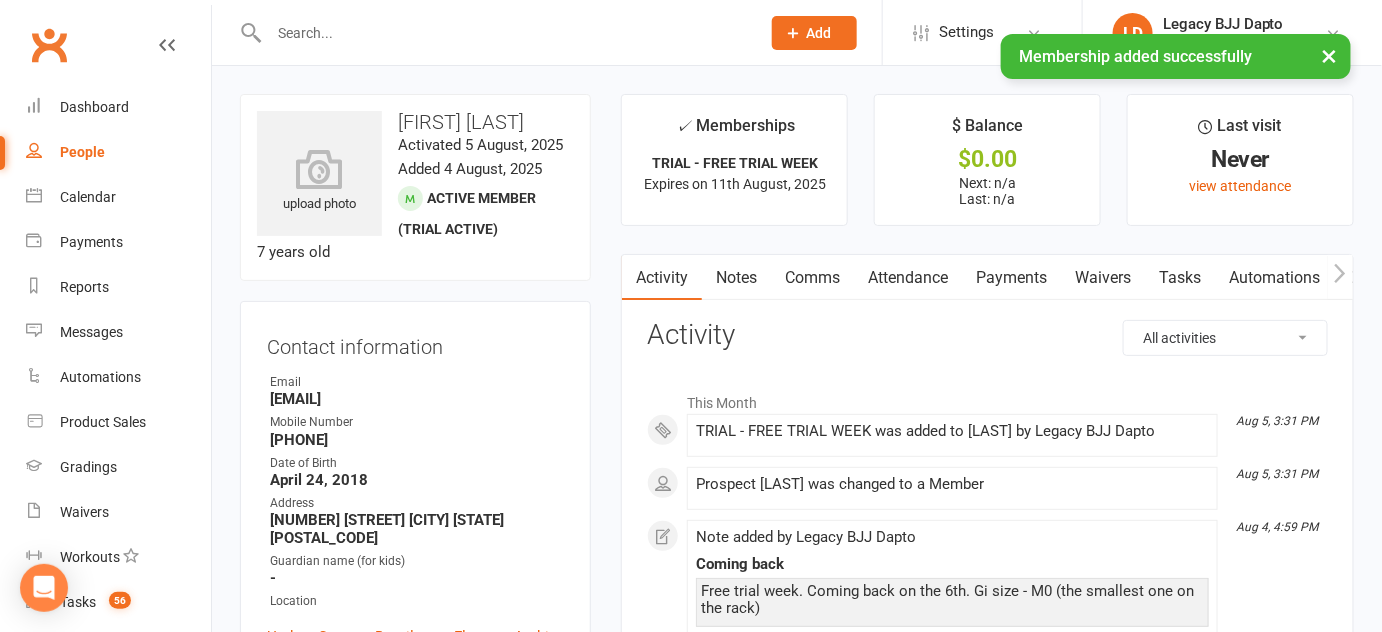 click on "People" at bounding box center [118, 152] 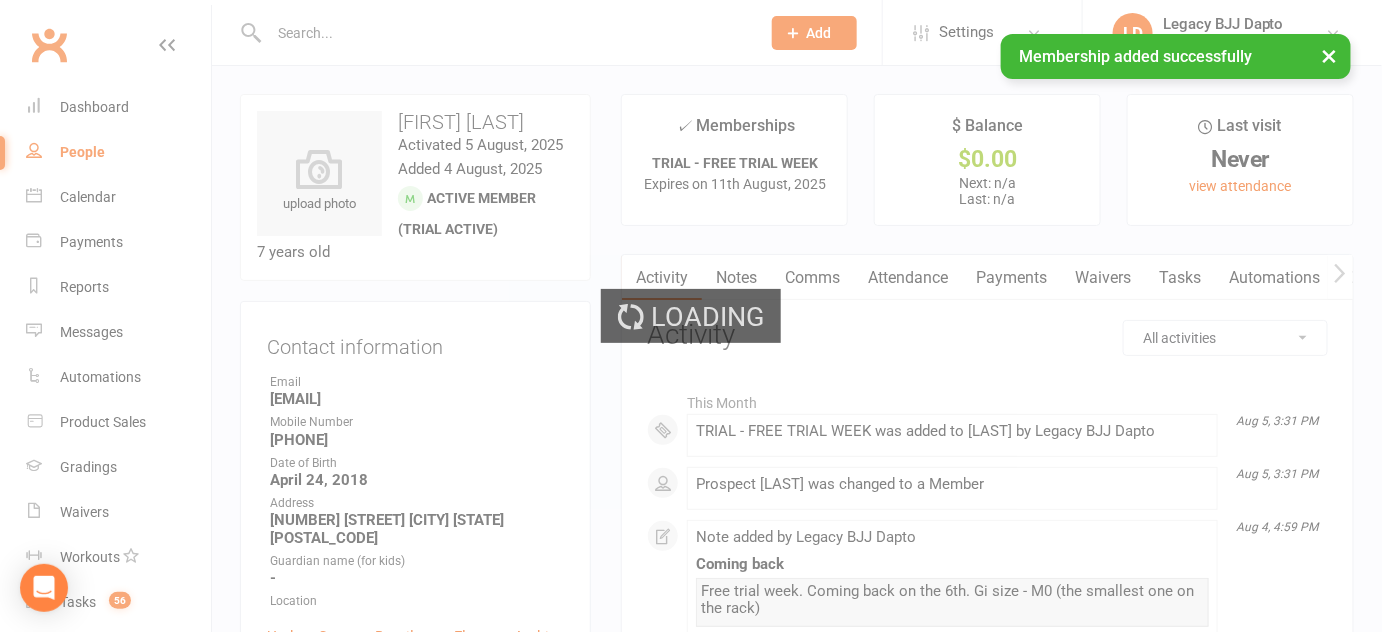 select on "100" 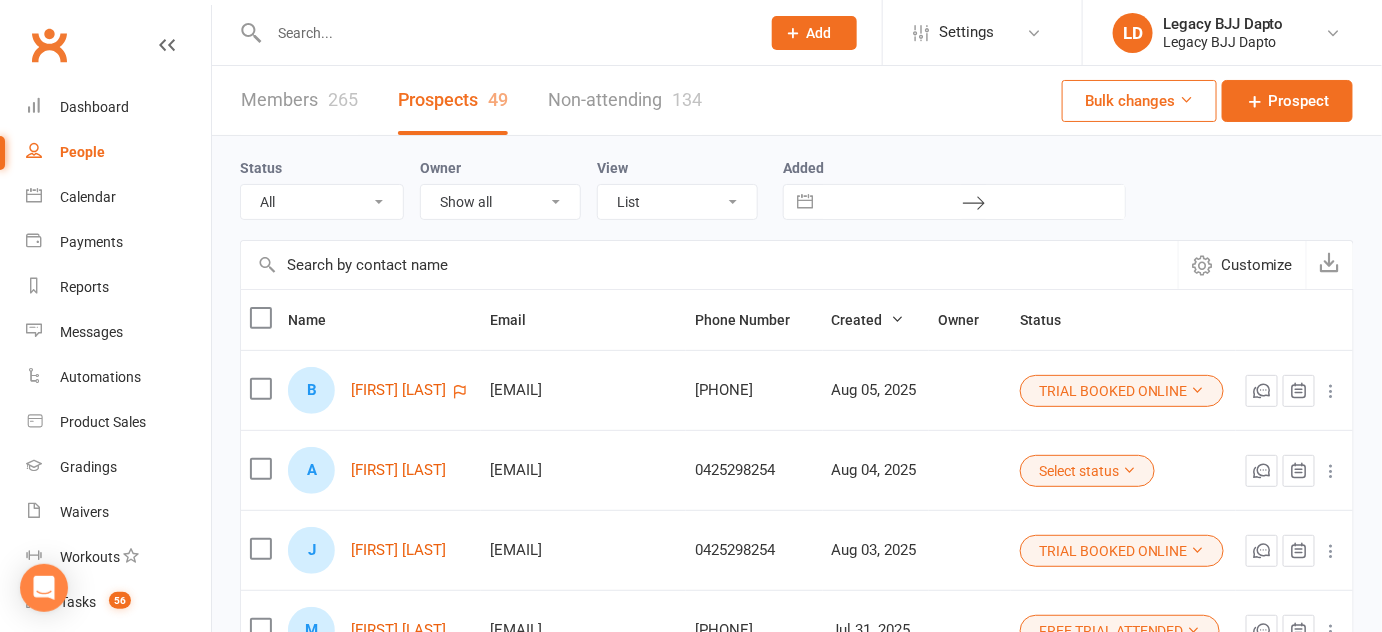 click at bounding box center [504, 33] 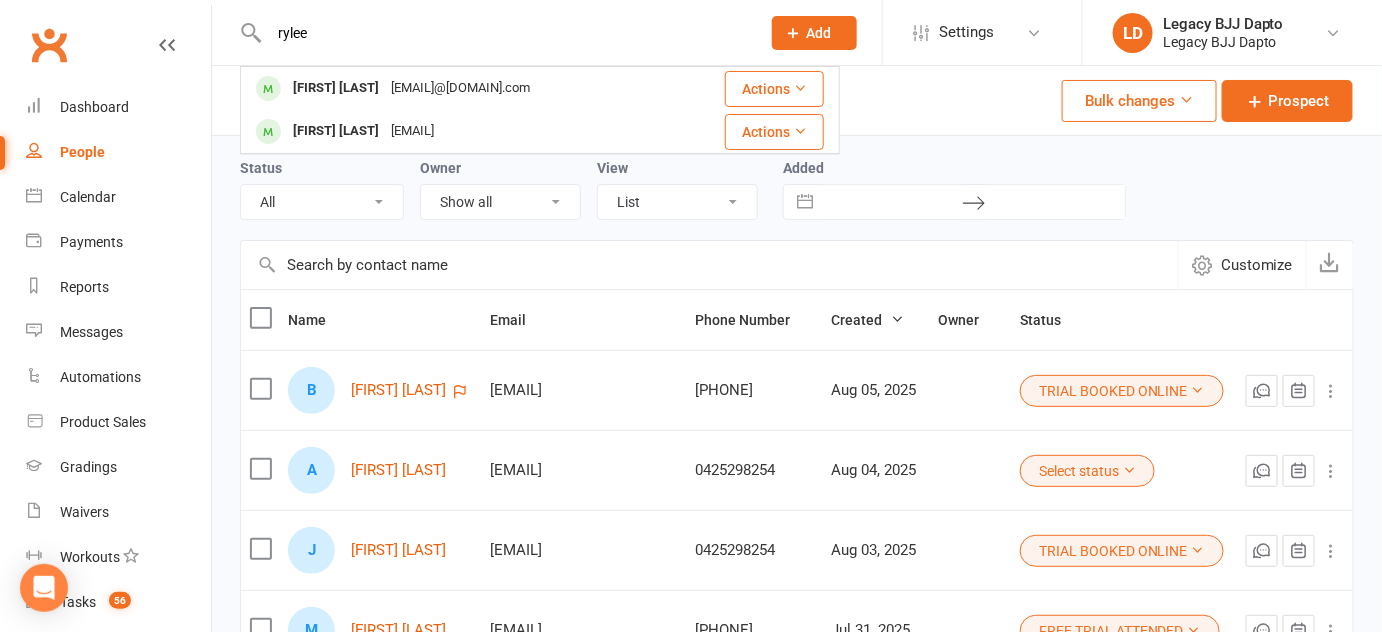 type on "rylee" 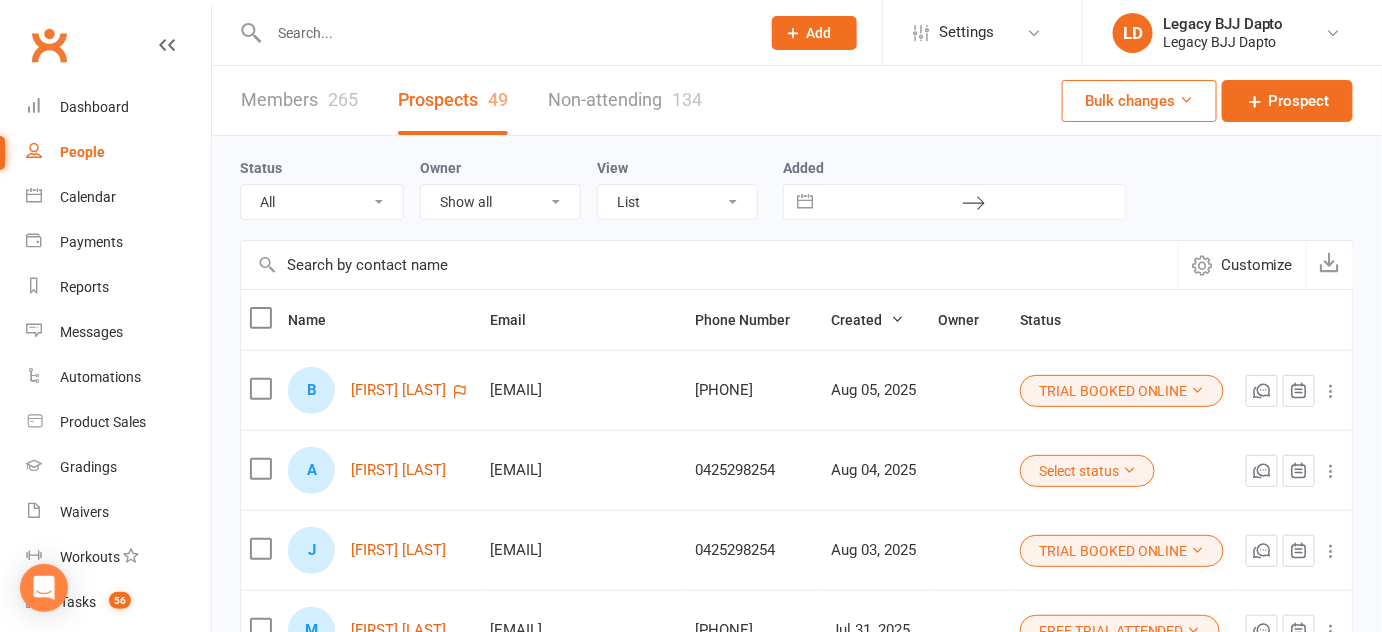 click at bounding box center (504, 33) 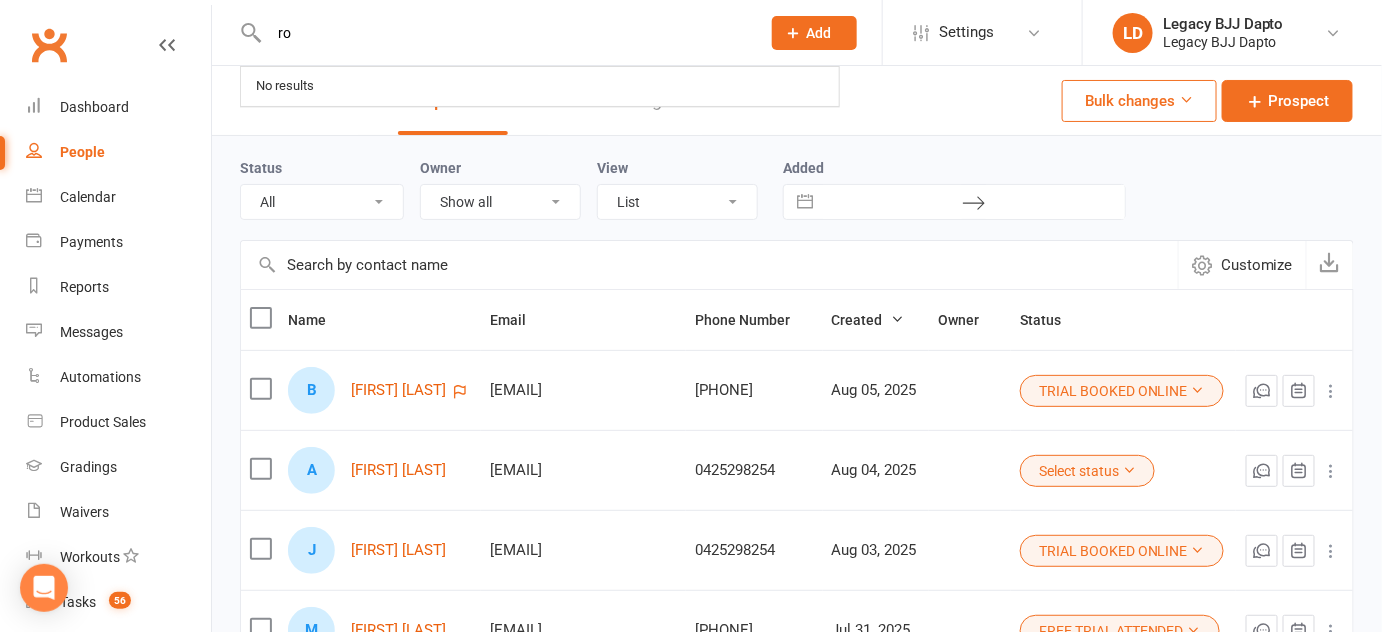 type on "r" 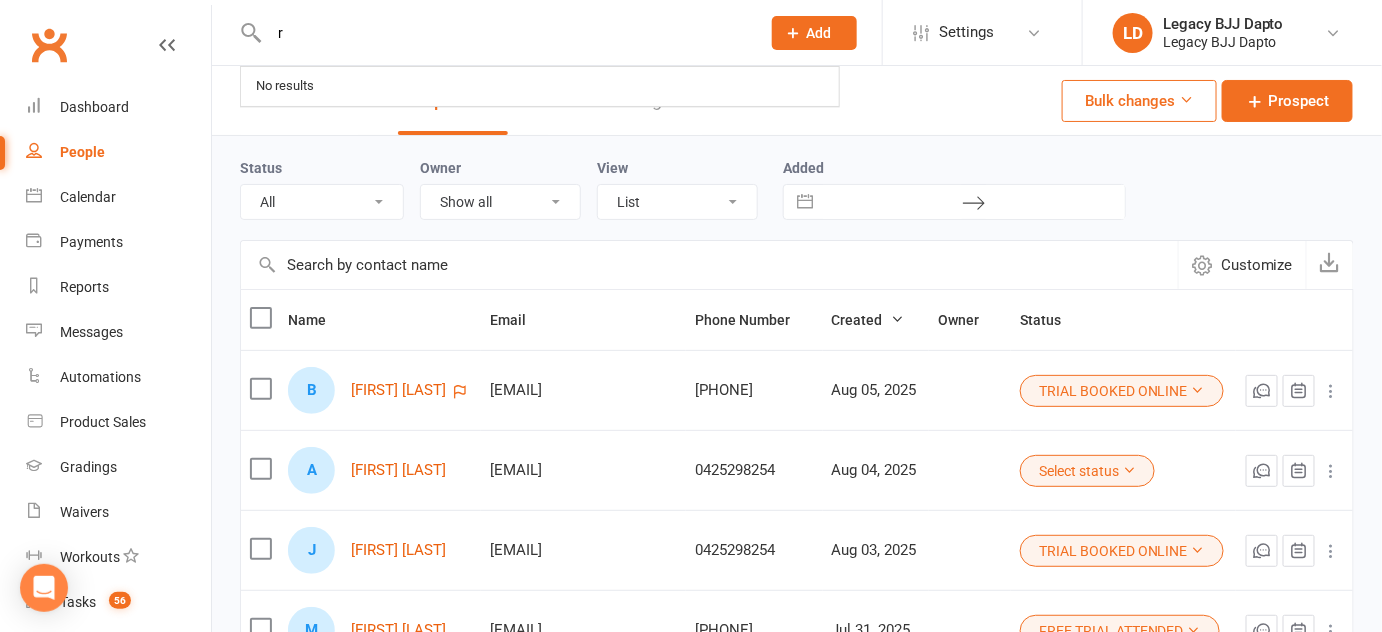 type 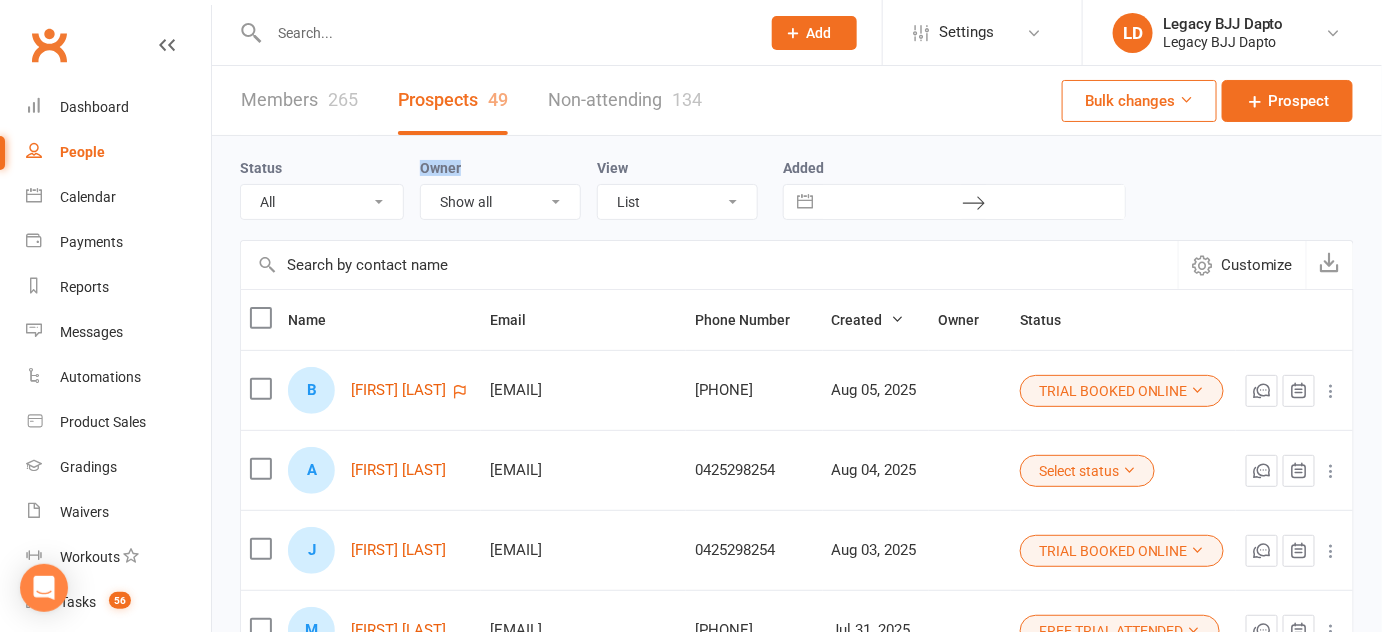 drag, startPoint x: 537, startPoint y: 152, endPoint x: 398, endPoint y: 170, distance: 140.16063 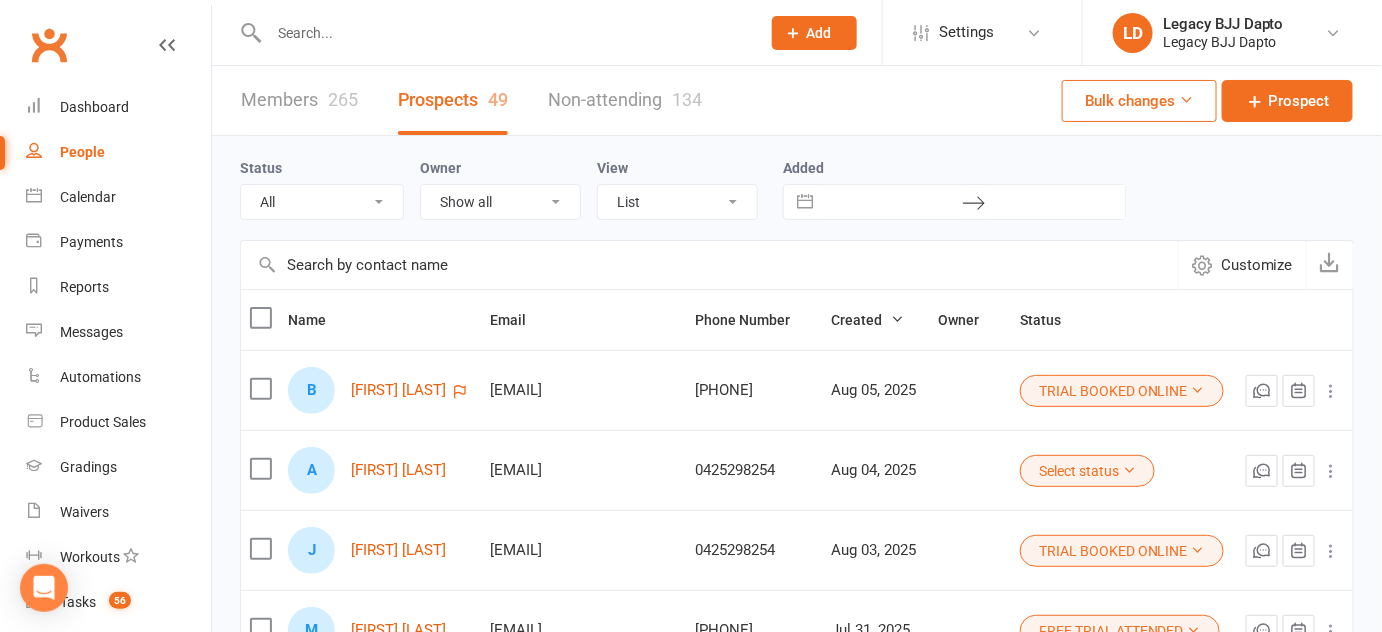 click on "View List Kanban" at bounding box center (685, 188) 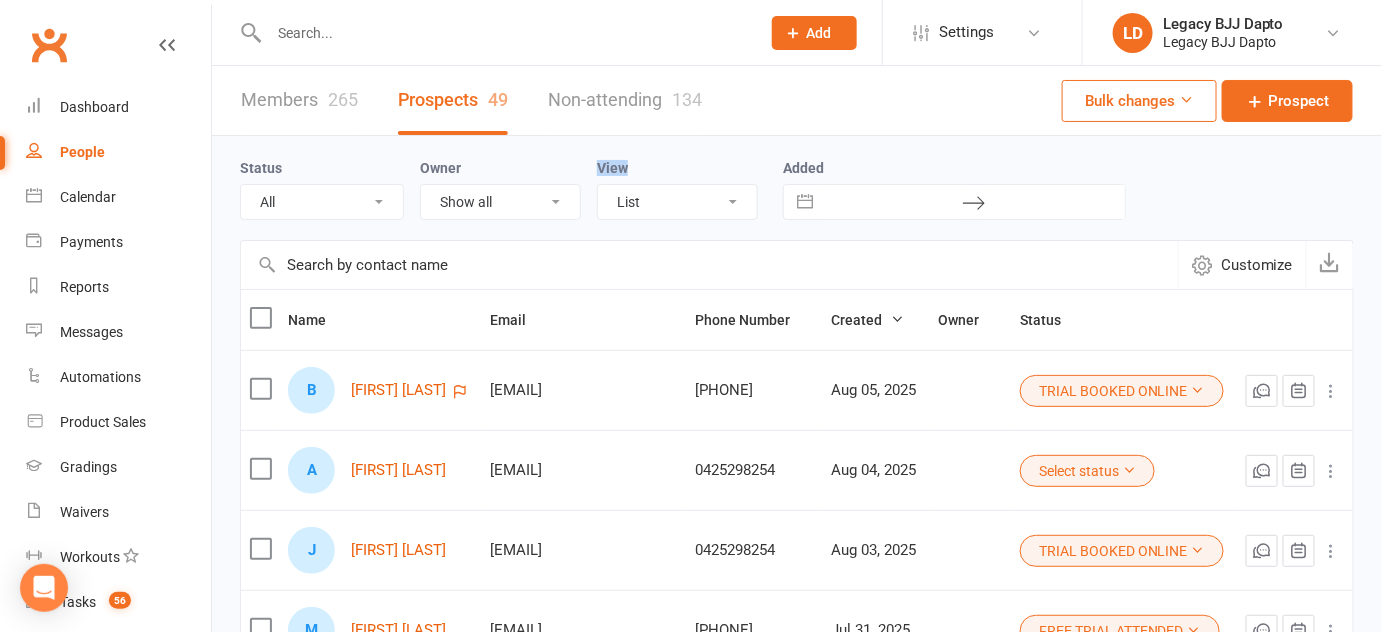 click on "View List Kanban" at bounding box center [685, 188] 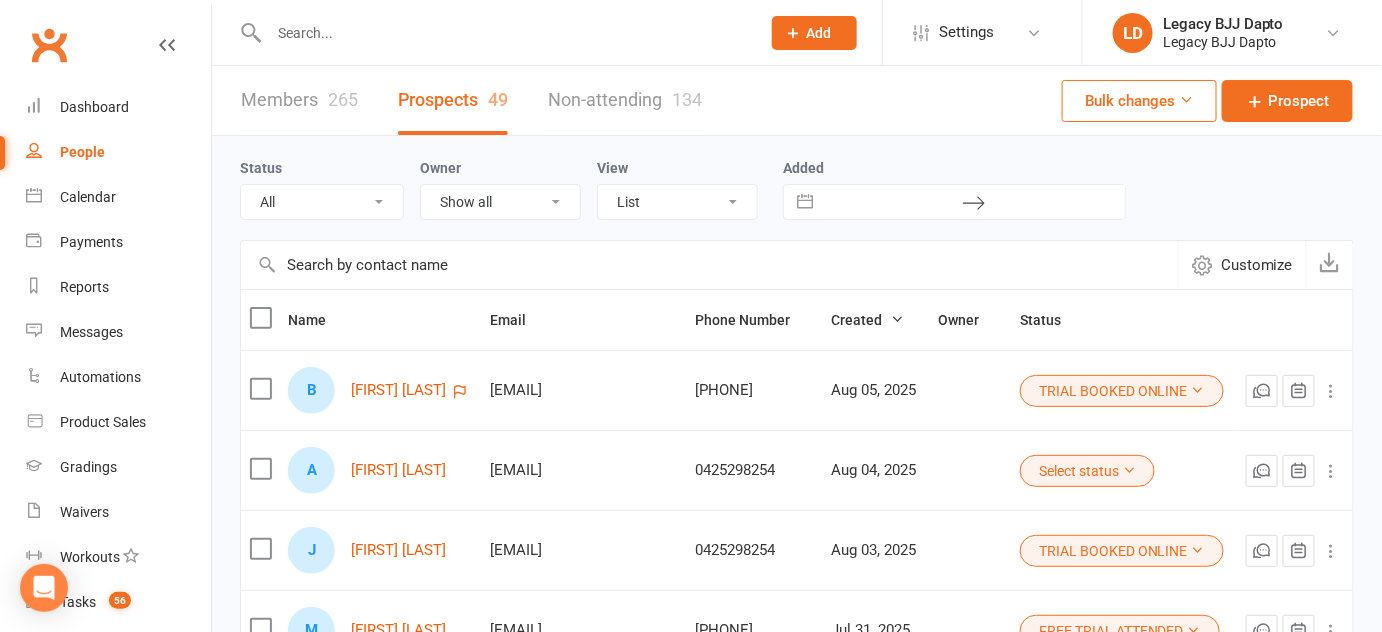 click on "Members 265" at bounding box center (299, 100) 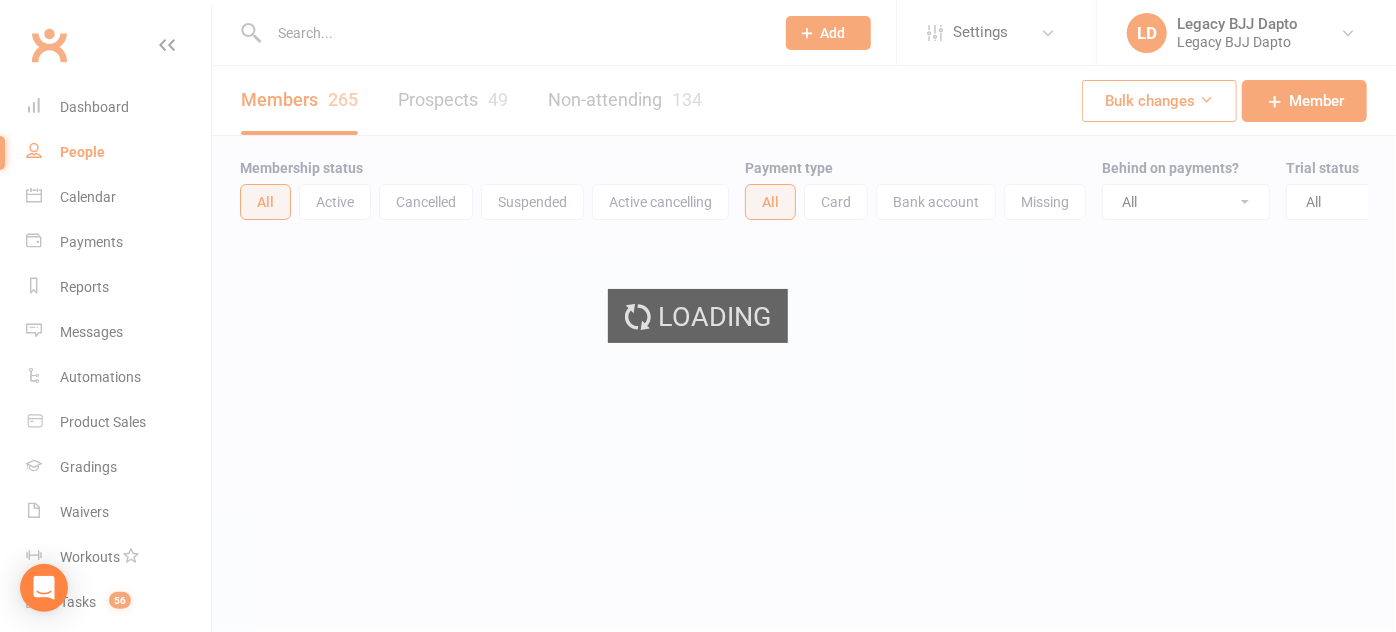 select on "100" 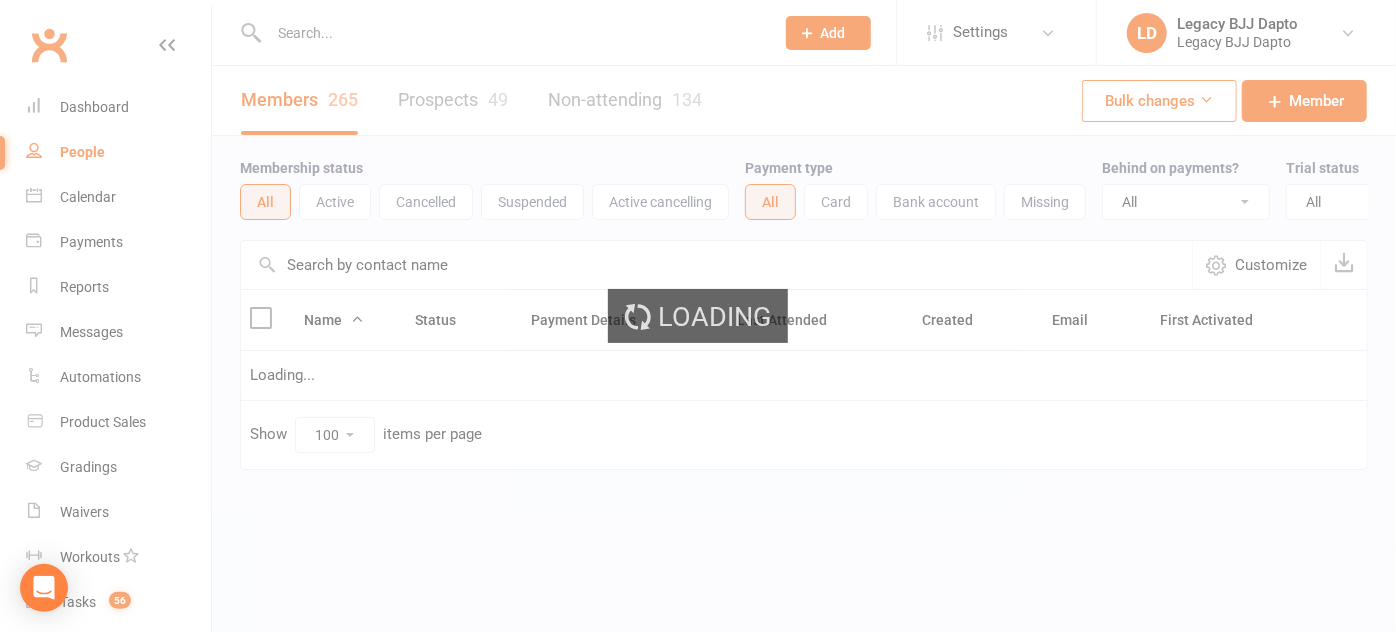 click at bounding box center (511, 33) 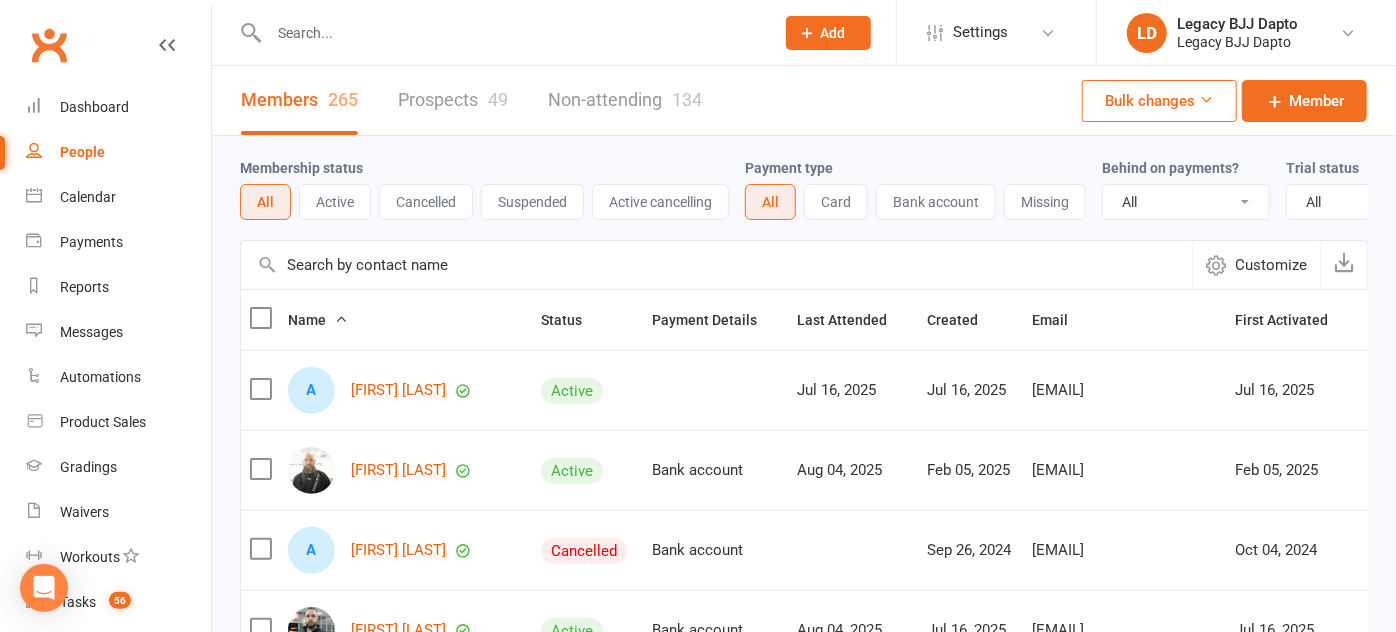 click at bounding box center (511, 33) 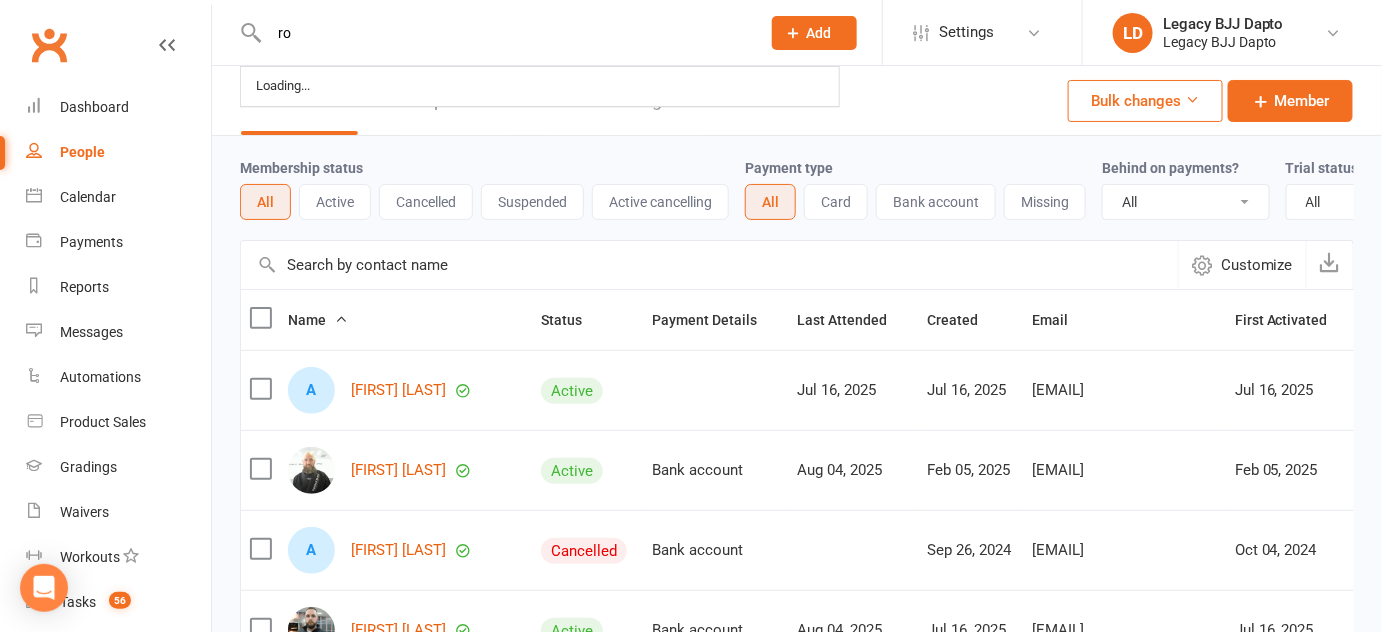 type on "r" 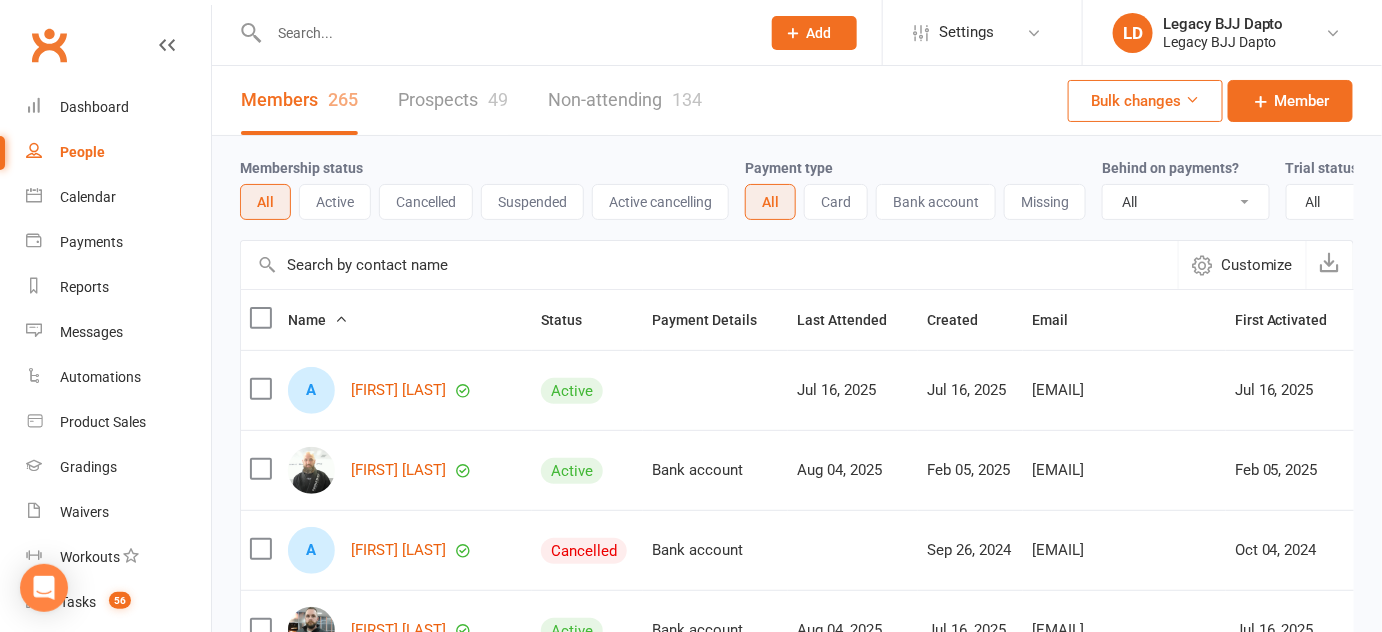 click at bounding box center (504, 33) 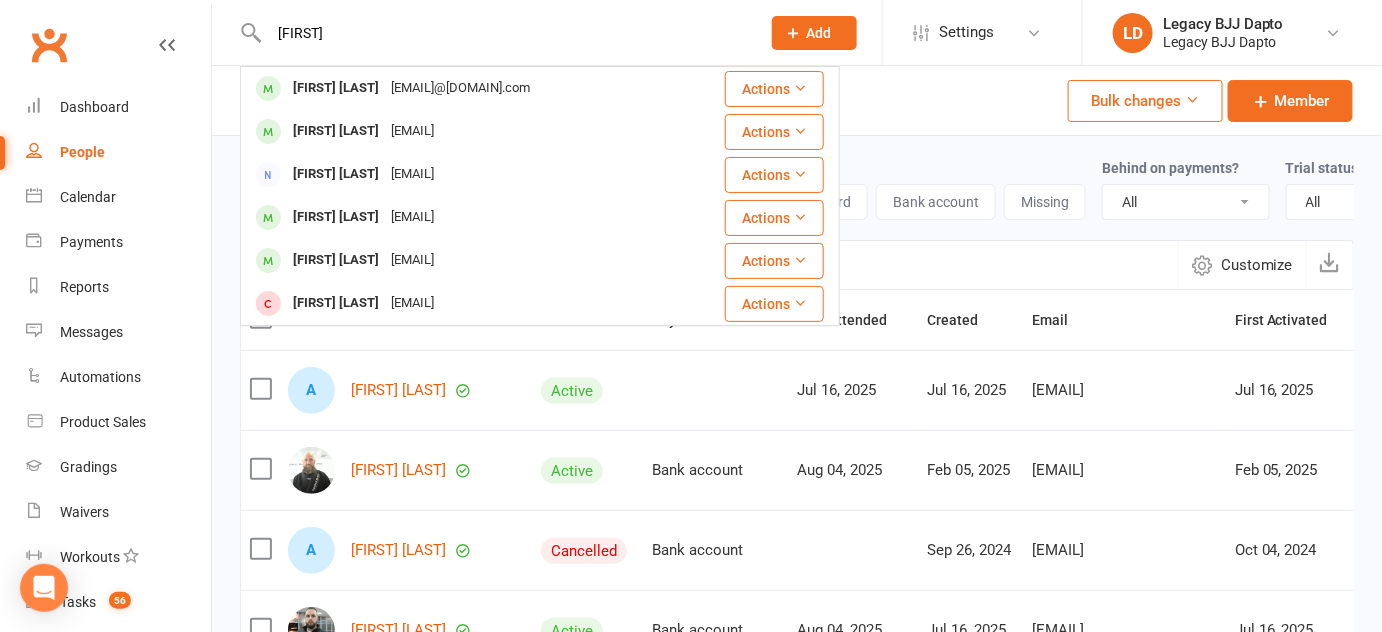click on "ryley" at bounding box center (504, 33) 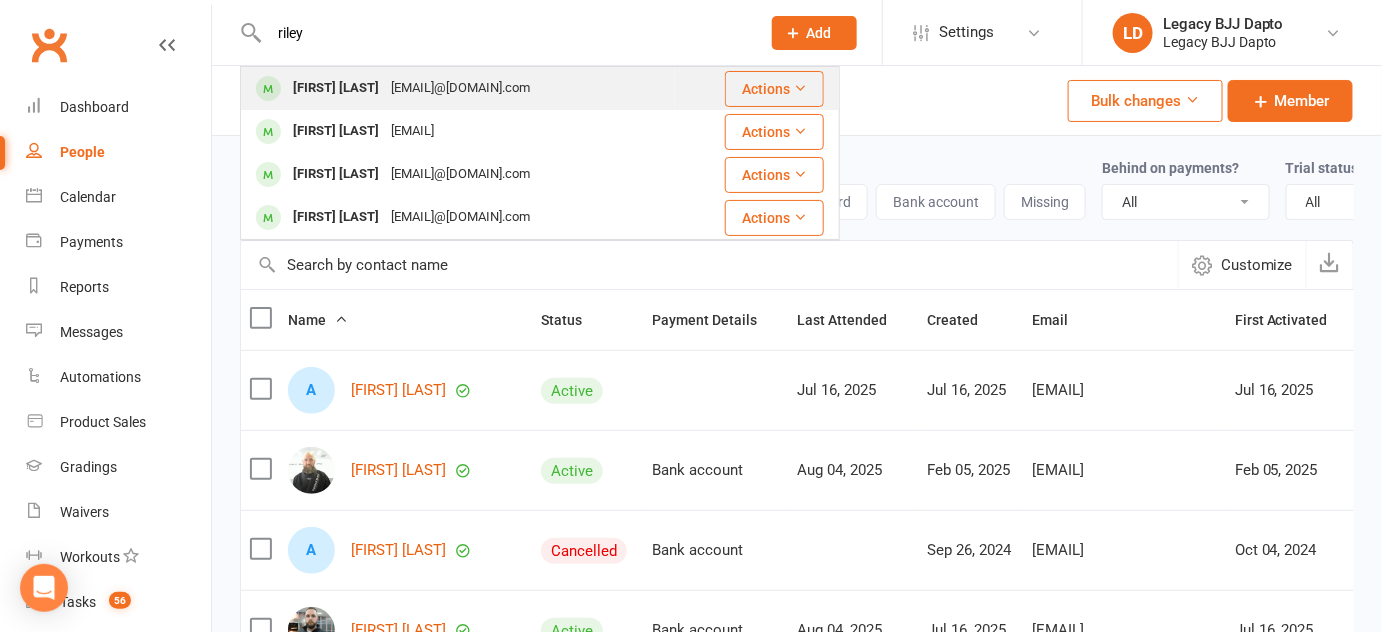type on "riley" 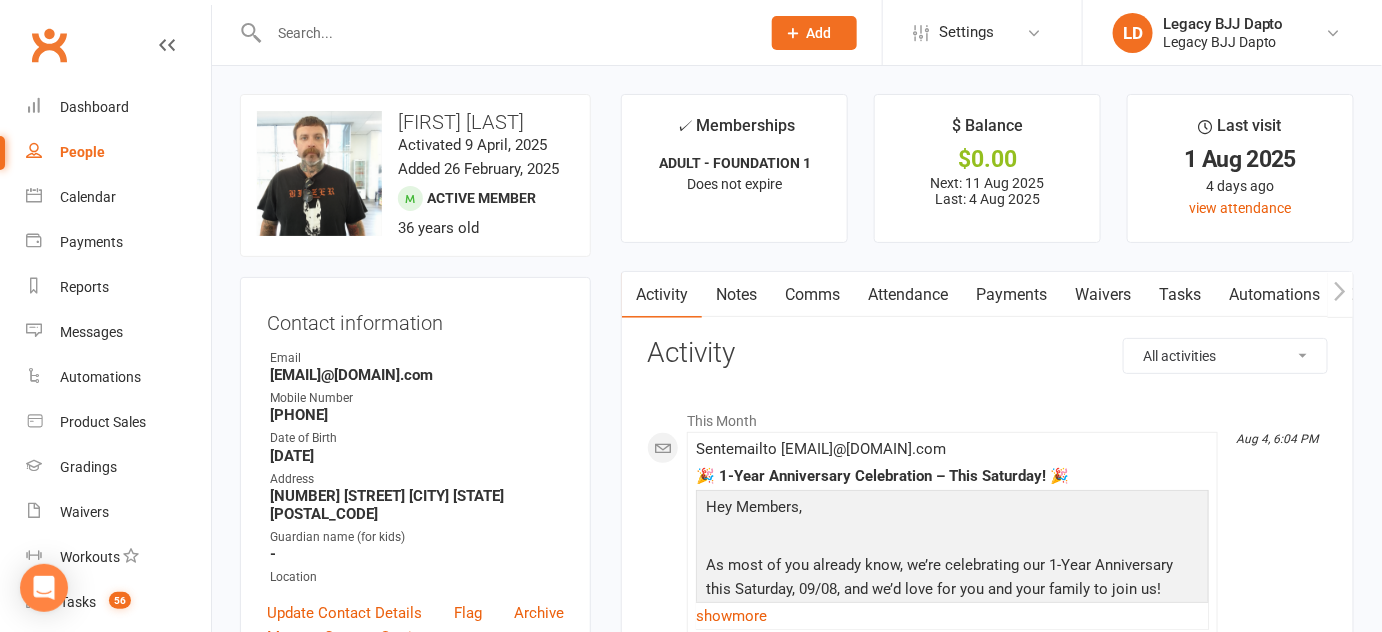 click on "Payments" at bounding box center (1011, 295) 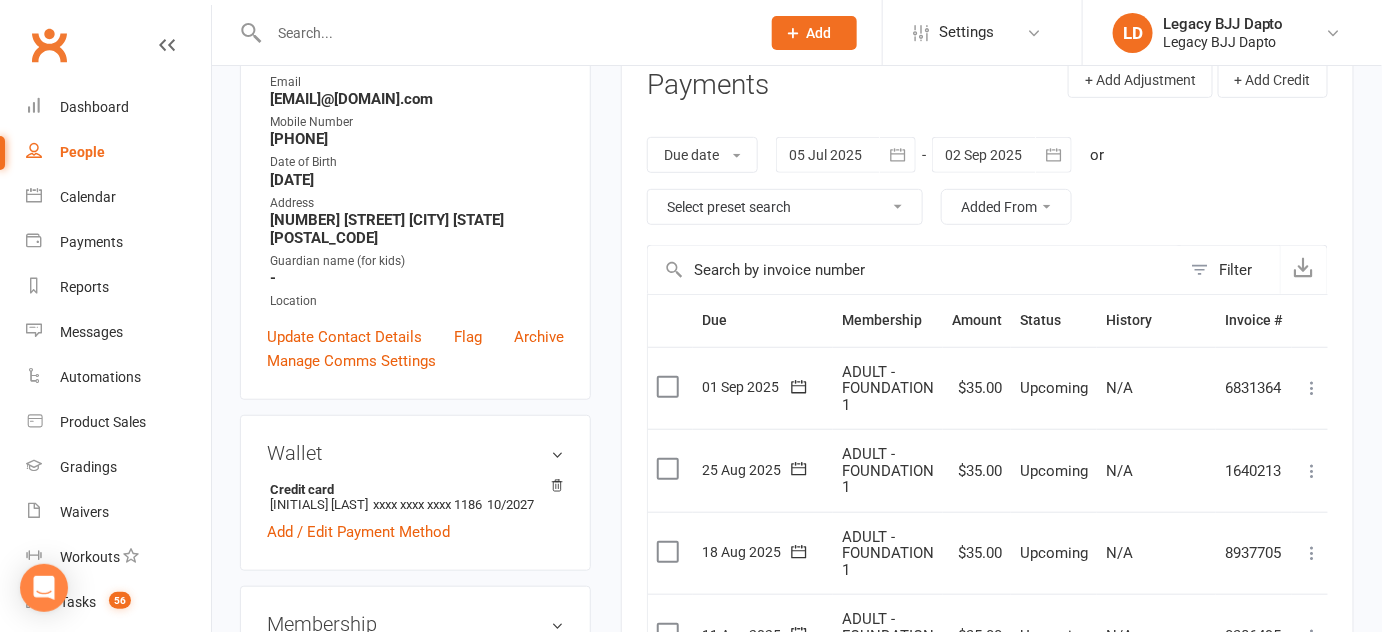 scroll, scrollTop: 473, scrollLeft: 0, axis: vertical 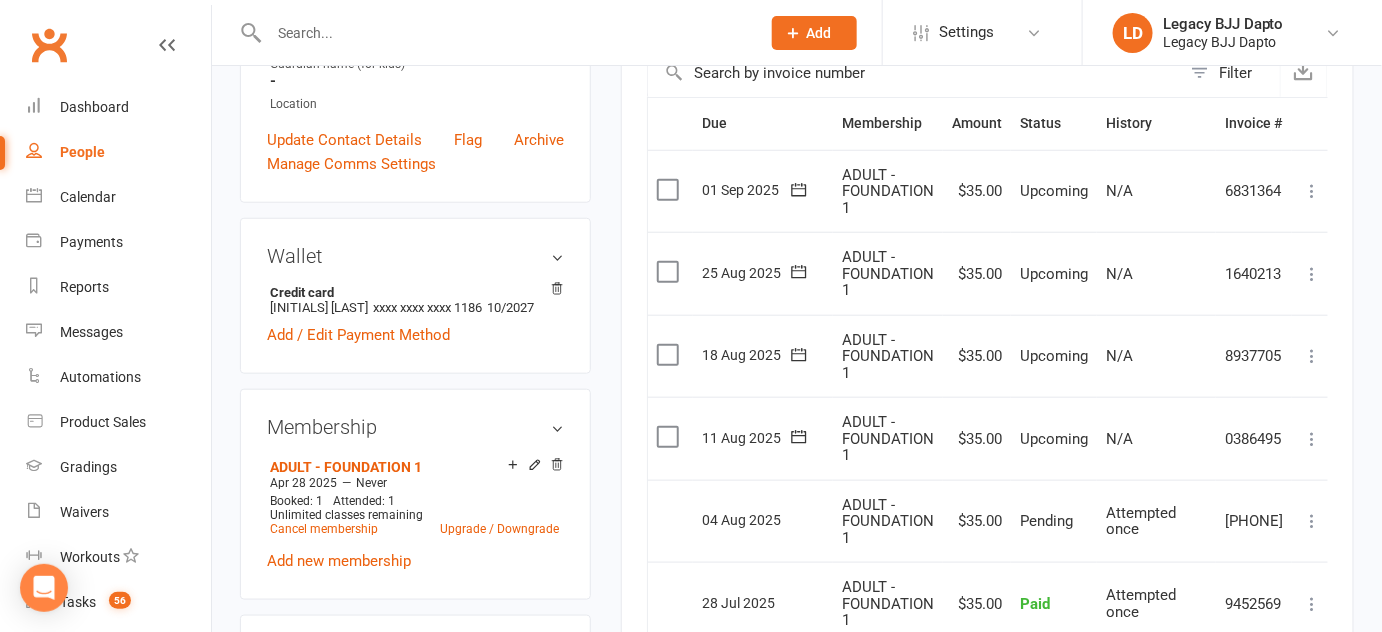 click at bounding box center [1313, 439] 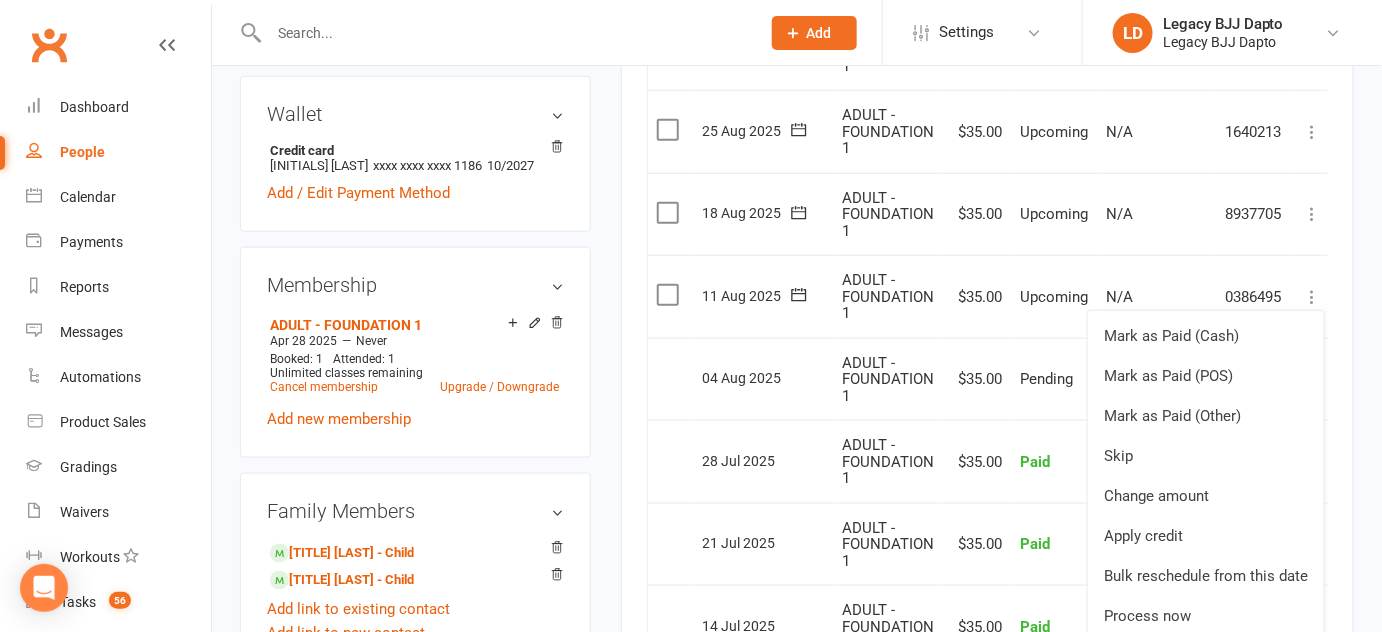 scroll, scrollTop: 709, scrollLeft: 0, axis: vertical 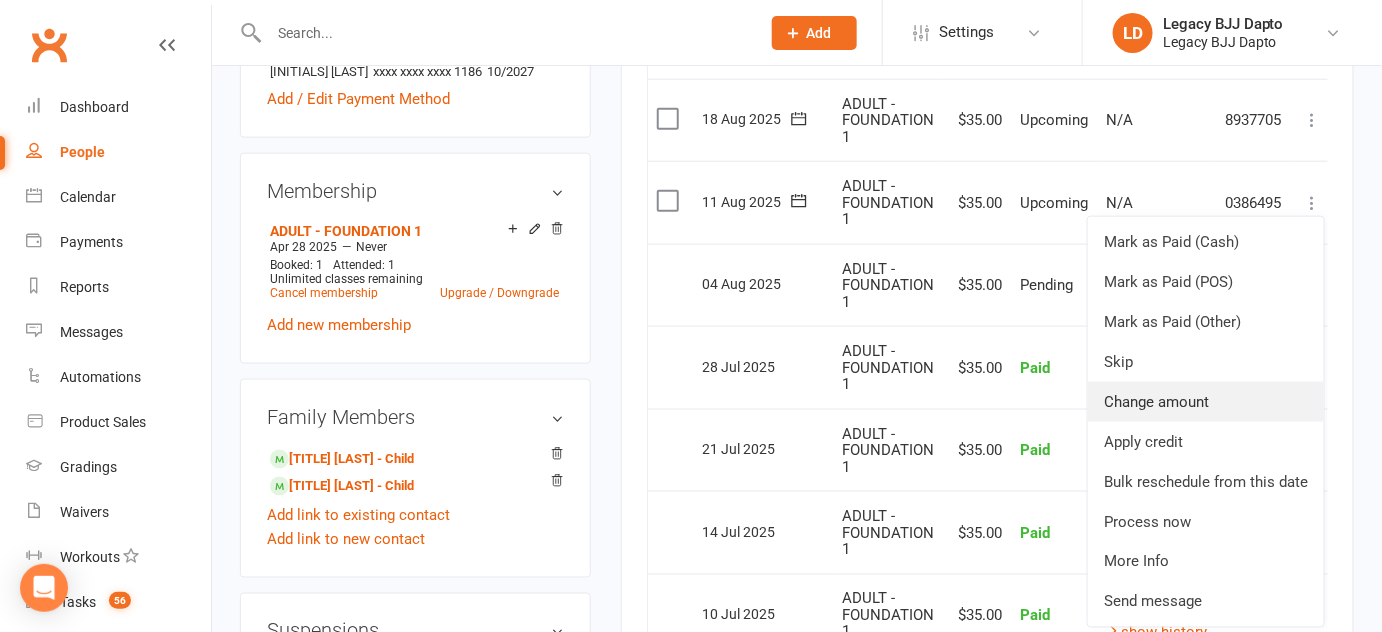 click on "Change amount" at bounding box center (1206, 402) 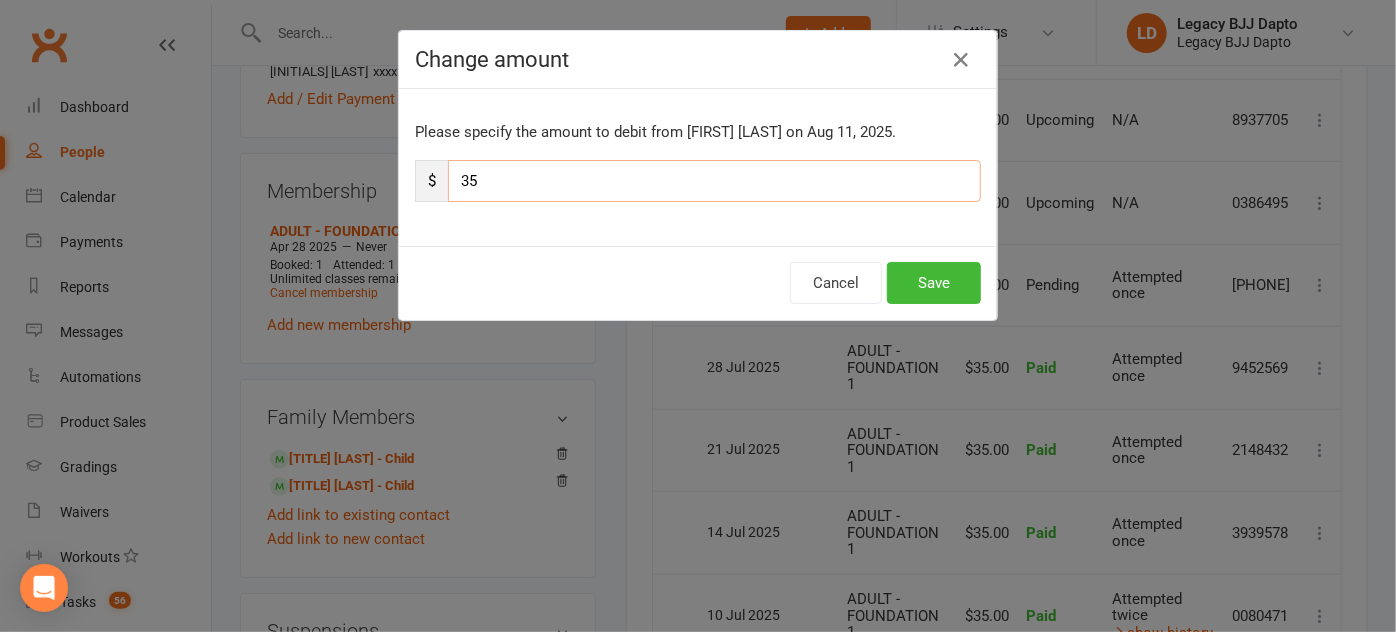 click on "35" at bounding box center [714, 181] 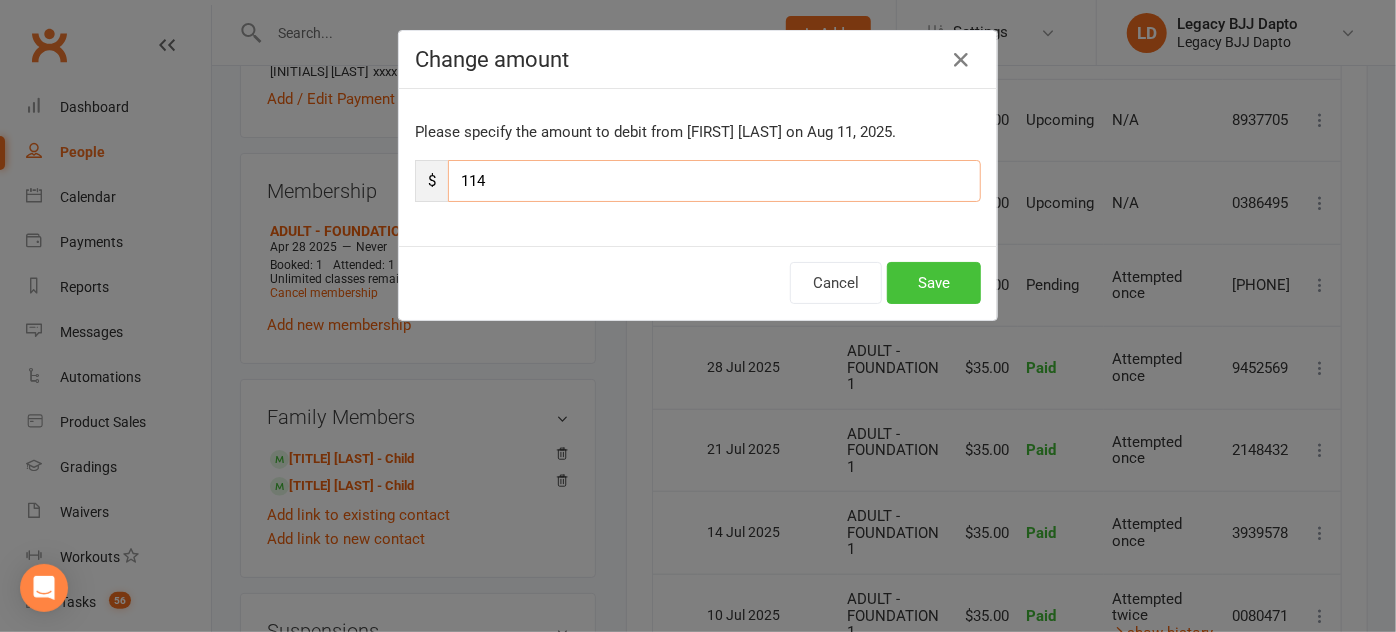 type on "114" 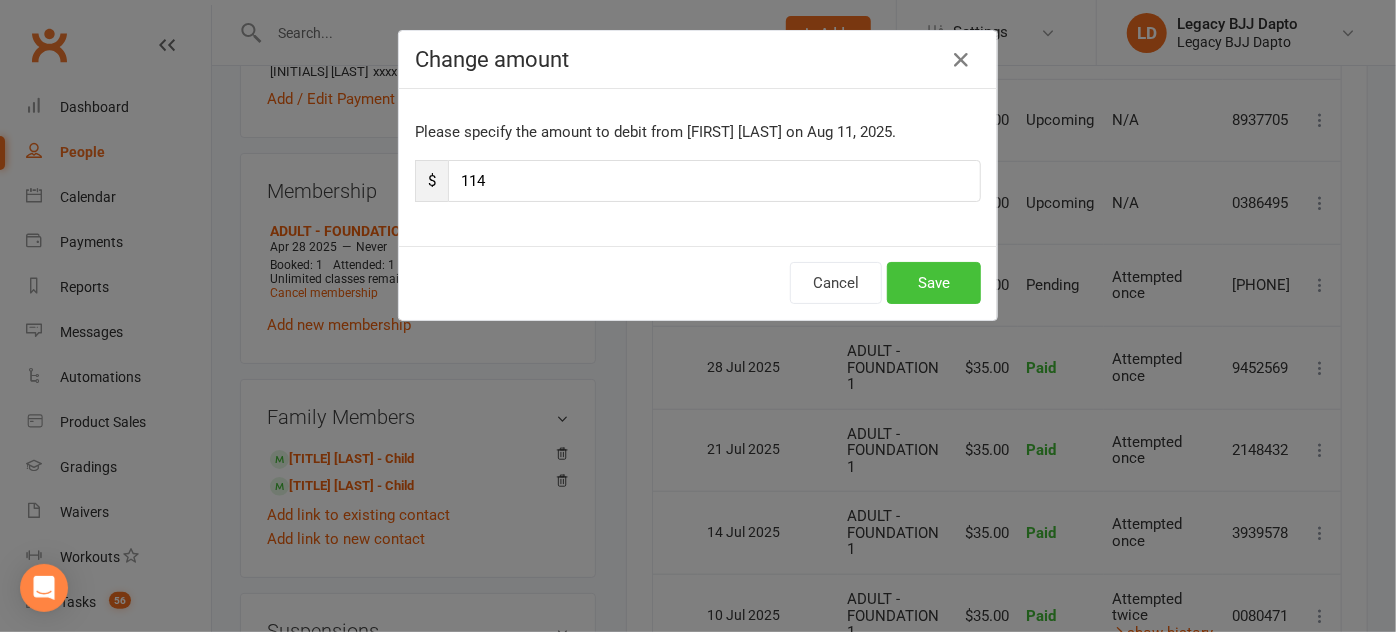 click on "Save" at bounding box center (934, 283) 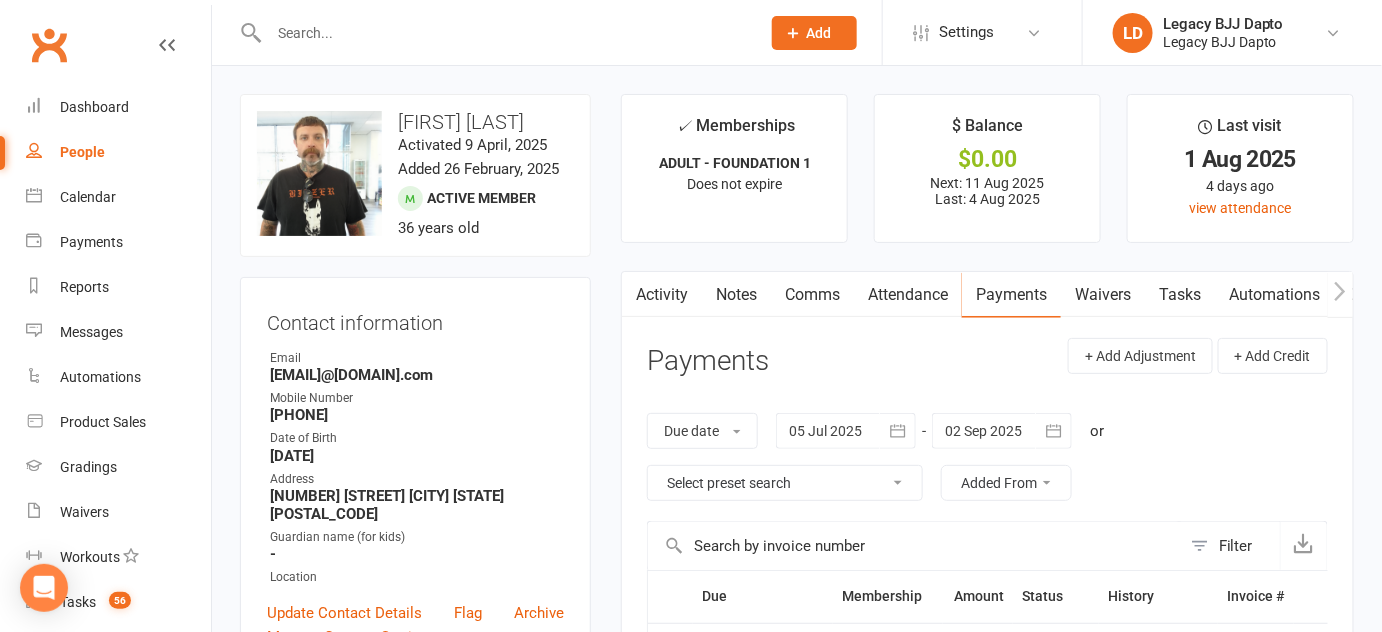 scroll, scrollTop: 53, scrollLeft: 0, axis: vertical 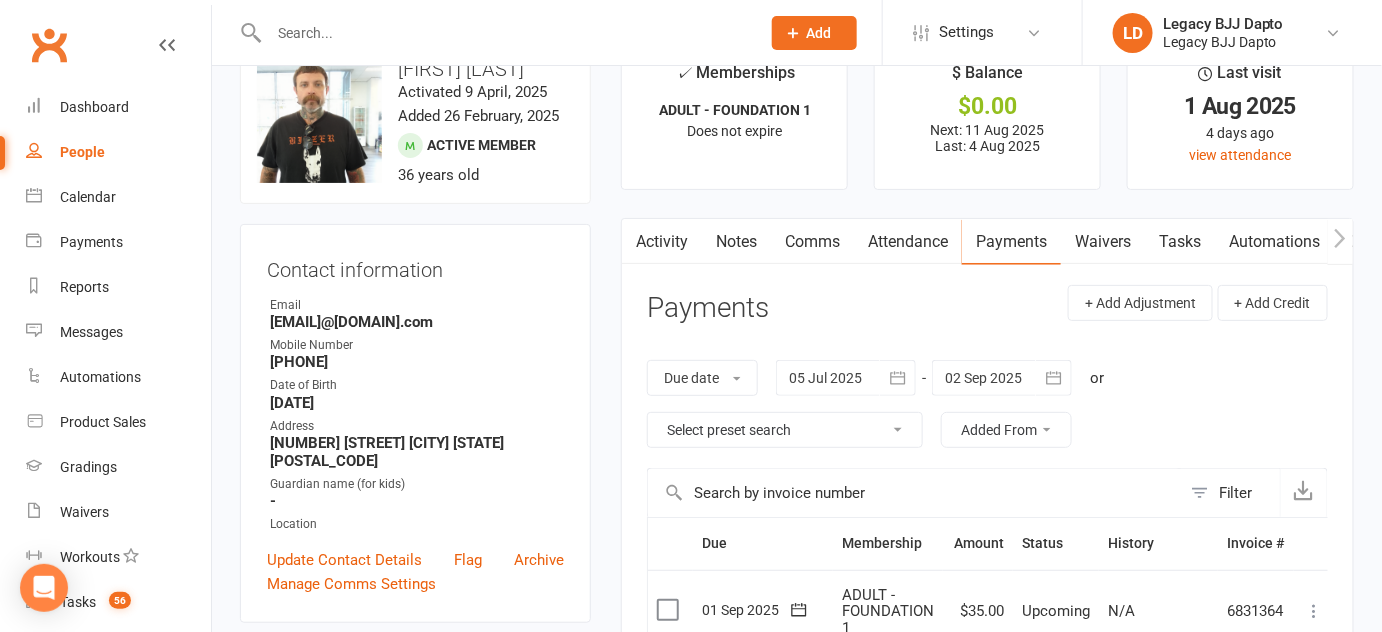click on "✓ Memberships ADULT - FOUNDATION 1 Does not expire $ Balance $0.00 Next: 11 Aug 2025 Last: 4 Aug 2025 Last visit 1 Aug 2025 4 days ago view attendance
Activity Notes Comms Attendance Payments Waivers Tasks Automations Gradings / Promotions Assessments Credit balance
Payments + Add Adjustment + Add Credit Due date  Due date Date paid Date failed Date settled 05 Jul 2025
July 2025
Sun Mon Tue Wed Thu Fri Sat
27
29
30
01
02
03
04
05
28
06
07
08
09
10
11
12
29
13
14
15
16
17
18
19
30" at bounding box center [987, 862] 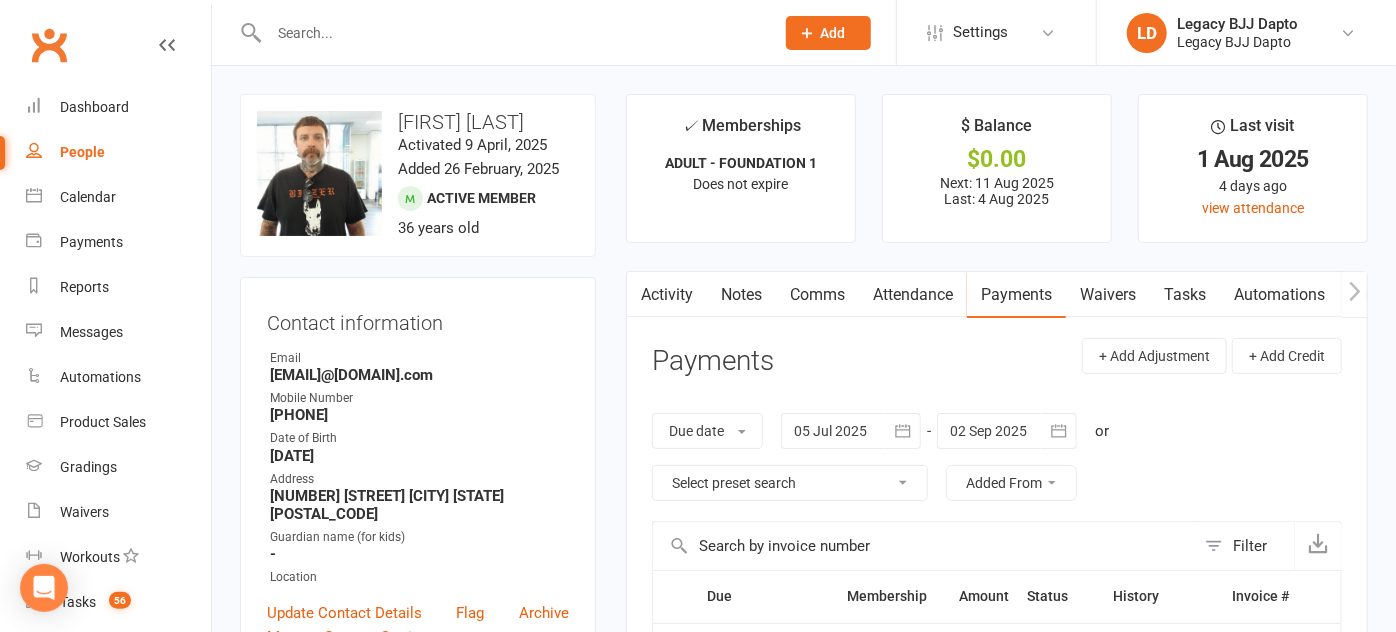 select on "100" 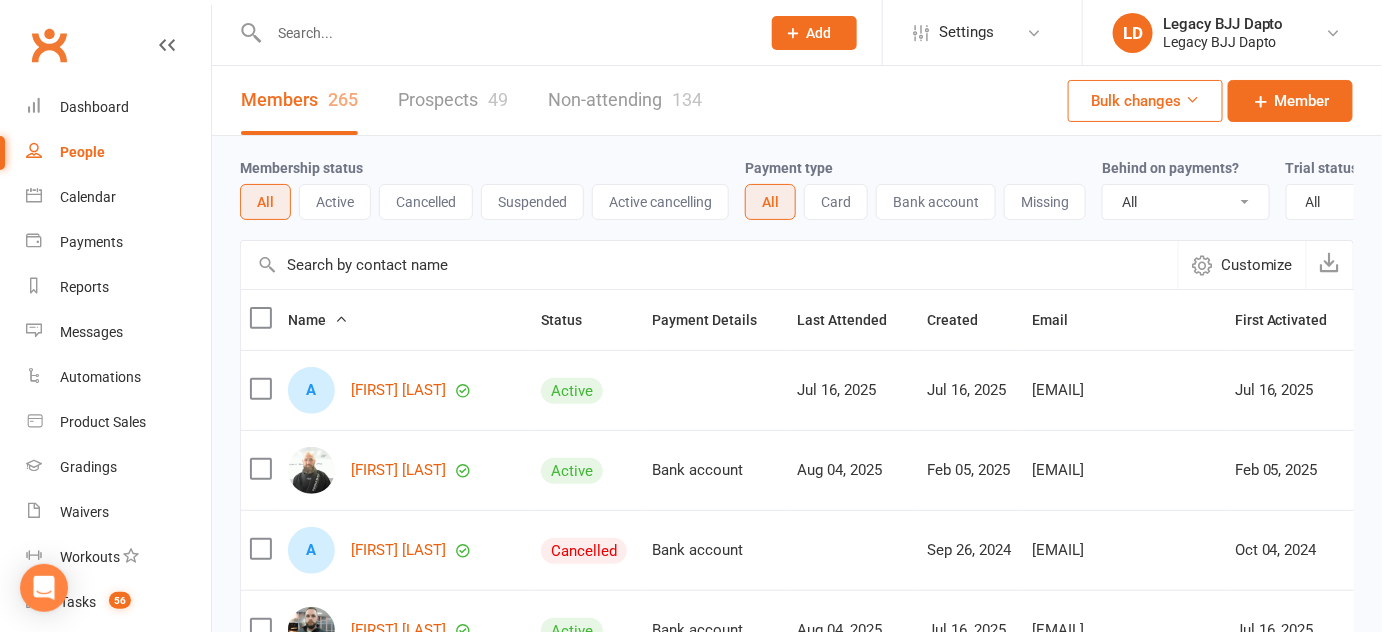 click on "People" at bounding box center [118, 152] 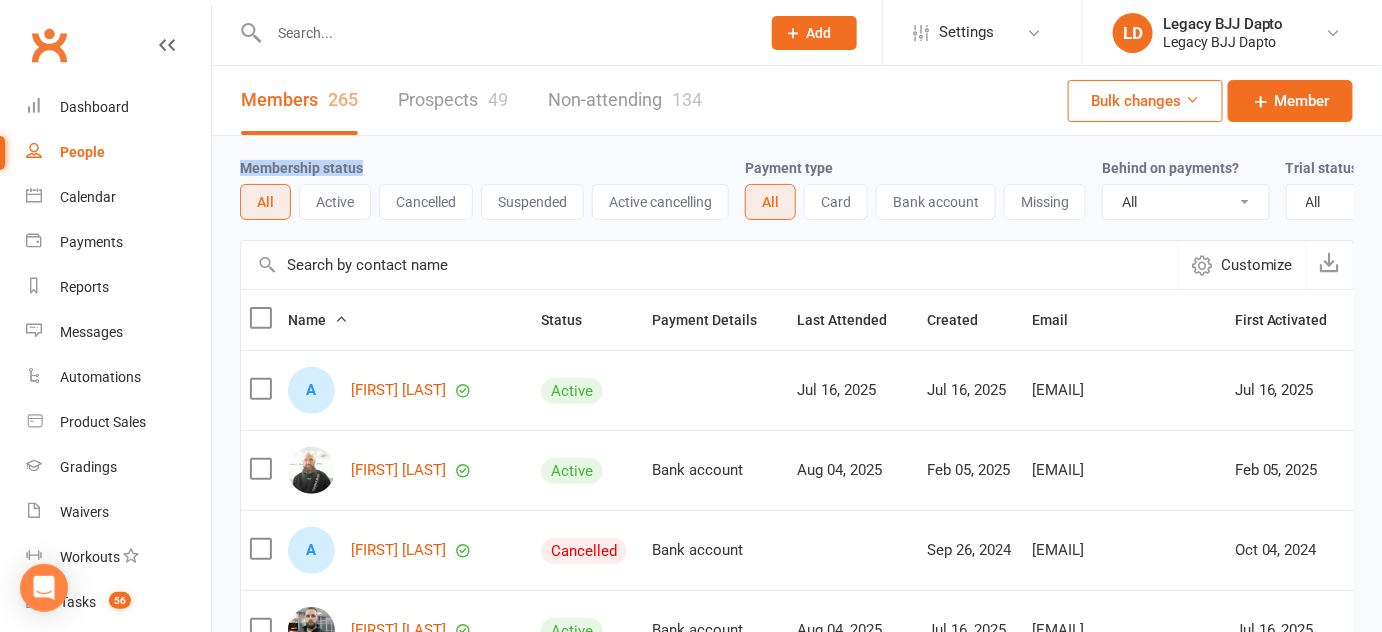 drag, startPoint x: 479, startPoint y: 162, endPoint x: 304, endPoint y: 149, distance: 175.4822 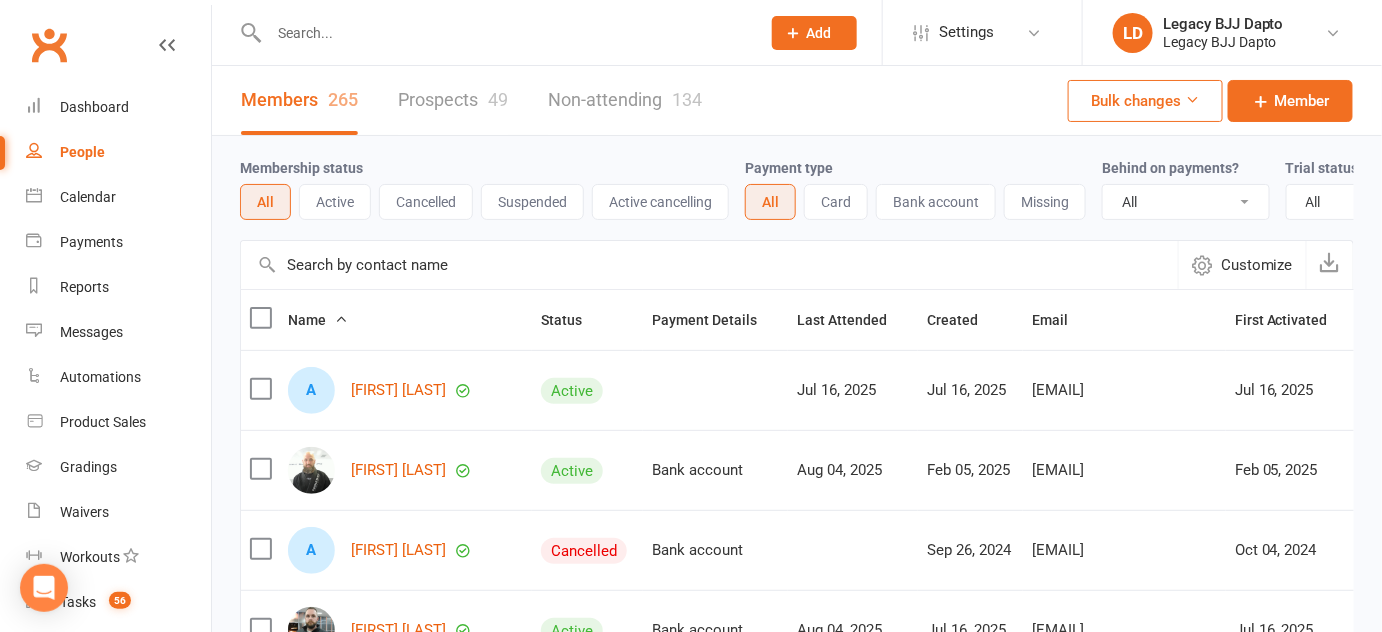 click on "Membership status All Active Cancelled Suspended Active cancelling Payment type All Card Bank account Missing Behind on payments? All No Yes Trial status All Active and expired trials All active trials Active trial (no other membership) Active trial (other membership present) Expired trials only No trial" at bounding box center (797, 188) 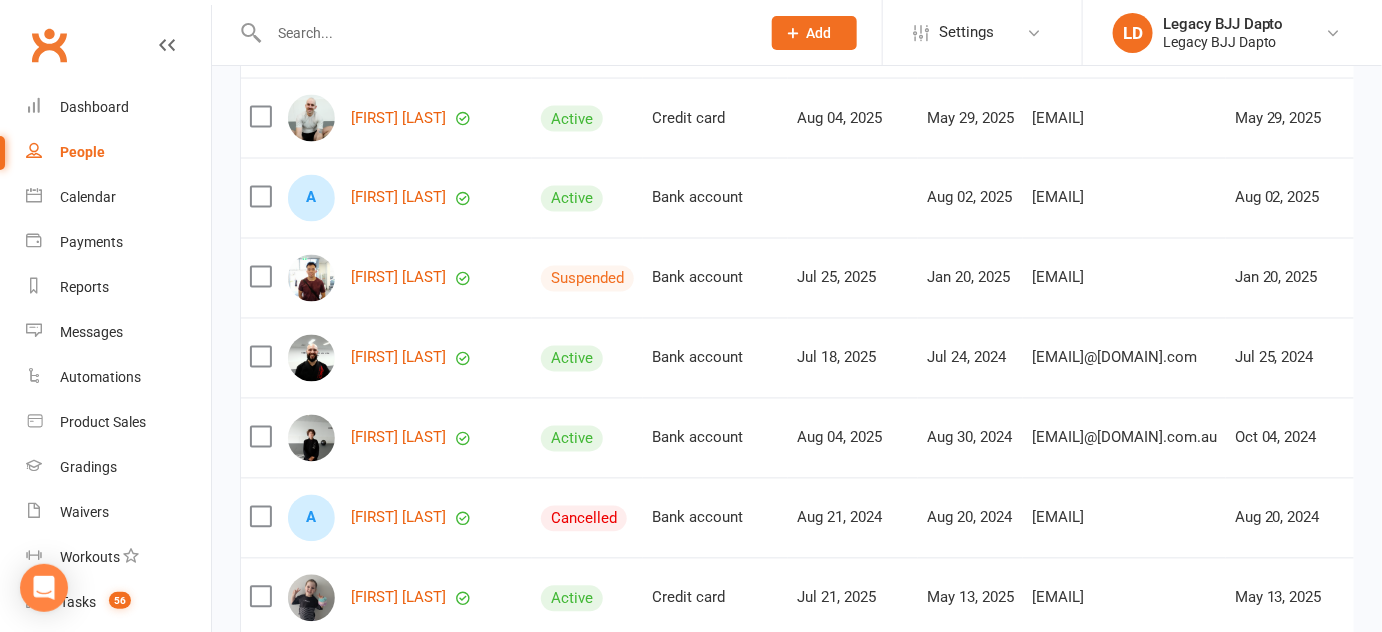 scroll, scrollTop: 1159, scrollLeft: 0, axis: vertical 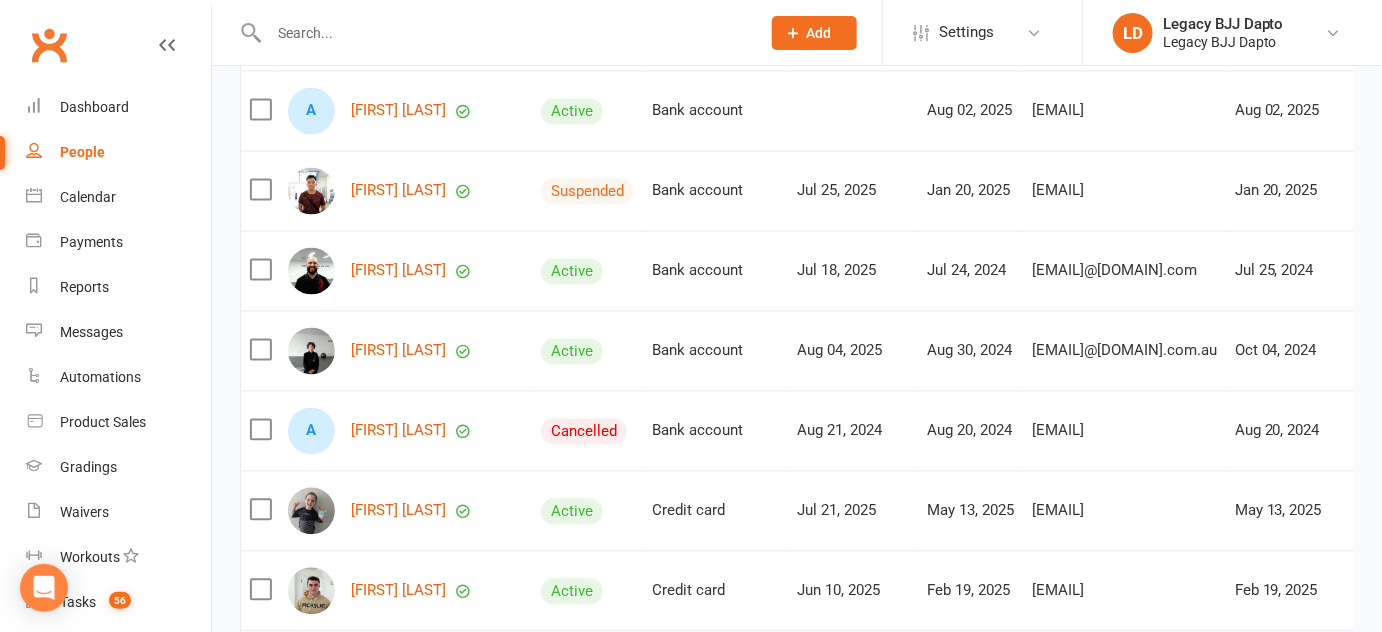 click on "Active" at bounding box center (587, 111) 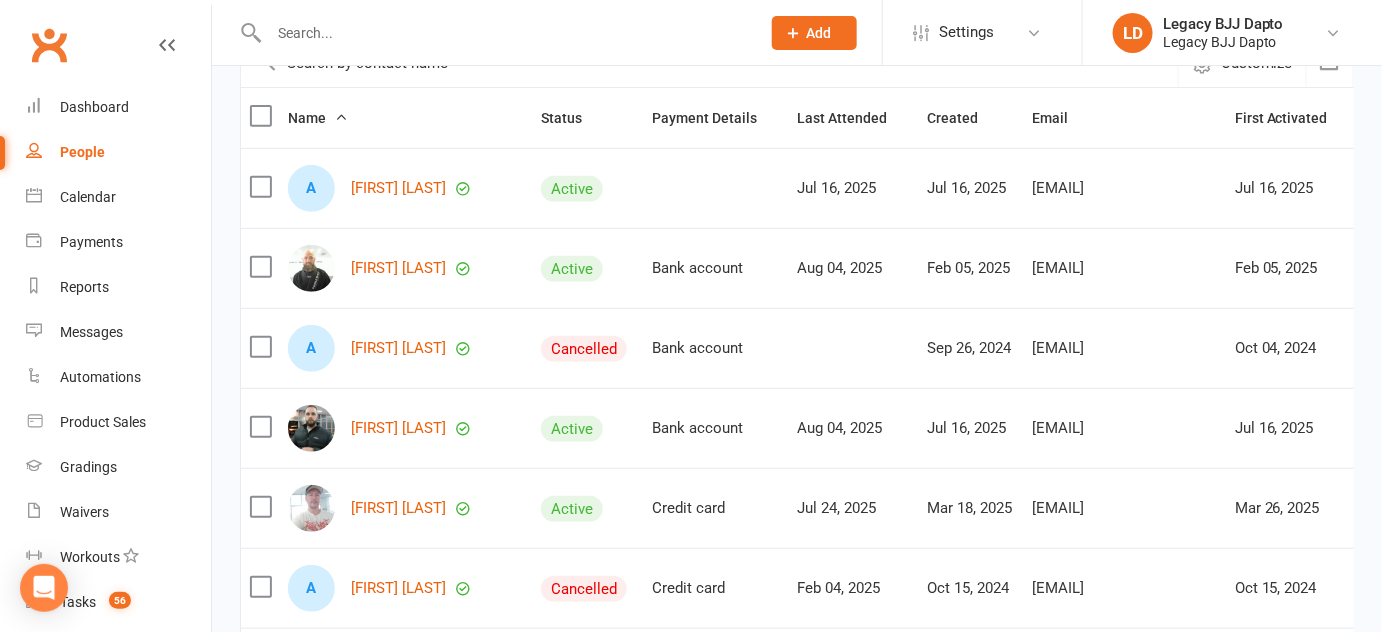 scroll, scrollTop: 0, scrollLeft: 0, axis: both 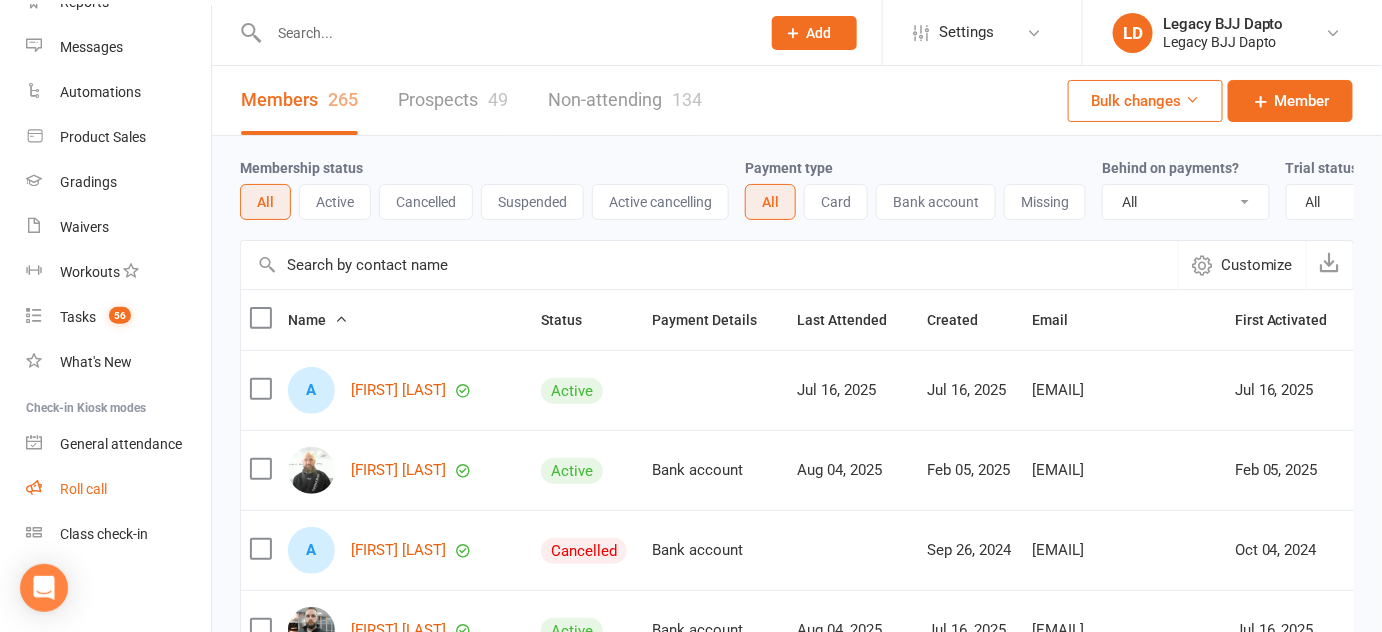 click on "Roll call" at bounding box center (83, 489) 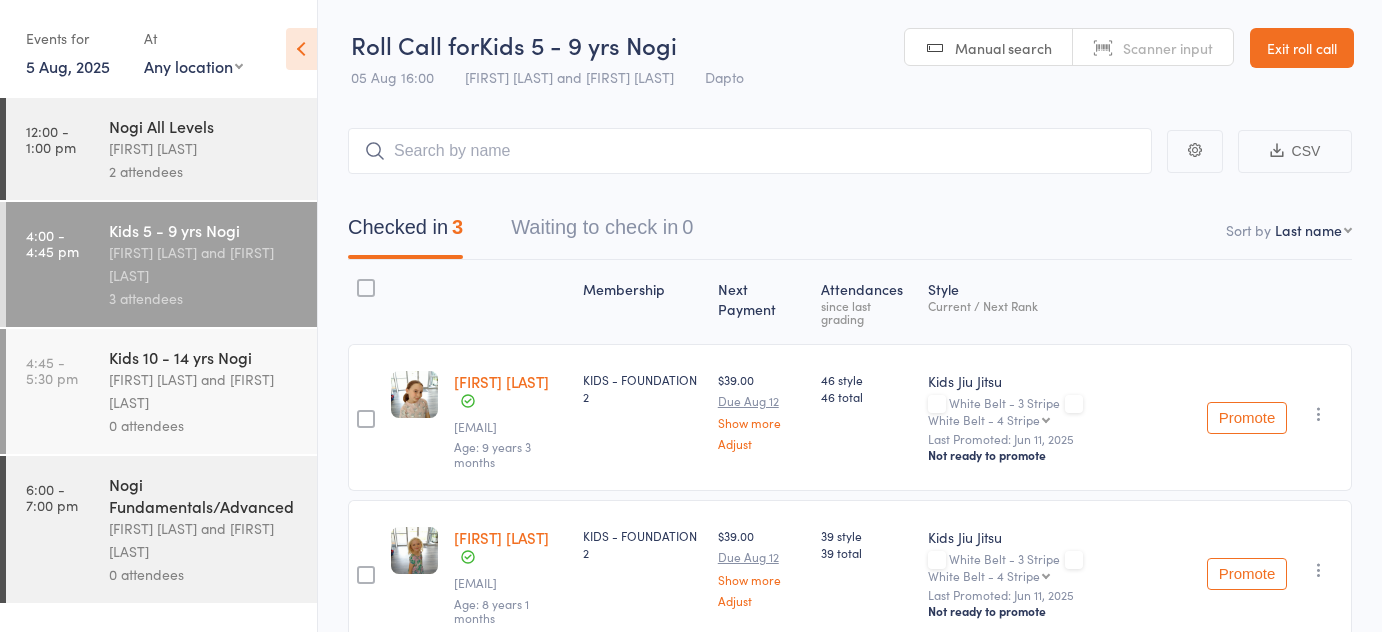 scroll, scrollTop: 15, scrollLeft: 0, axis: vertical 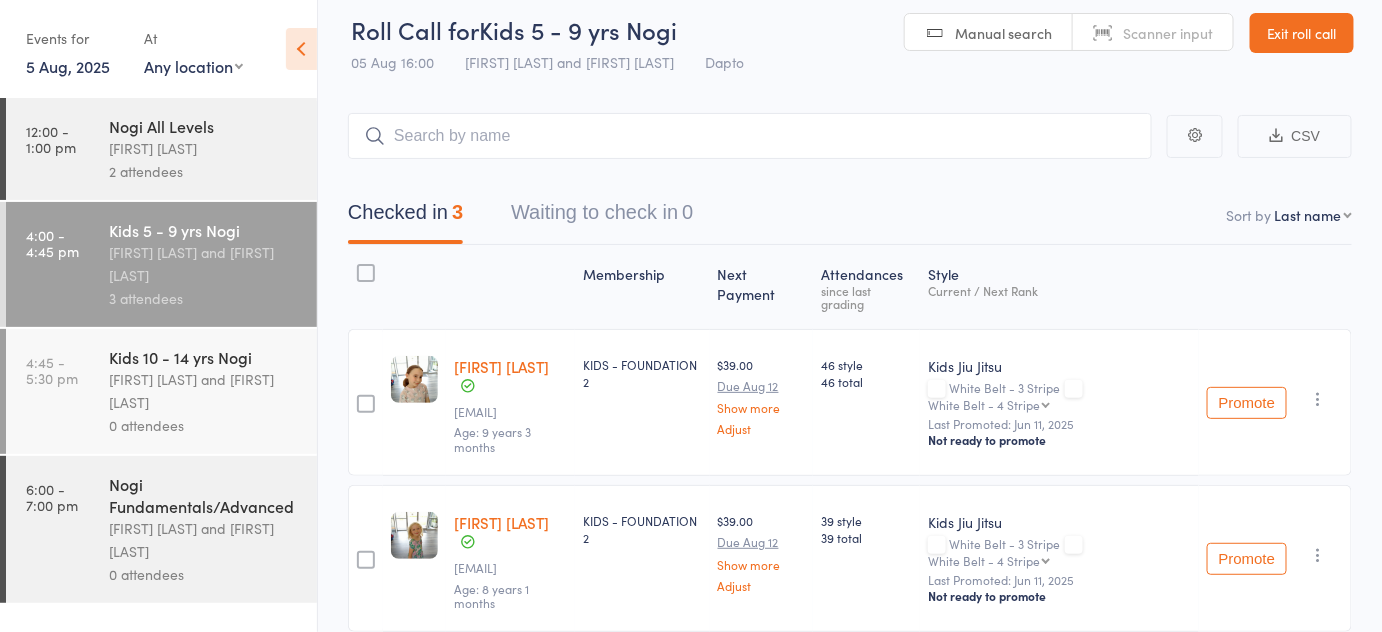 click on "Kids 10 - 14 yrs Nogi" at bounding box center (204, 357) 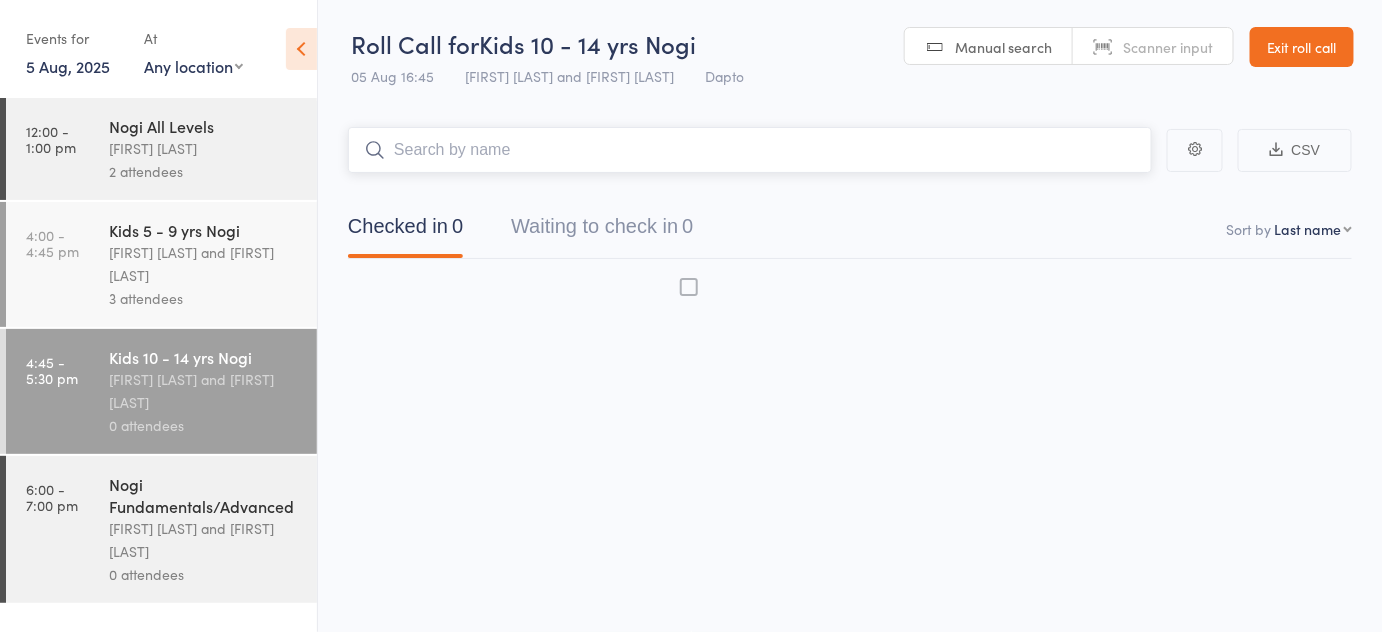scroll, scrollTop: 0, scrollLeft: 0, axis: both 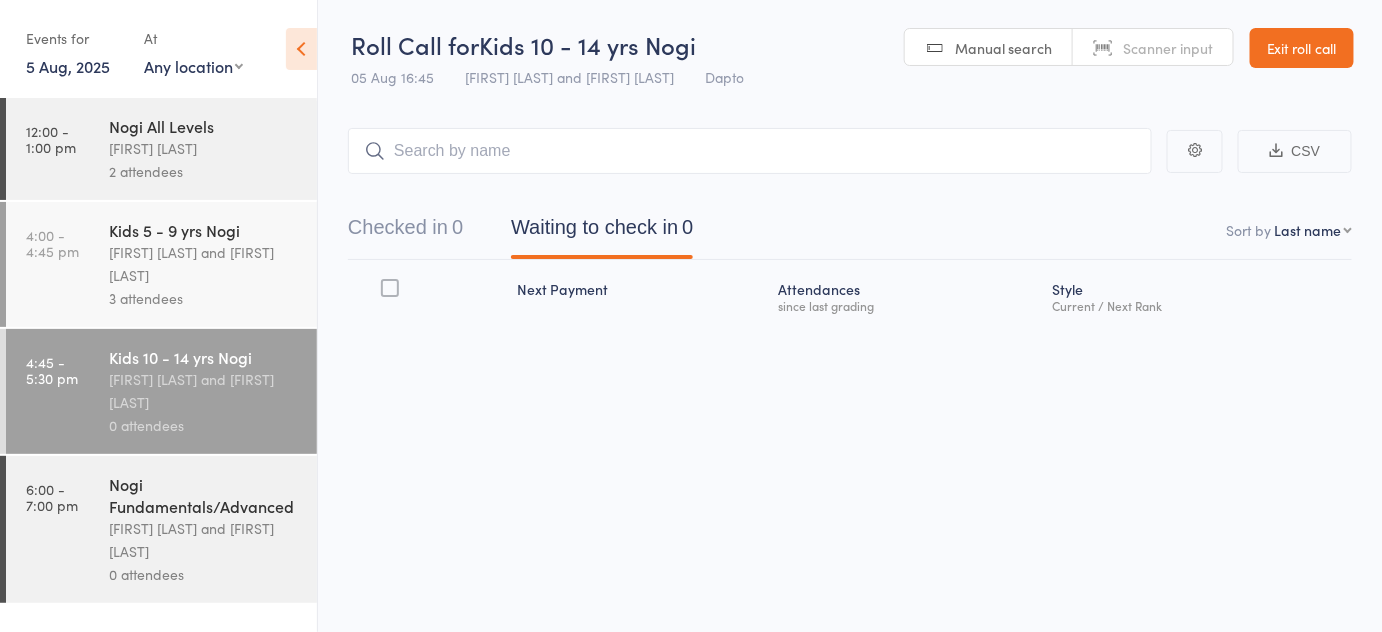click on "Nogi Fundamentals/Advanced" at bounding box center (204, 495) 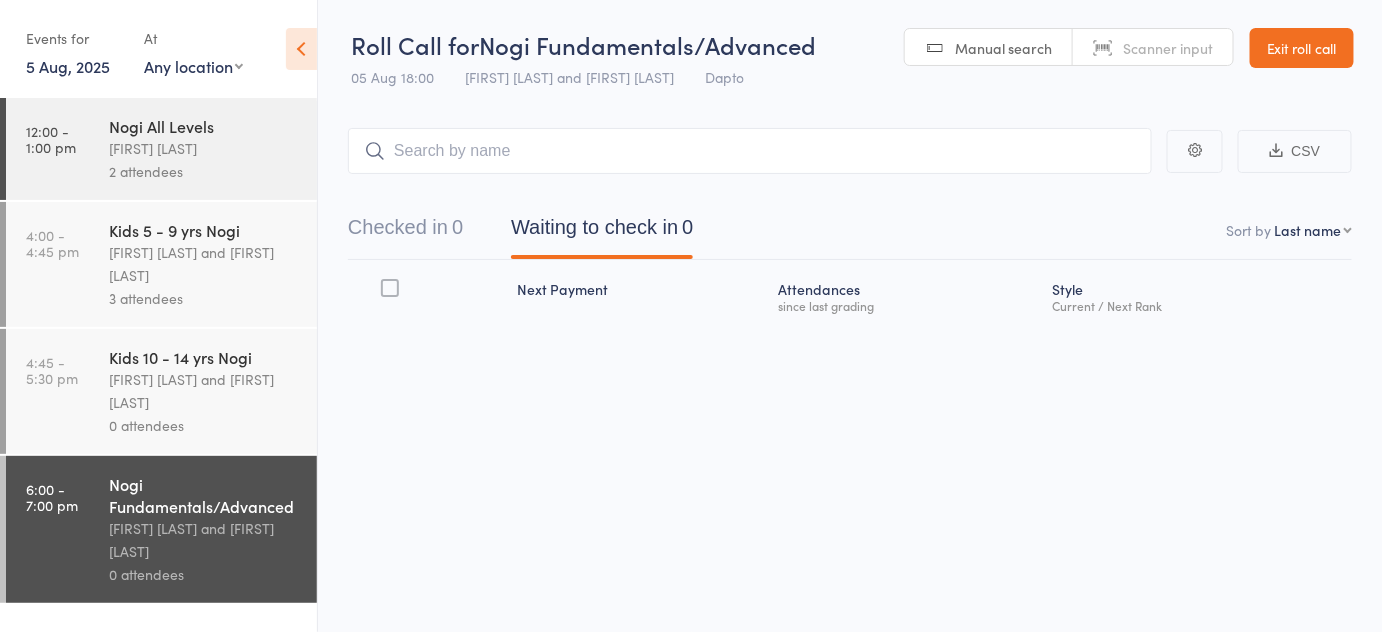 click on "Kids 10 - 14 yrs Nogi Pietro Bressan and Juan Vezzaro 0 attendees" at bounding box center [213, 391] 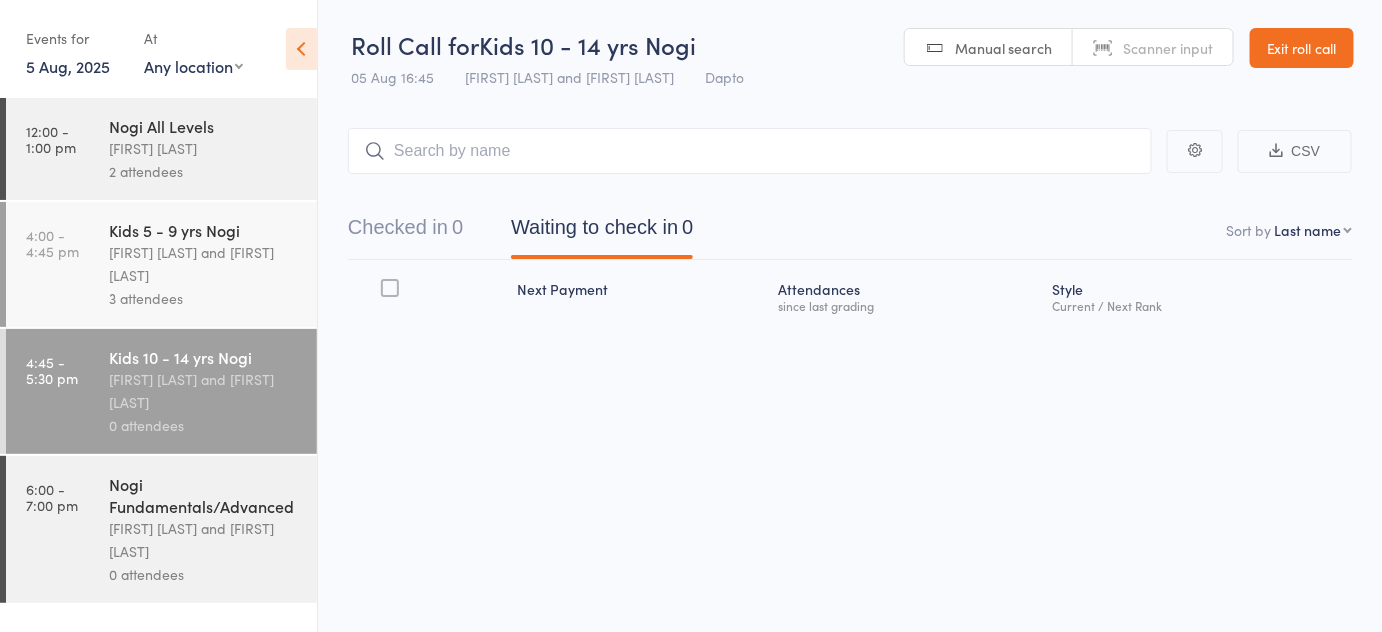 click on "3 attendees" at bounding box center (204, 298) 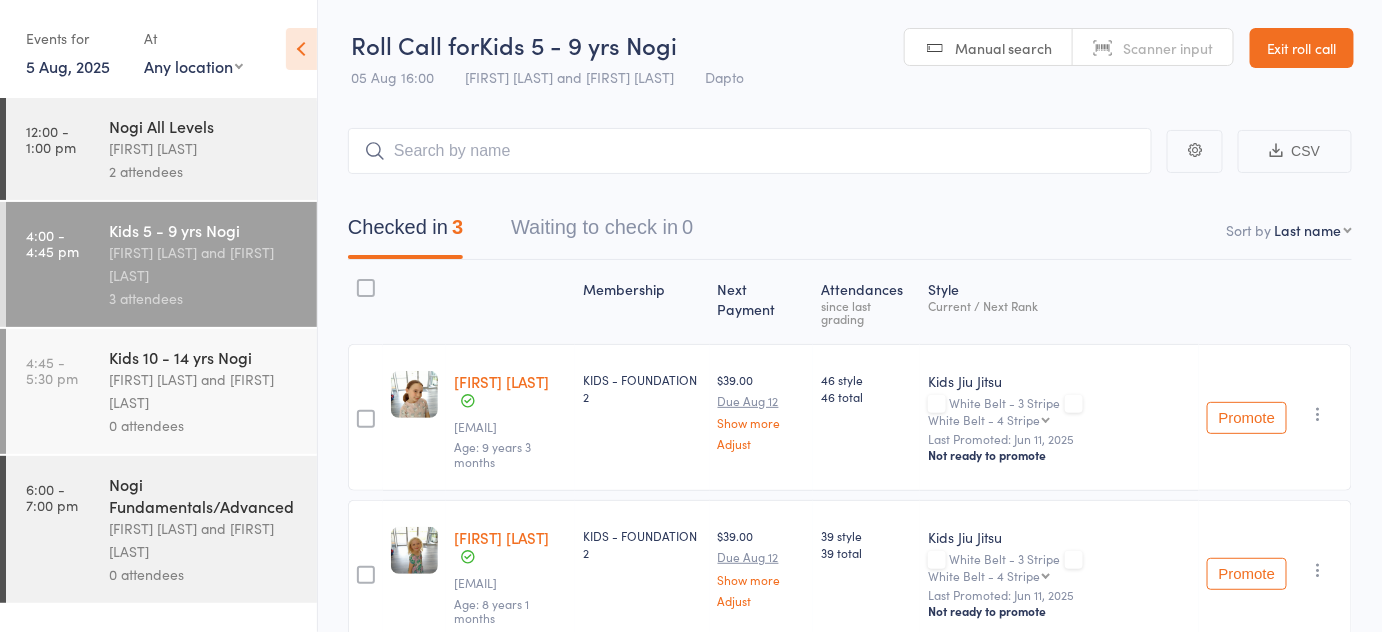 click on "Exit roll call" at bounding box center (1302, 48) 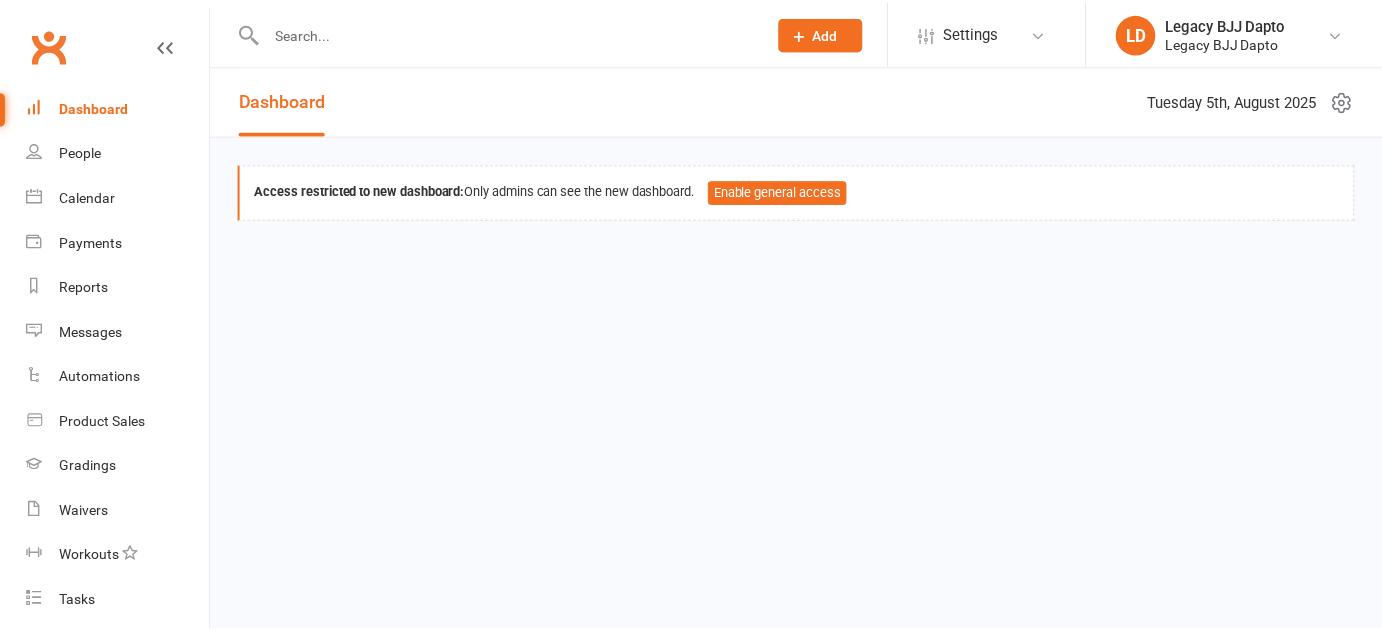 scroll, scrollTop: 0, scrollLeft: 0, axis: both 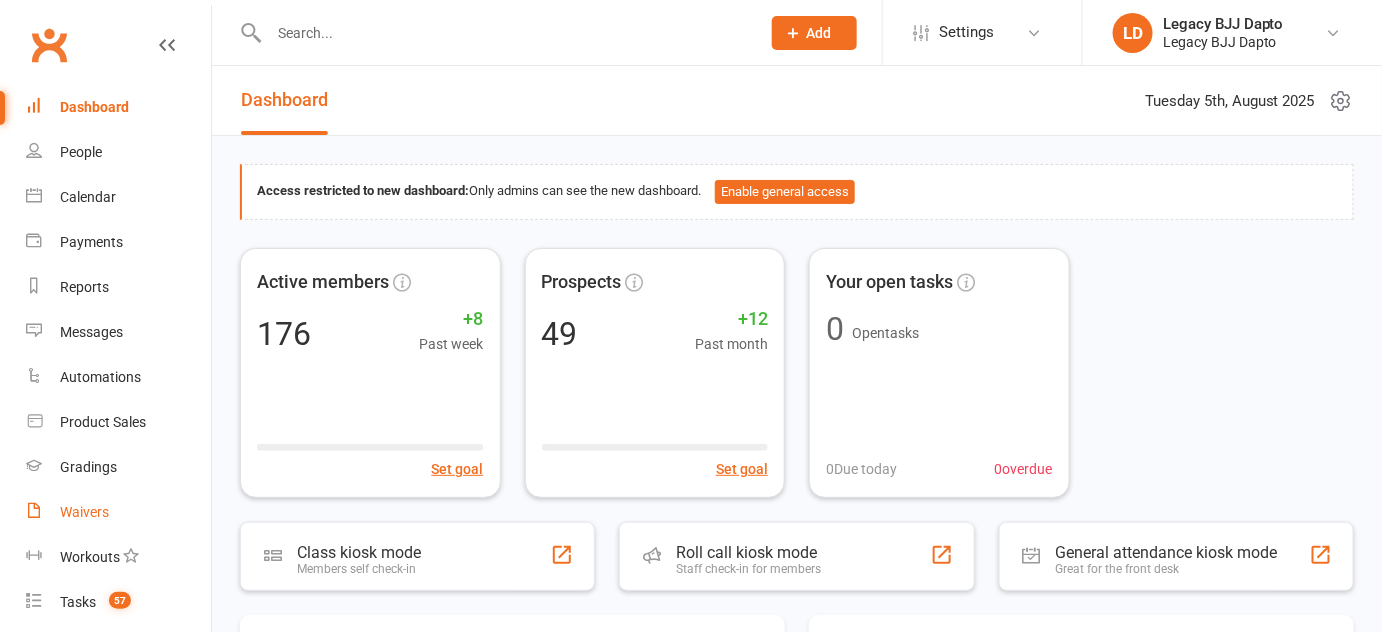 click on "Waivers" at bounding box center [118, 512] 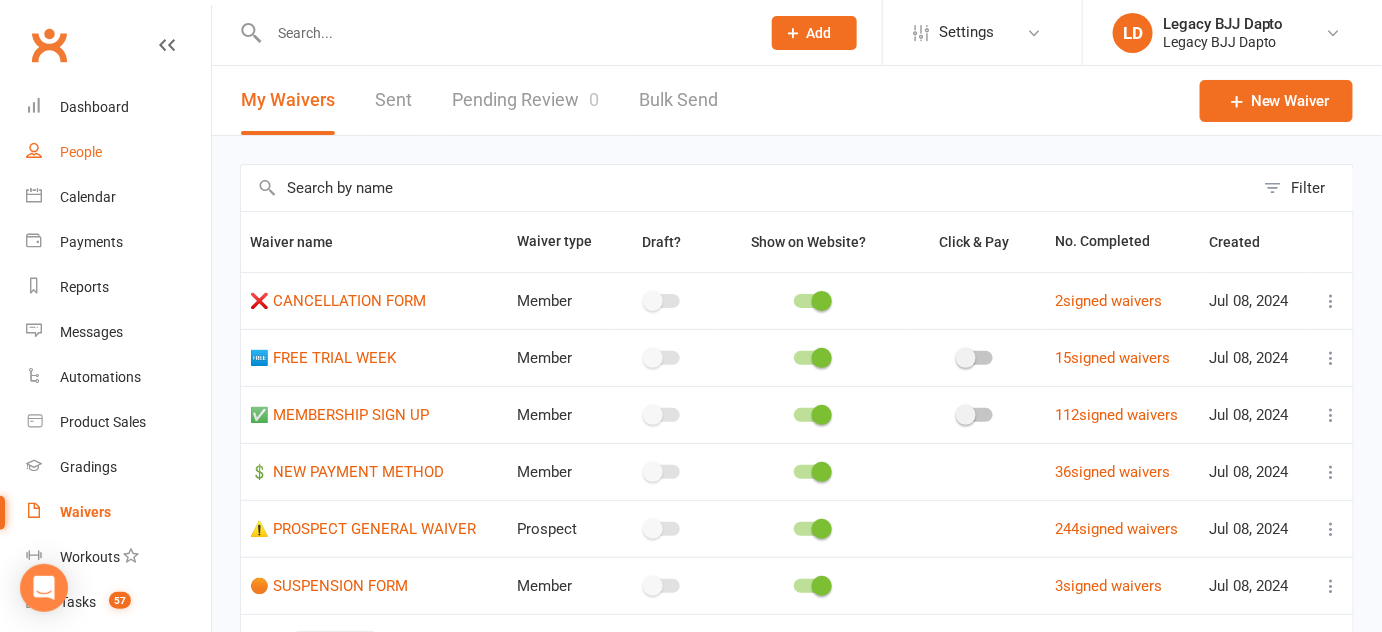 click on "People" at bounding box center [118, 152] 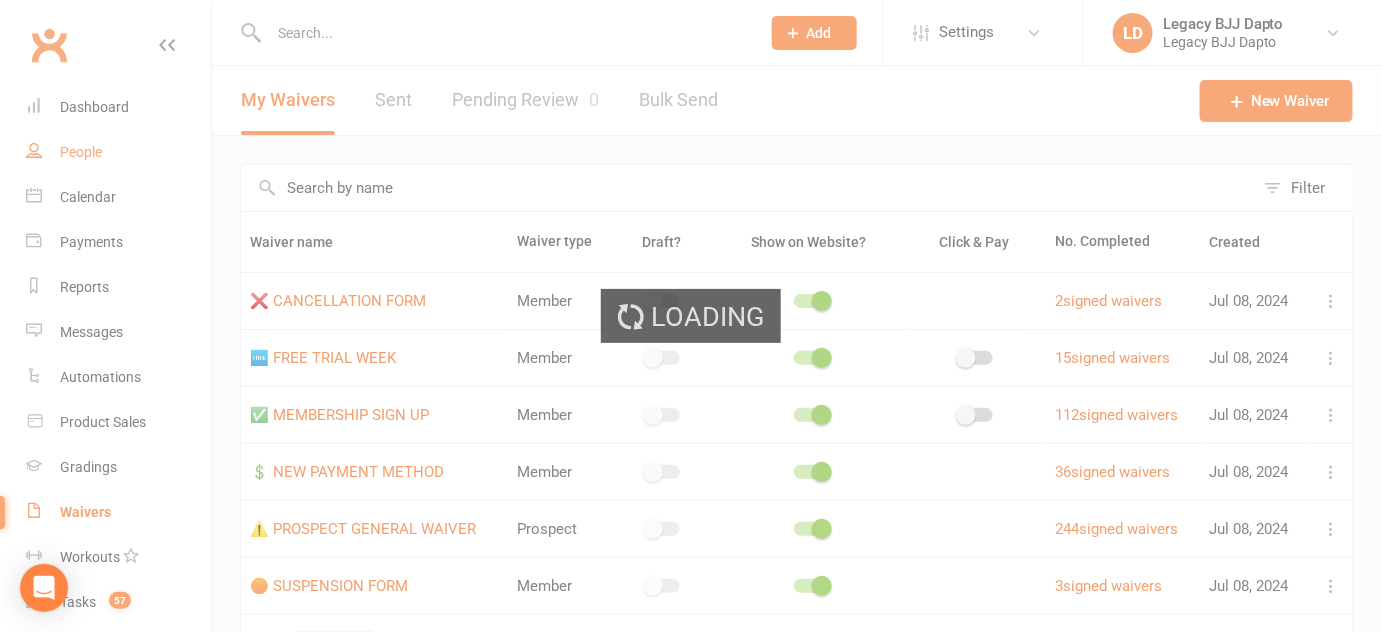 select on "100" 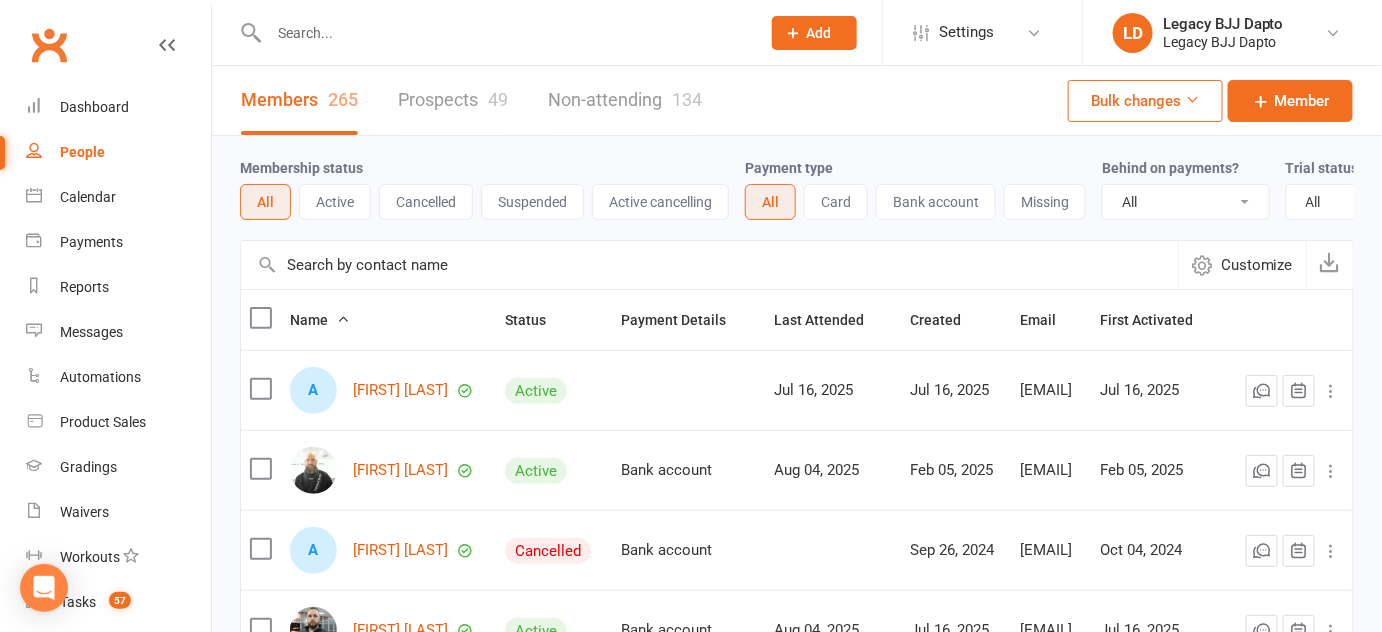 click on "Prospects 49" at bounding box center (453, 100) 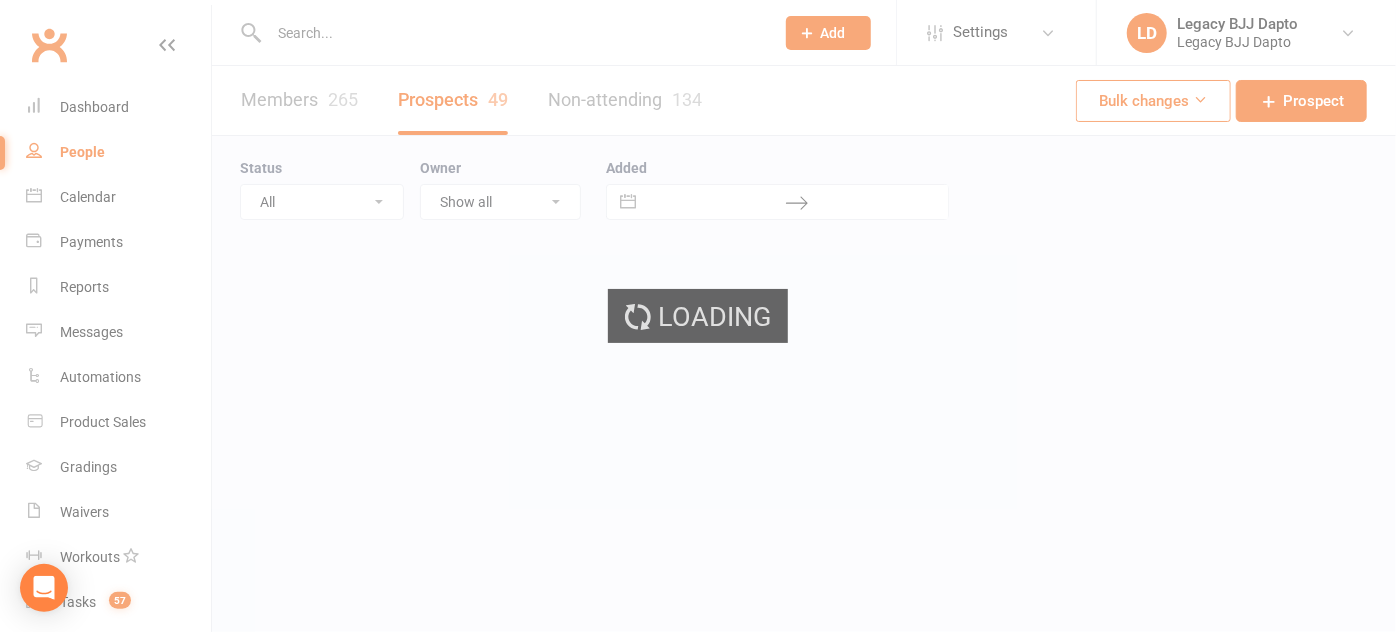 select on "100" 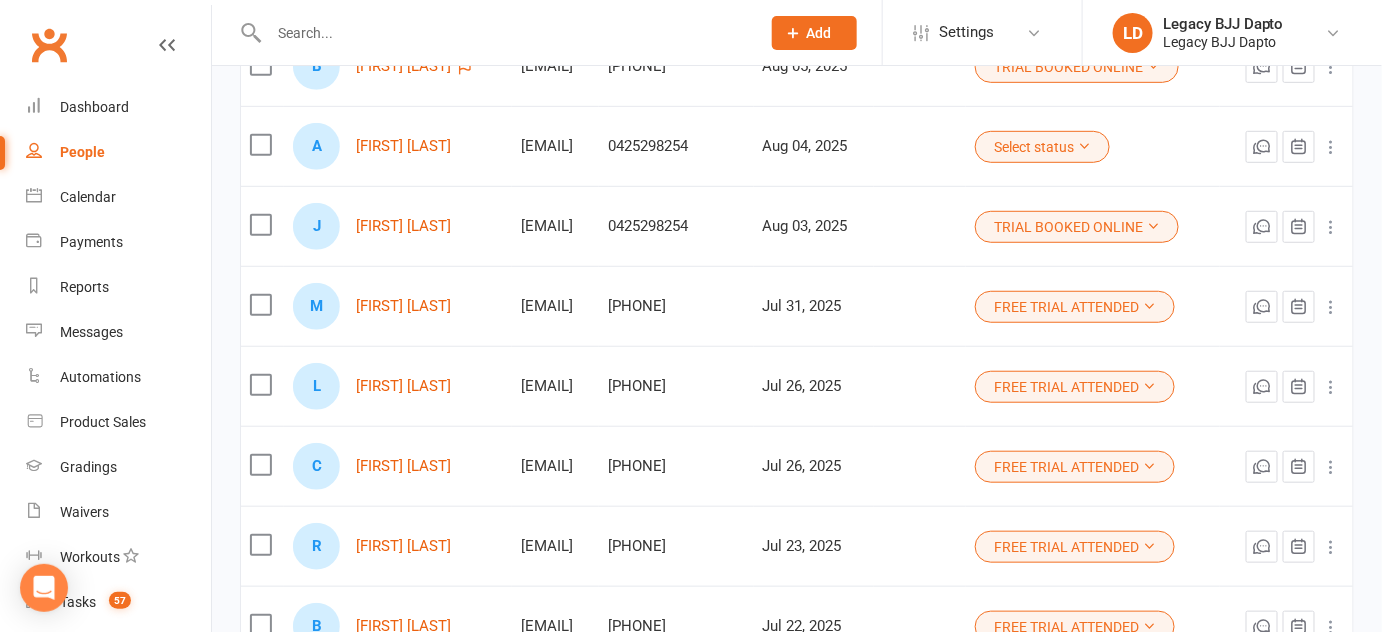 scroll, scrollTop: 353, scrollLeft: 0, axis: vertical 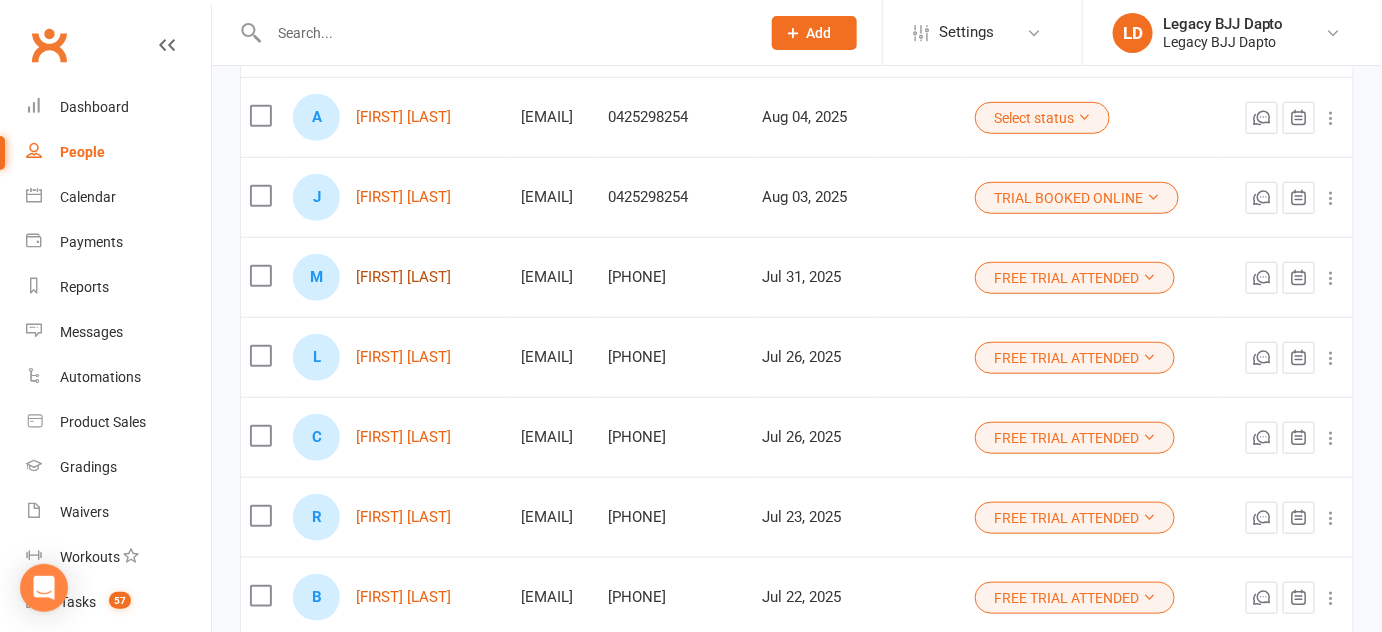 click on "Mauricio Marquez" at bounding box center (403, 277) 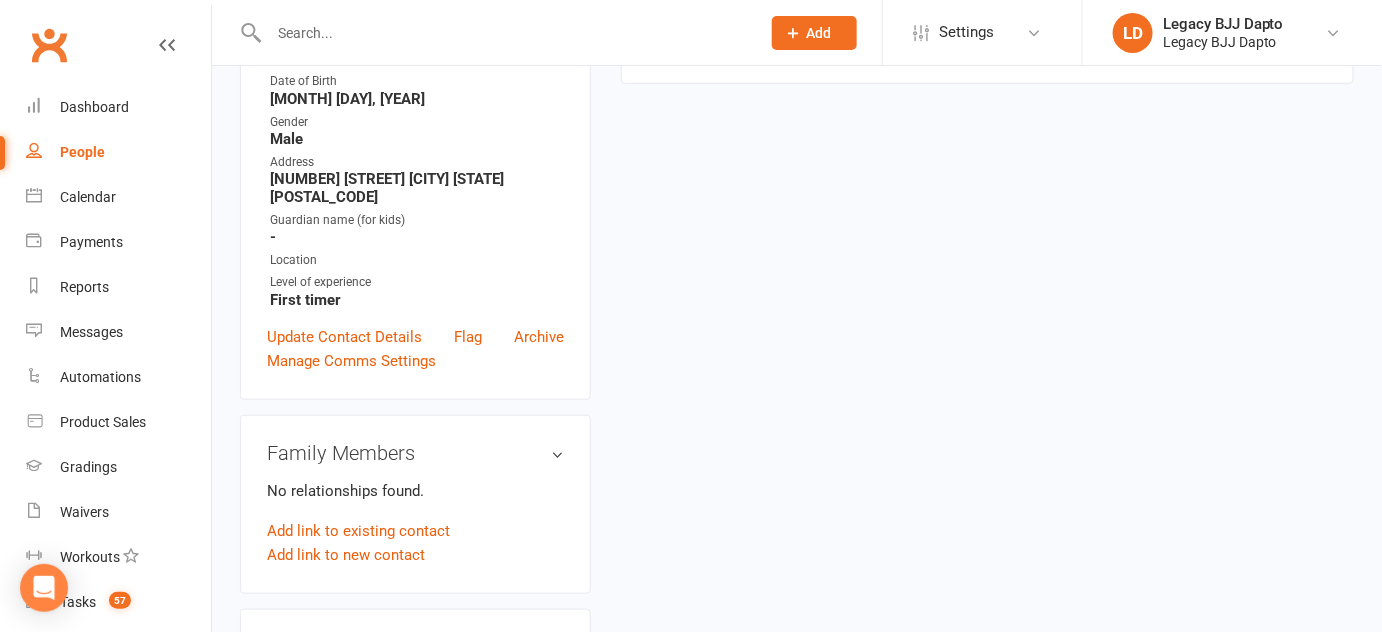 scroll, scrollTop: 0, scrollLeft: 0, axis: both 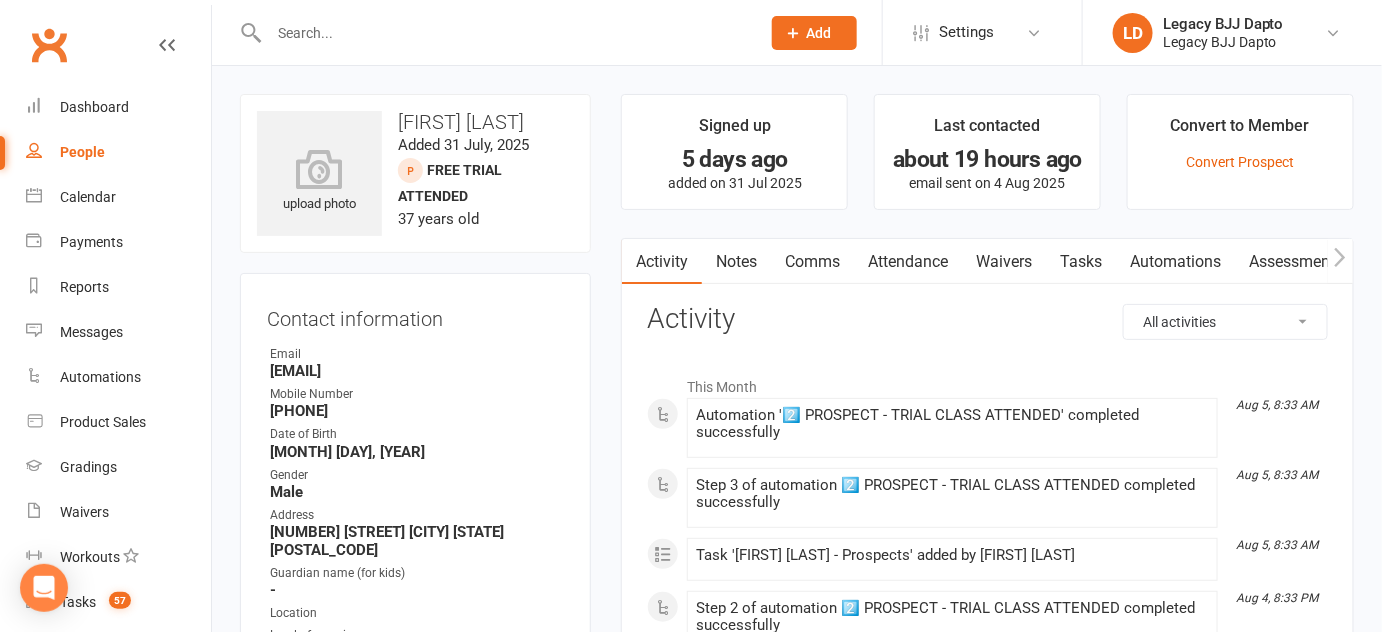 click on "Waivers" at bounding box center [1004, 262] 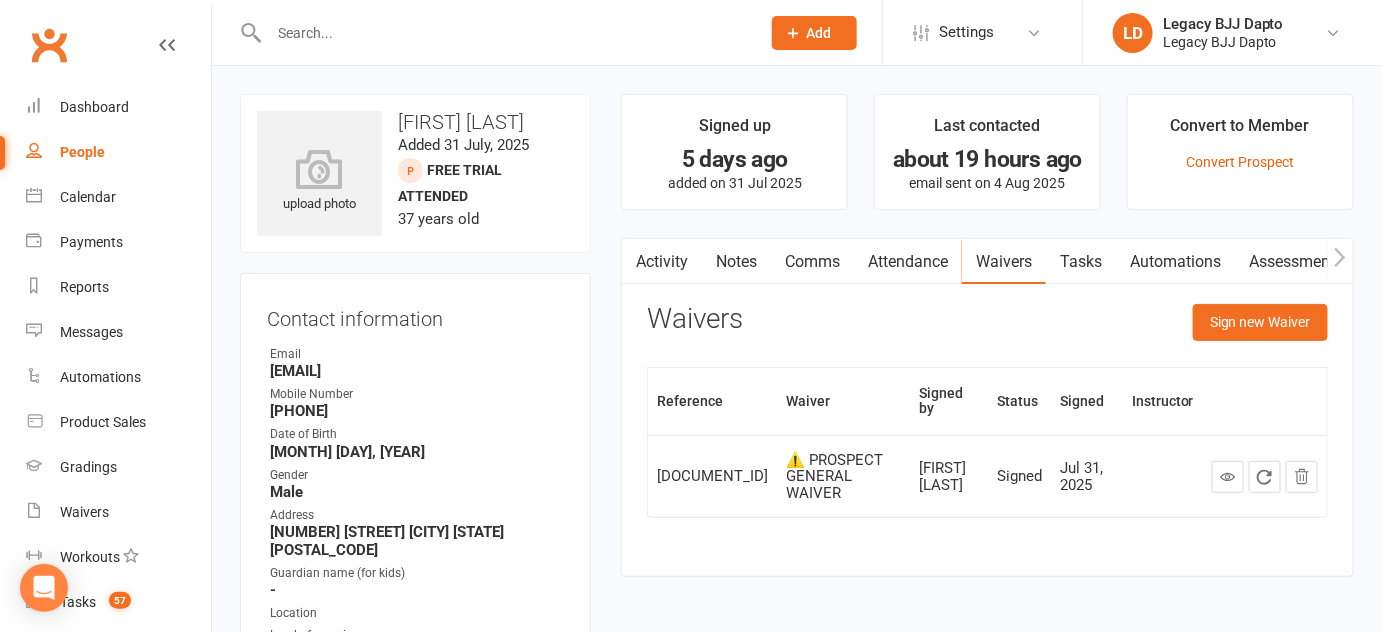 click at bounding box center (504, 33) 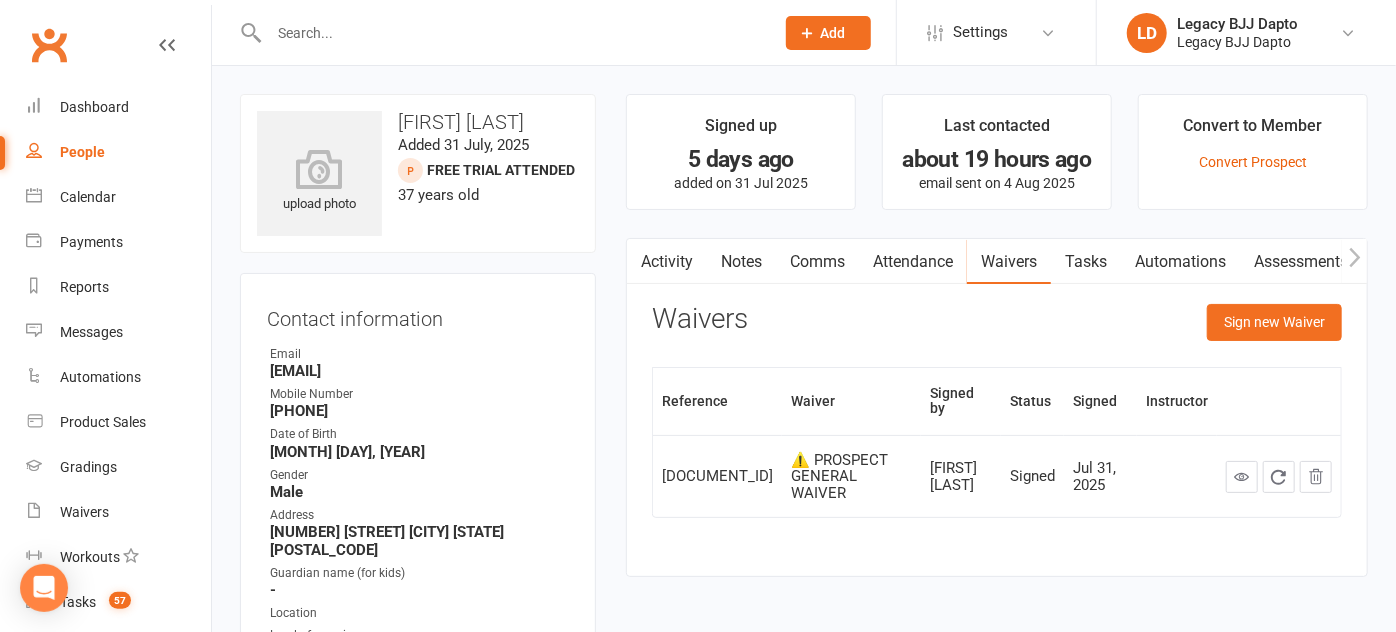 select on "100" 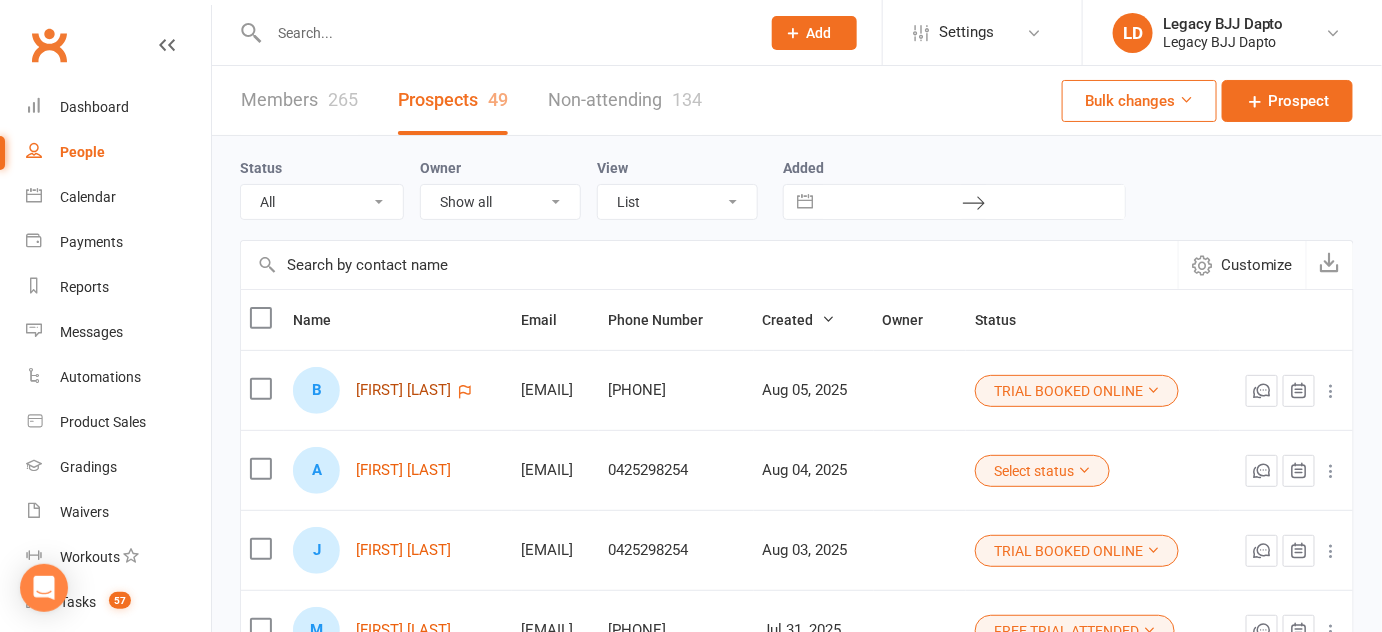 scroll, scrollTop: 43, scrollLeft: 0, axis: vertical 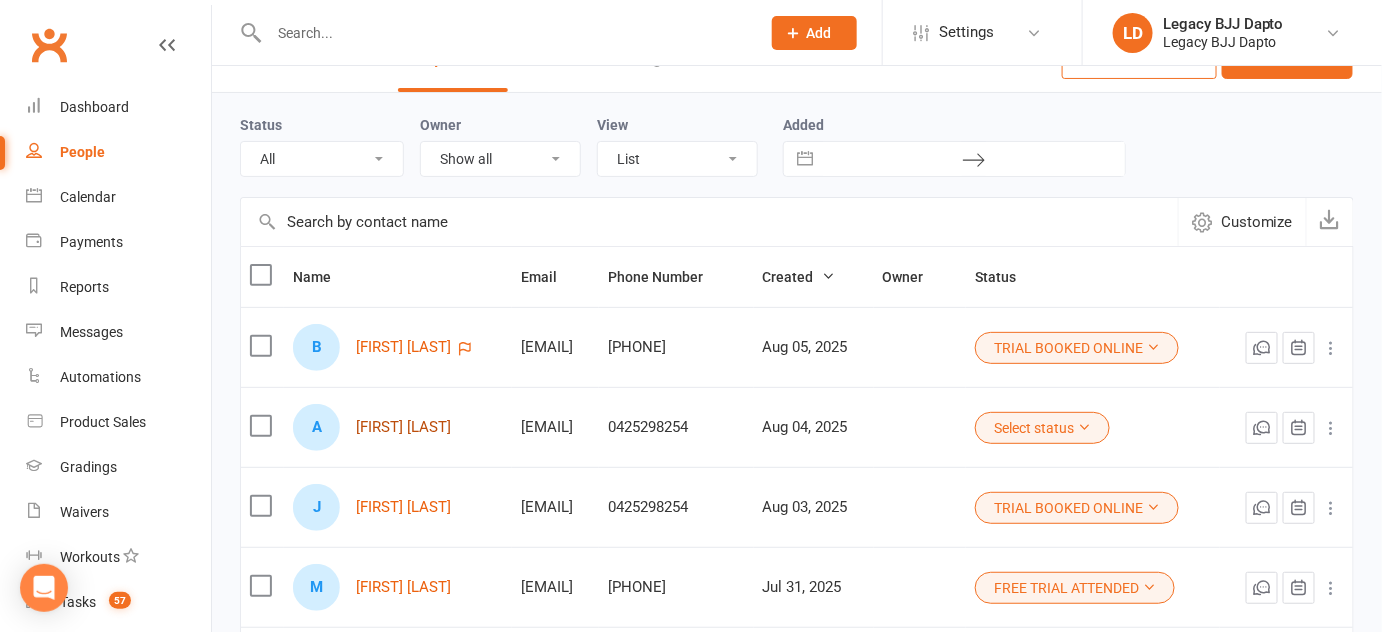 click on "Aidan Spears" at bounding box center (403, 427) 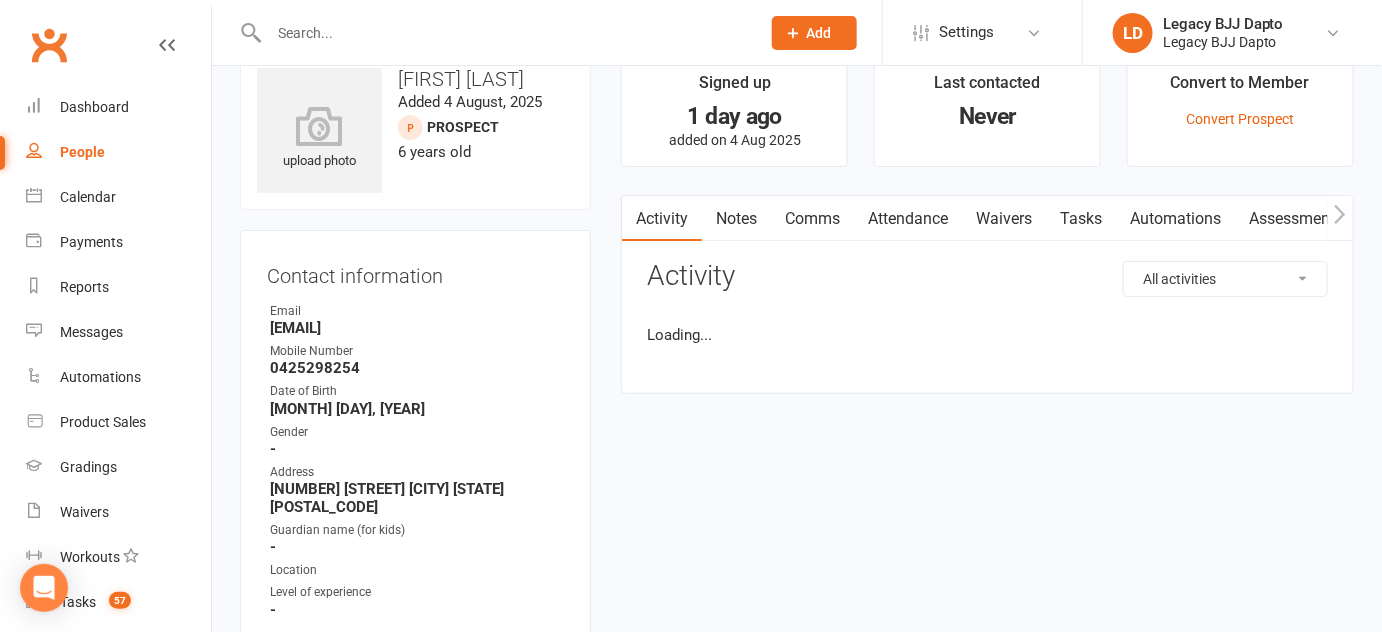 scroll, scrollTop: 0, scrollLeft: 0, axis: both 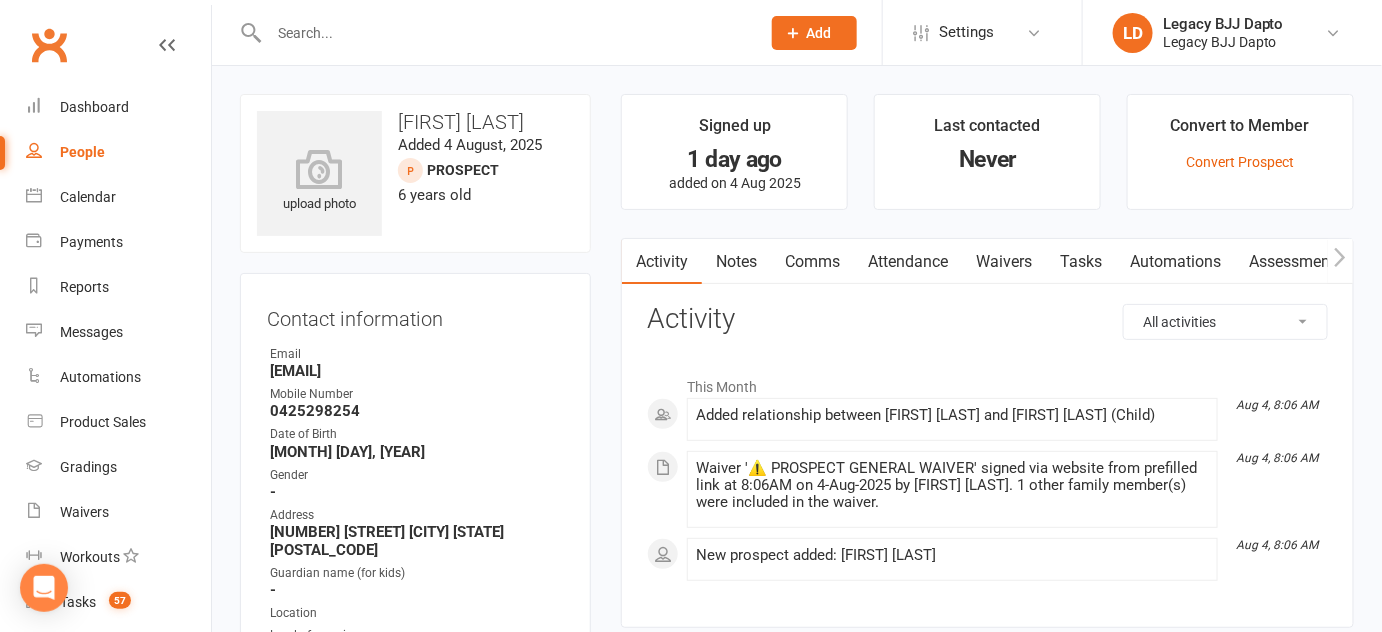 click on "Gender" at bounding box center (417, 475) 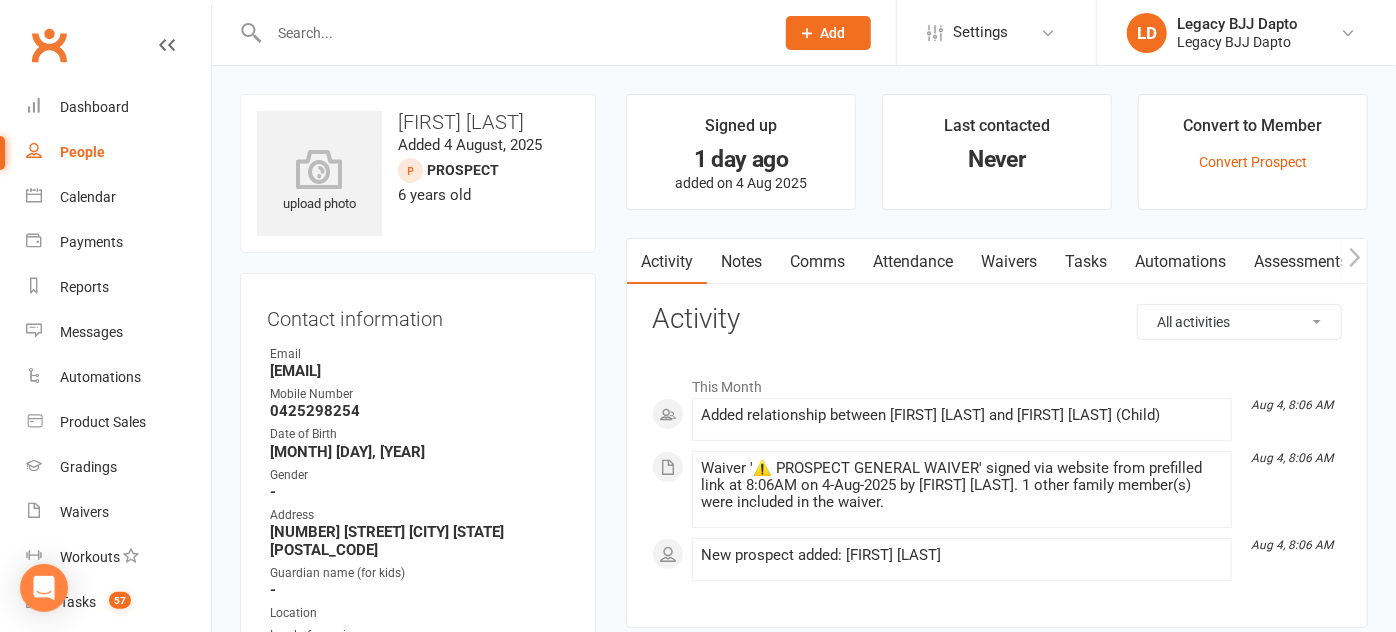 select on "100" 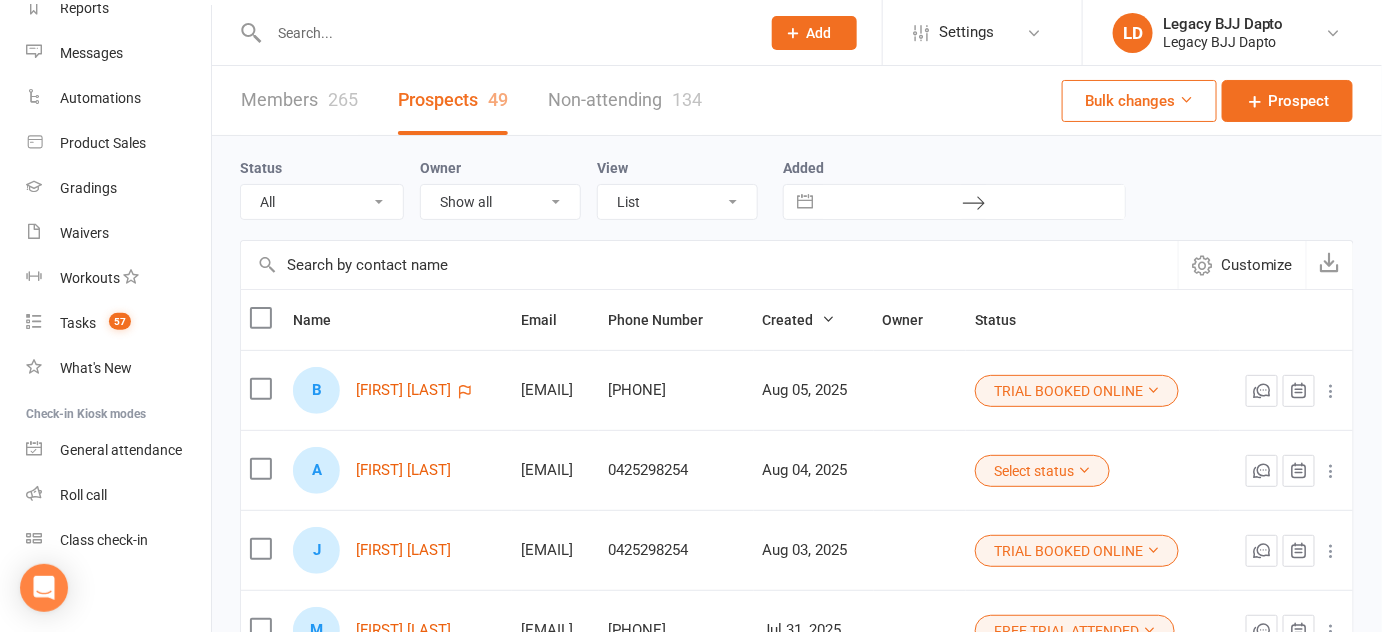 scroll, scrollTop: 285, scrollLeft: 0, axis: vertical 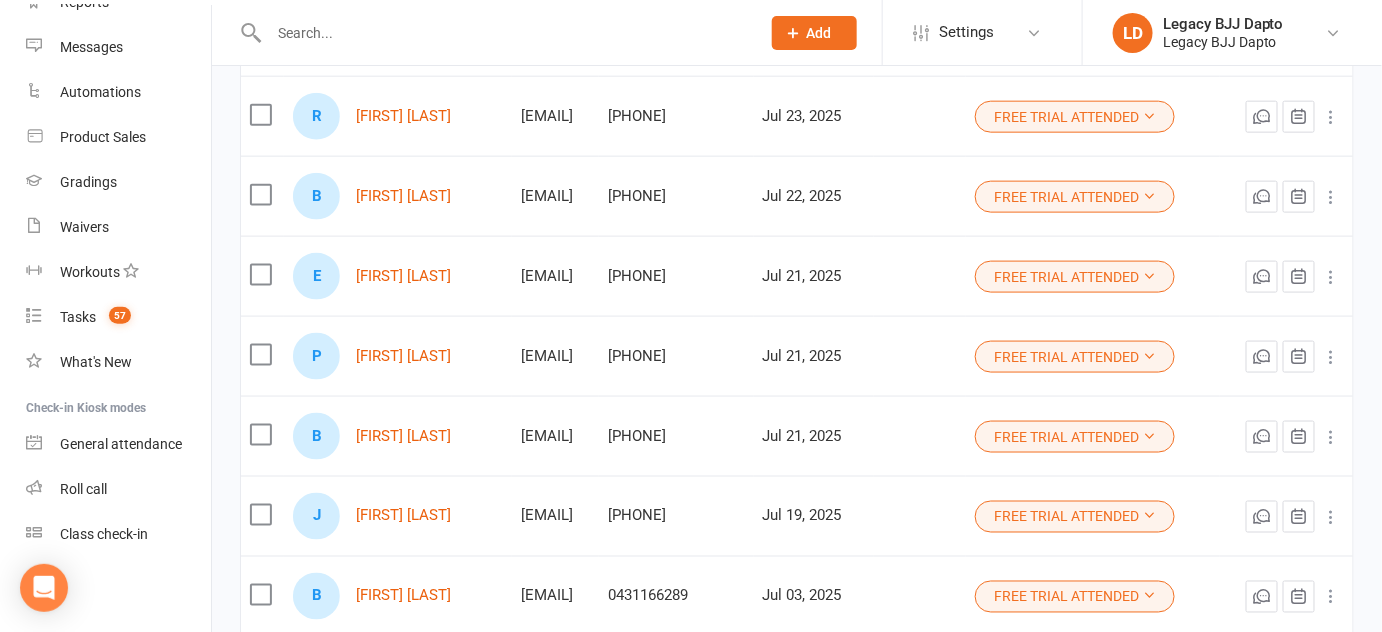 drag, startPoint x: 346, startPoint y: 403, endPoint x: 253, endPoint y: 236, distance: 191.14915 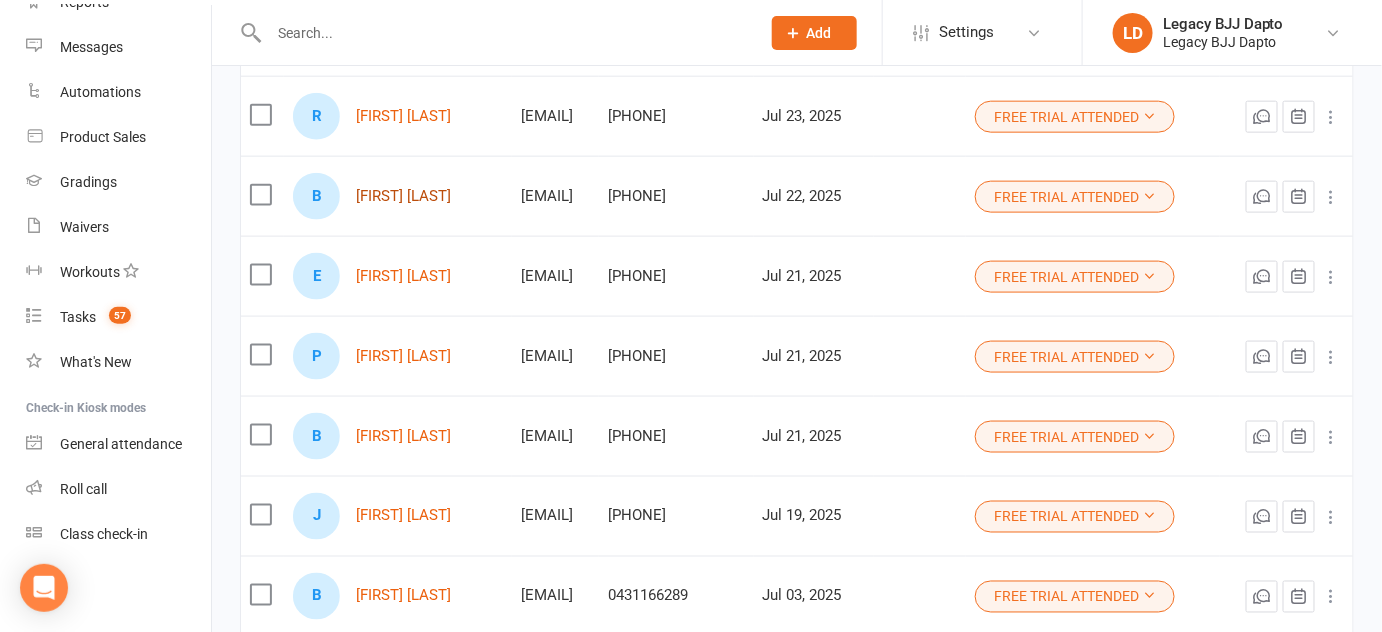 click on "Brodie Glasson" at bounding box center (403, 196) 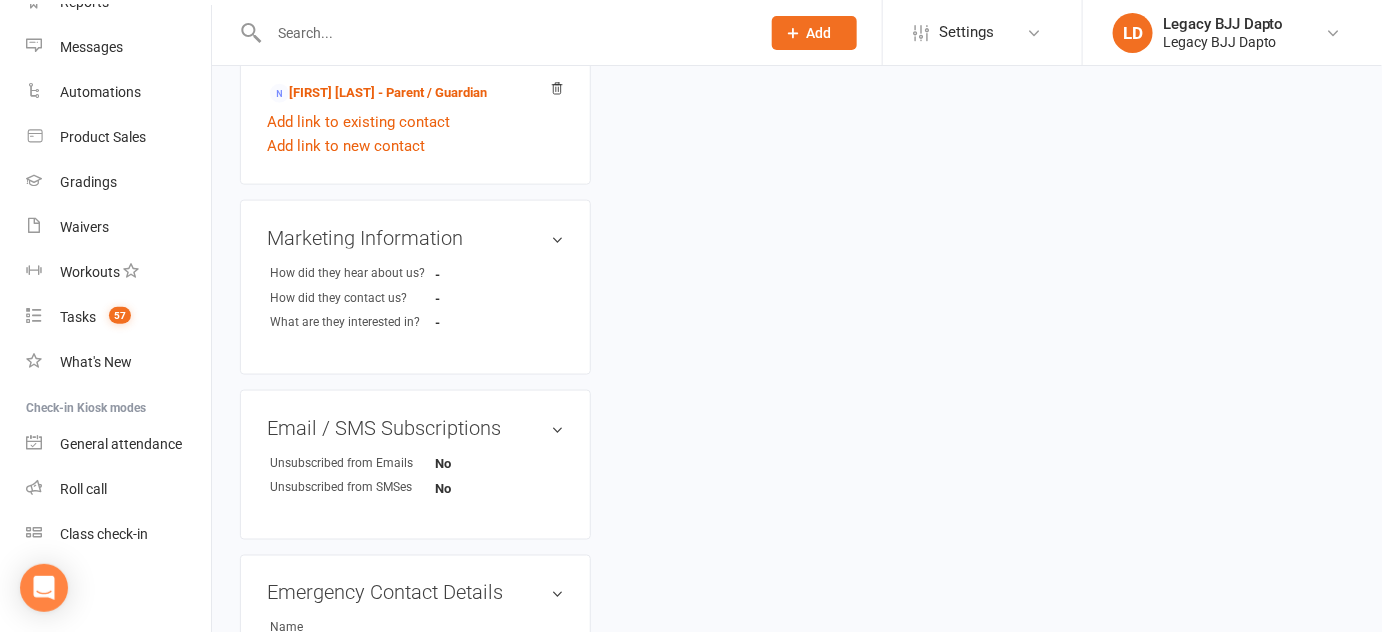 scroll, scrollTop: 0, scrollLeft: 0, axis: both 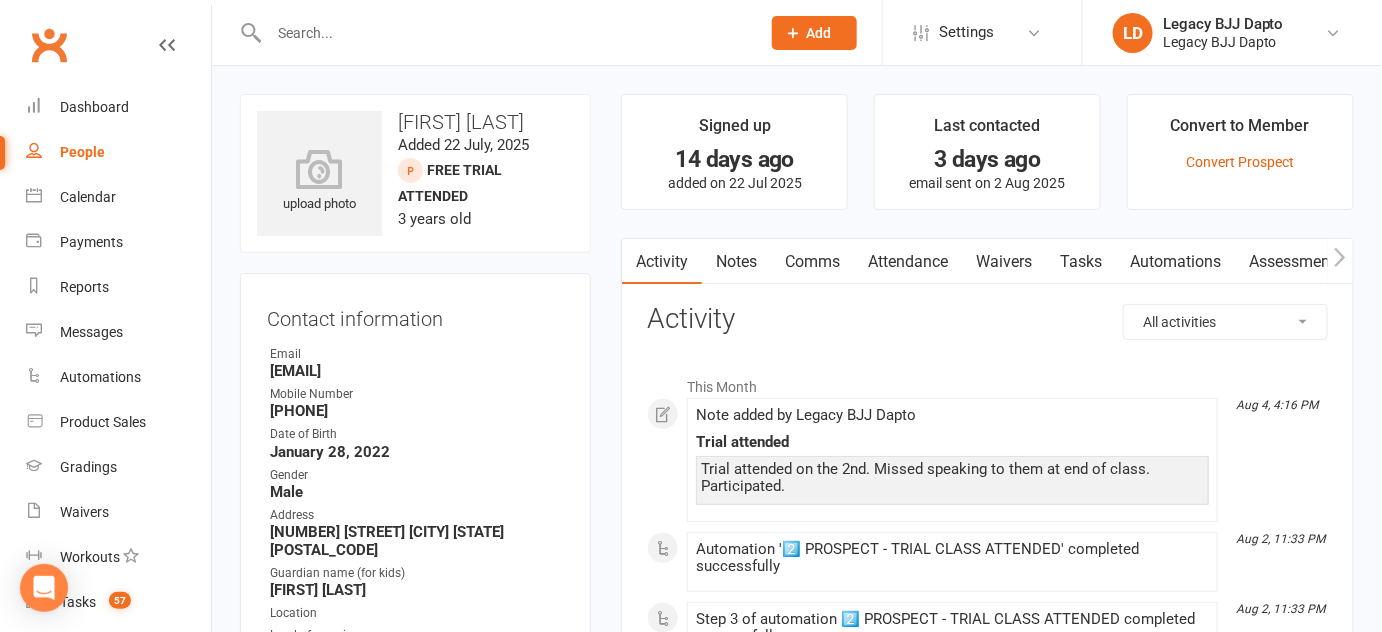 click on "People" at bounding box center (118, 152) 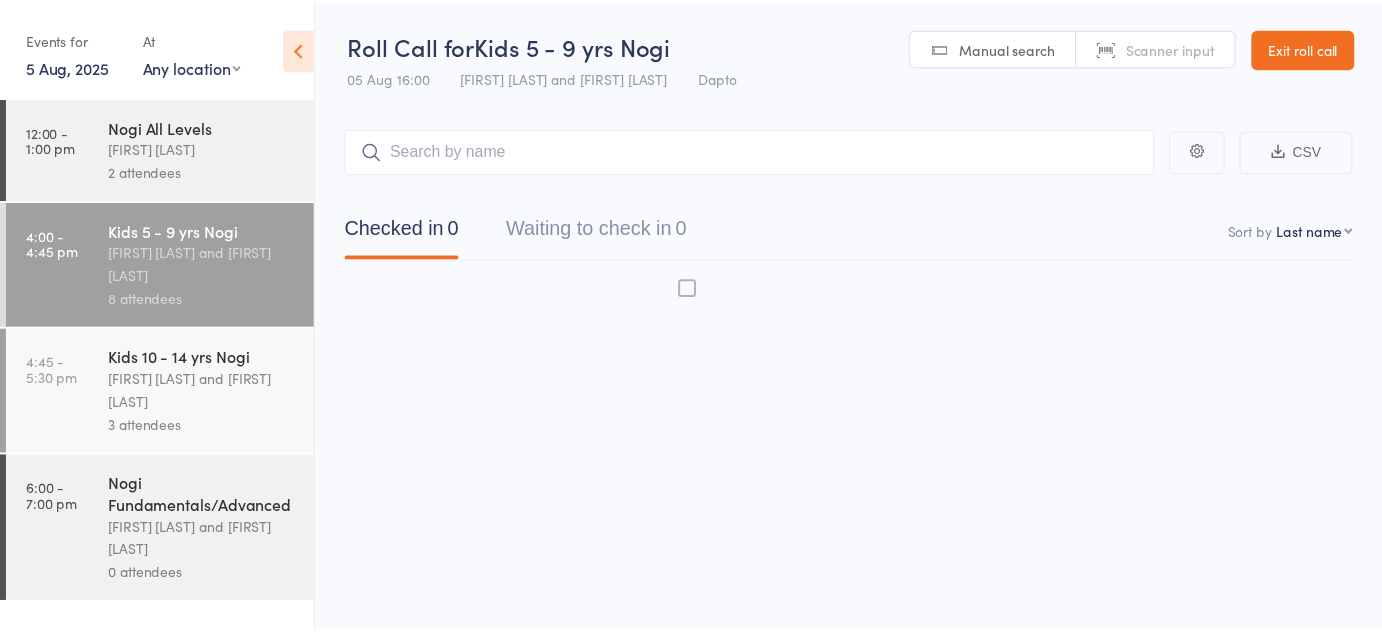 scroll, scrollTop: 0, scrollLeft: 0, axis: both 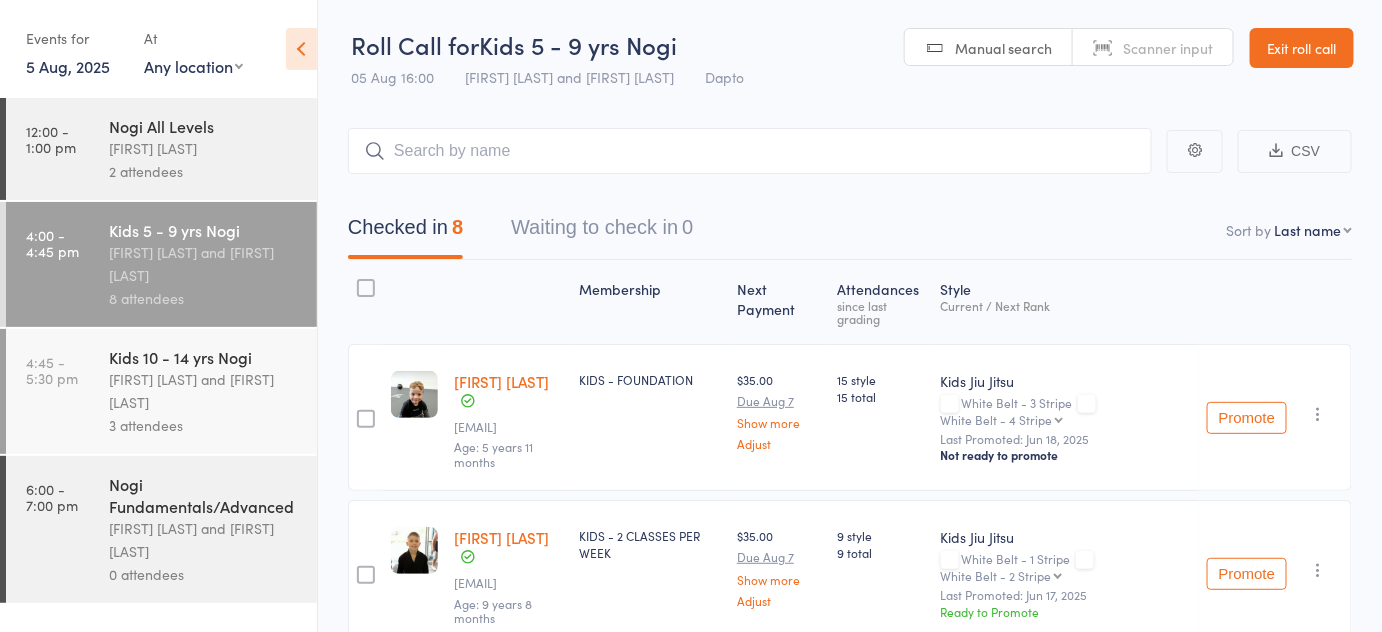 click on "Exit roll call" at bounding box center [1302, 48] 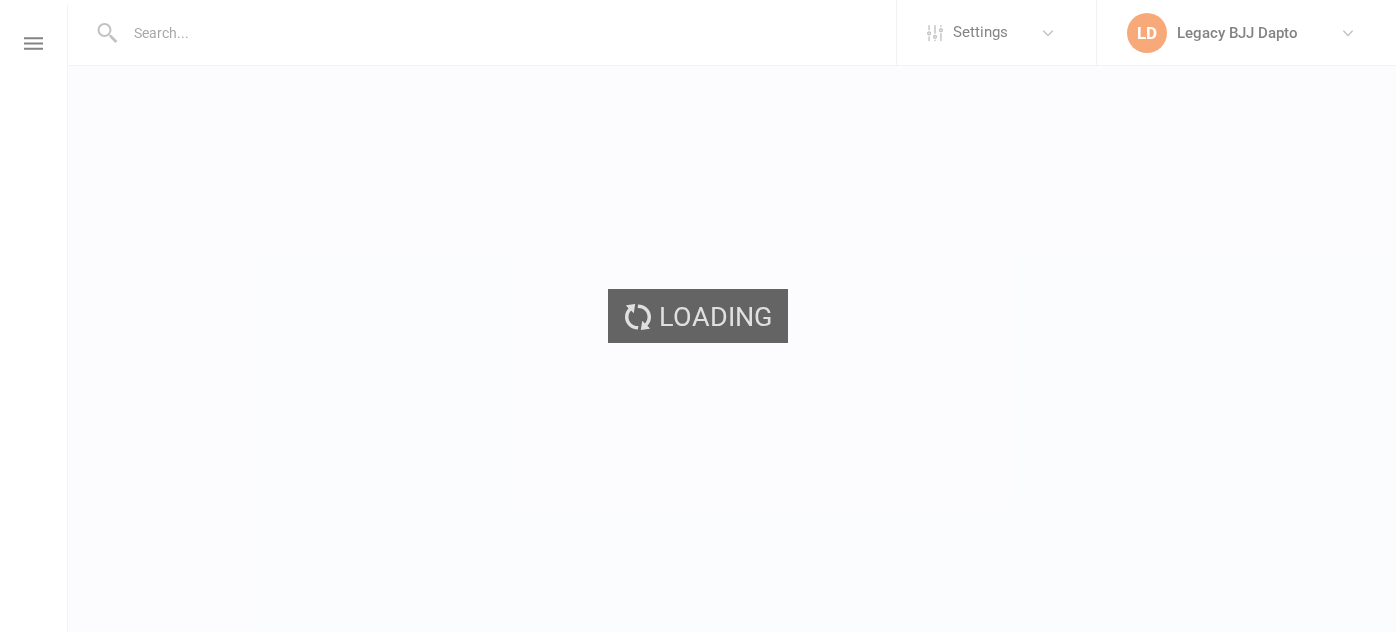 scroll, scrollTop: 0, scrollLeft: 0, axis: both 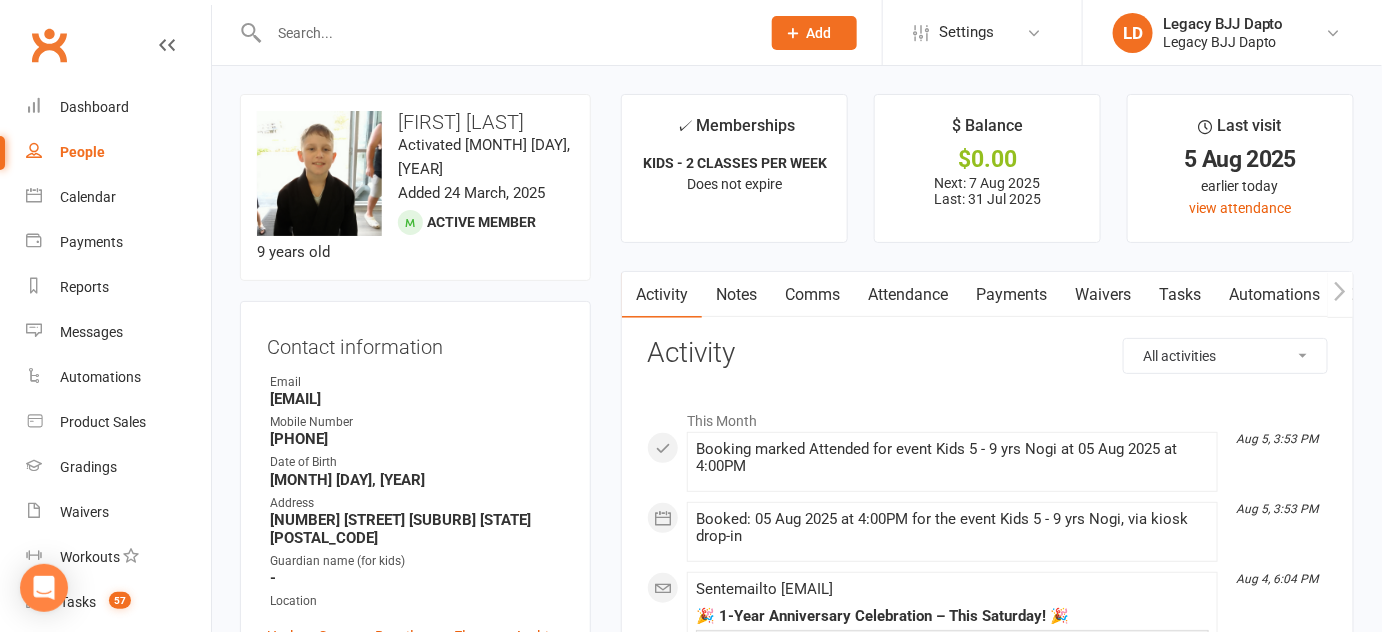 click on "Waivers" at bounding box center [1103, 295] 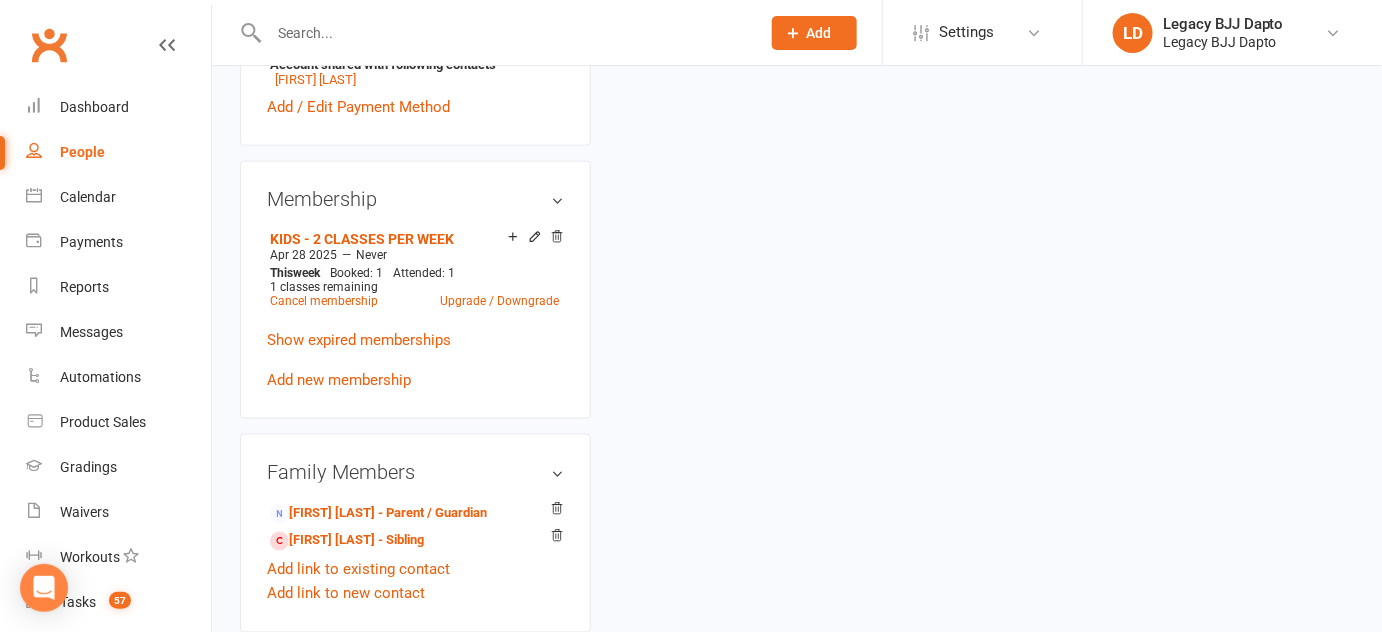 scroll, scrollTop: 759, scrollLeft: 0, axis: vertical 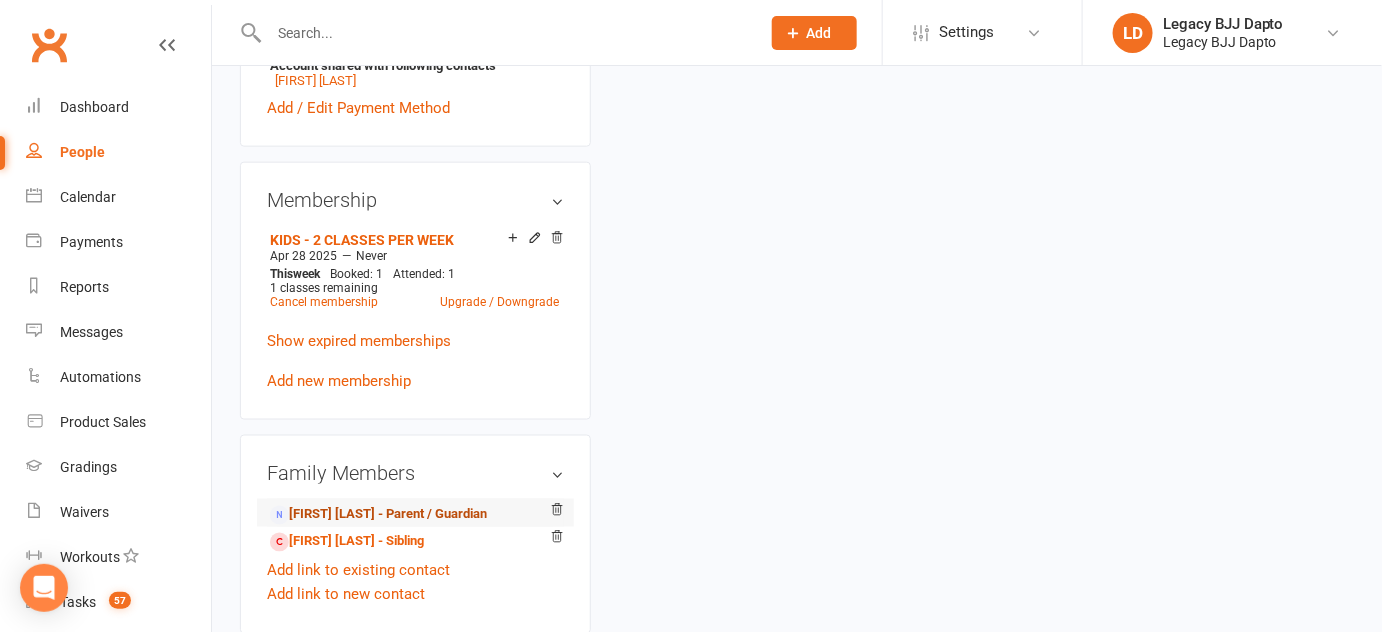 click on "[FIRST] [LAST] - Parent / Guardian" at bounding box center (378, 515) 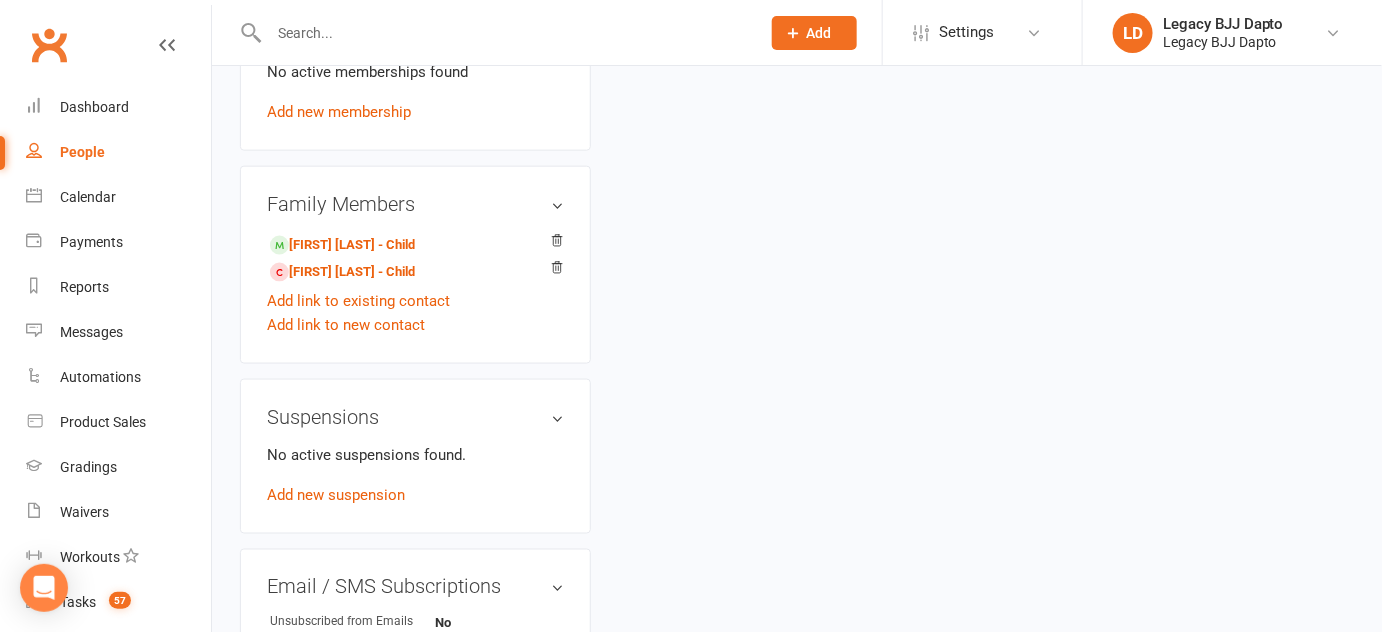 scroll, scrollTop: 0, scrollLeft: 0, axis: both 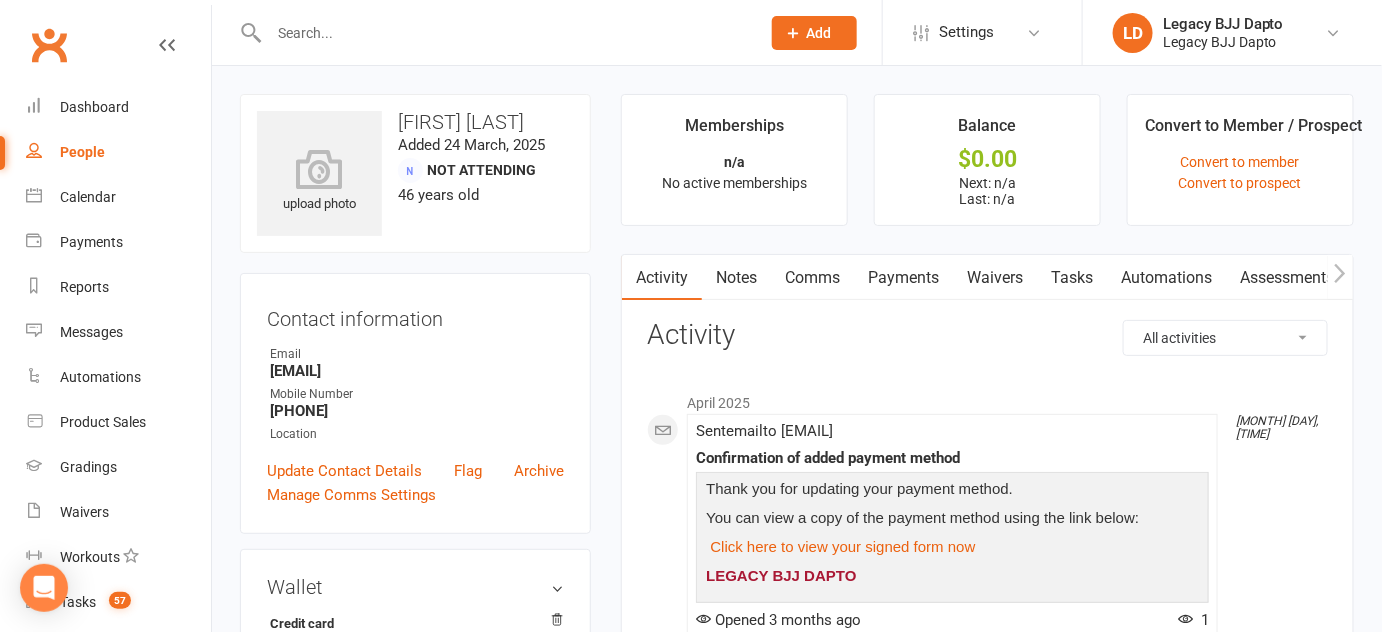 drag, startPoint x: 372, startPoint y: 471, endPoint x: 811, endPoint y: 169, distance: 532.8461 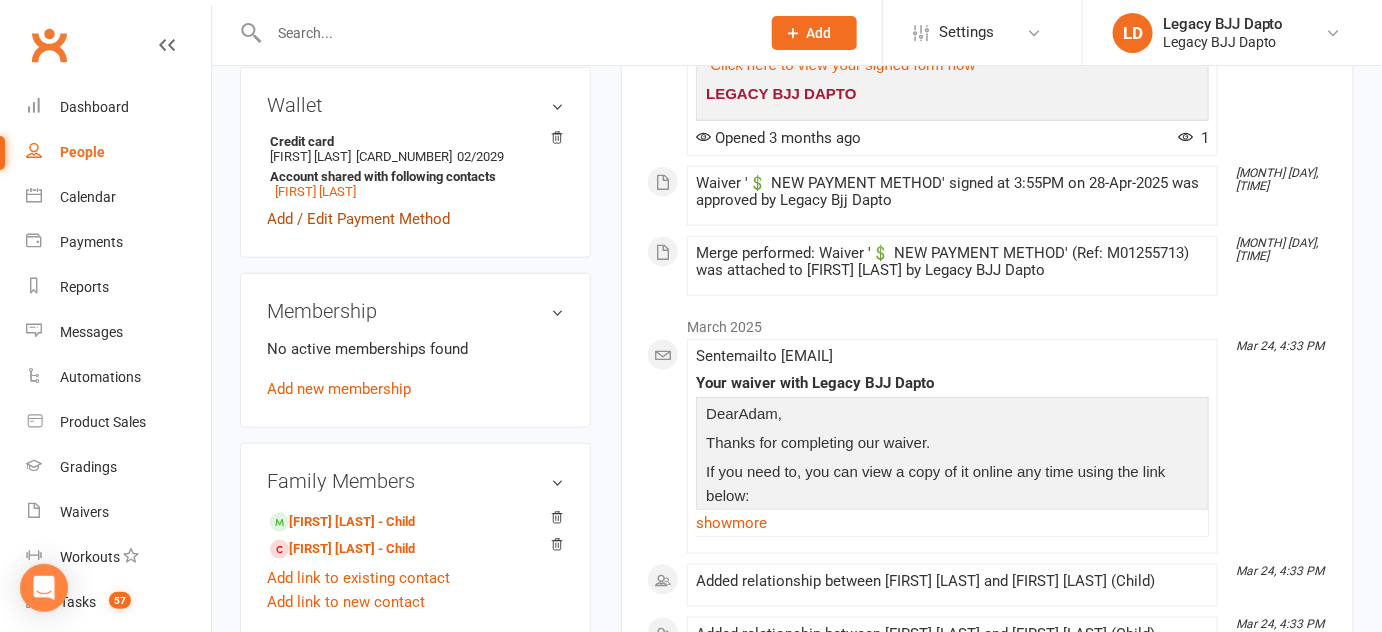 scroll, scrollTop: 0, scrollLeft: 0, axis: both 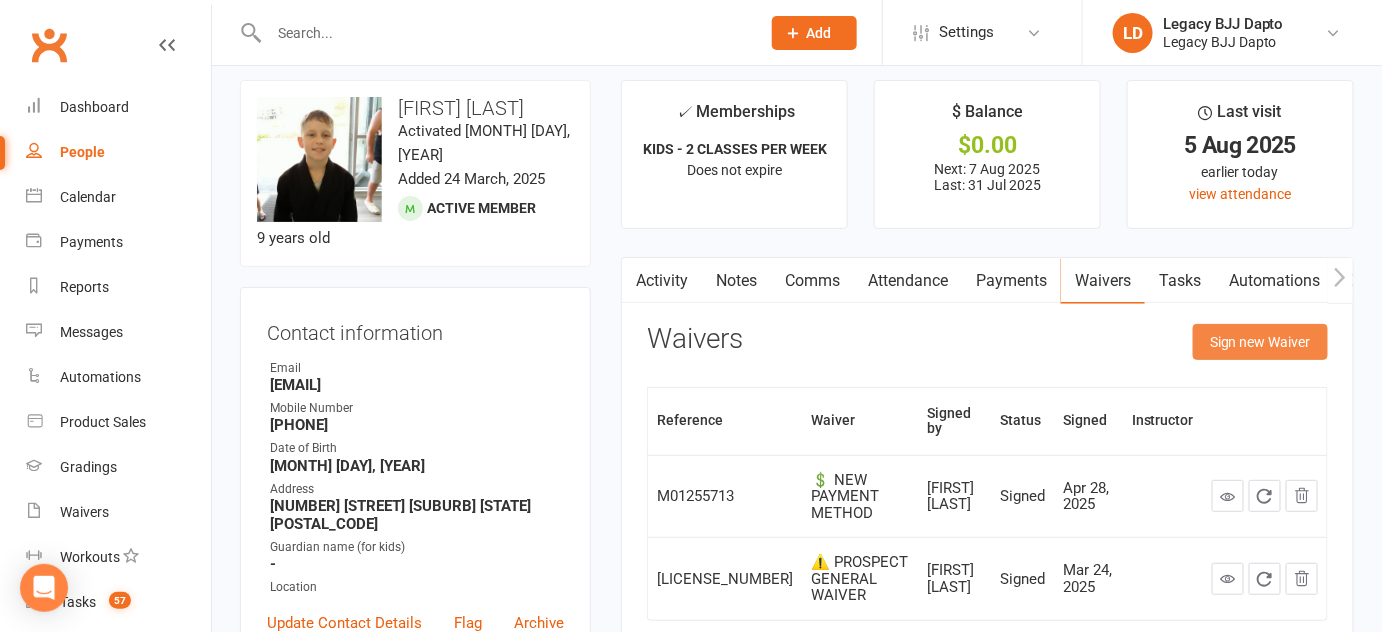 click on "Sign new Waiver" at bounding box center [1260, 342] 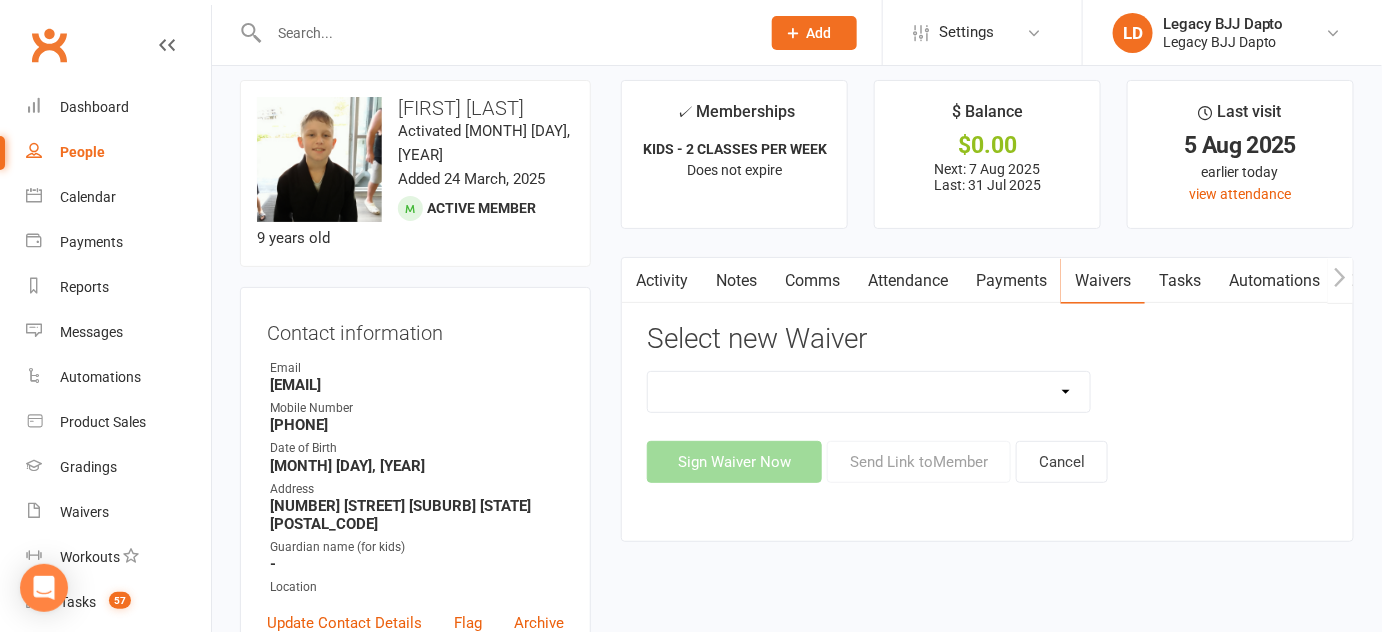 click on "Select new Waiver ❌ CANCELLATION FORM 🆓 FREE TRIAL WEEK ✅ MEMBERSHIP SIGN UP 💲 NEW PAYMENT METHOD ⚠️ PROSPECT GENERAL WAIVER 🟠 SUSPENSION FORM Sign Waiver Now Send Link to  Member Cancel" at bounding box center [987, 403] 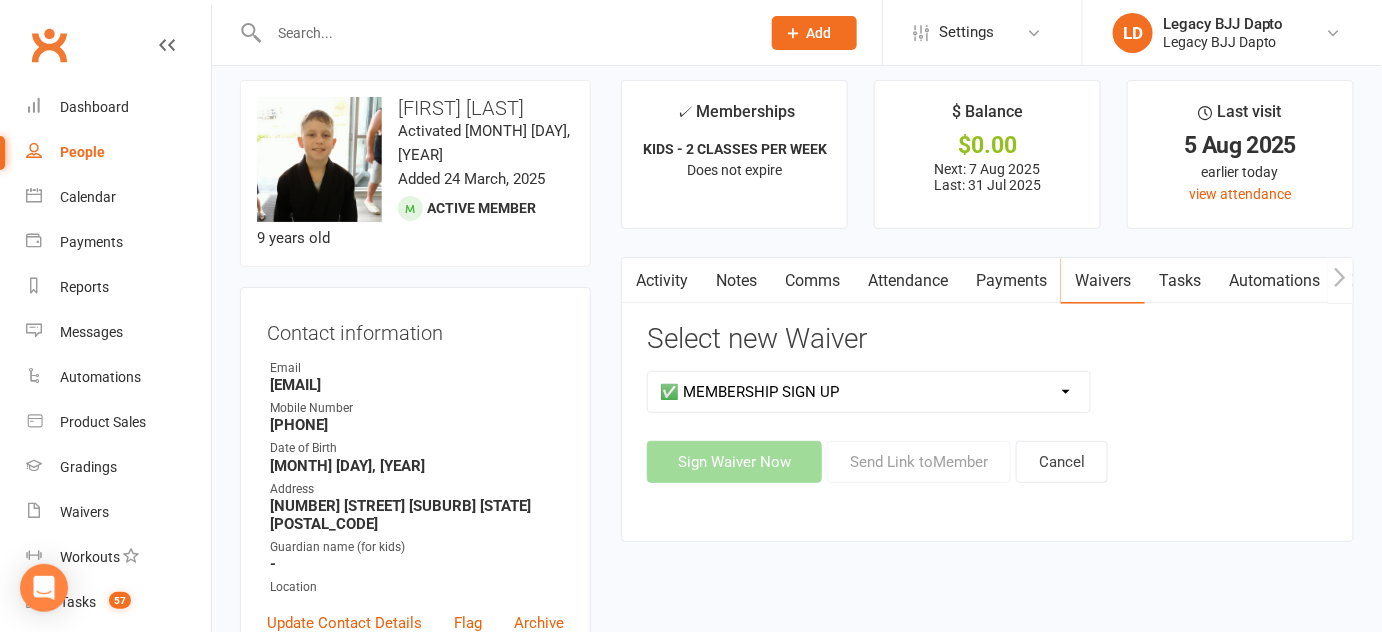 click on "❌ CANCELLATION FORM 🆓 FREE TRIAL WEEK ✅ MEMBERSHIP SIGN UP 💲 NEW PAYMENT METHOD ⚠️ PROSPECT GENERAL WAIVER 🟠 SUSPENSION FORM" at bounding box center (869, 392) 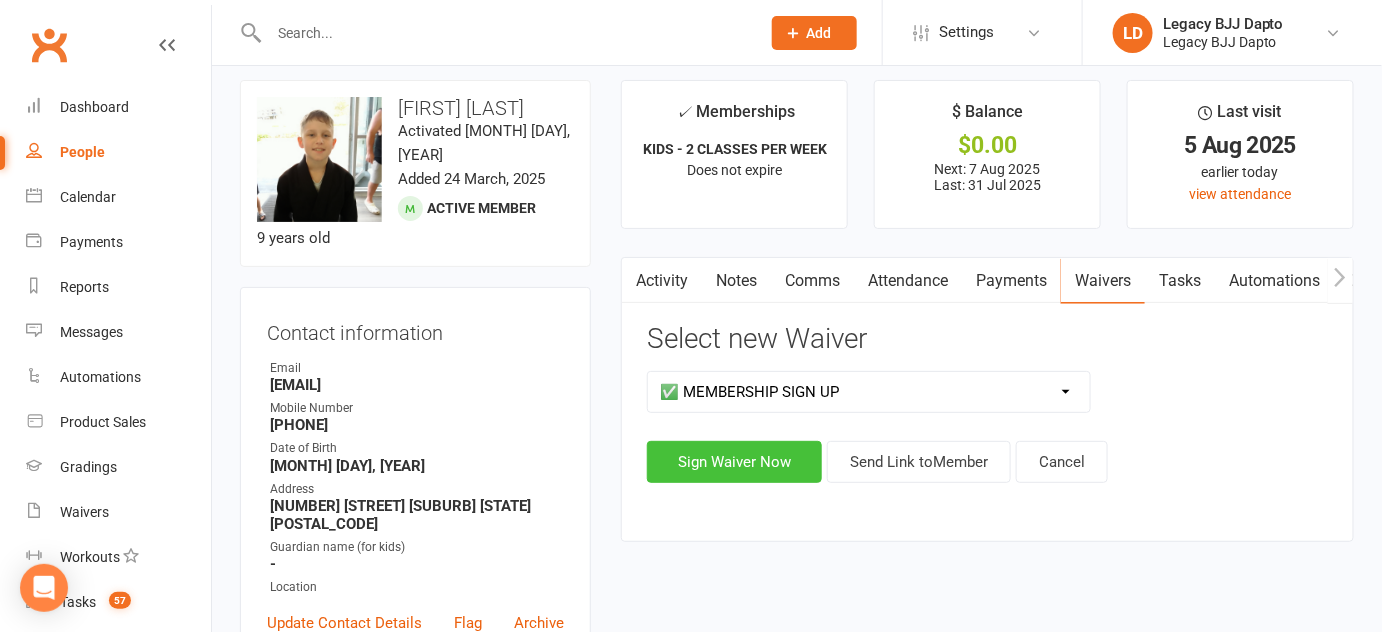 click on "Sign Waiver Now" at bounding box center (734, 462) 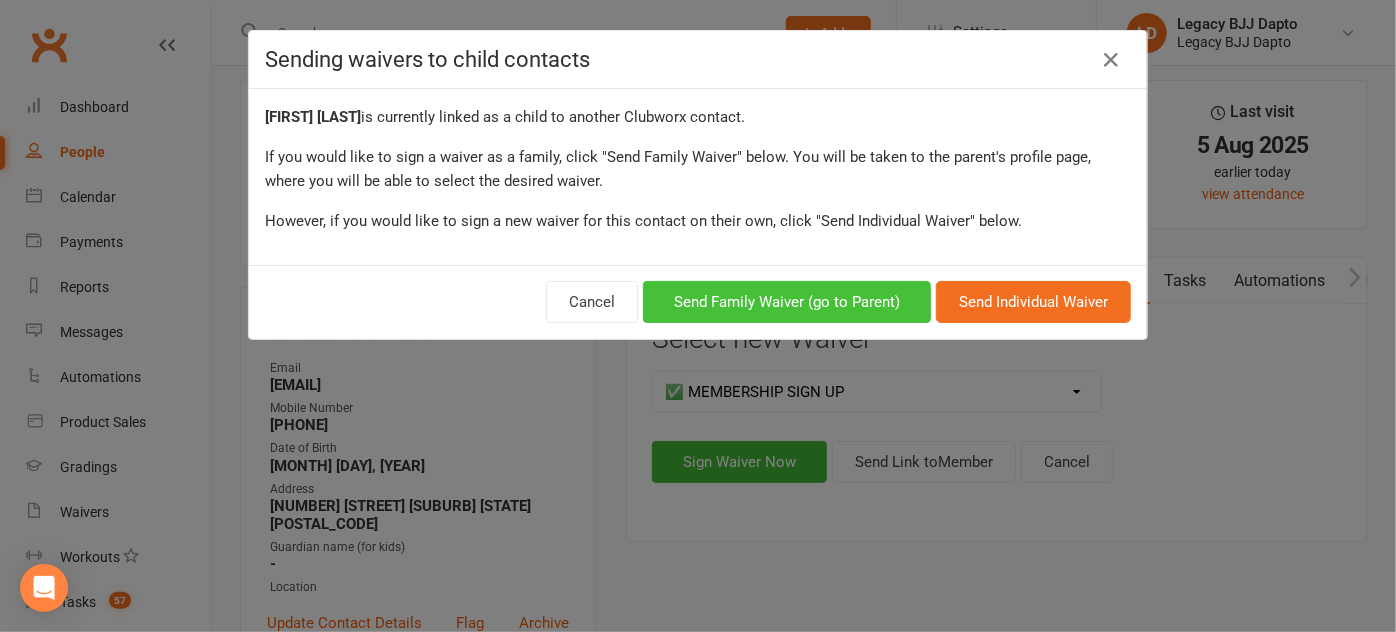 click on "Send Family Waiver (go to Parent)" at bounding box center [787, 302] 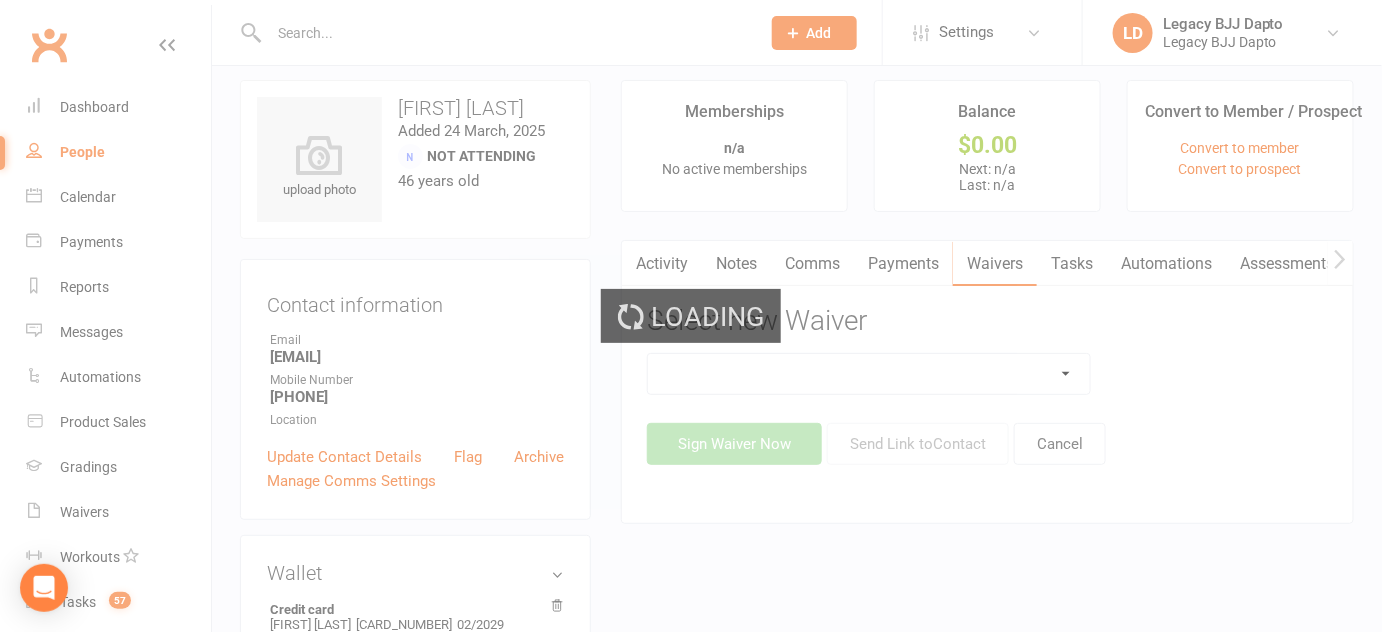 scroll, scrollTop: 0, scrollLeft: 0, axis: both 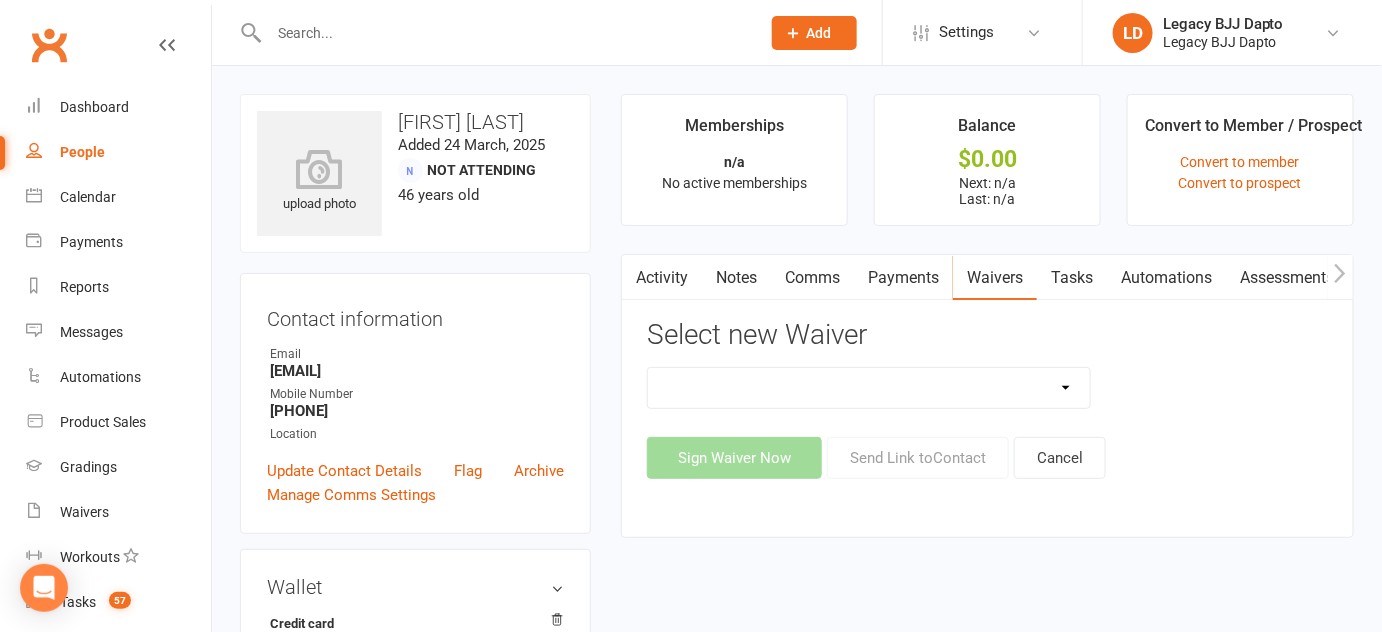 click on "❌ CANCELLATION FORM 🆓 FREE TRIAL WEEK ✅ MEMBERSHIP SIGN UP 💲 NEW PAYMENT METHOD 🟠 SUSPENSION FORM" at bounding box center [869, 388] 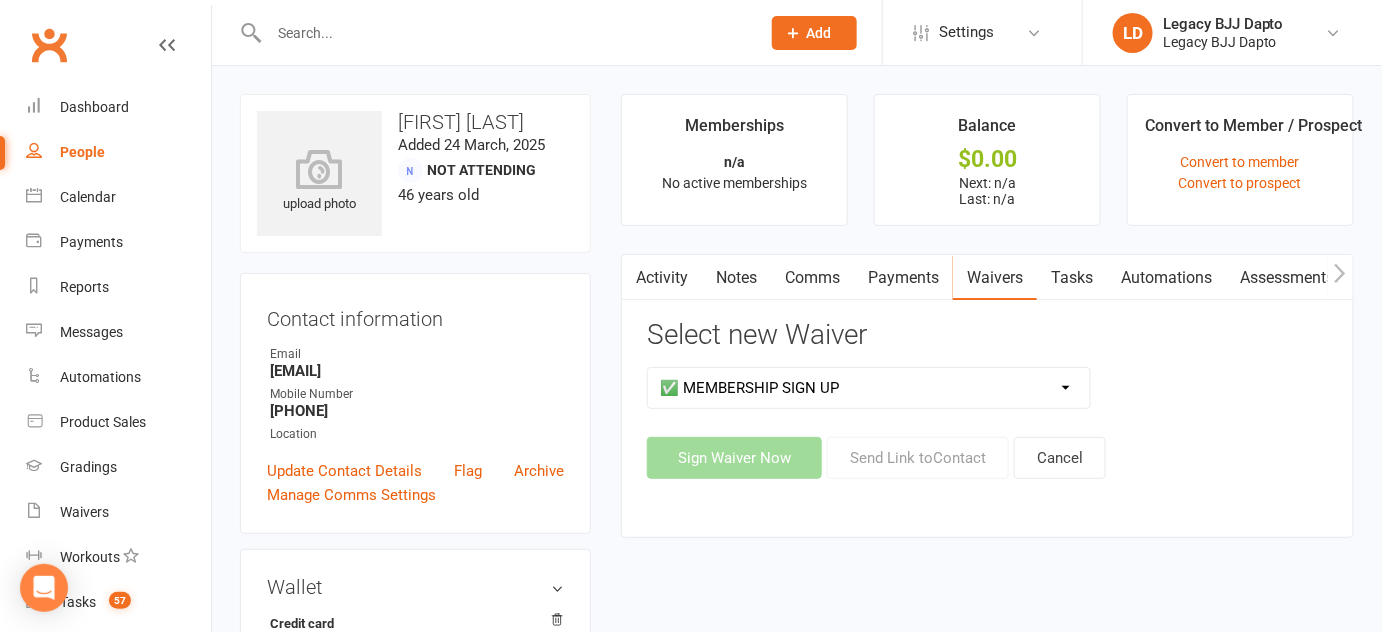 click on "❌ CANCELLATION FORM 🆓 FREE TRIAL WEEK ✅ MEMBERSHIP SIGN UP 💲 NEW PAYMENT METHOD 🟠 SUSPENSION FORM" at bounding box center (869, 388) 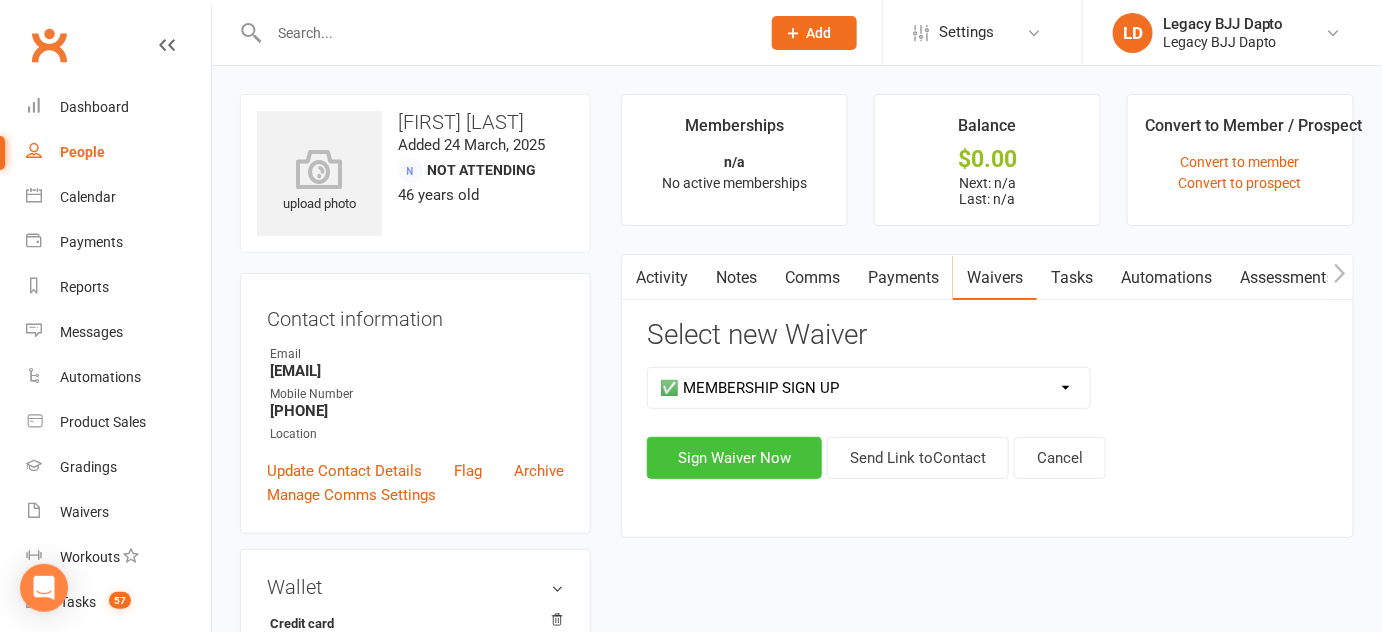 click on "Sign Waiver Now" at bounding box center [734, 458] 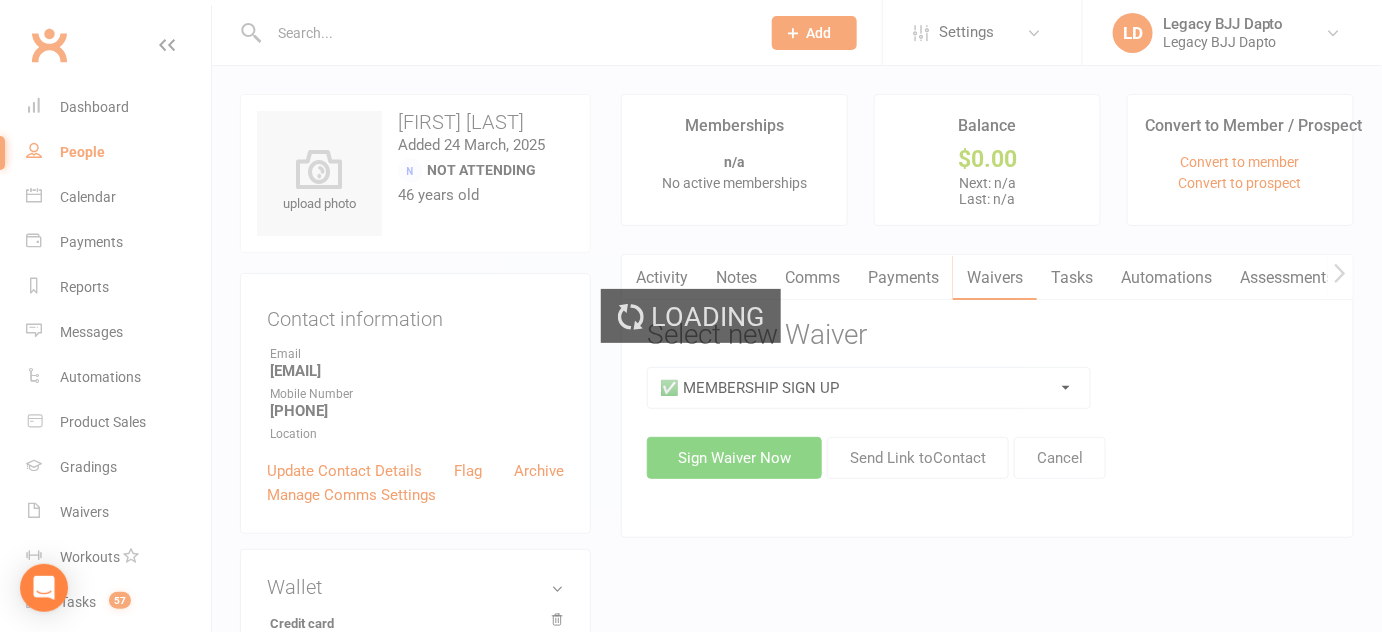 select on "02" 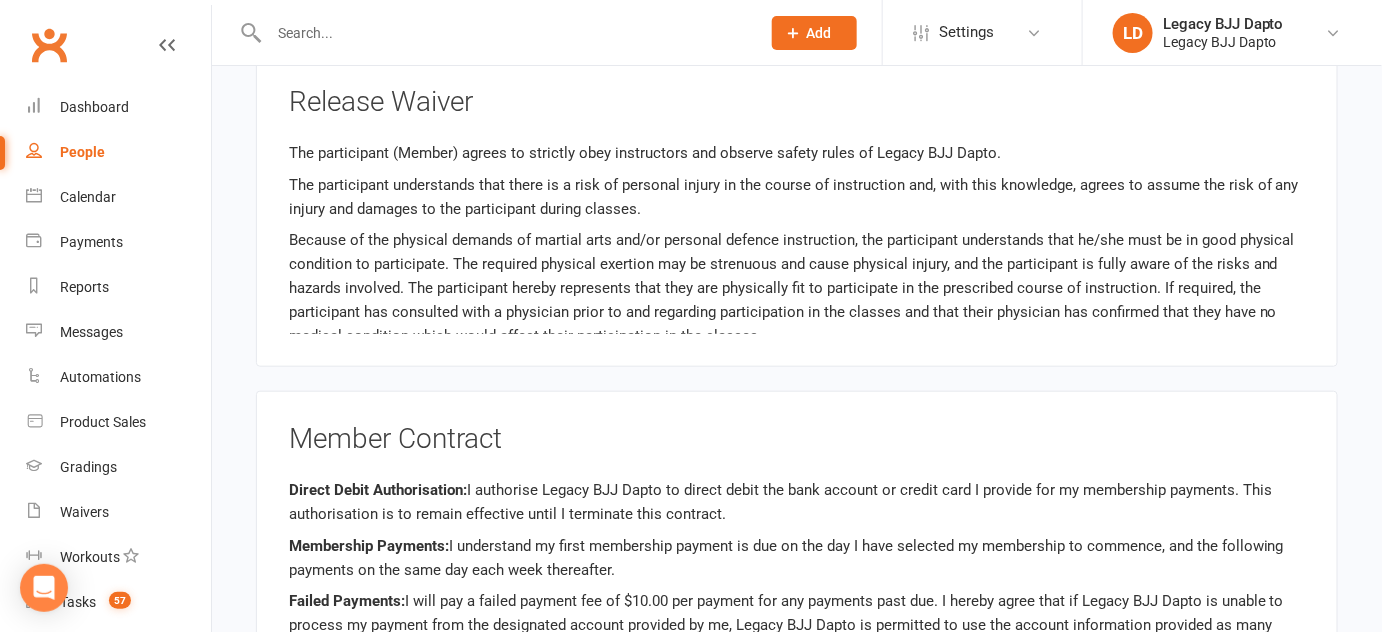 scroll, scrollTop: 2998, scrollLeft: 0, axis: vertical 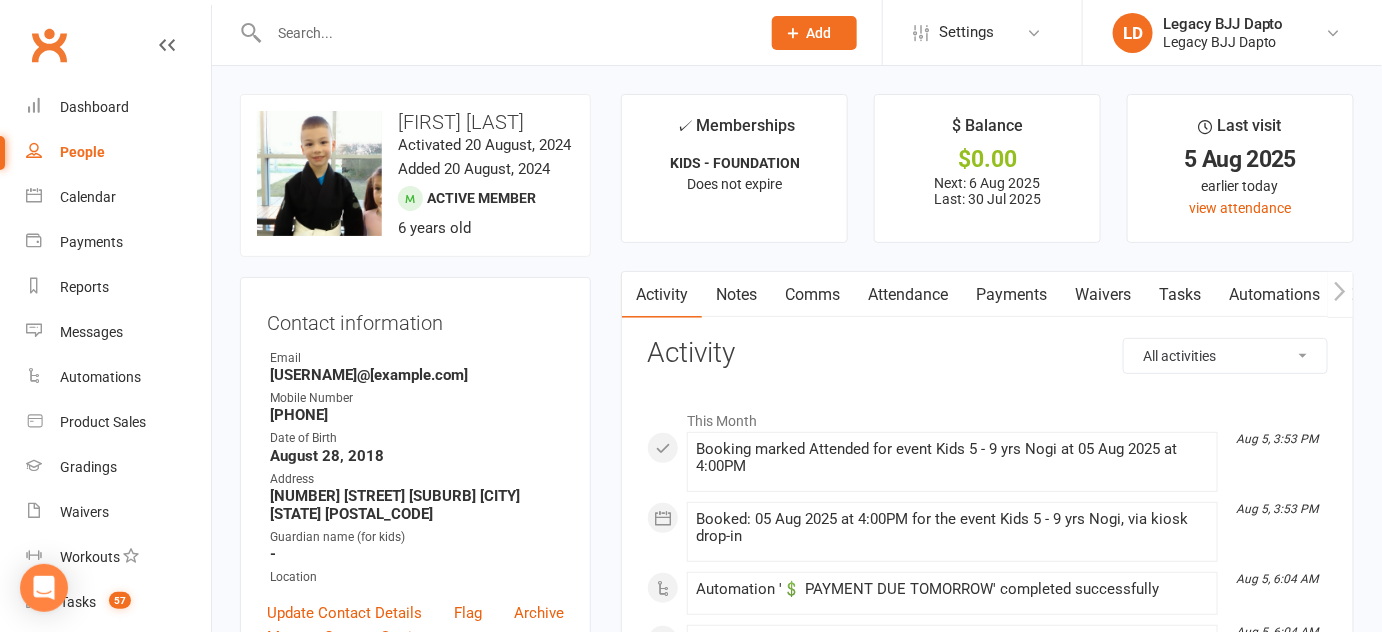 click on "Waivers" at bounding box center [1103, 295] 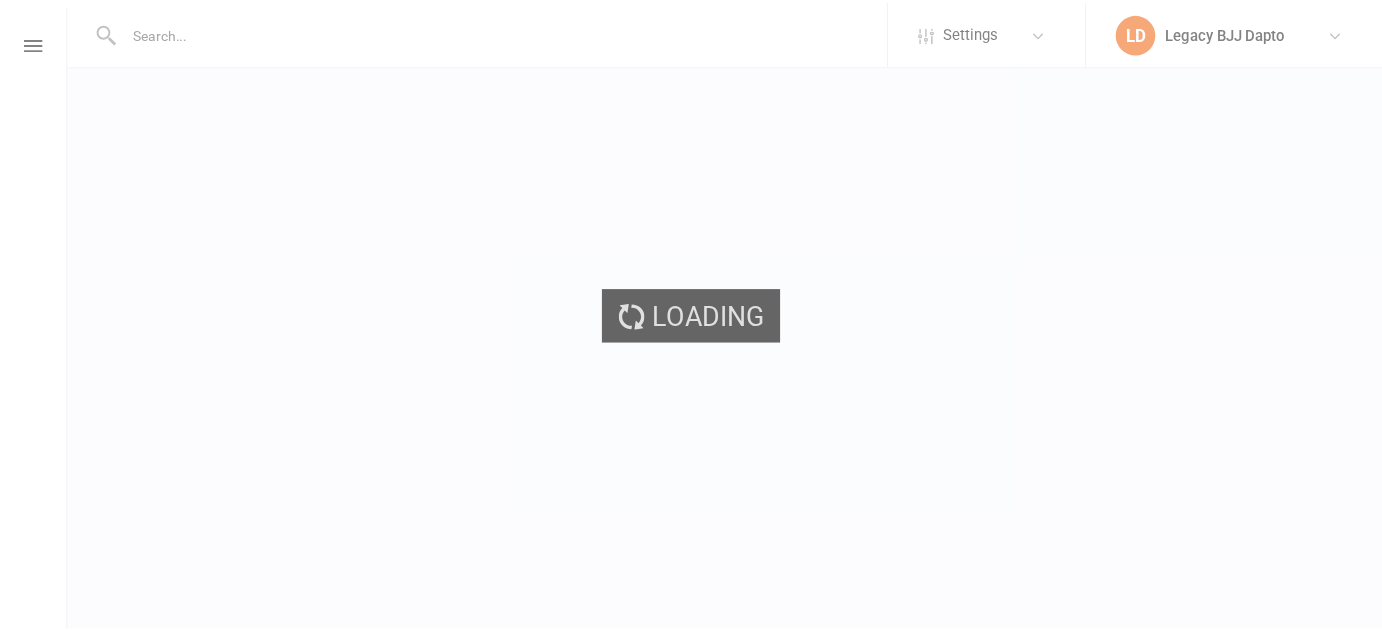 scroll, scrollTop: 0, scrollLeft: 0, axis: both 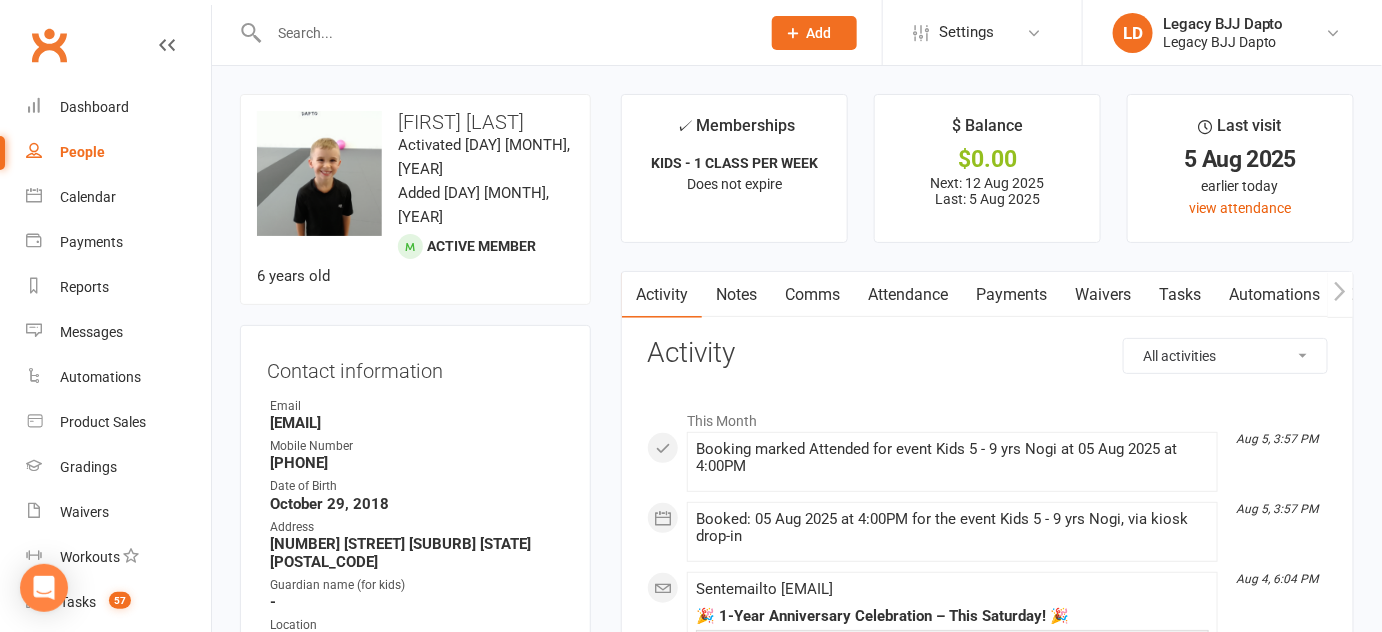 click on "Waivers" at bounding box center [1103, 295] 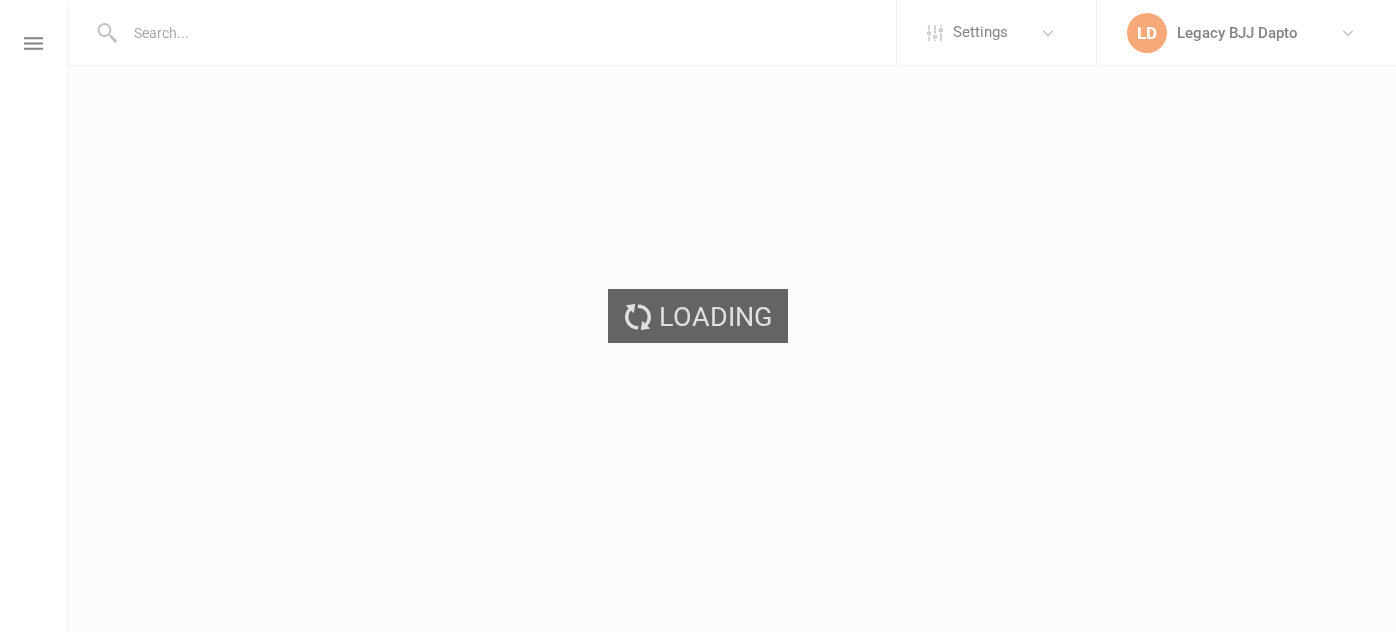scroll, scrollTop: 0, scrollLeft: 0, axis: both 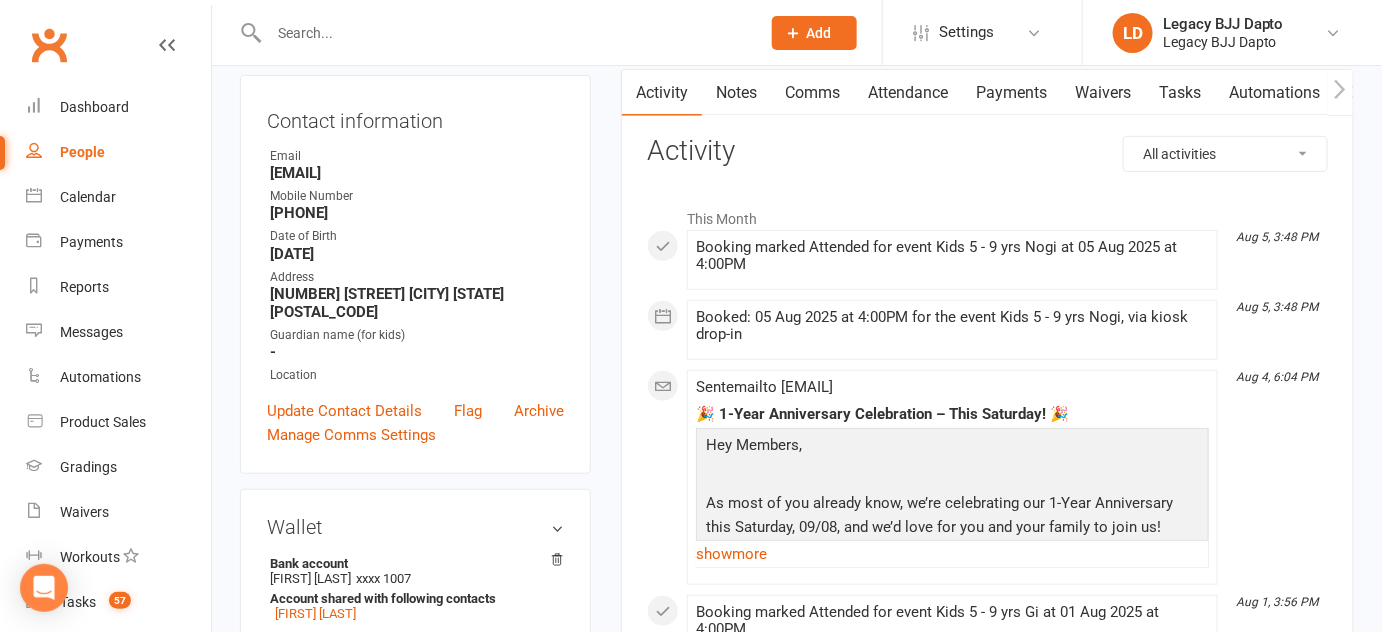 click on "Waivers" at bounding box center (1103, 93) 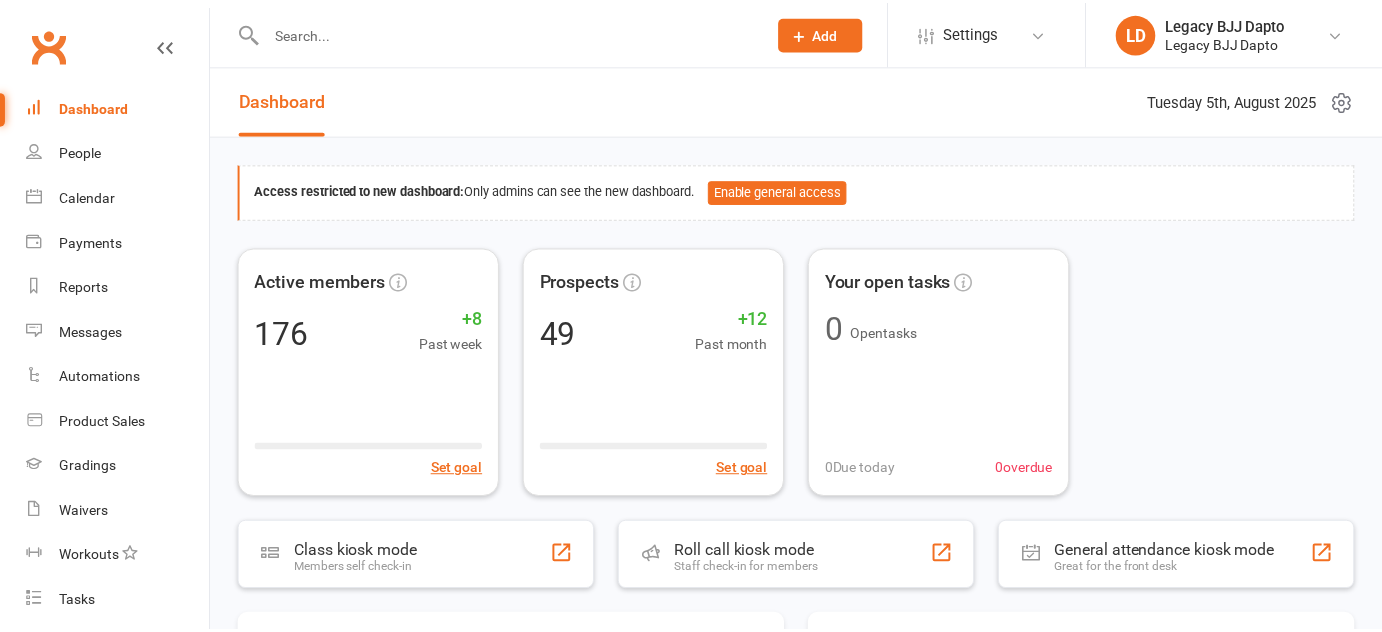 scroll, scrollTop: 0, scrollLeft: 0, axis: both 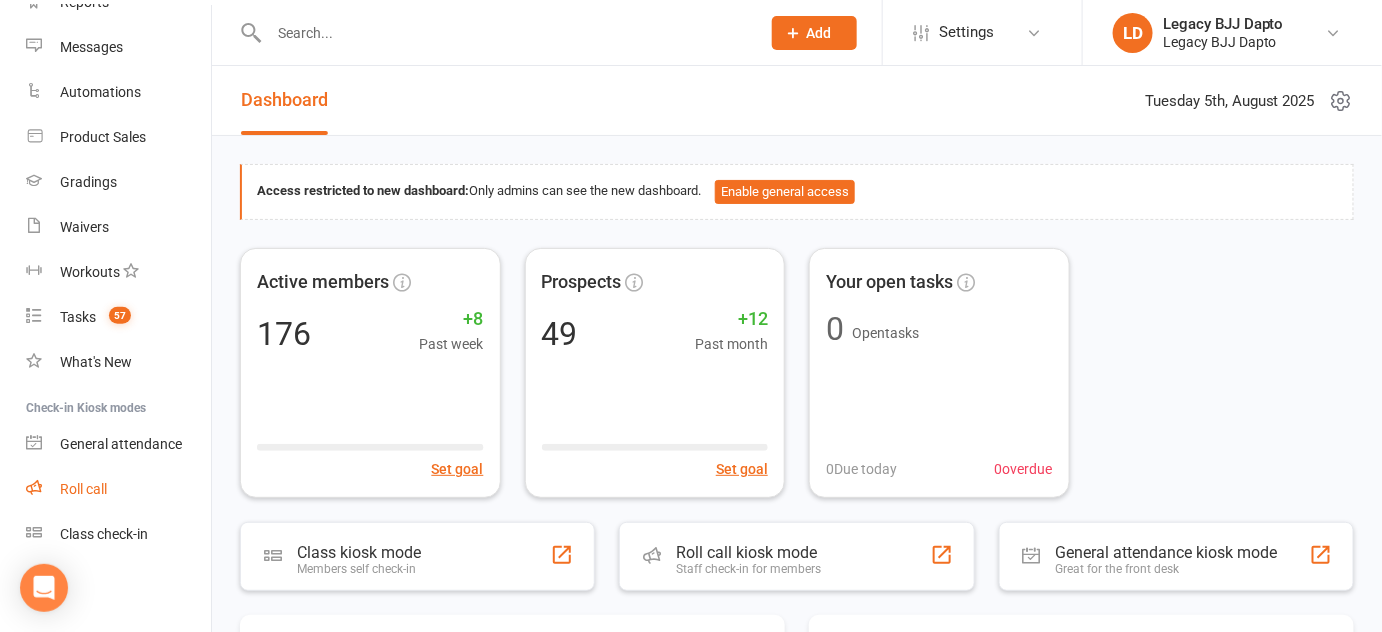 click on "Roll call" at bounding box center (118, 489) 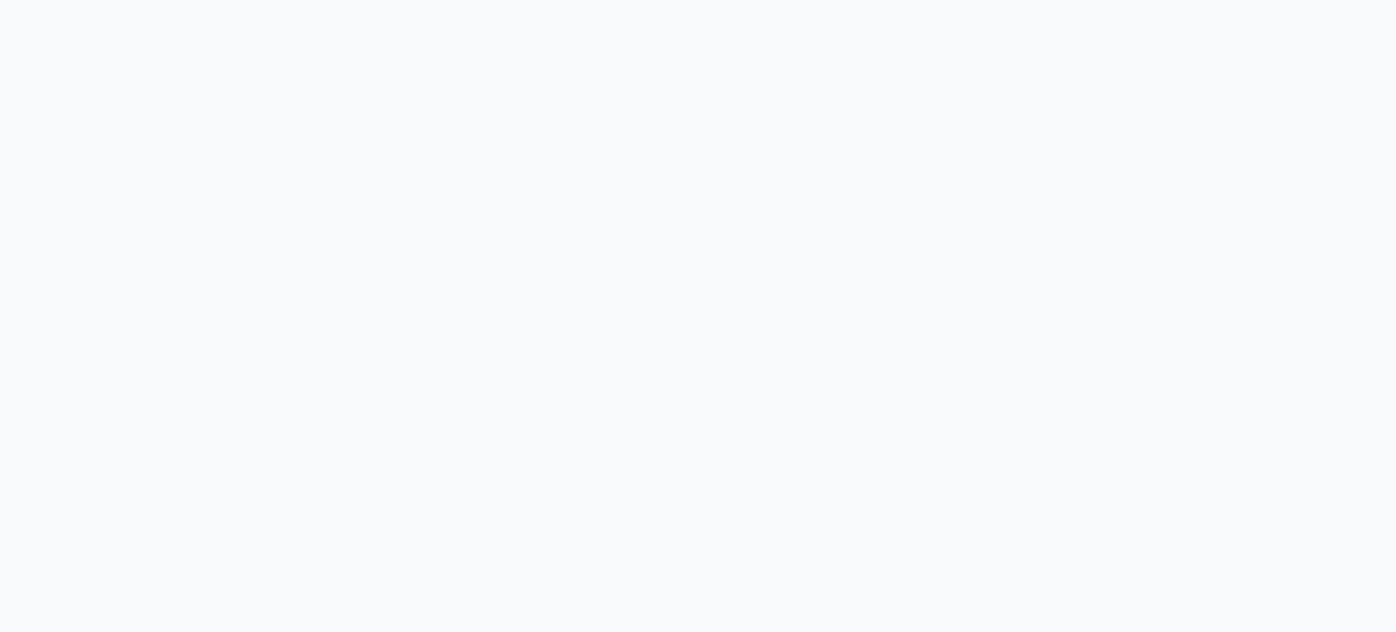 scroll, scrollTop: 0, scrollLeft: 0, axis: both 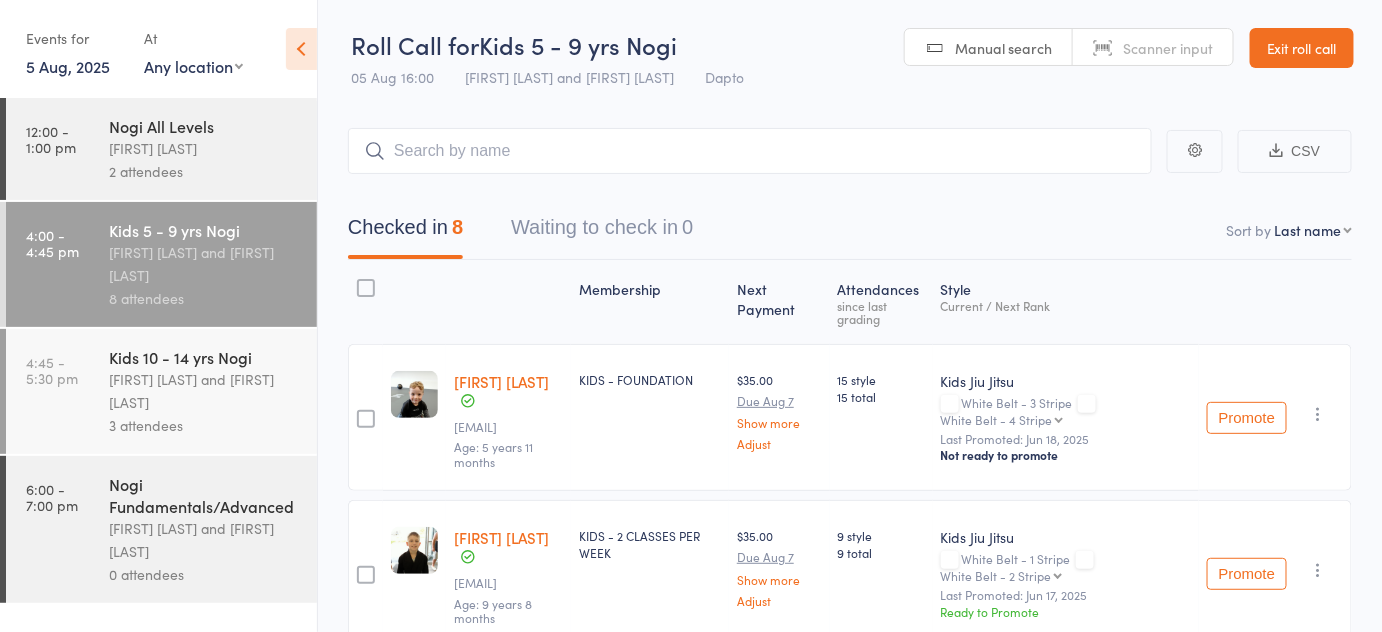 click on "[FIRST] [LAST] and [FIRST] [LAST]" at bounding box center (204, 391) 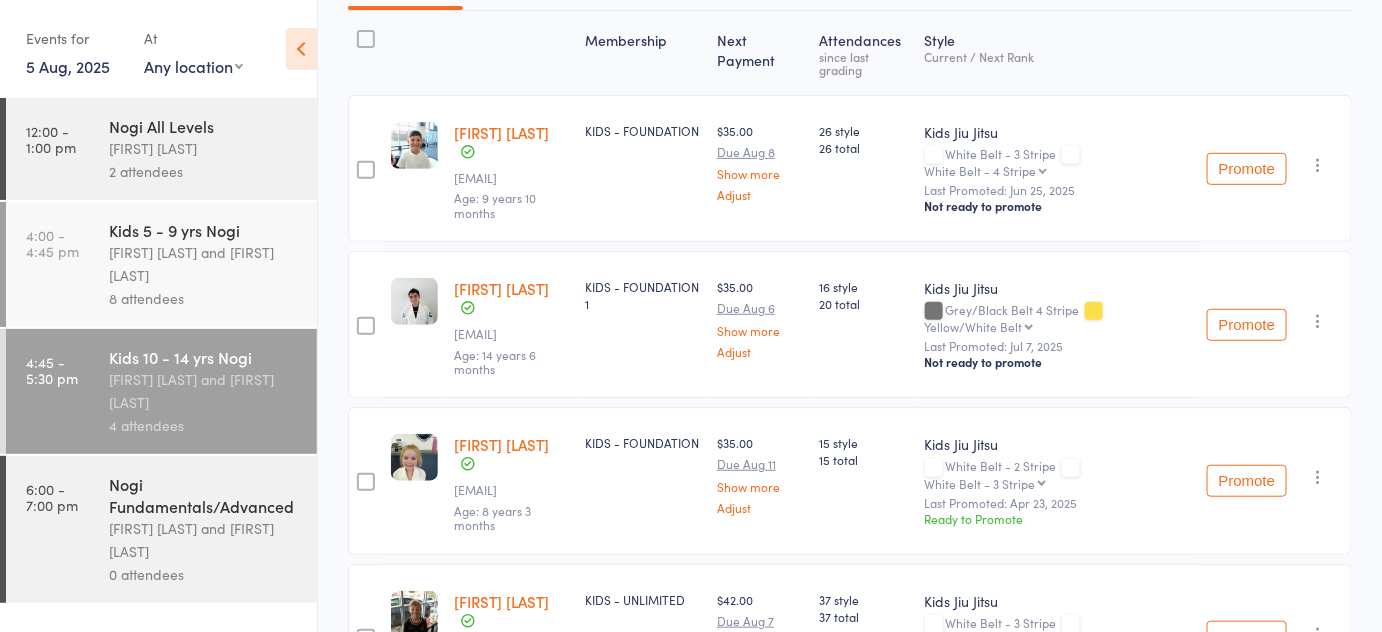 scroll, scrollTop: 406, scrollLeft: 0, axis: vertical 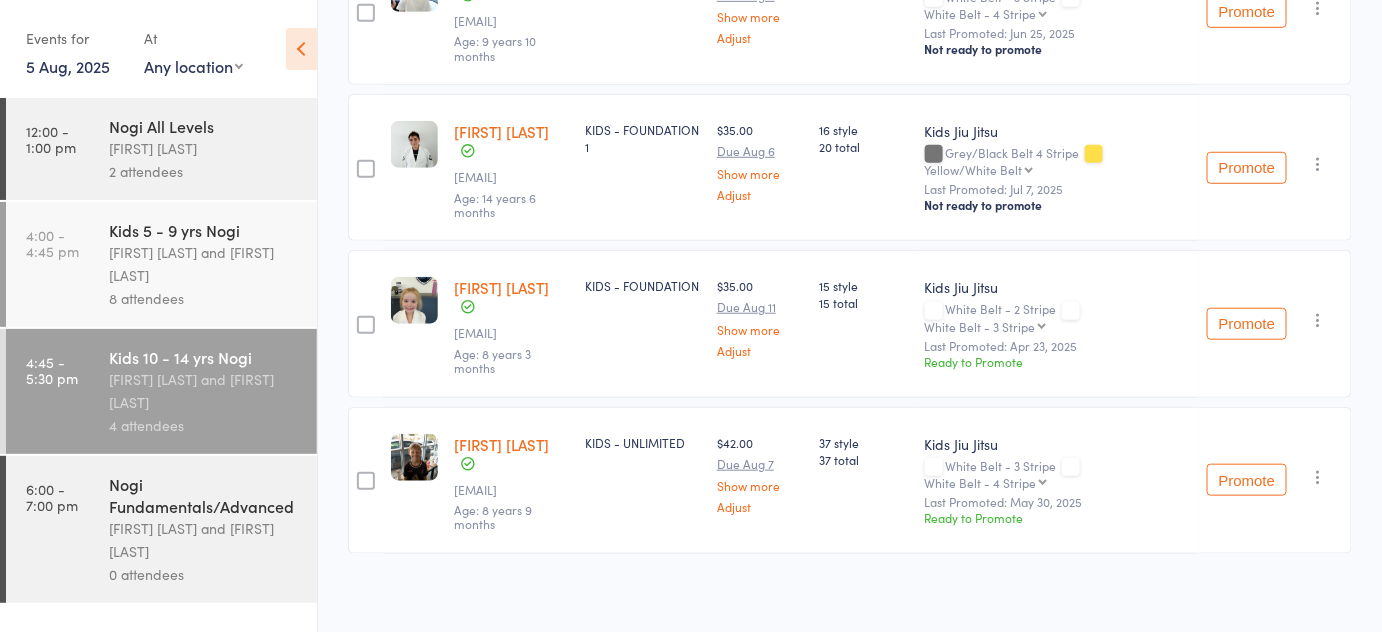 click at bounding box center (1319, 320) 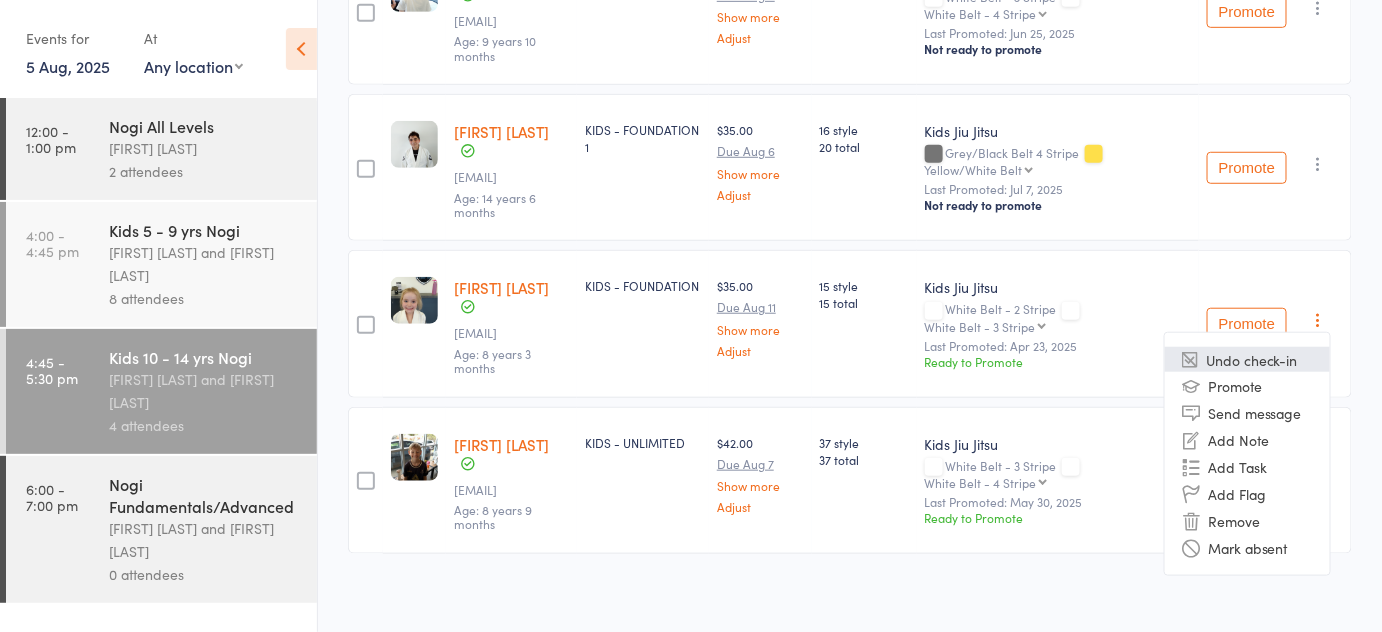 click on "Undo check-in" at bounding box center (1247, 359) 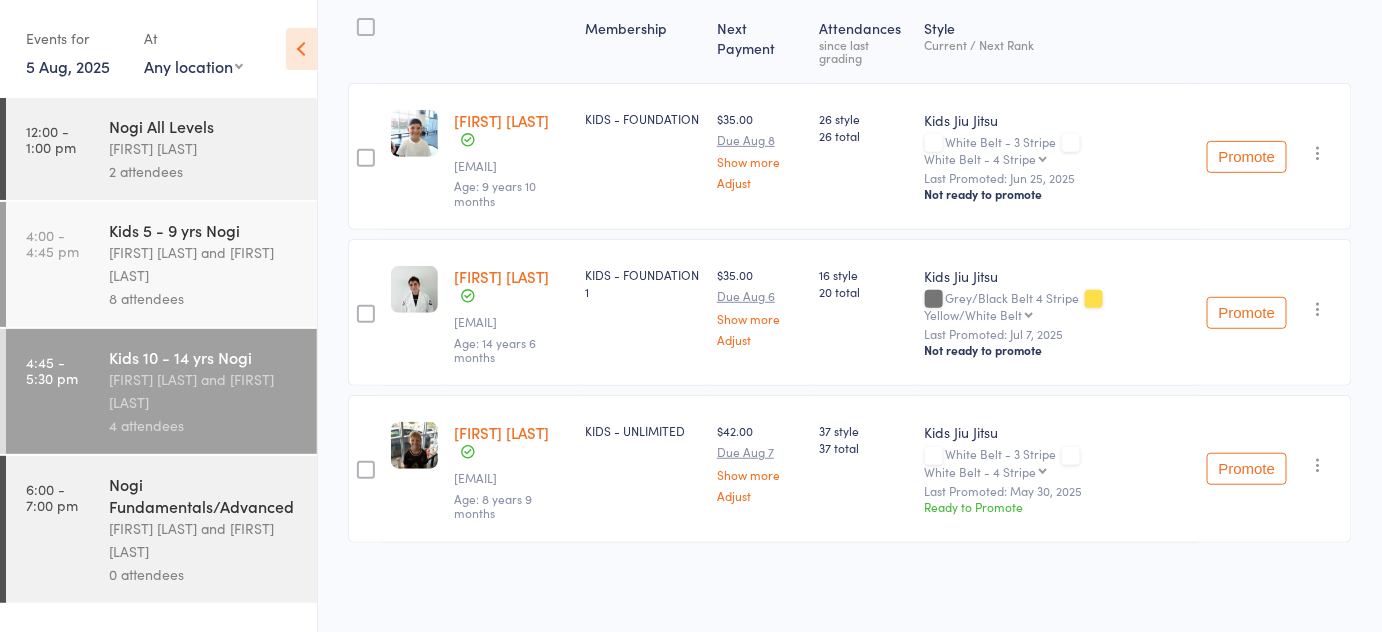 scroll, scrollTop: 257, scrollLeft: 0, axis: vertical 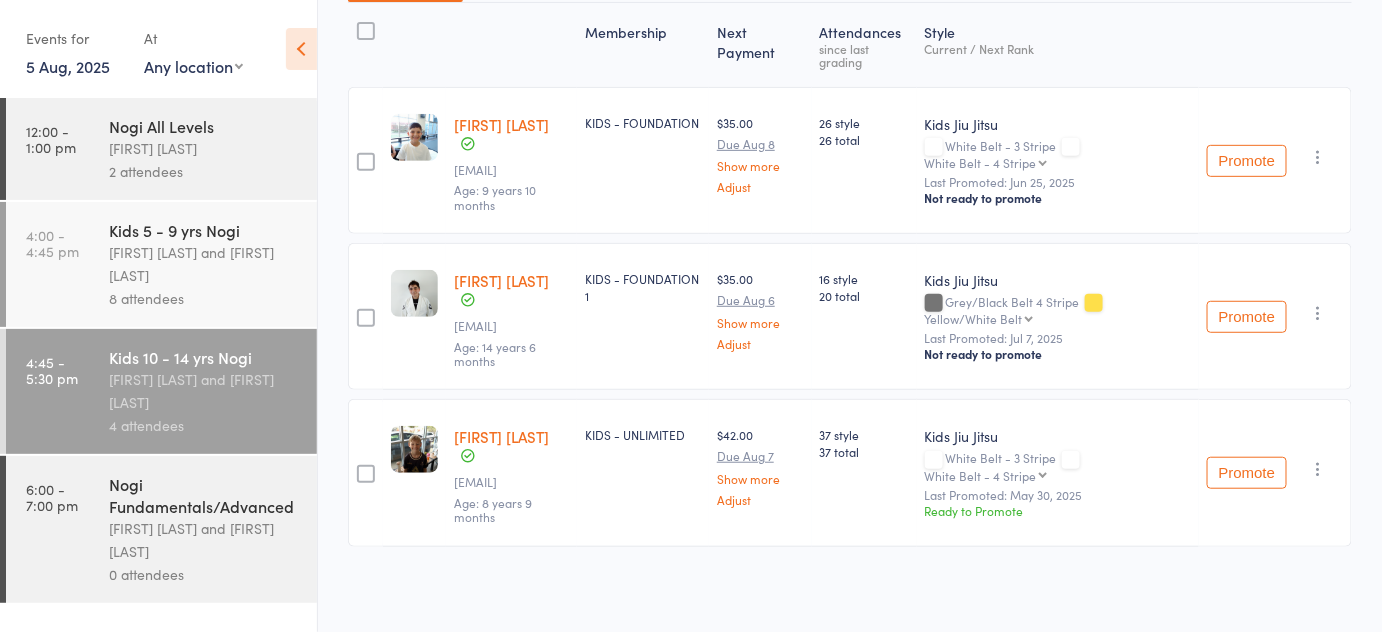 click on "[FIRST] [LAST] and [FIRST] [LAST]" at bounding box center [204, 264] 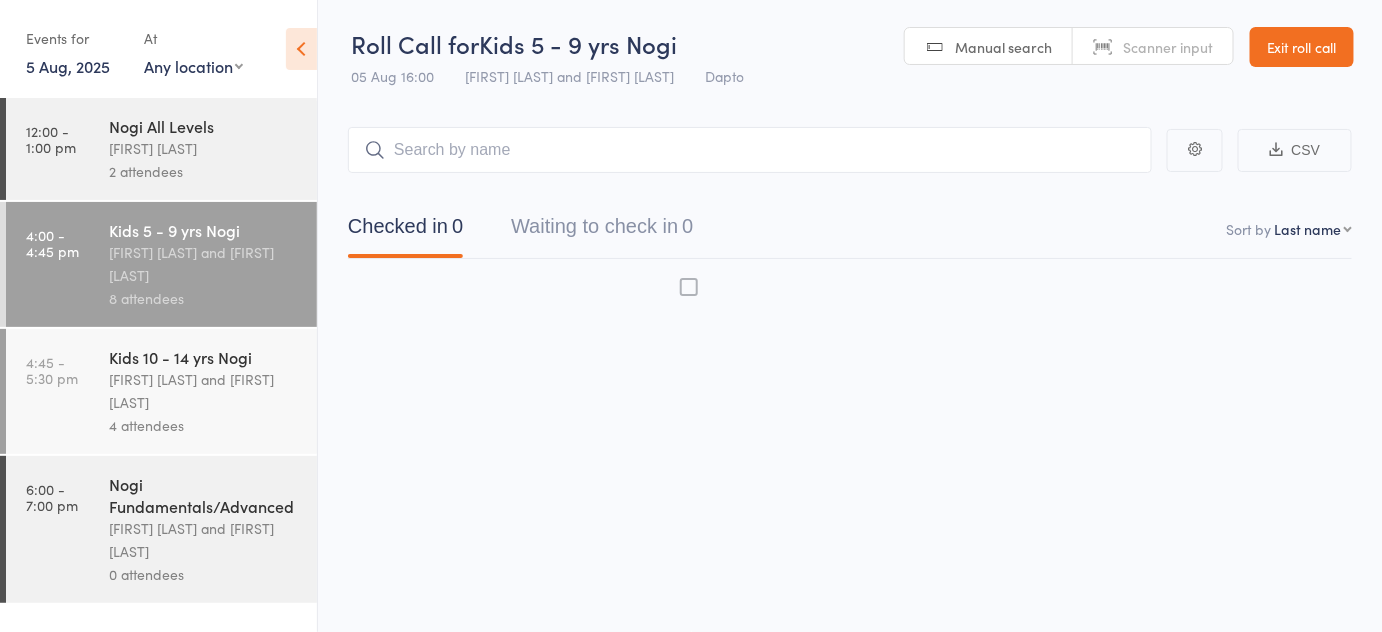 scroll, scrollTop: 0, scrollLeft: 0, axis: both 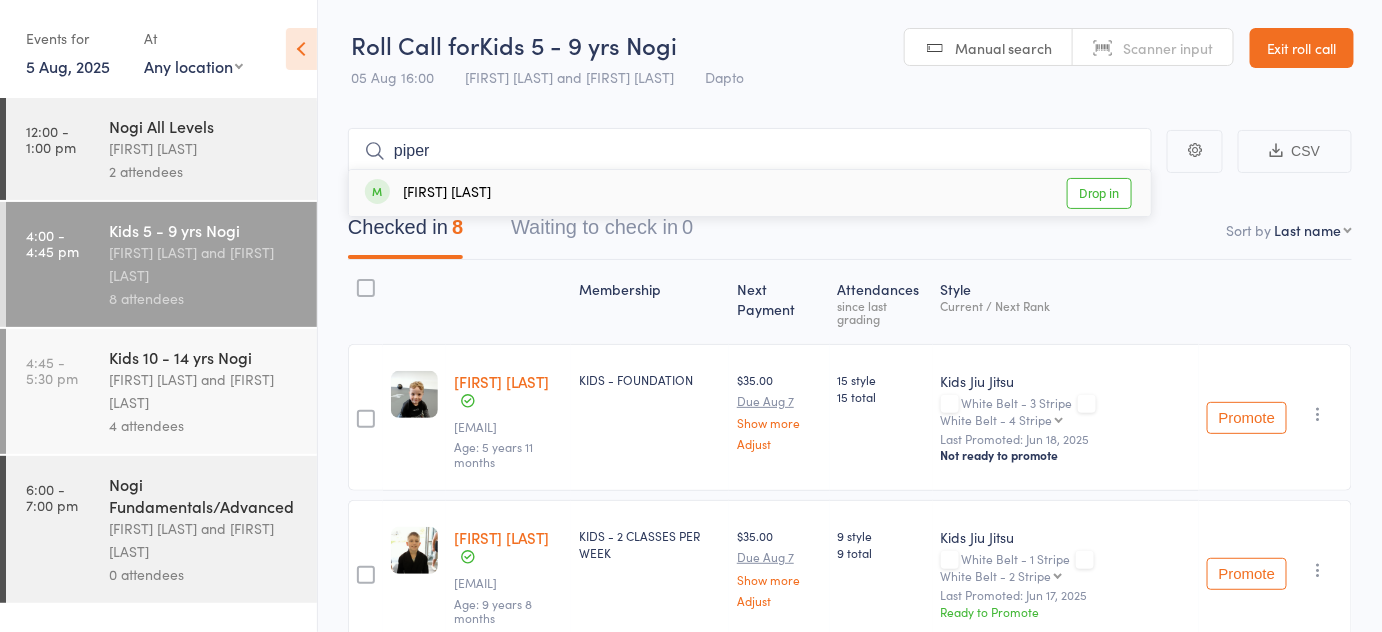 type on "piper" 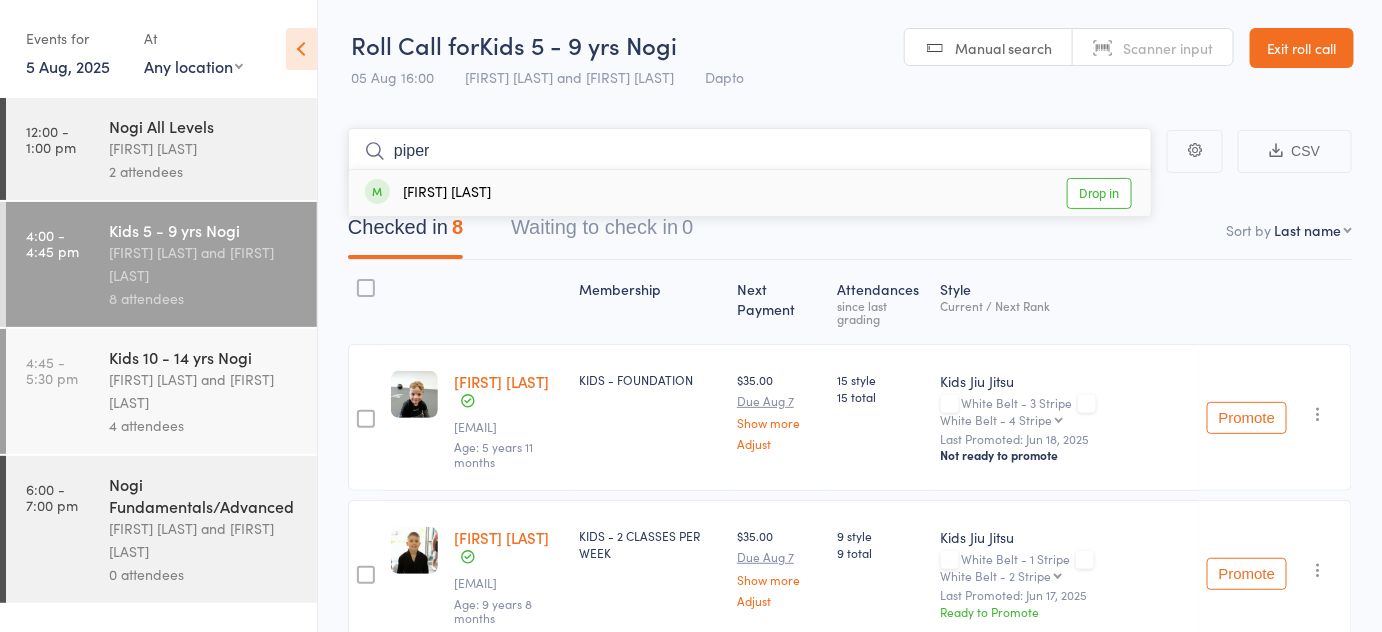 type 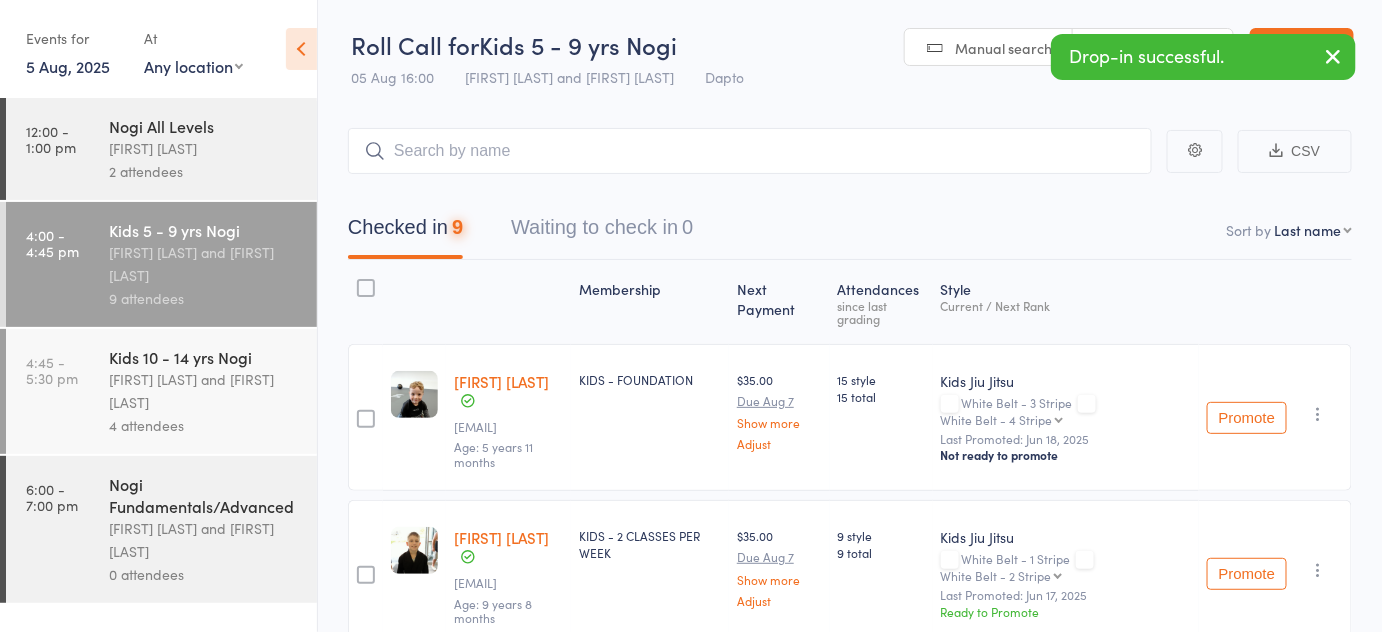 click on "[FIRST] [LAST] and [FIRST] [LAST]" at bounding box center (204, 391) 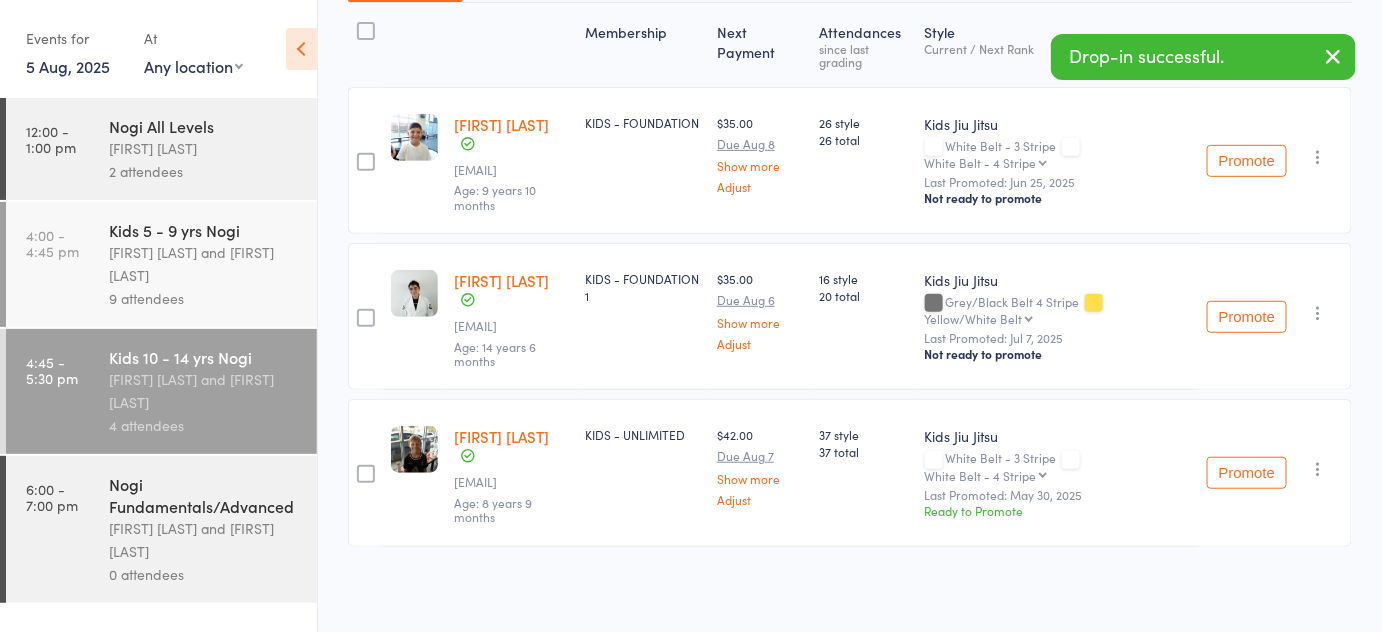 scroll, scrollTop: 0, scrollLeft: 0, axis: both 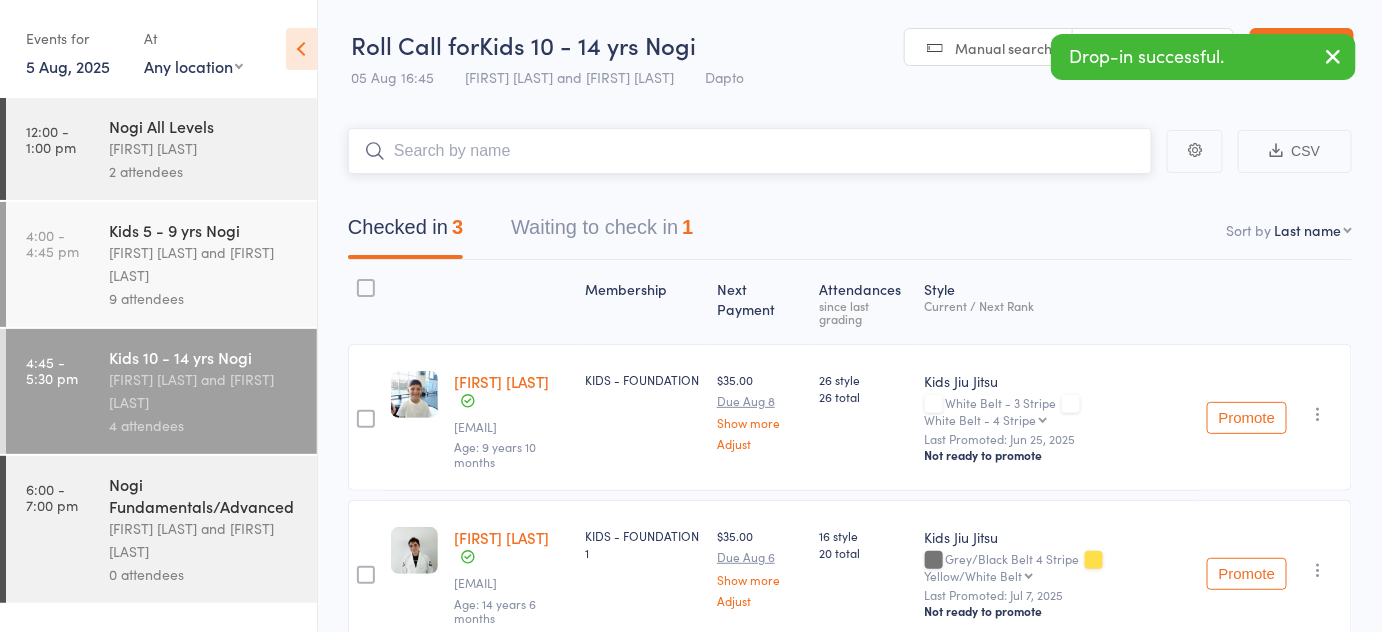 click on "Waiting to check in  1" at bounding box center (602, 232) 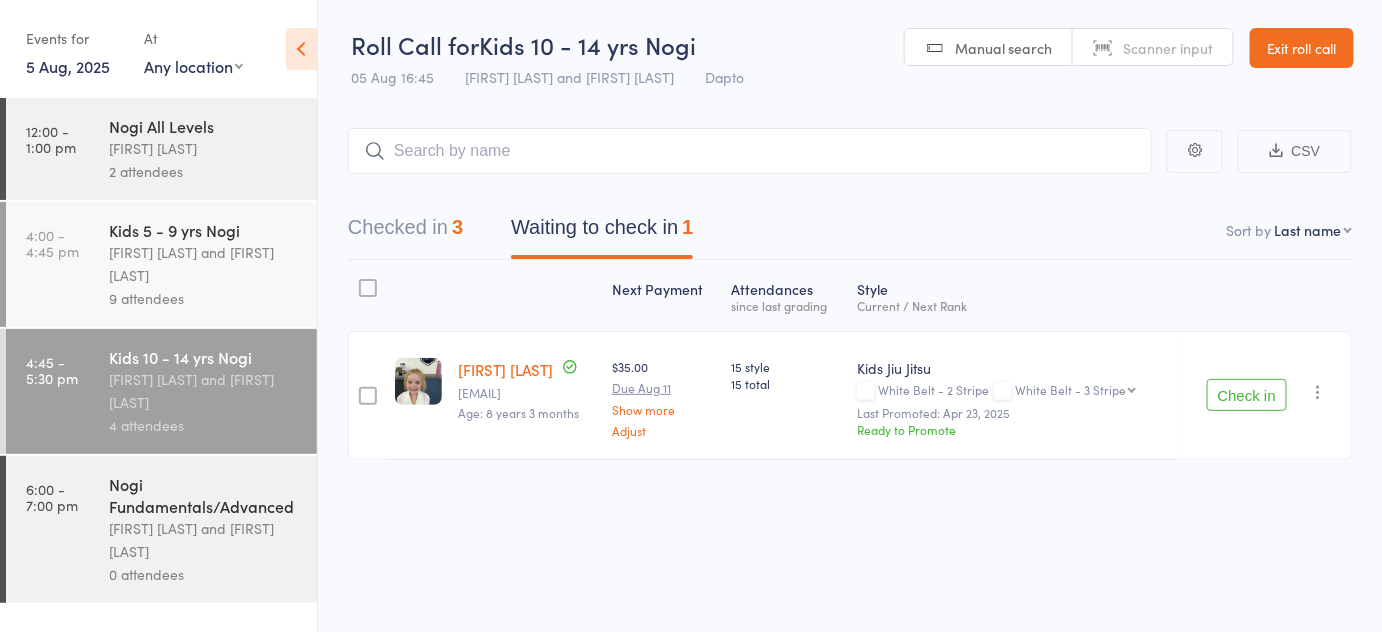 drag, startPoint x: 477, startPoint y: 363, endPoint x: 536, endPoint y: 237, distance: 139.12944 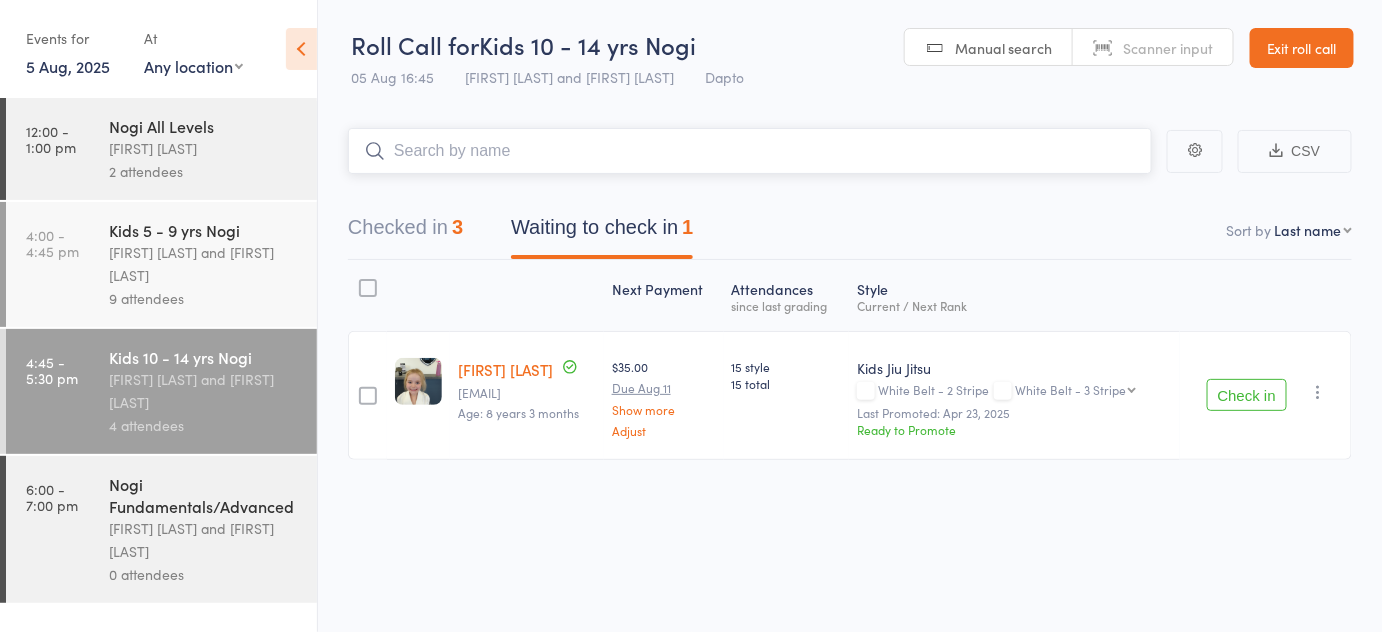 click at bounding box center (750, 151) 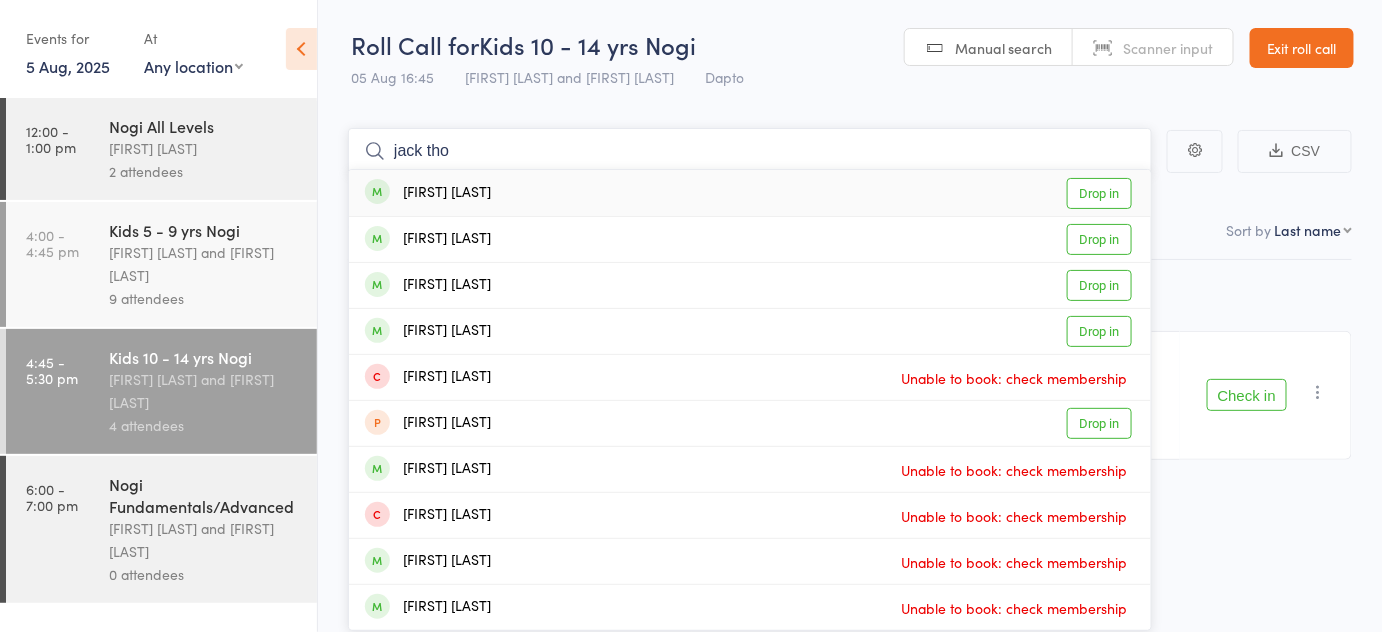 type on "jack tho" 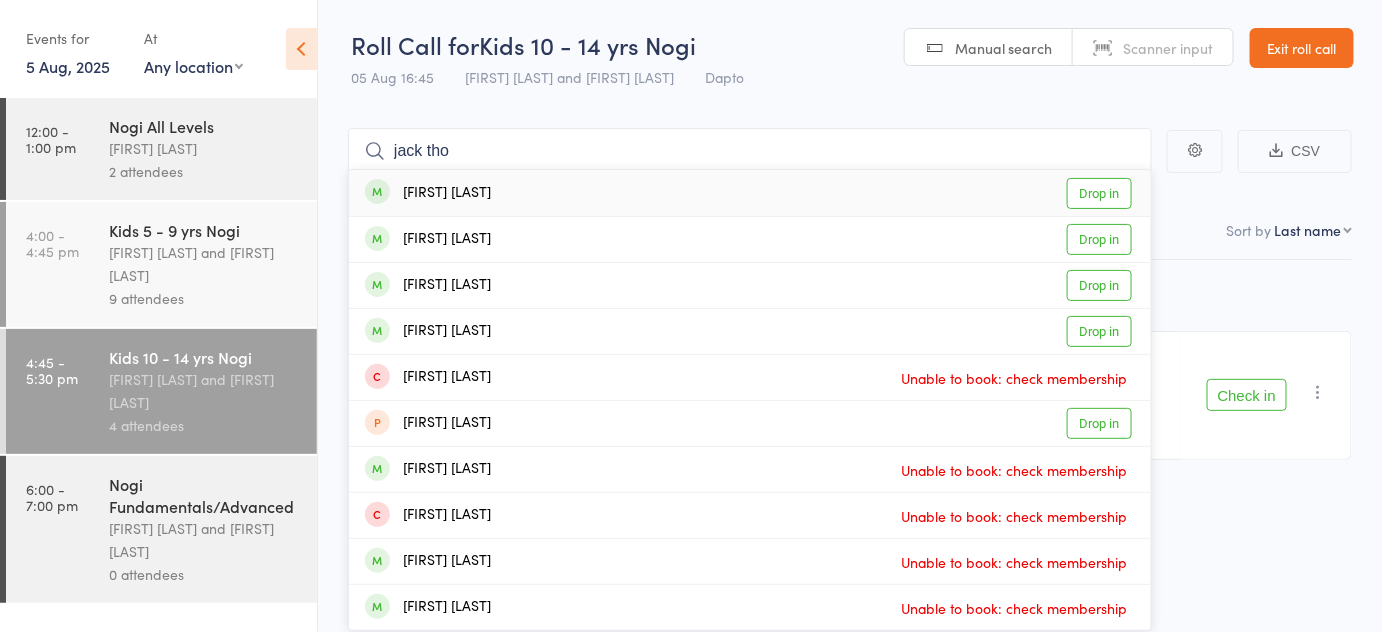 click on "Drop in" at bounding box center [1099, 193] 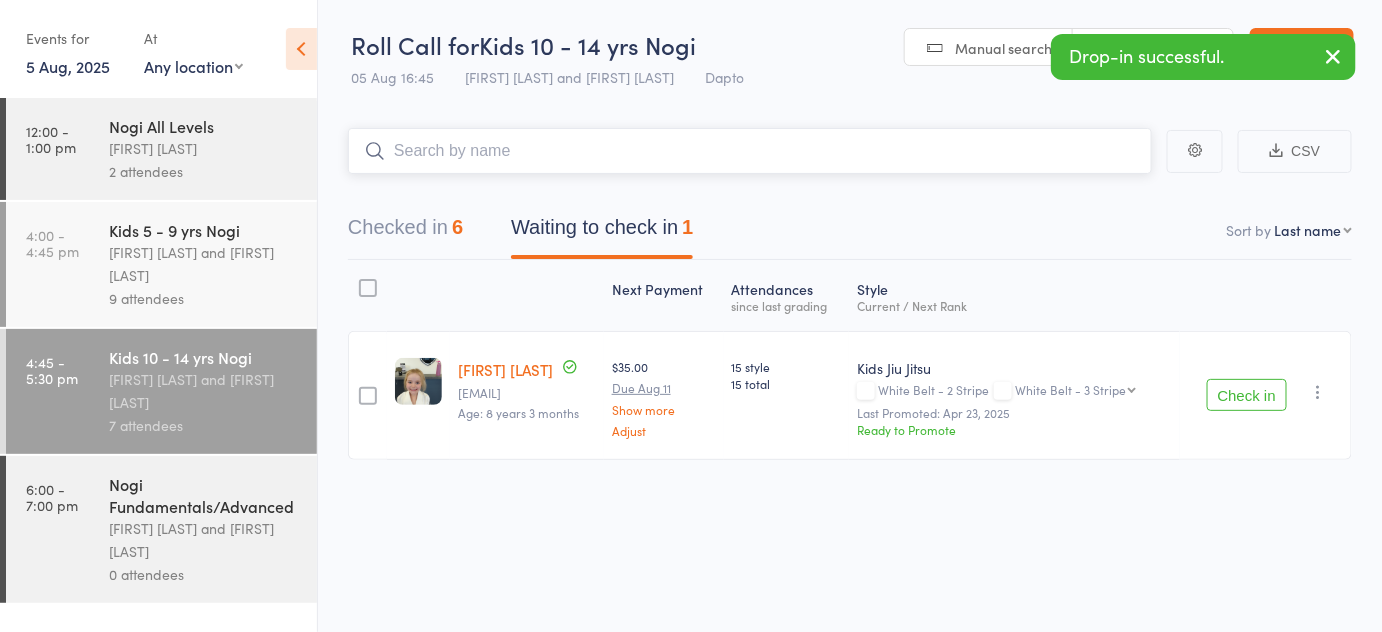 scroll, scrollTop: 0, scrollLeft: 0, axis: both 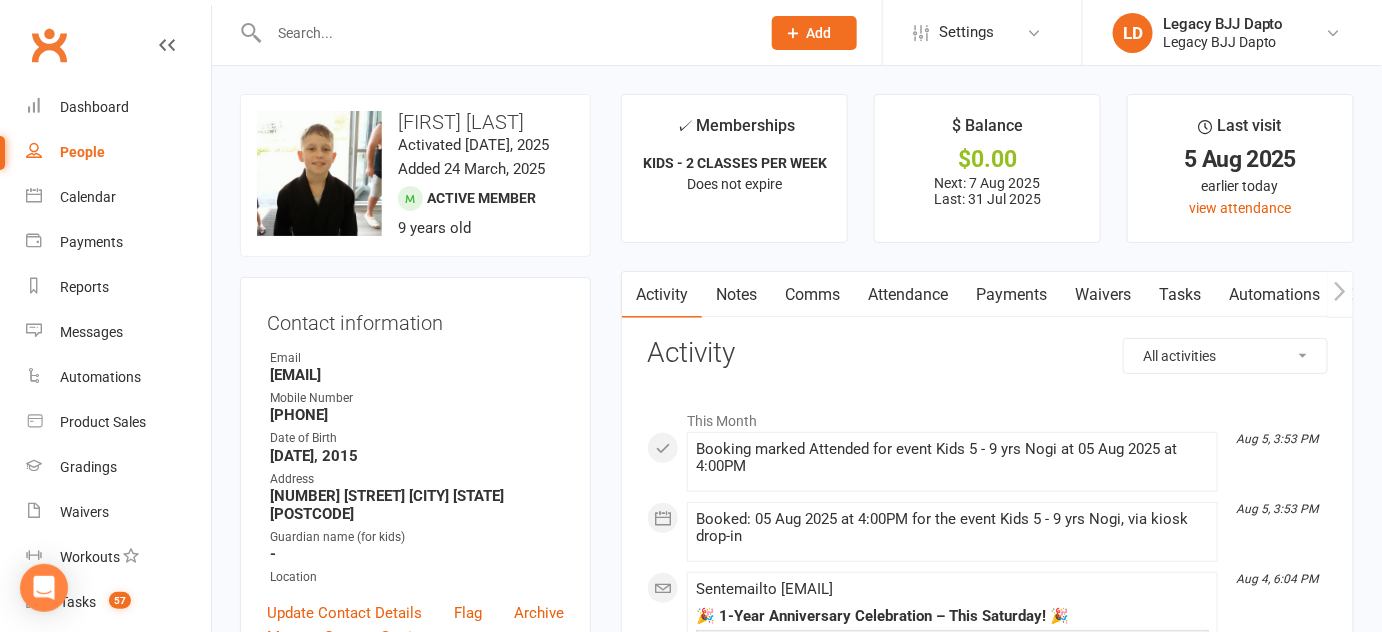 click on "Notes" at bounding box center (736, 295) 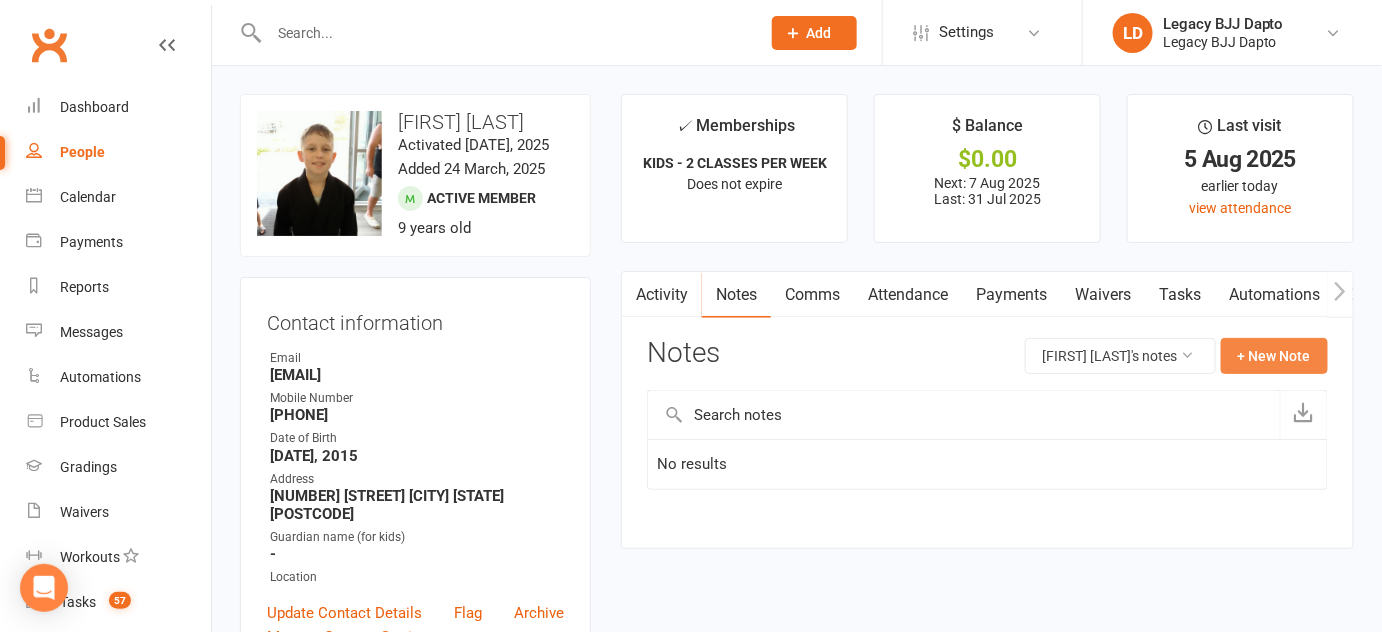 click on "+ New Note" at bounding box center (1274, 356) 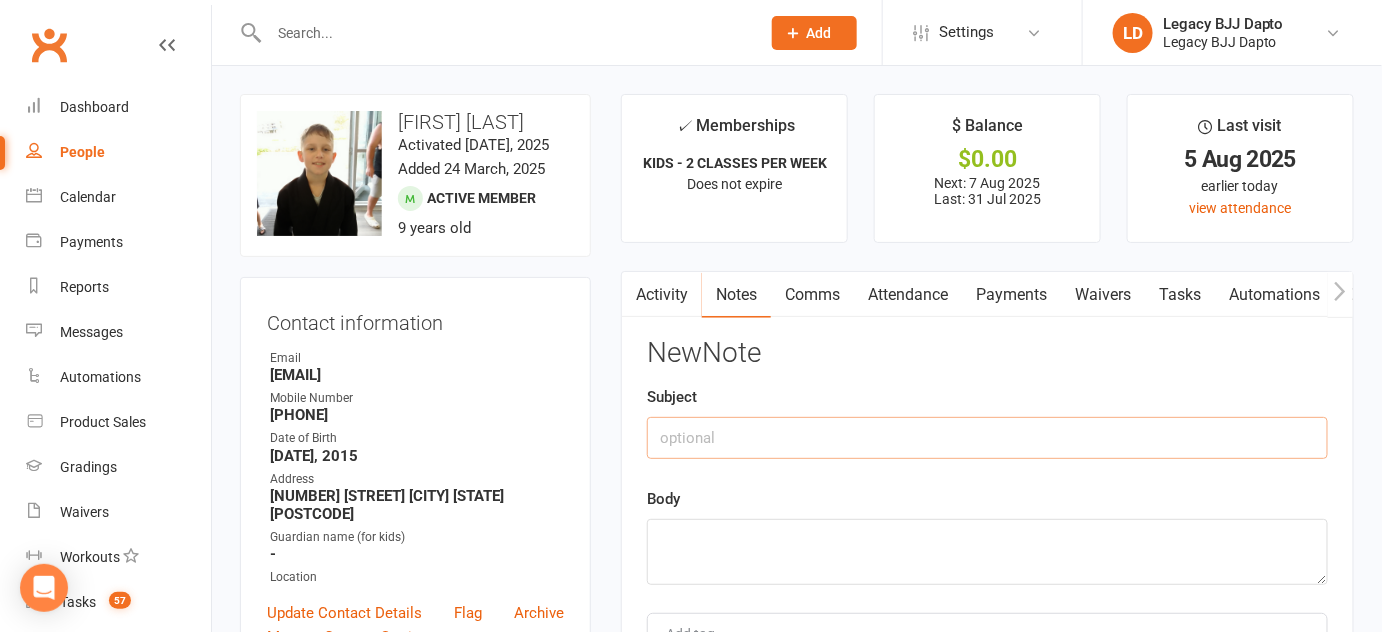 click at bounding box center [987, 438] 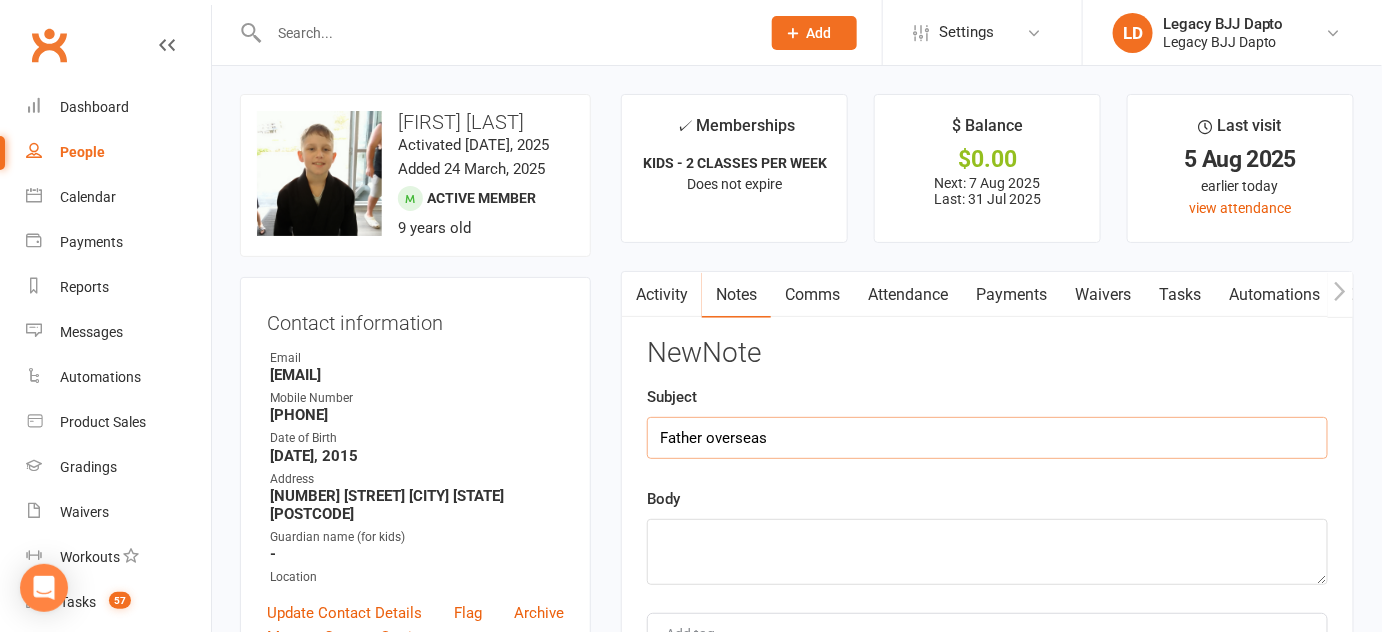 type on "Father overseas" 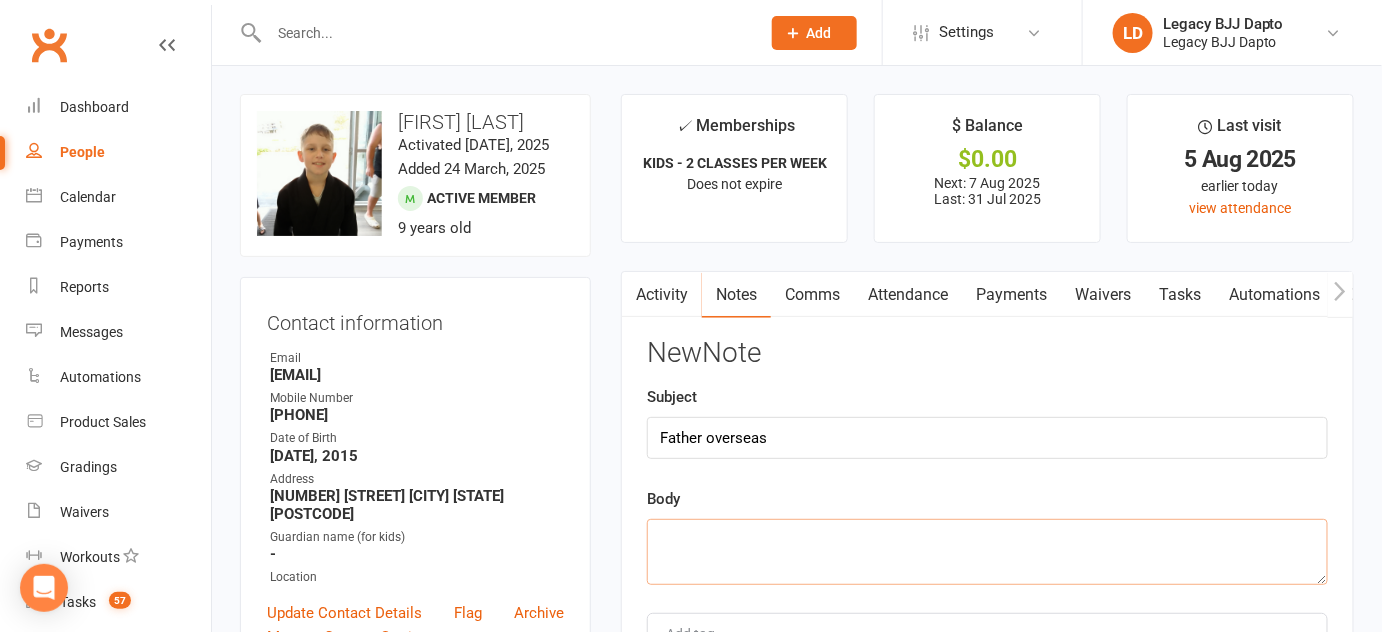 click at bounding box center [987, 552] 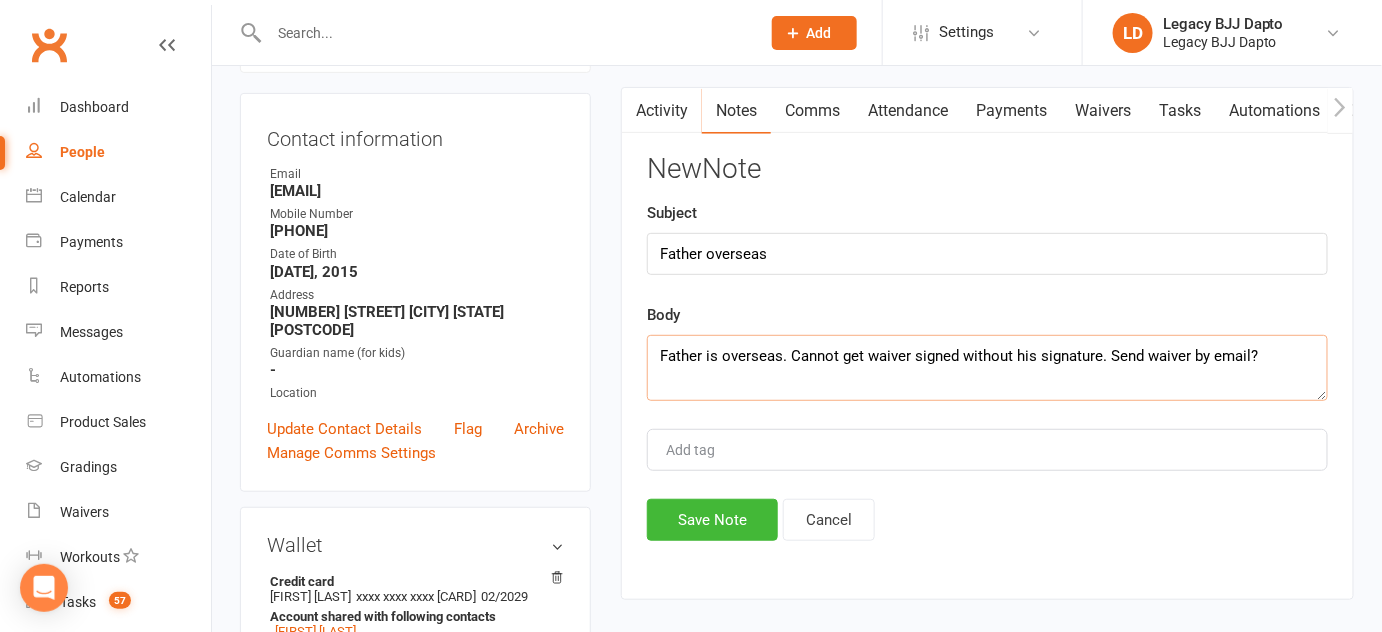 scroll, scrollTop: 188, scrollLeft: 0, axis: vertical 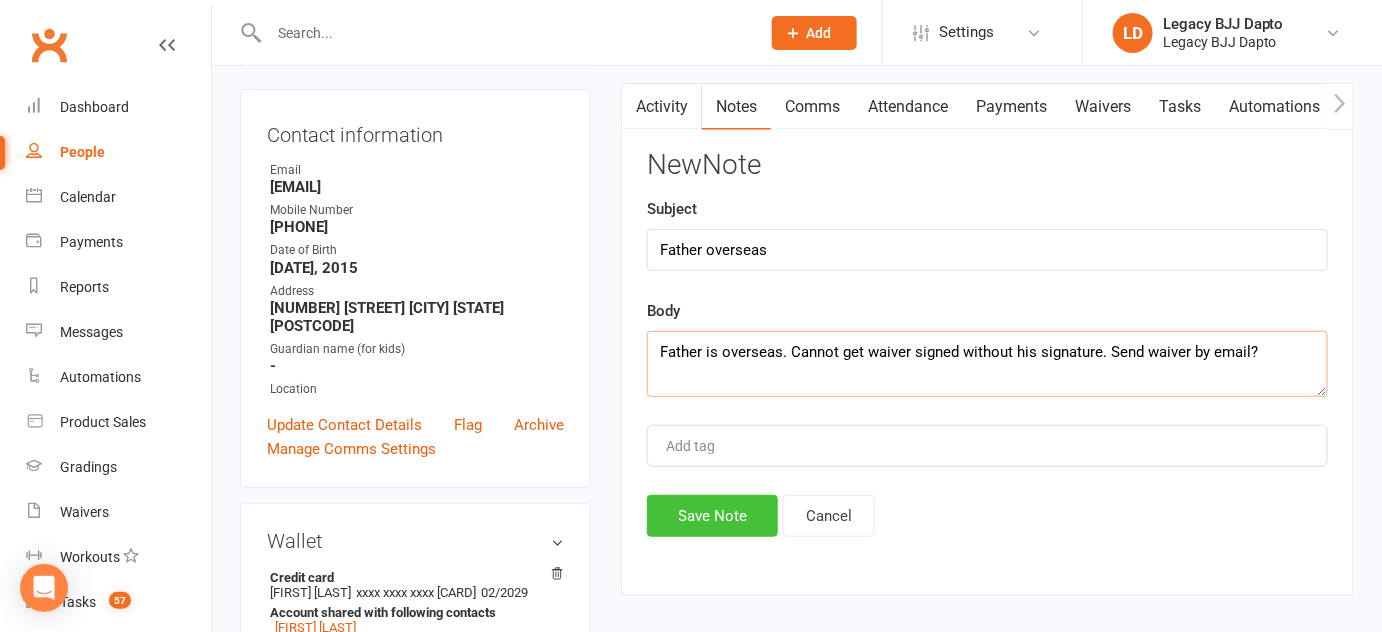 type on "Father is overseas. Cannot get waiver signed without his signature. Send waiver by email?" 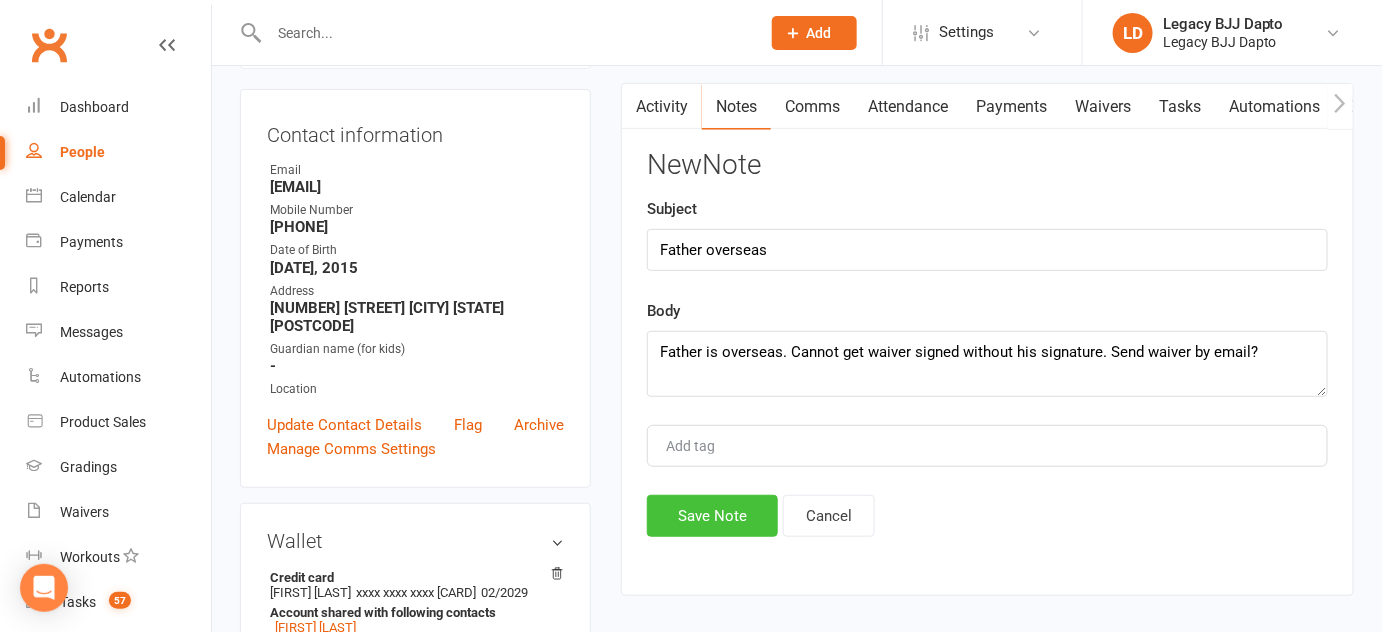click on "Save Note" at bounding box center [712, 516] 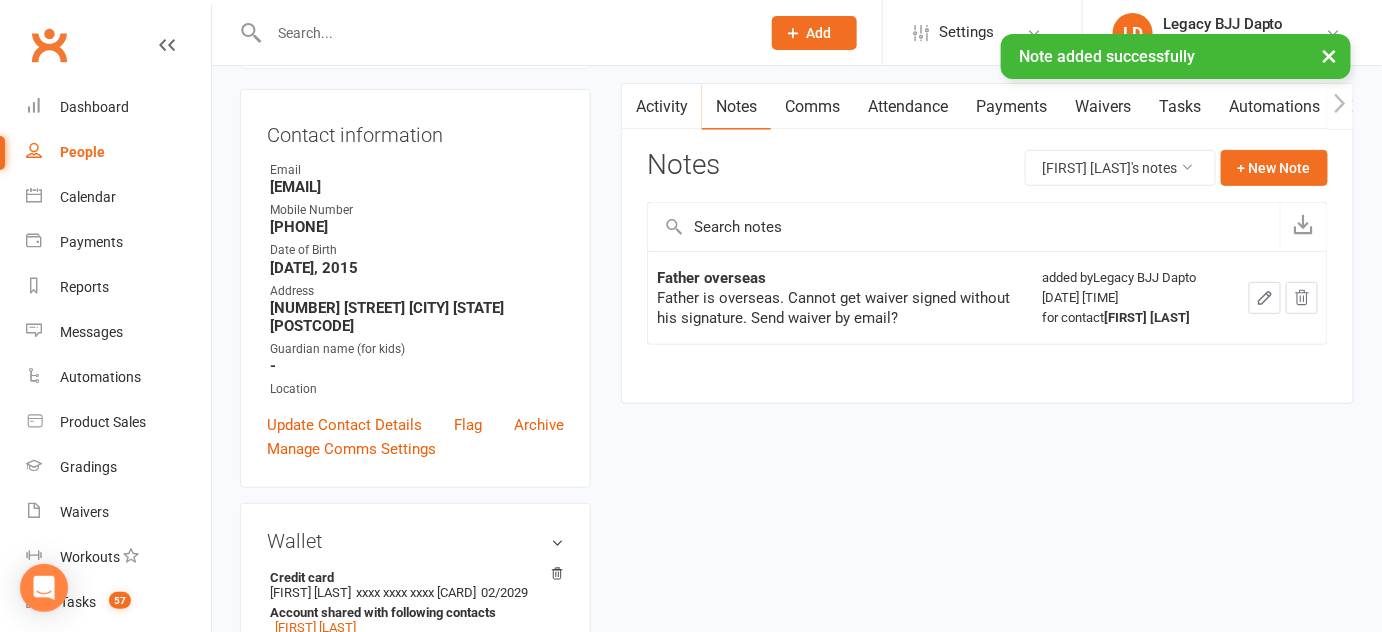 click at bounding box center (1283, 297) 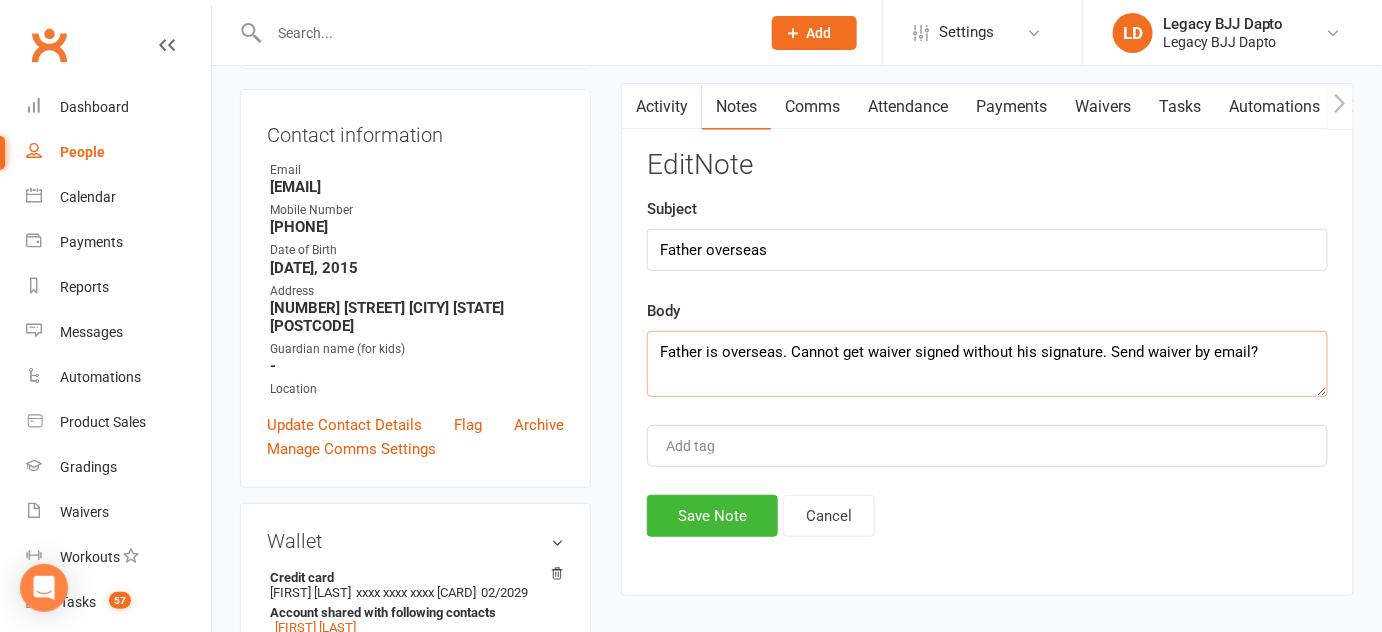 click on "Father is overseas. Cannot get waiver signed without his signature. Send waiver by email?" at bounding box center [987, 364] 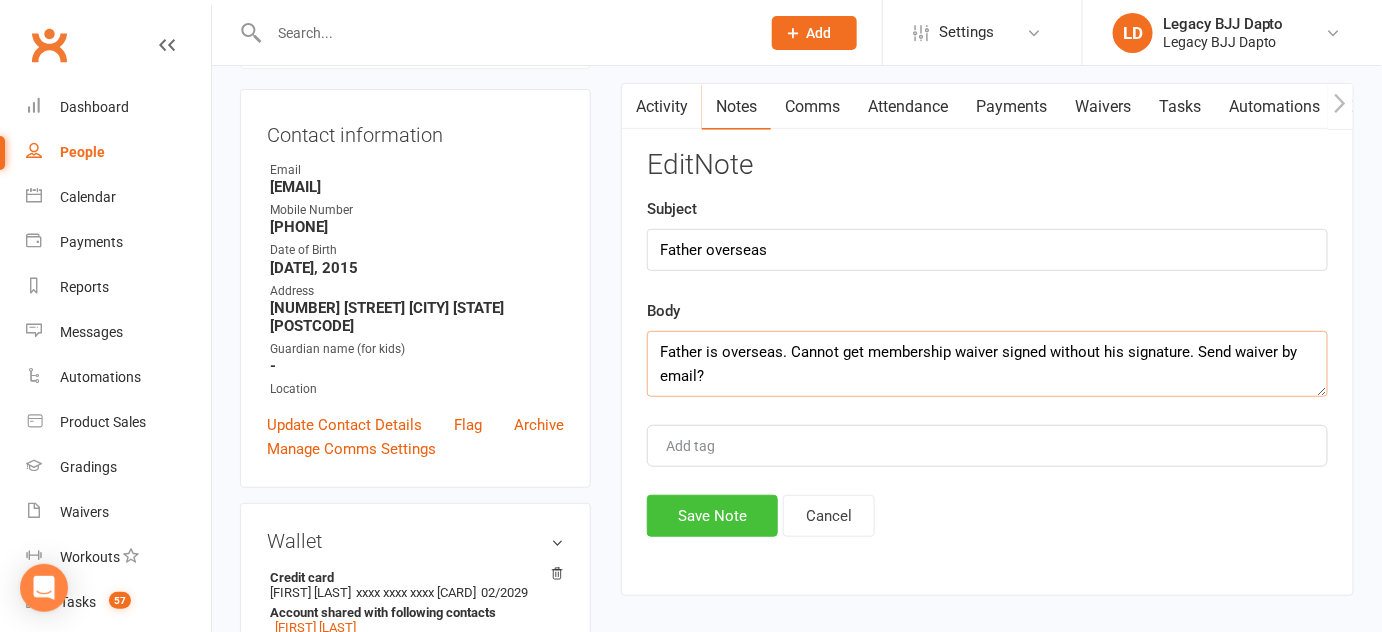 type on "Father is overseas. Cannot get membership waiver signed without his signature. Send waiver by email?" 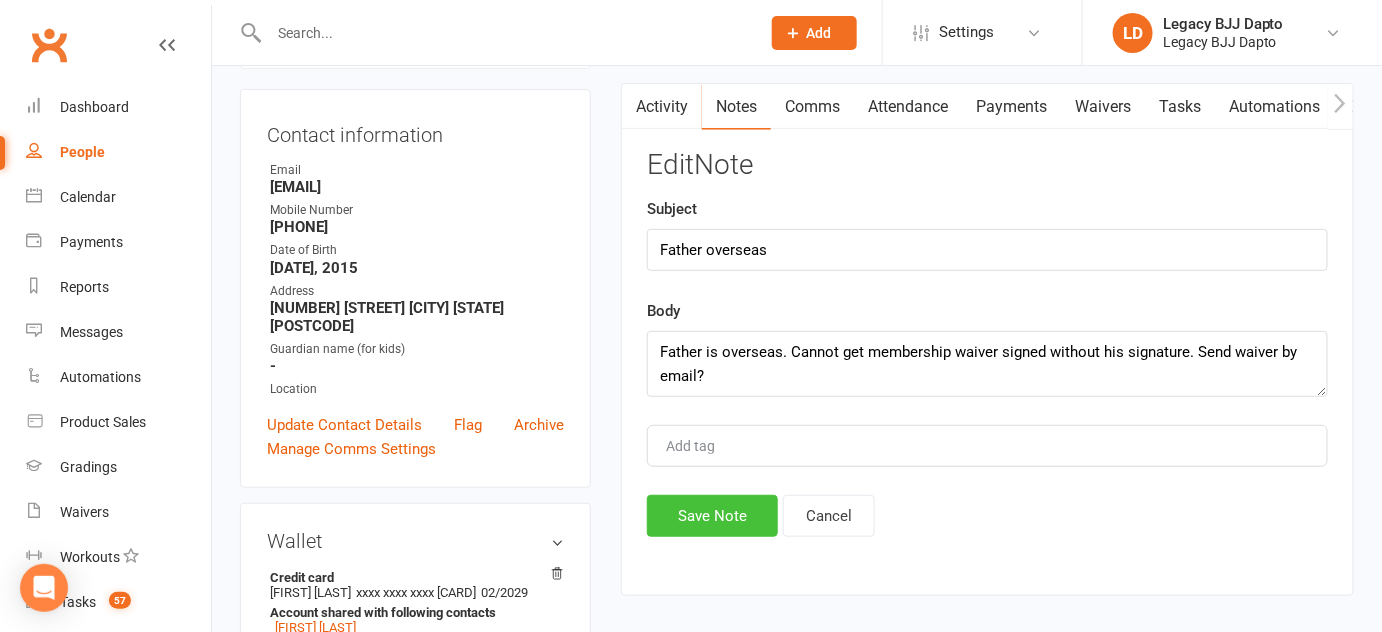 click on "Save Note" at bounding box center [712, 516] 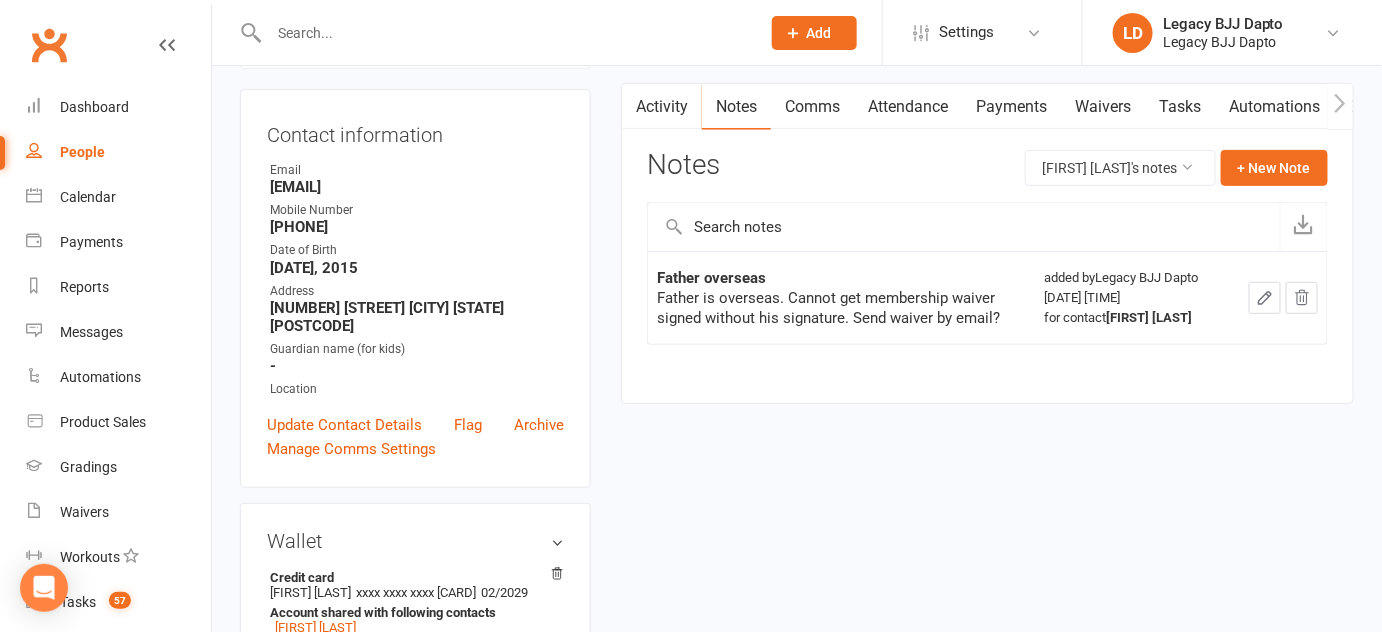 click on "Contact information Owner   Email  adam_fialkowski@hotmail.com
Mobile Number  0403931985
Date of Birth  November 20, 2015
Address  17 Kariewood Cct Horsley Nsw 2530
Guardian name (for kids)  -
Location
Update Contact Details Flag Archive Manage Comms Settings" at bounding box center [415, 288] 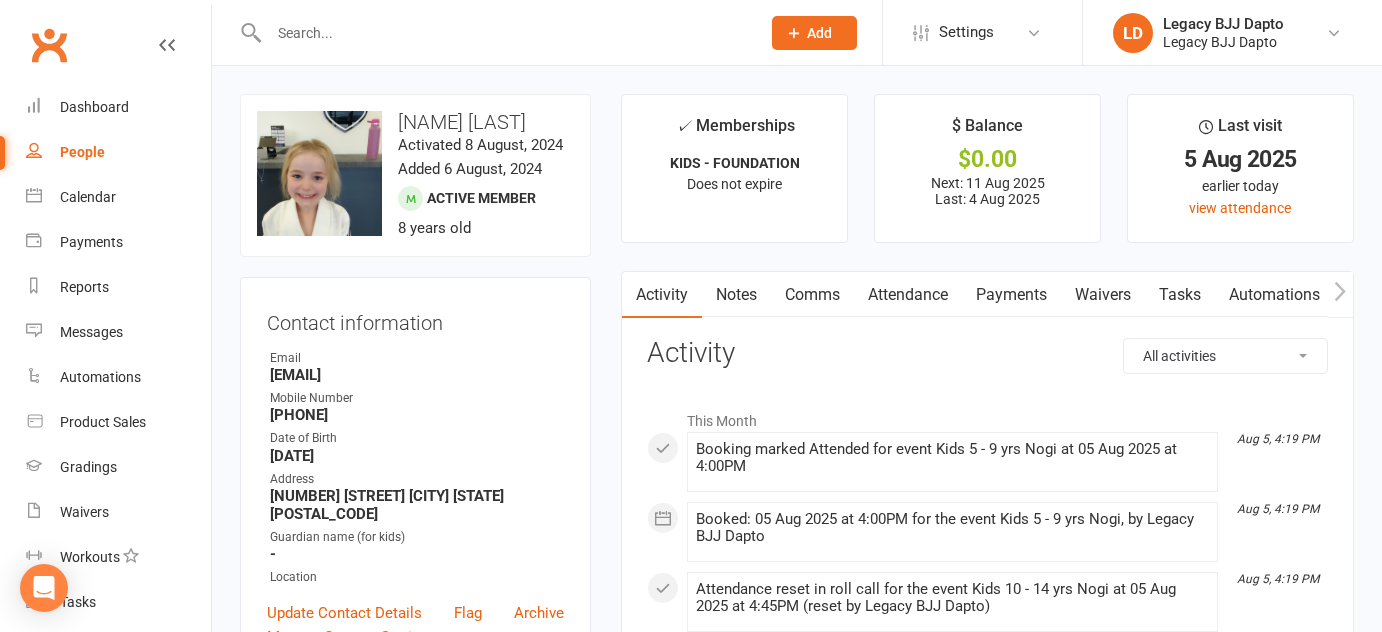 scroll, scrollTop: 0, scrollLeft: 0, axis: both 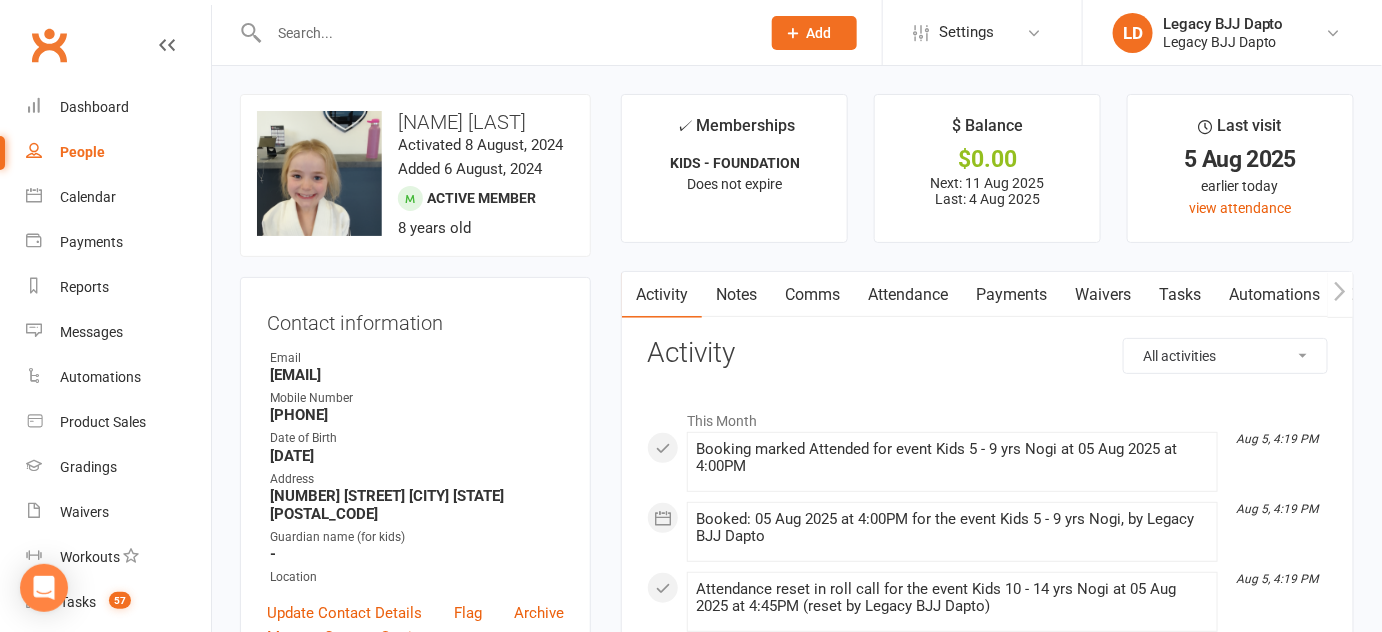 click on "Waivers" at bounding box center (1103, 295) 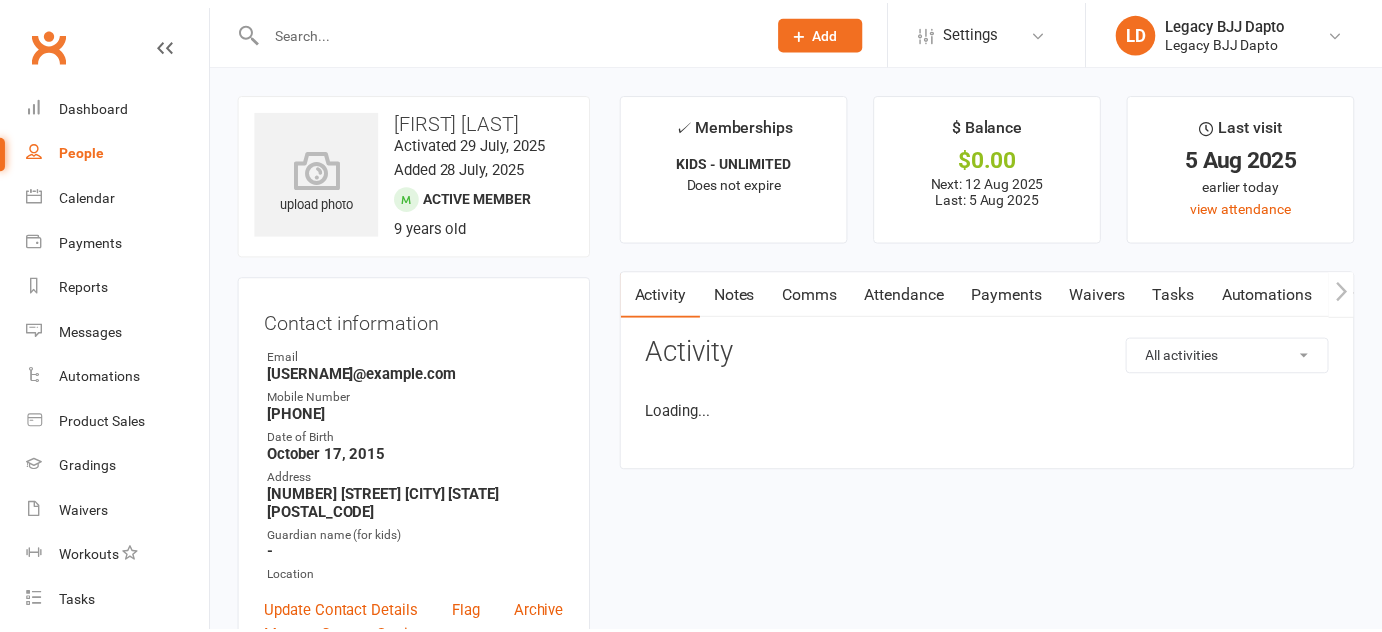 scroll, scrollTop: 0, scrollLeft: 0, axis: both 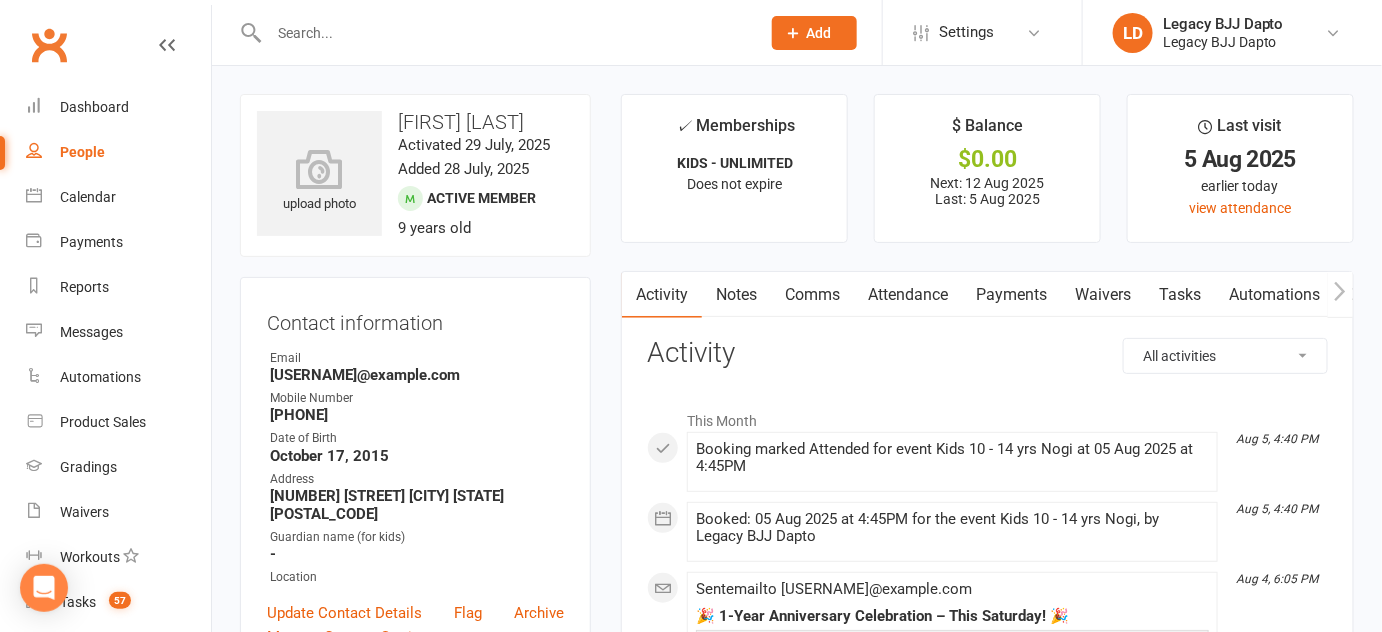 click on "Waivers" at bounding box center [1103, 295] 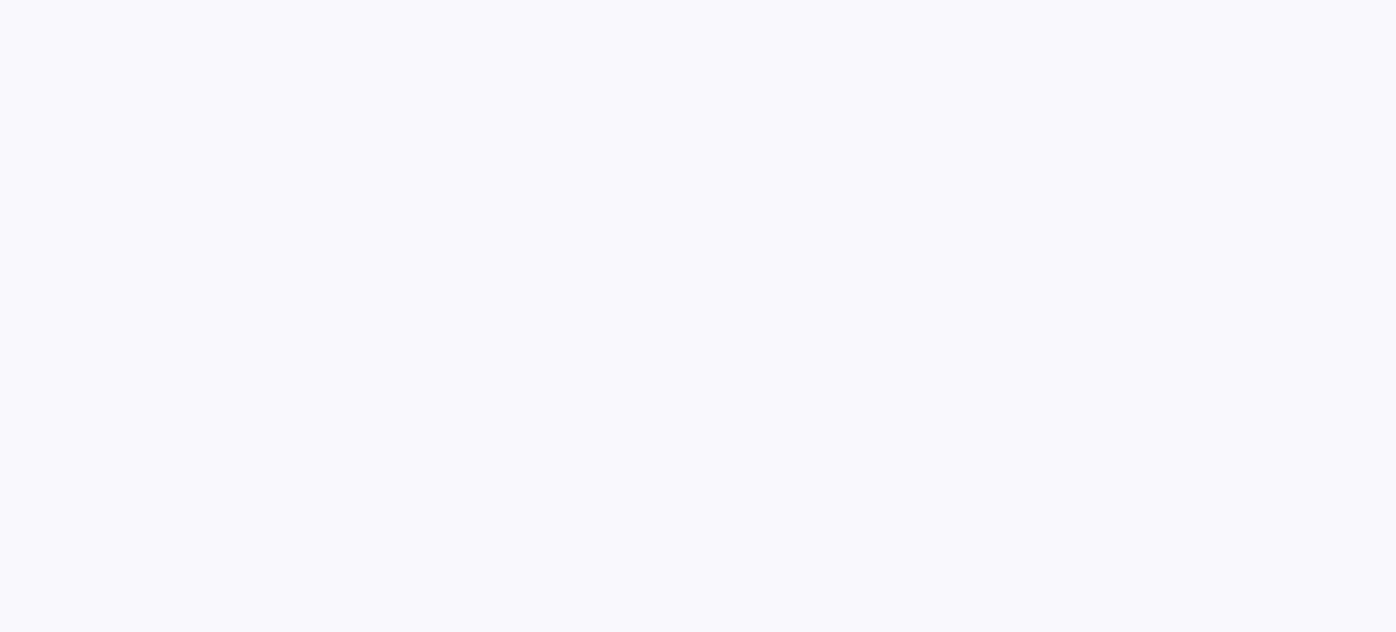 scroll, scrollTop: 0, scrollLeft: 0, axis: both 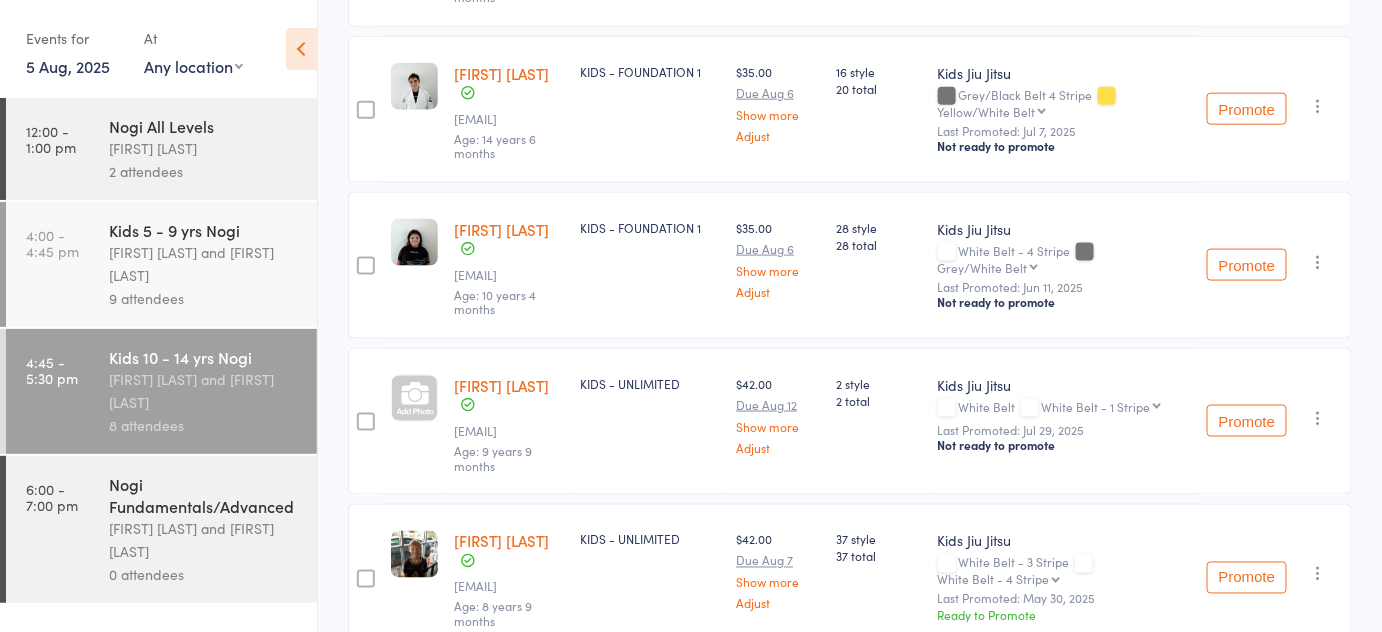 click on "Kids 5 - 9 yrs Nogi" at bounding box center [204, 230] 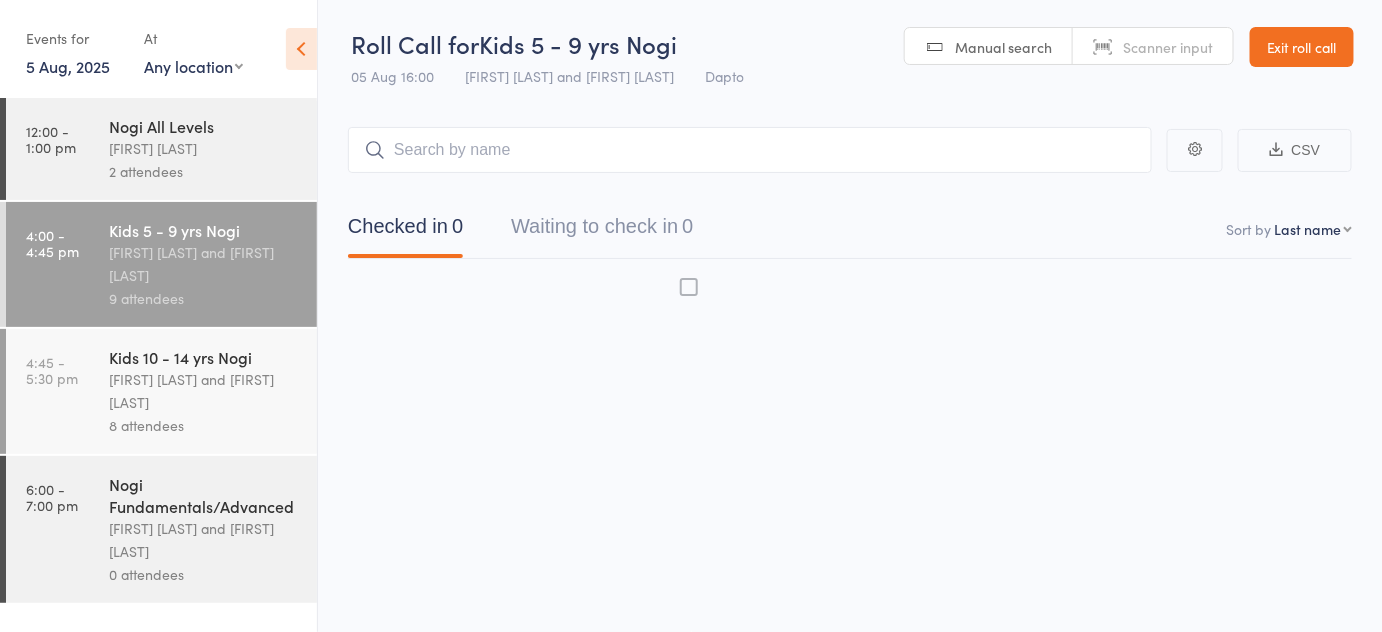 scroll, scrollTop: 0, scrollLeft: 0, axis: both 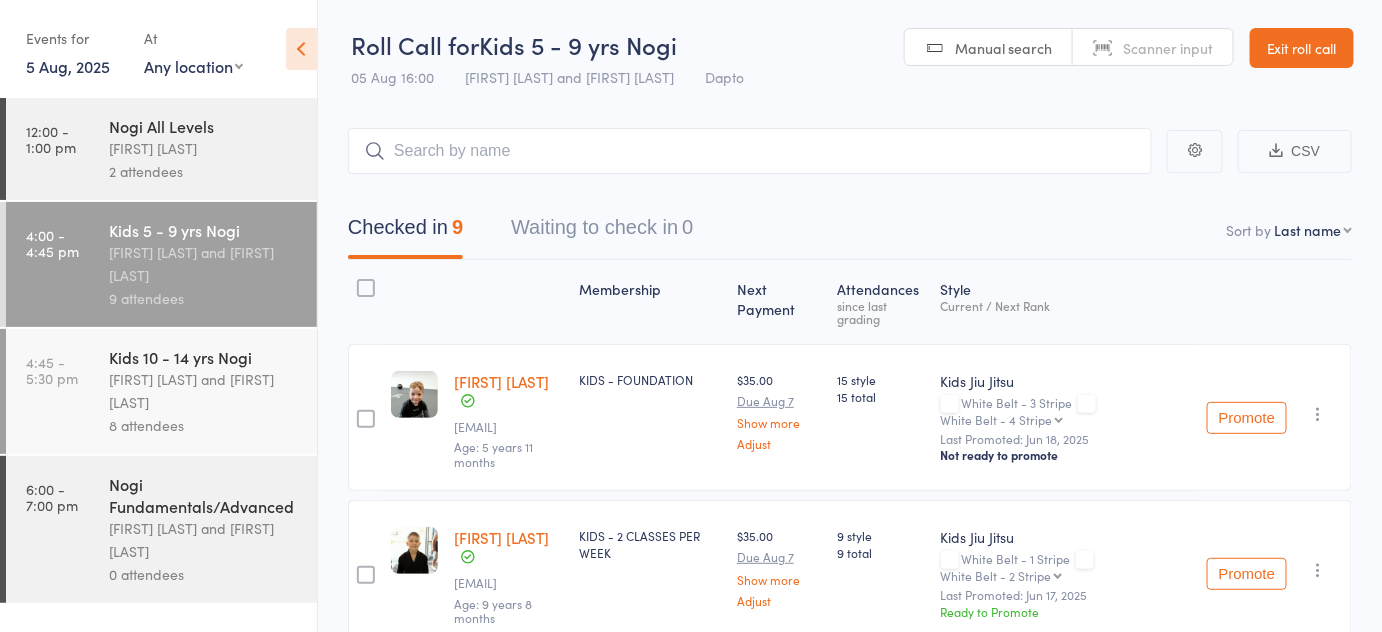 click on "Exit roll call" at bounding box center [1302, 48] 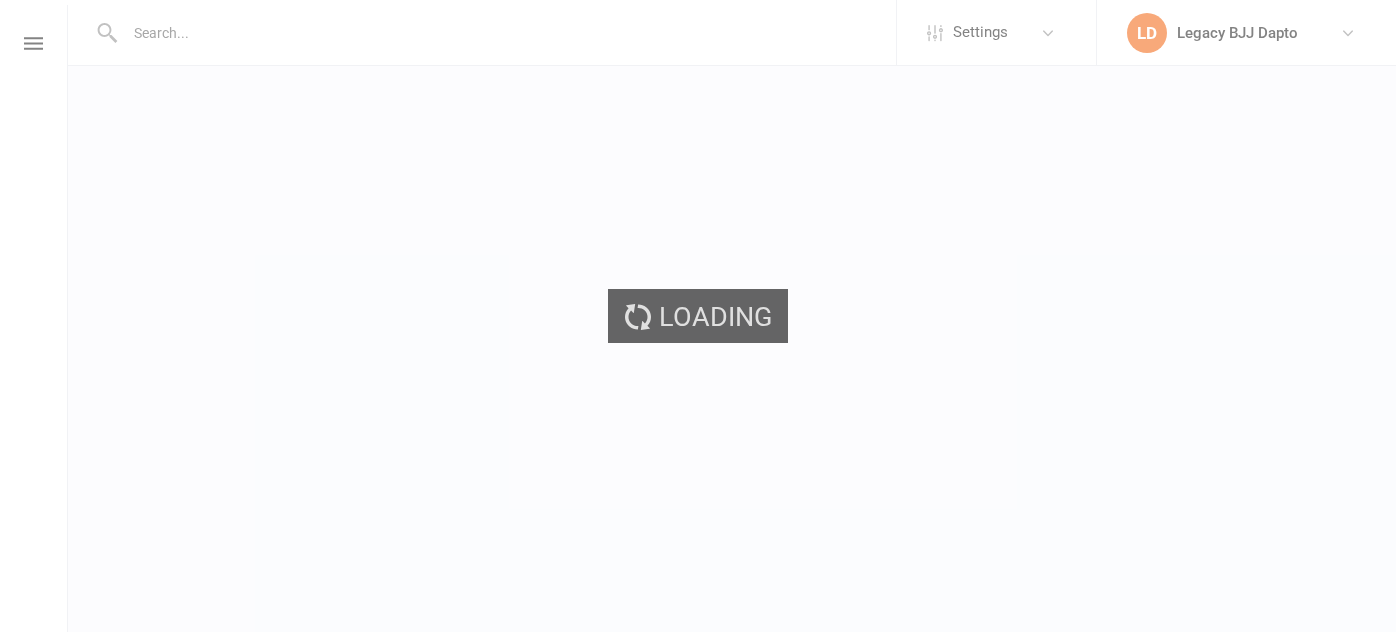 scroll, scrollTop: 0, scrollLeft: 0, axis: both 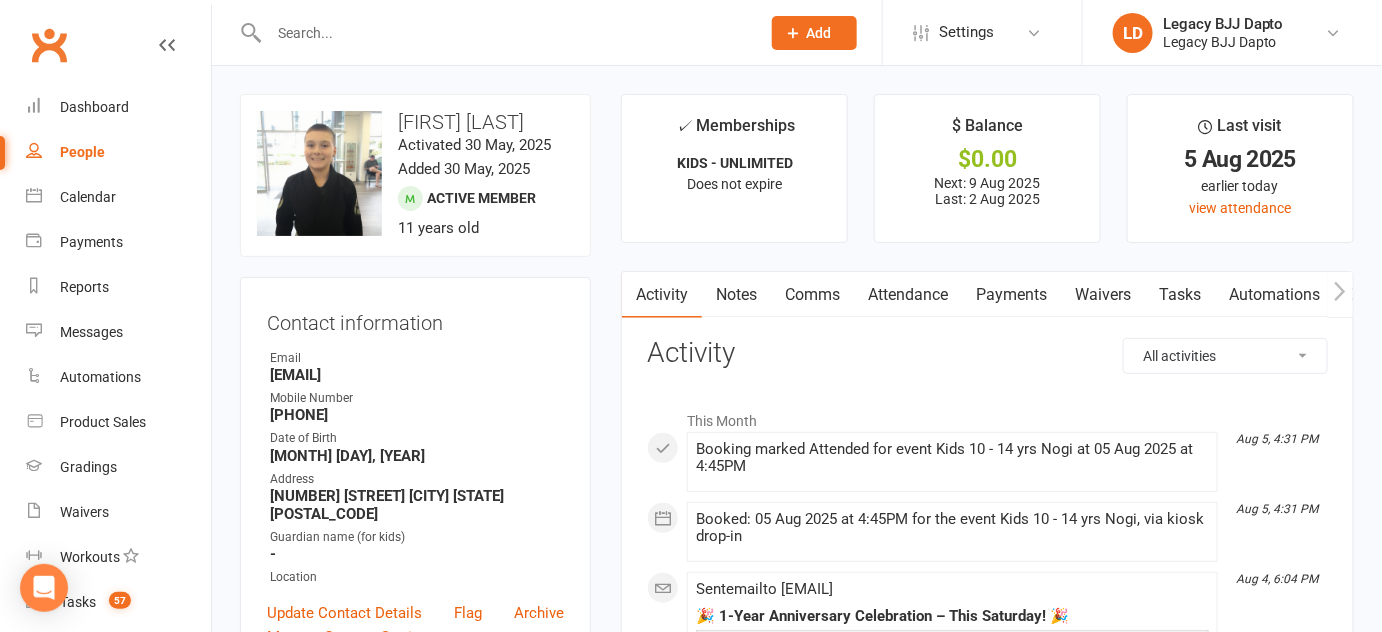 click on "Waivers" at bounding box center (1103, 295) 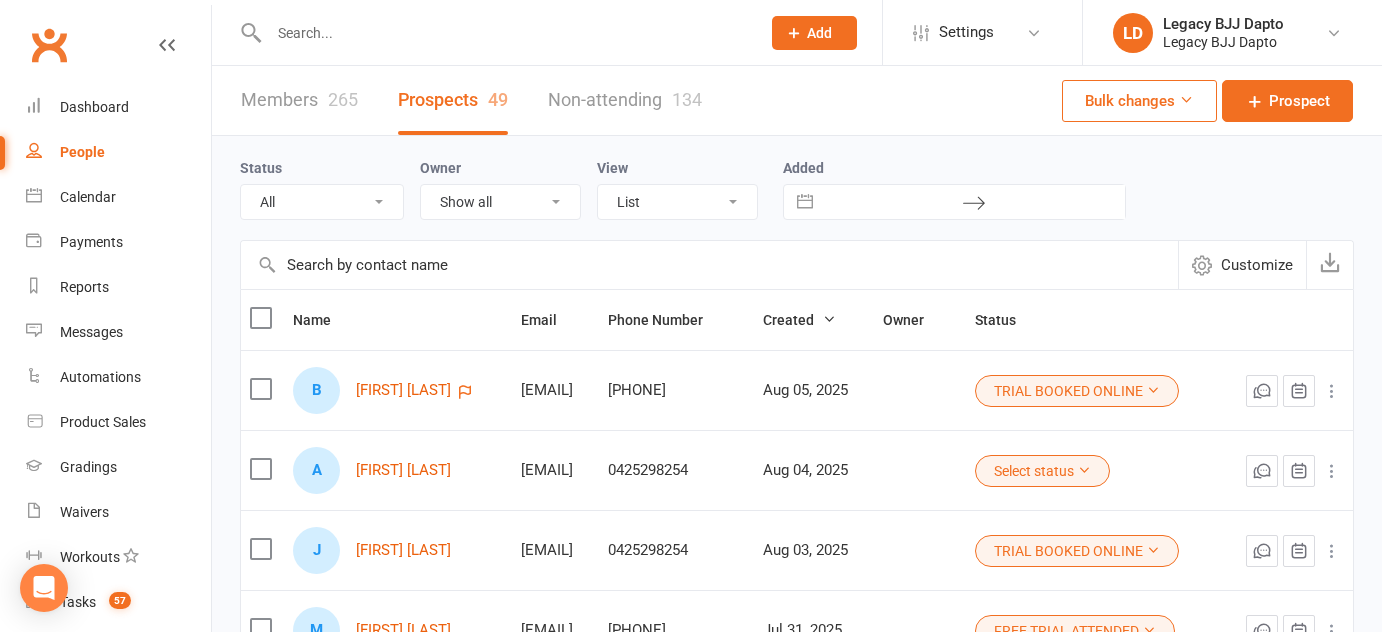 select on "100" 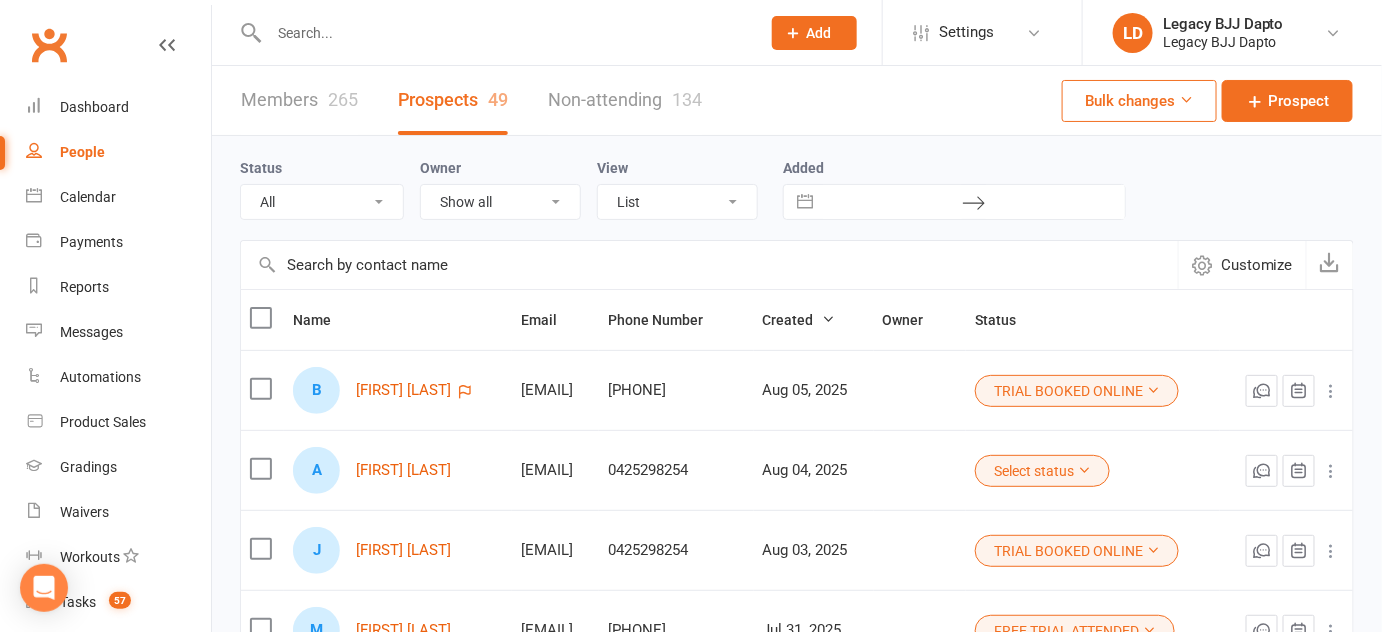 scroll, scrollTop: 0, scrollLeft: 0, axis: both 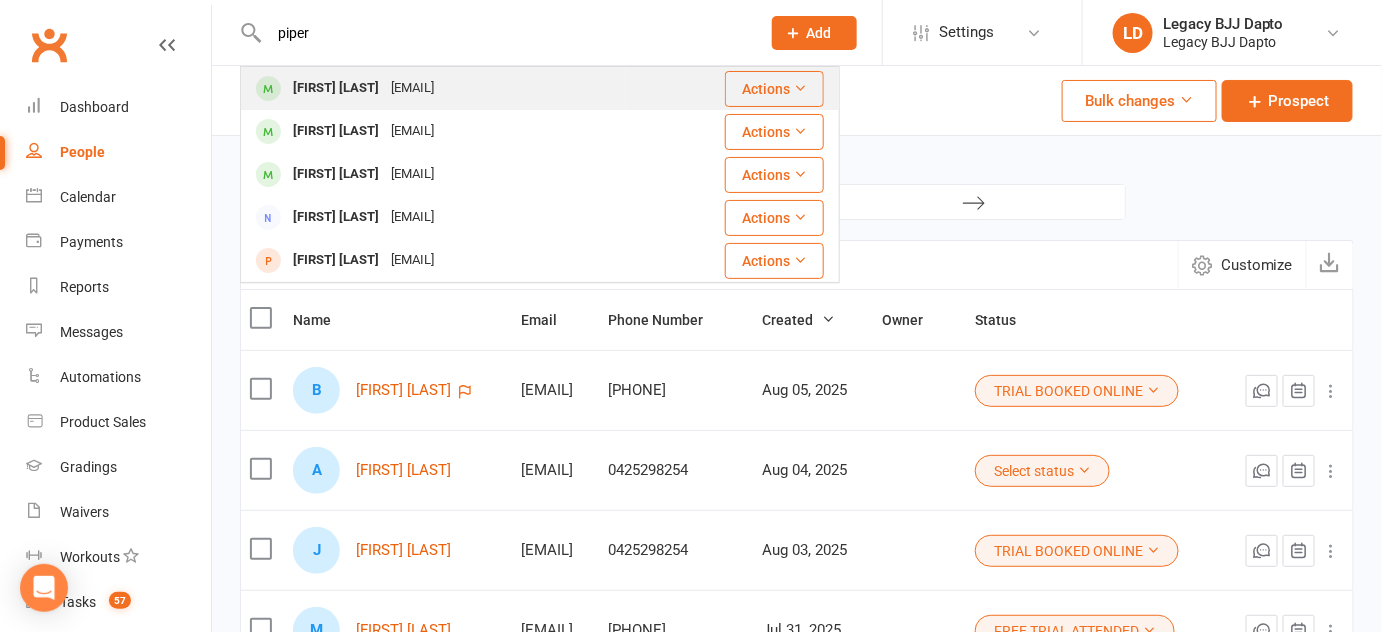 type on "piper" 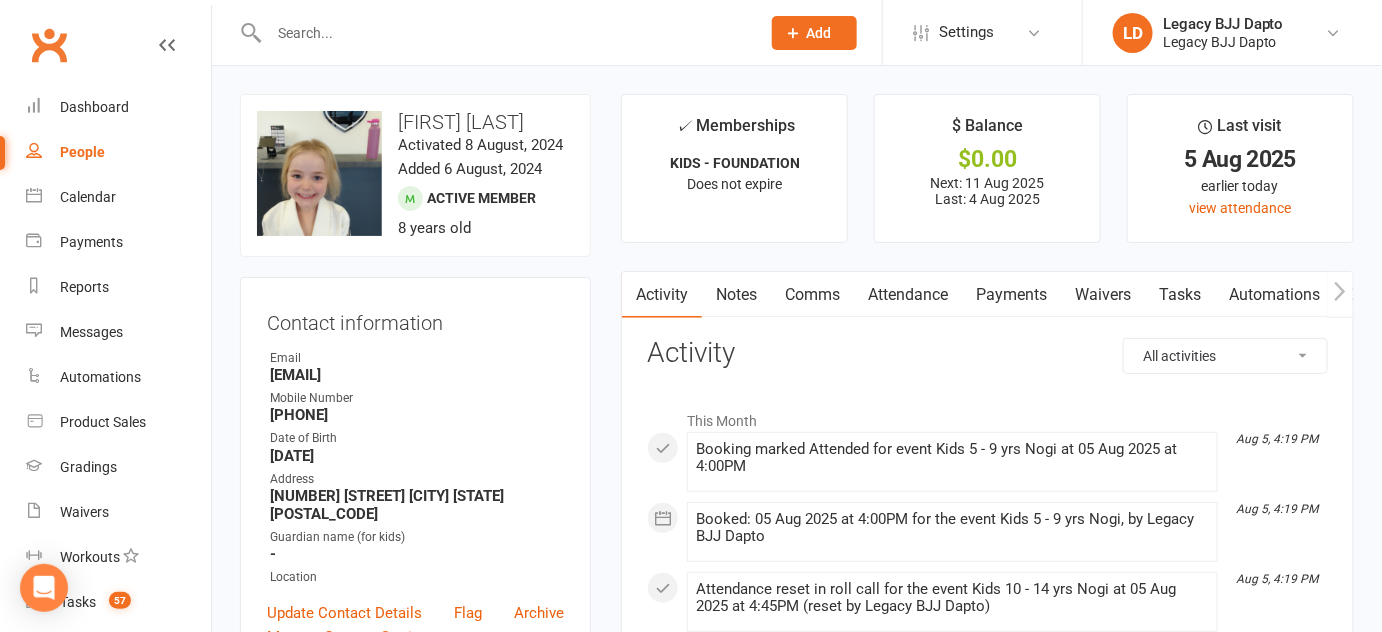 click on "Attendance" at bounding box center (908, 295) 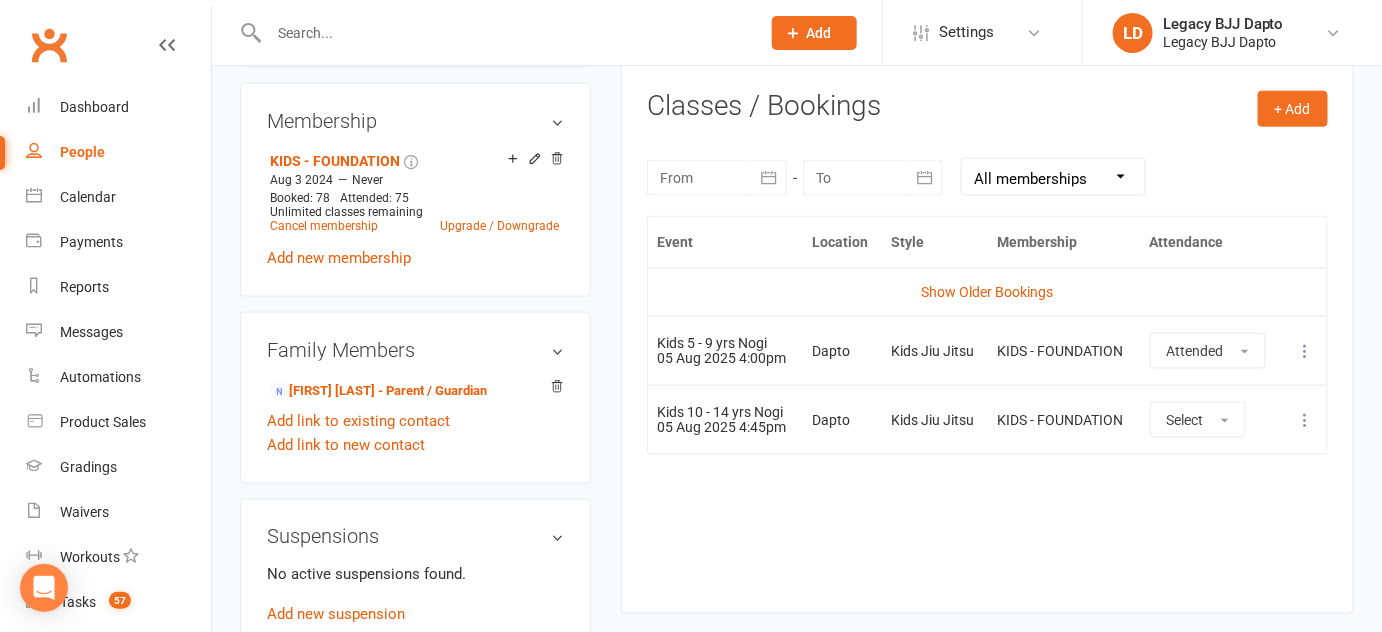 scroll, scrollTop: 840, scrollLeft: 0, axis: vertical 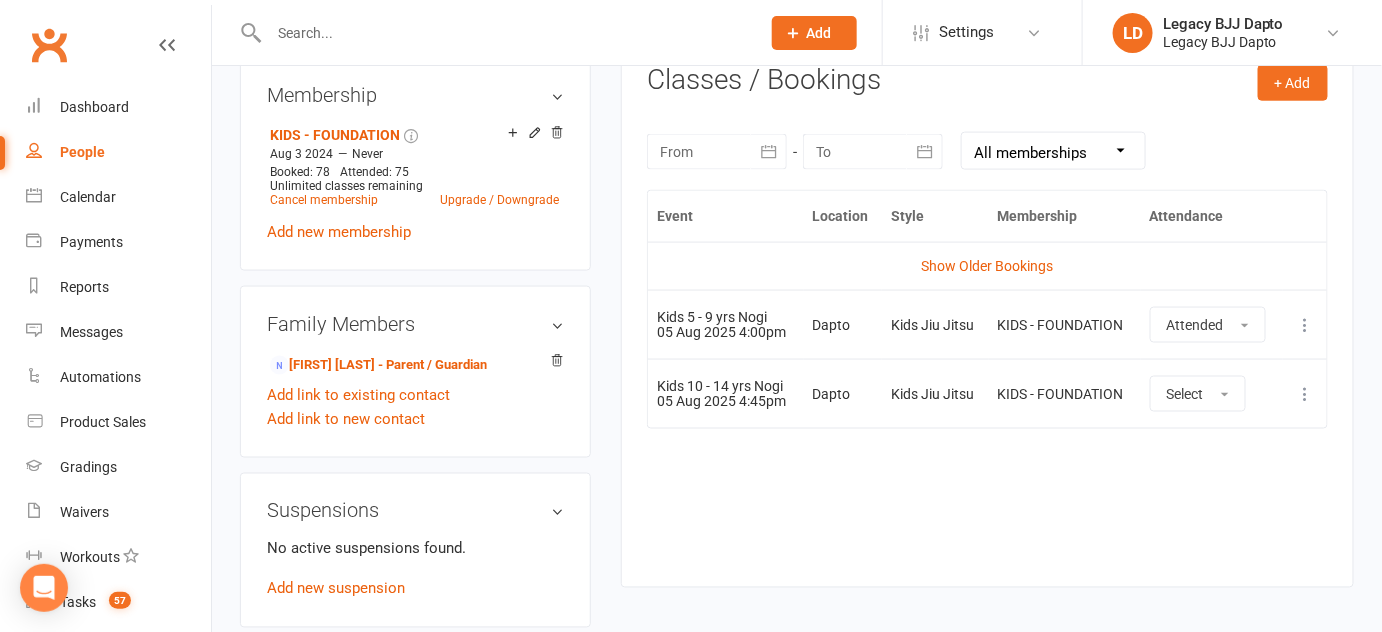 click at bounding box center [1306, 394] 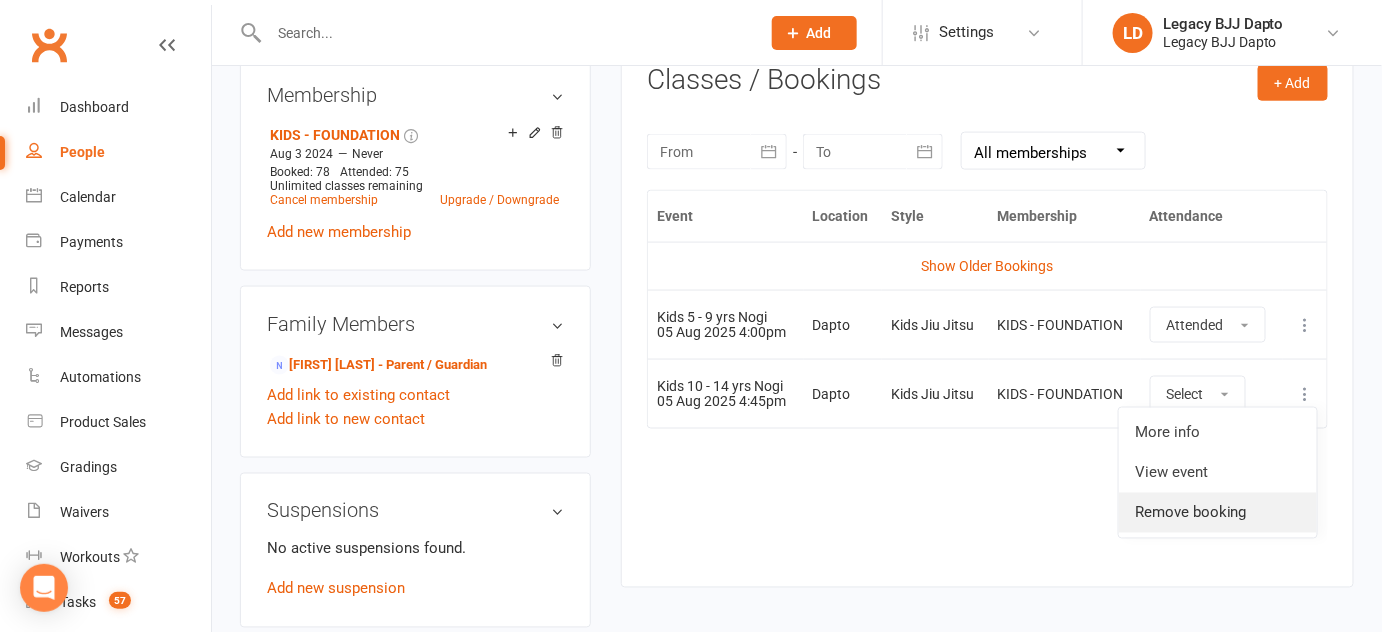 click on "Remove booking" at bounding box center [1218, 513] 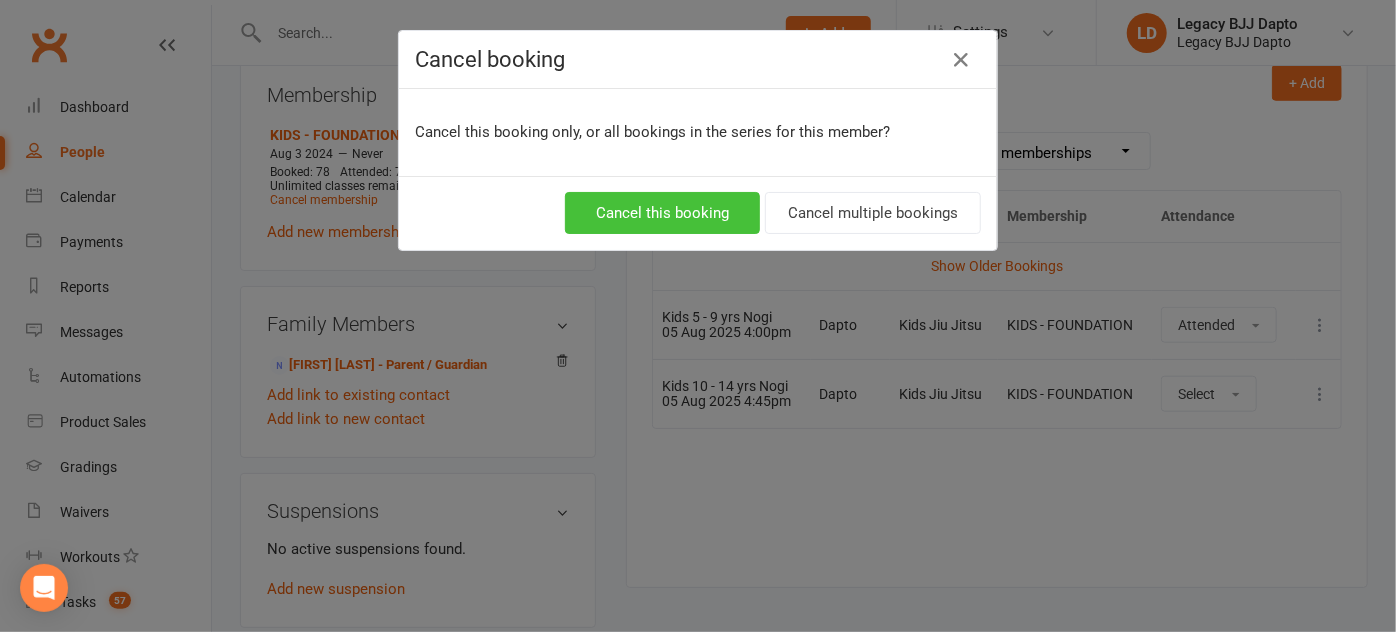 click on "Cancel this booking" at bounding box center (662, 213) 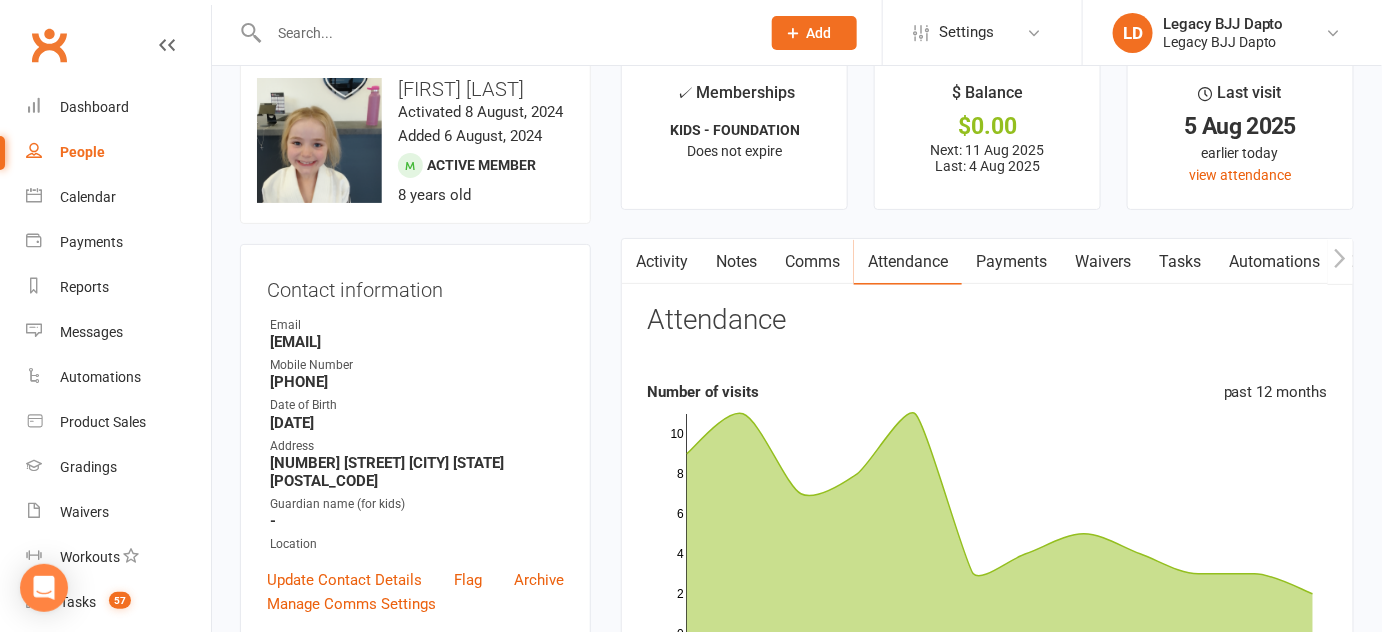 scroll, scrollTop: 32, scrollLeft: 0, axis: vertical 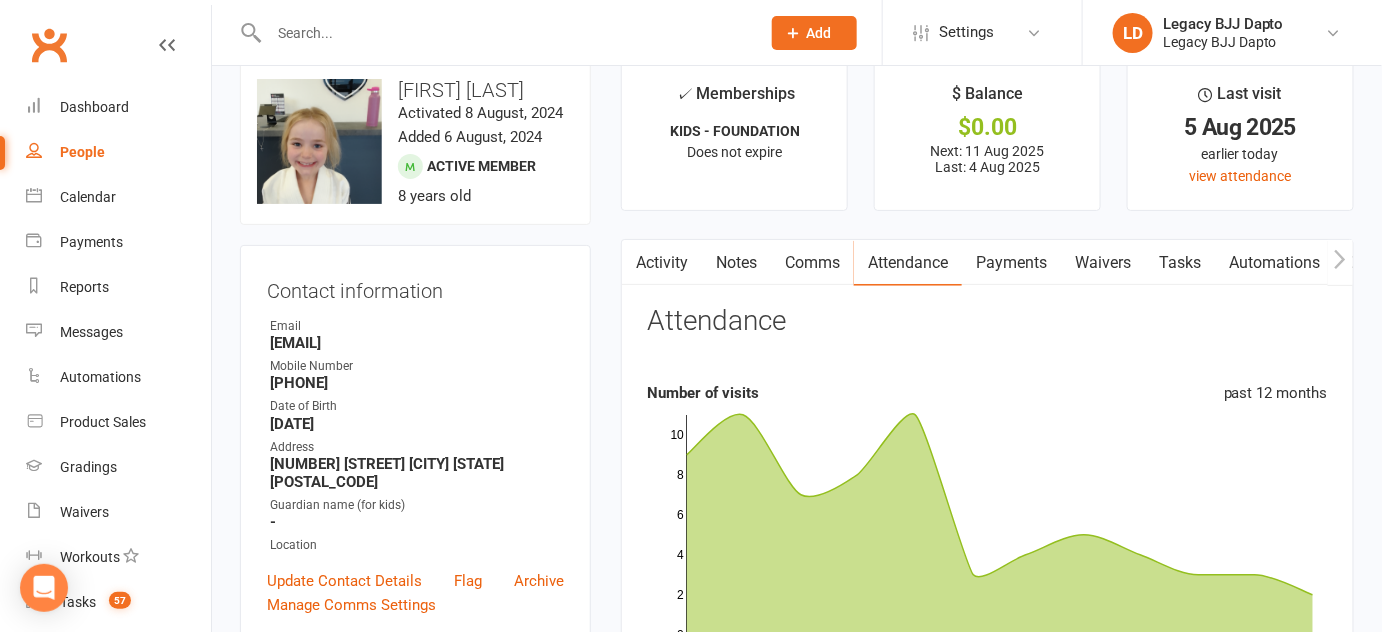 click on "✓ Memberships KIDS - FOUNDATION Does not expire" at bounding box center [734, 136] 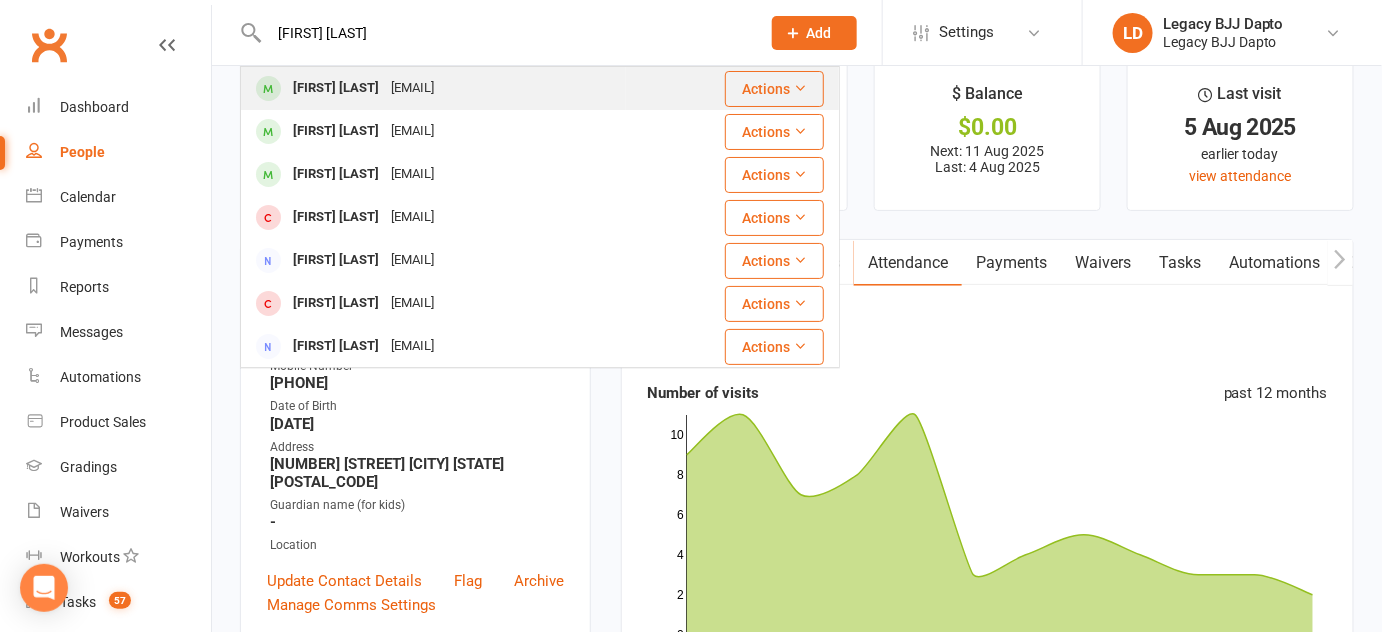type on "daniel wheel" 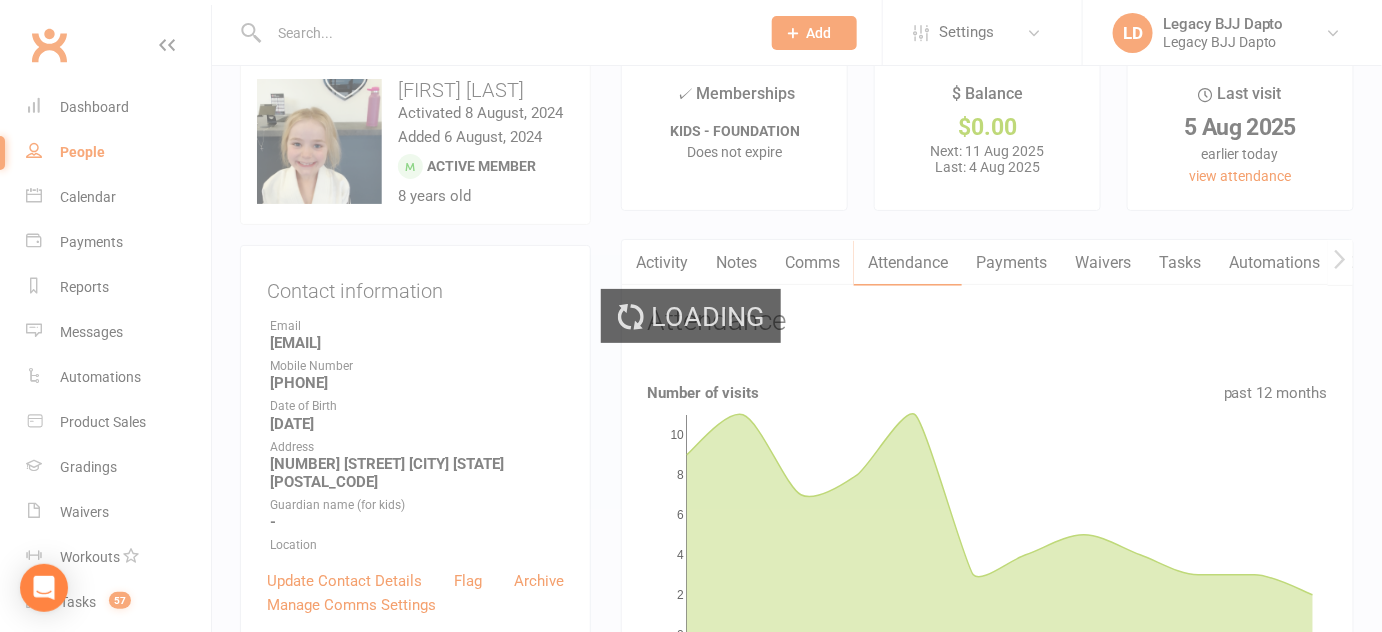click on "Loading" at bounding box center (691, 316) 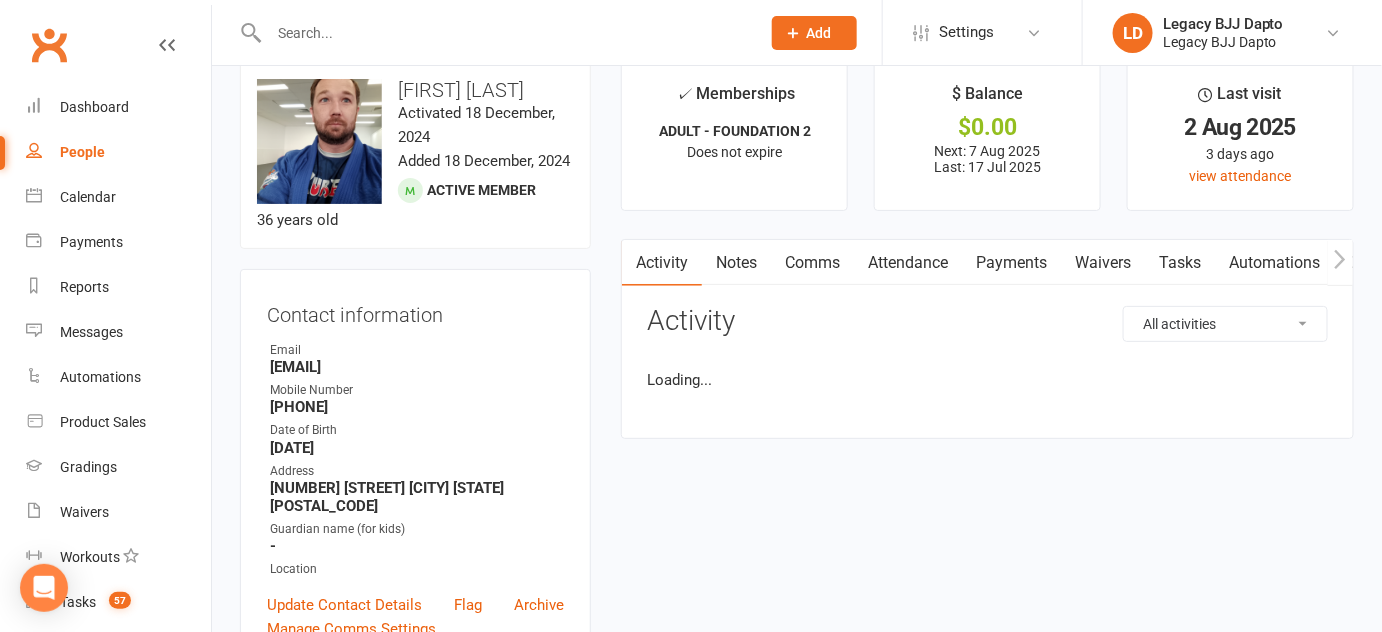 scroll, scrollTop: 0, scrollLeft: 0, axis: both 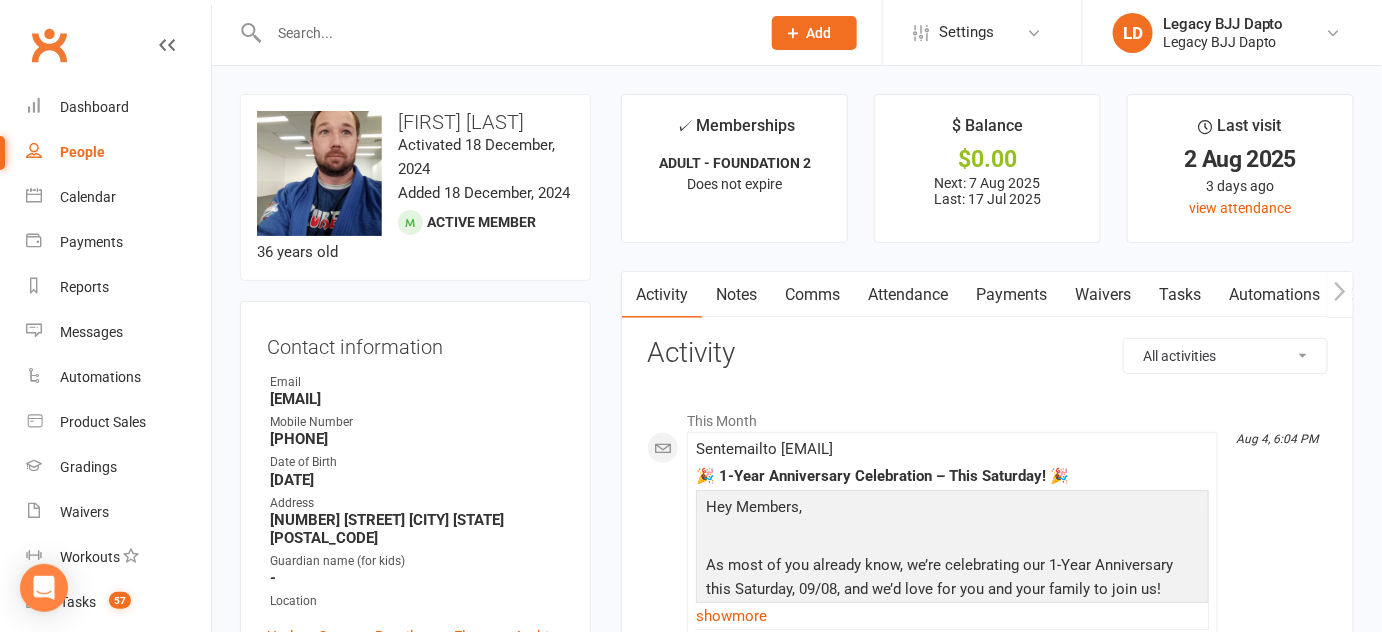 click at bounding box center (504, 33) 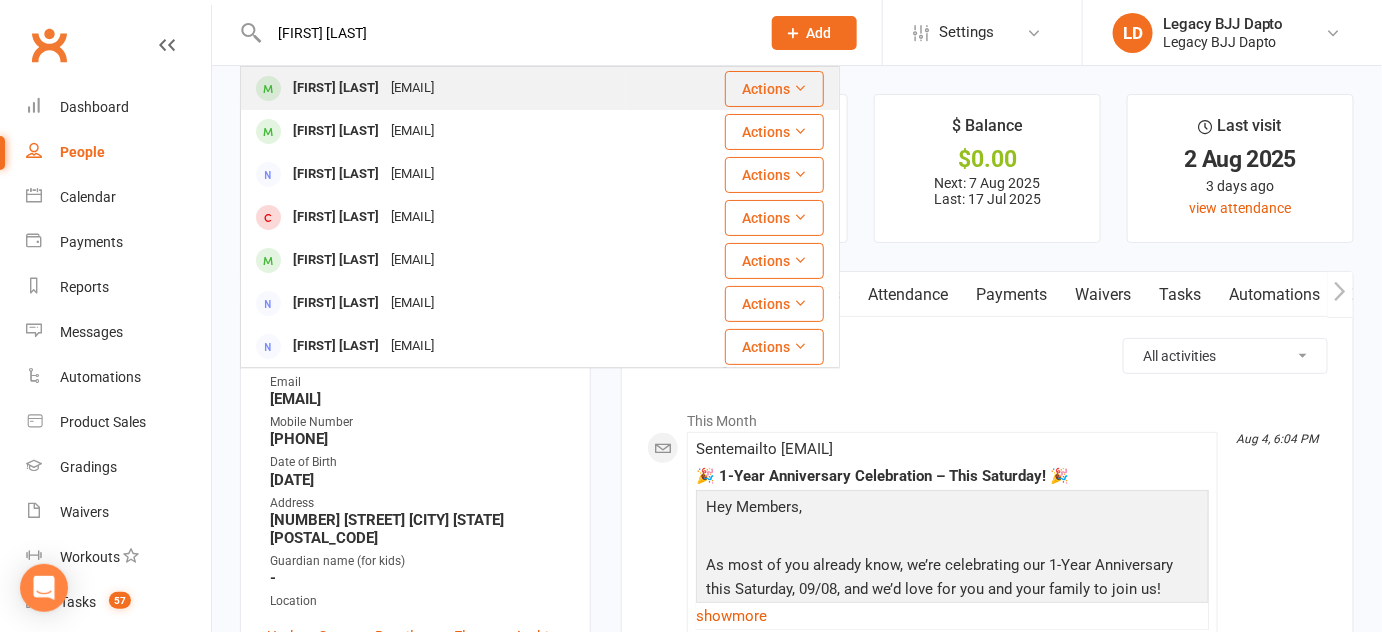 type on "jack thomp" 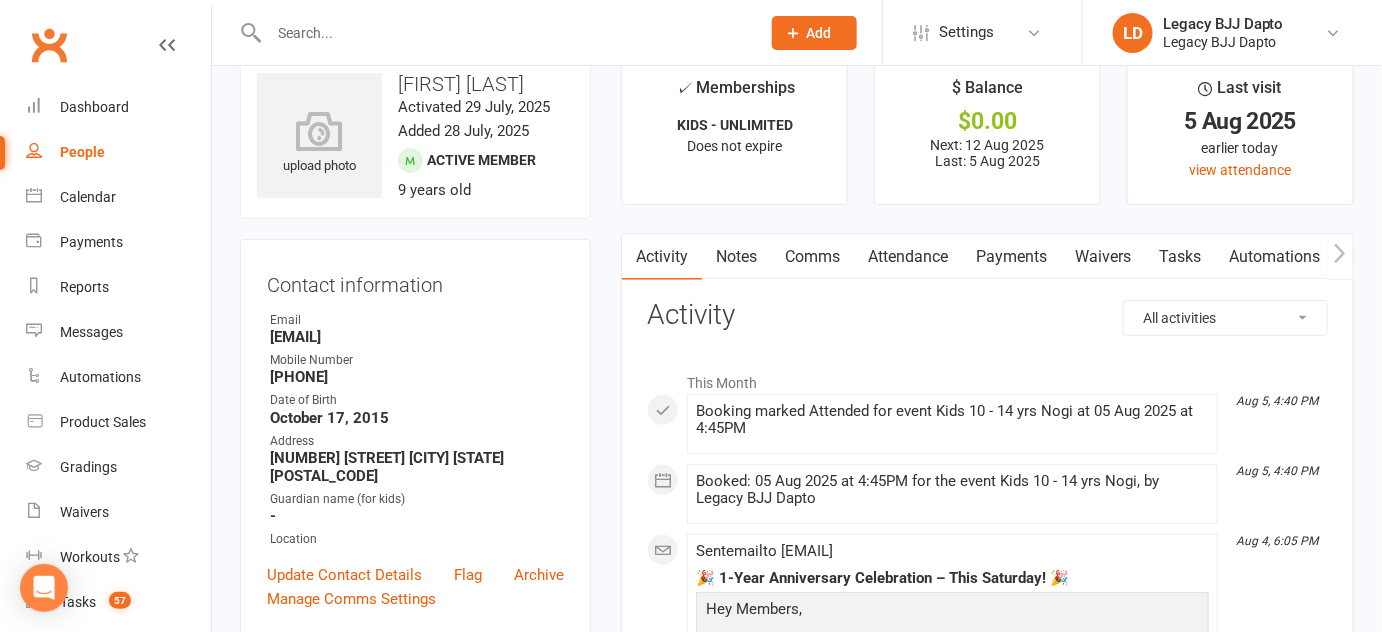 scroll, scrollTop: 26, scrollLeft: 0, axis: vertical 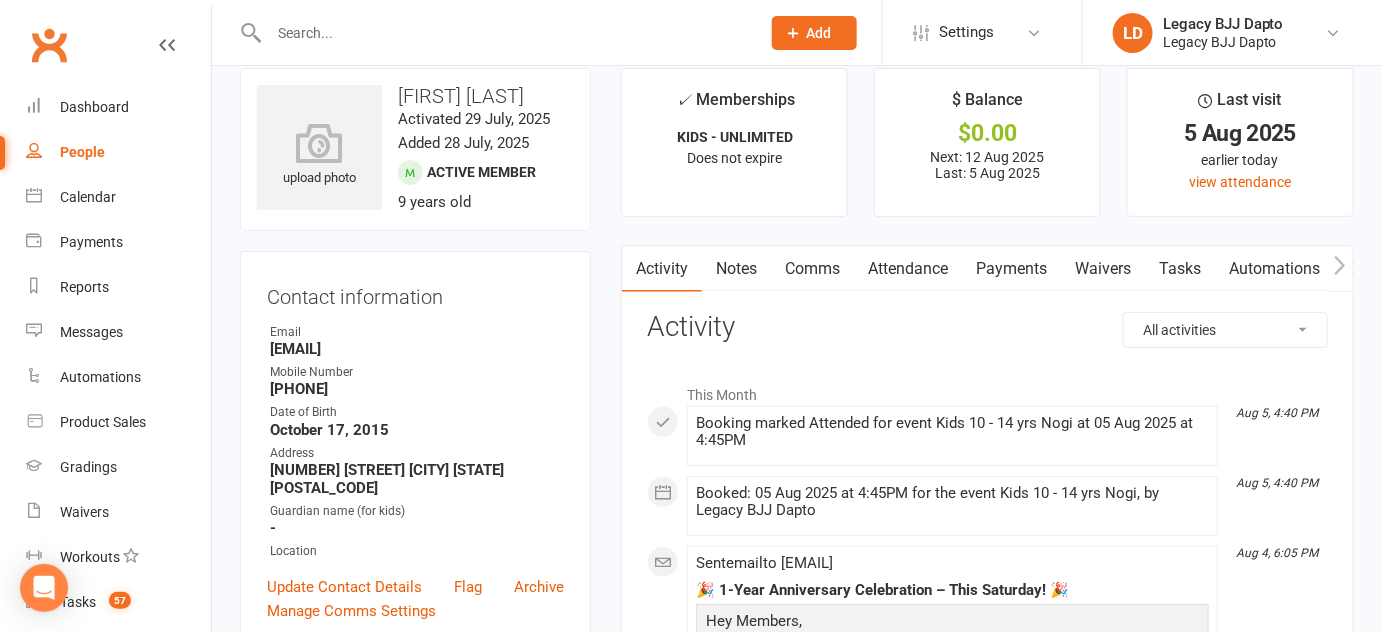 click on "Activity Notes Comms Attendance Payments Waivers Tasks Automations Gradings / Promotions Assessments Credit balance
All activities Bookings / Attendances Communications Notes Failed SMSes Gradings Members Memberships POS Sales Payments Credit Vouchers Prospects Reports Automations Tasks Waivers Workouts Kiosk Mode Consent Assessments Contact Flags Family Relationships Activity This Month Aug 5, 4:40 PM Booking marked Attended for event Kids 10 - 14 yrs Nogi at 05 Aug 2025 at 4:45PM   Aug 5, 4:40 PM Booked: 05 Aug 2025 at 4:45PM for the event Kids 10 - 14 yrs Nogi, by Legacy BJJ Dapto   Aug 4, 6:05 PM   Sent  email  to   Thommo_619@hotmail.com   🎉 1-Year Anniversary Celebration – This Saturday! 🎉 Hey Members,   As most of you already know, we’re celebrating our 1-Year Anniversary this Saturday, 09/08, and we’d love for you and your family to join us!   We’ll be serving up a delicious Brazilian BBQ right after classes, so come roll and then enjoy some great food together!" at bounding box center [987, 1427] 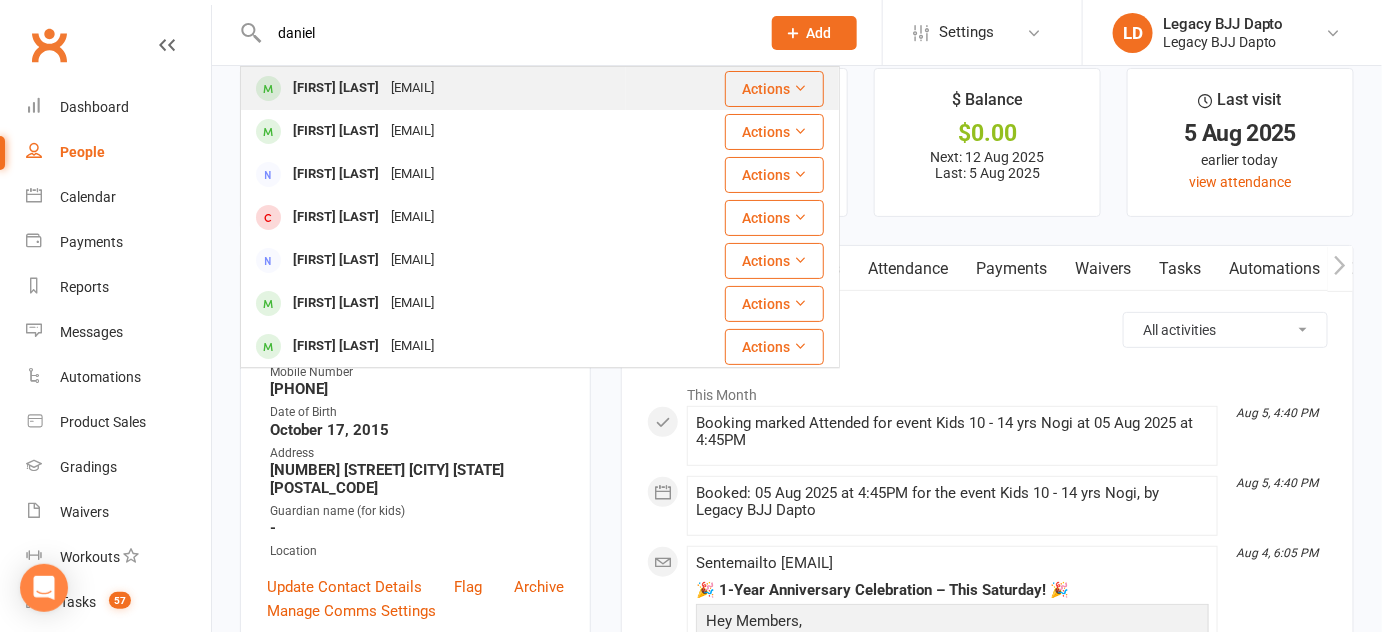 type on "daniel" 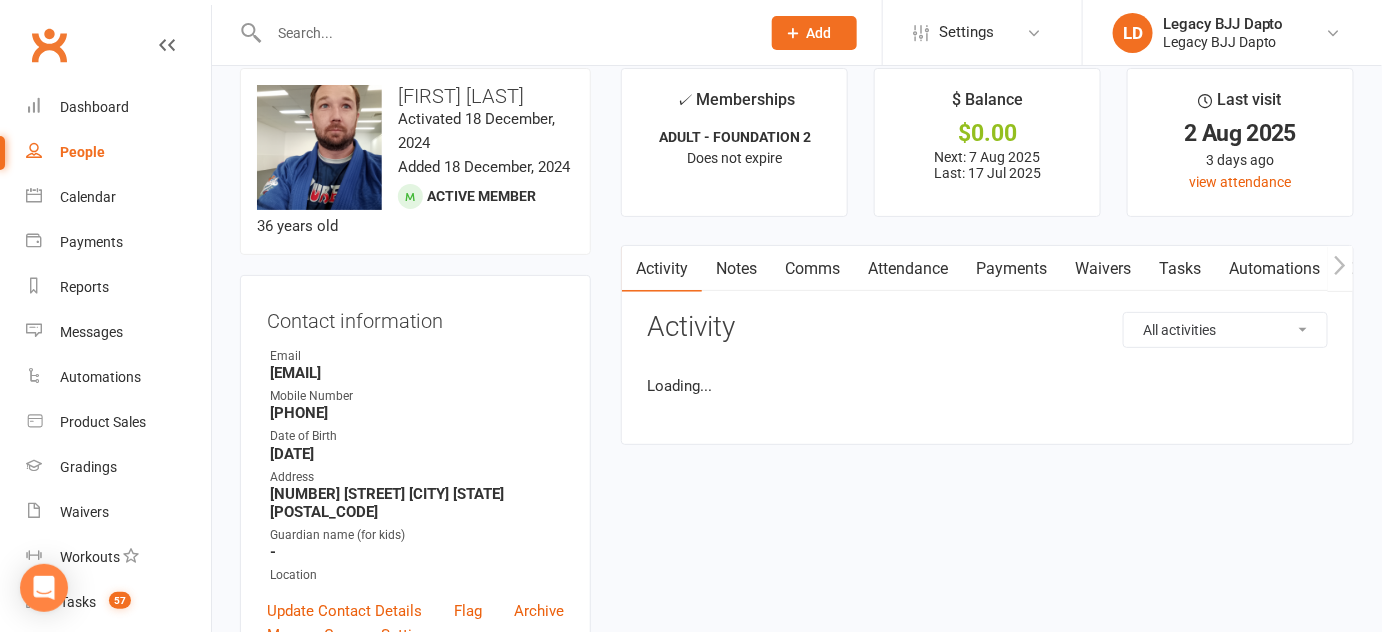 scroll, scrollTop: 0, scrollLeft: 0, axis: both 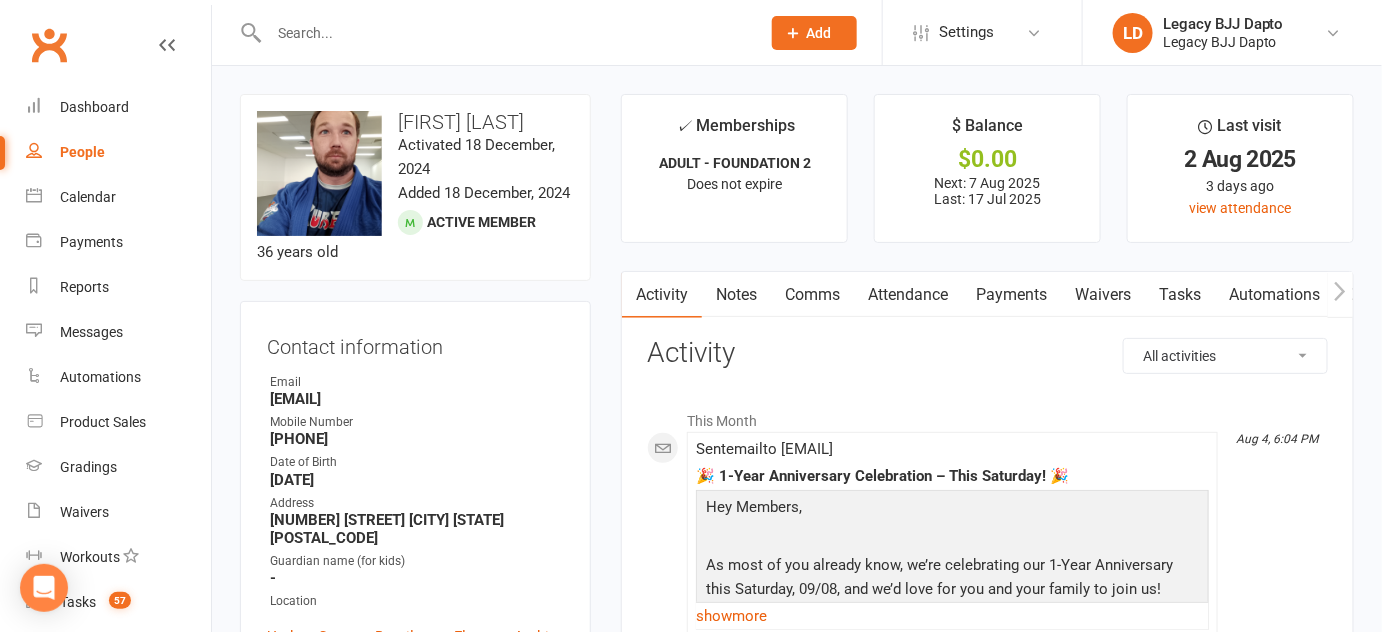 click on "Waivers" at bounding box center (1103, 295) 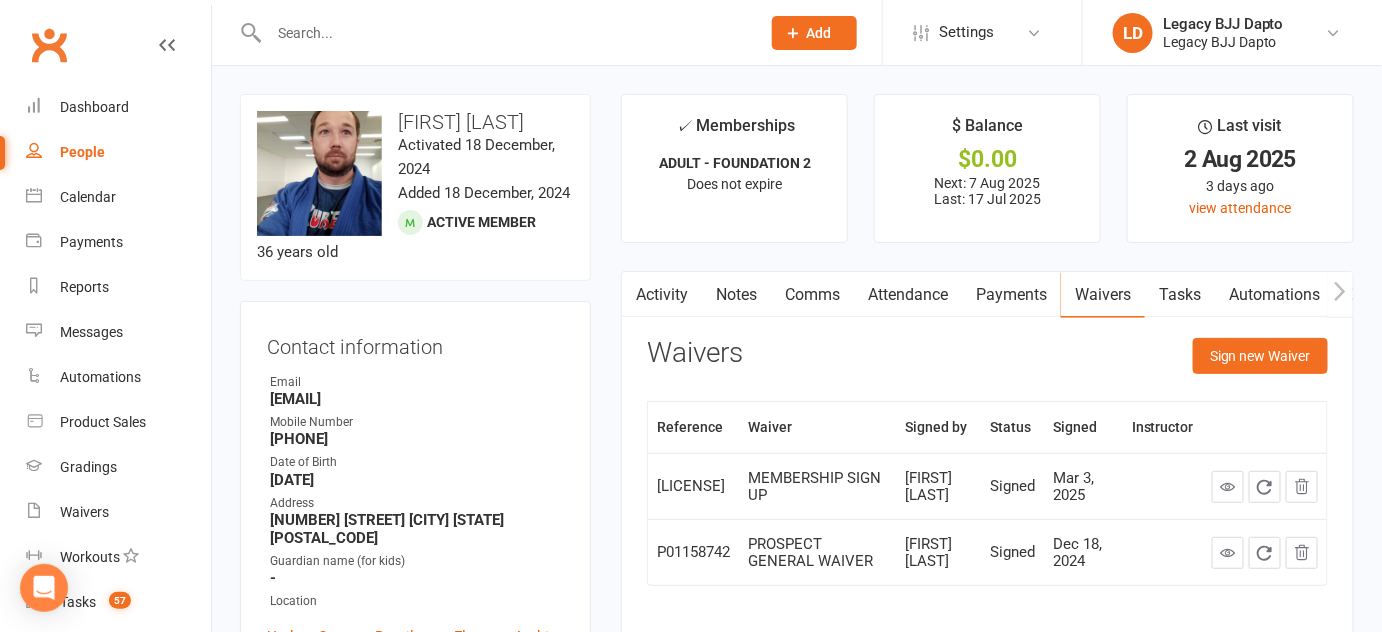 click at bounding box center [504, 33] 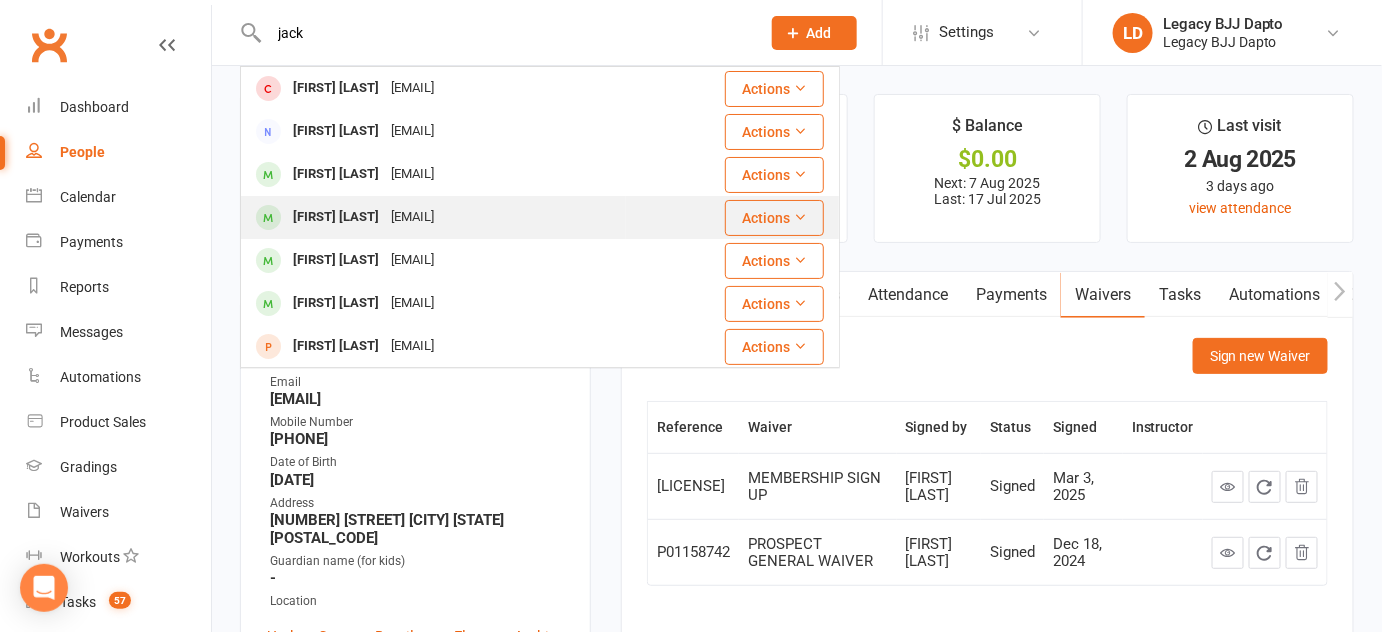 type on "jack" 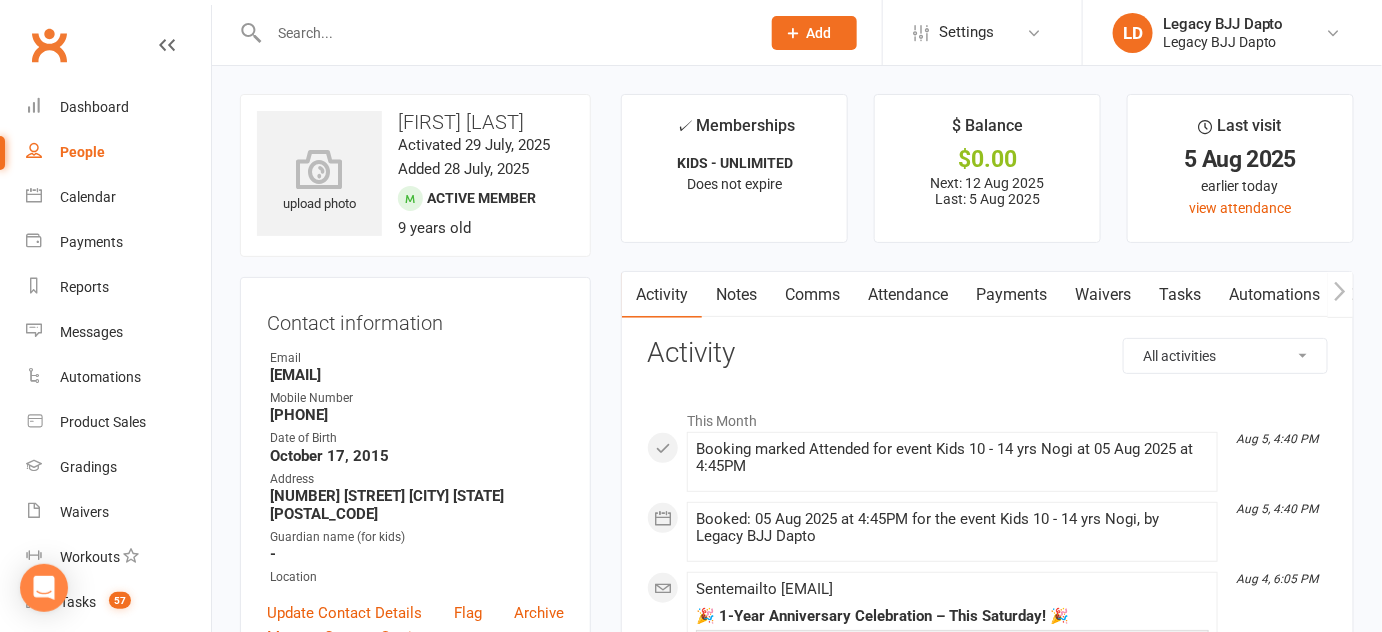 click at bounding box center (504, 33) 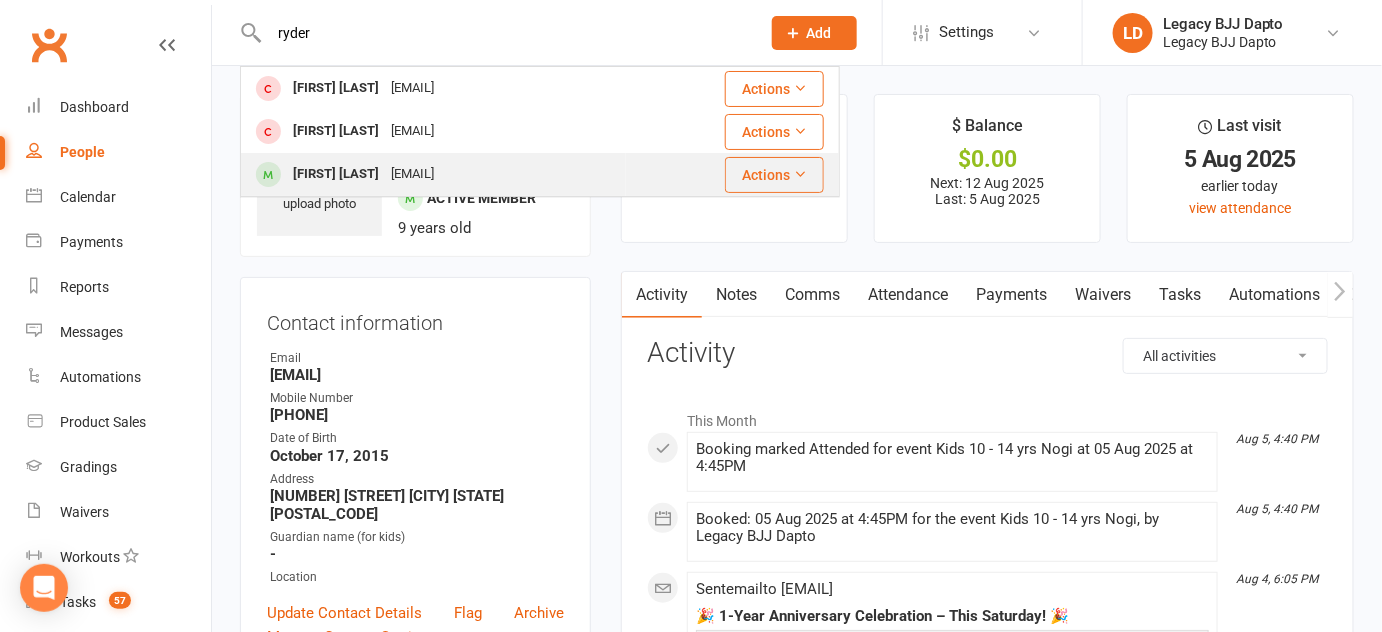 type on "ryder" 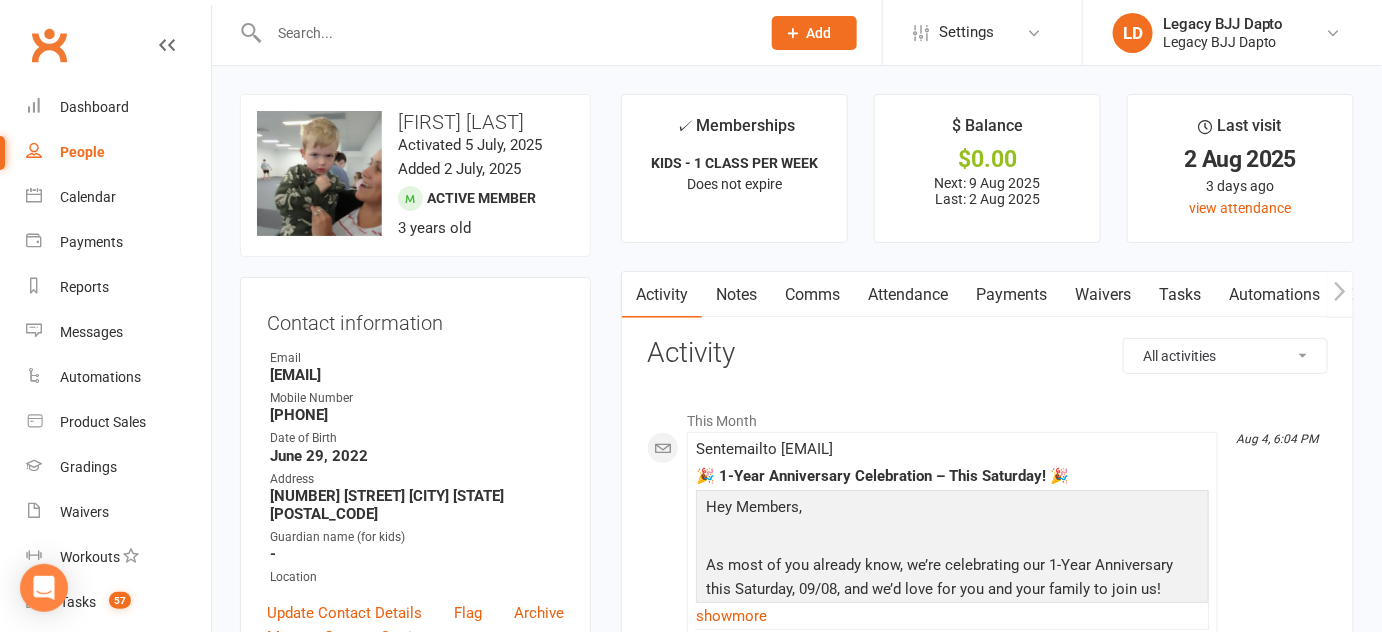 click at bounding box center (504, 33) 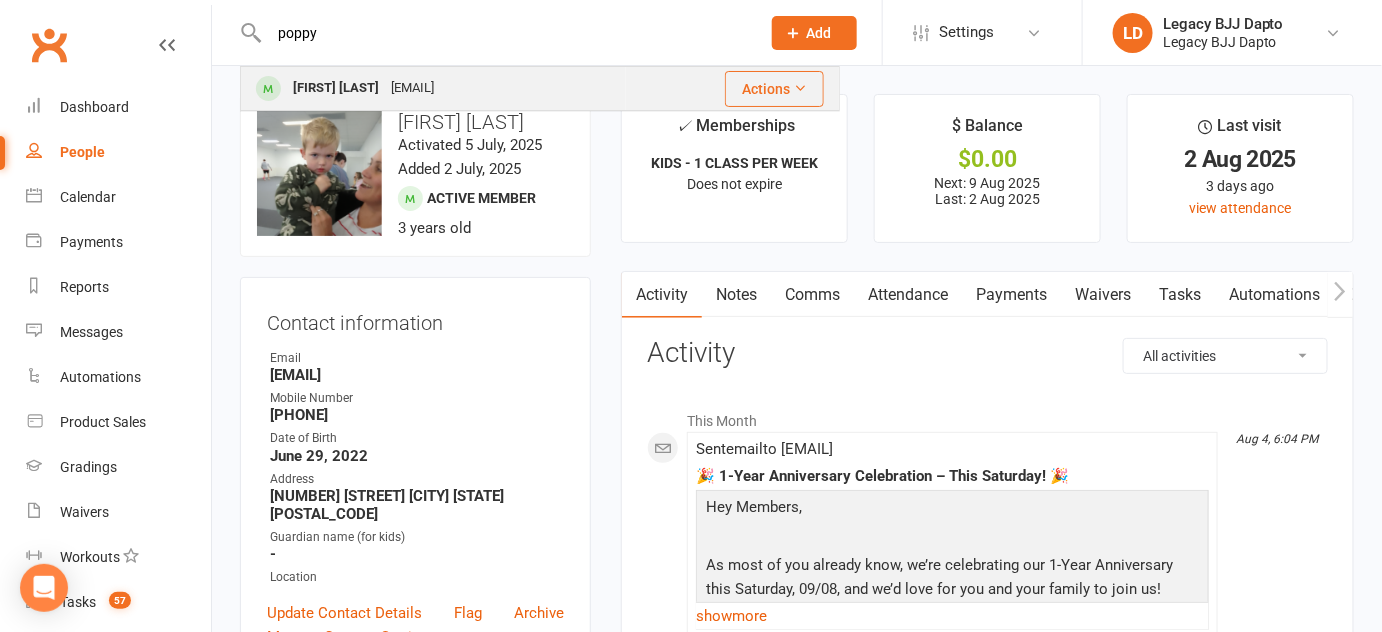 type on "poppy" 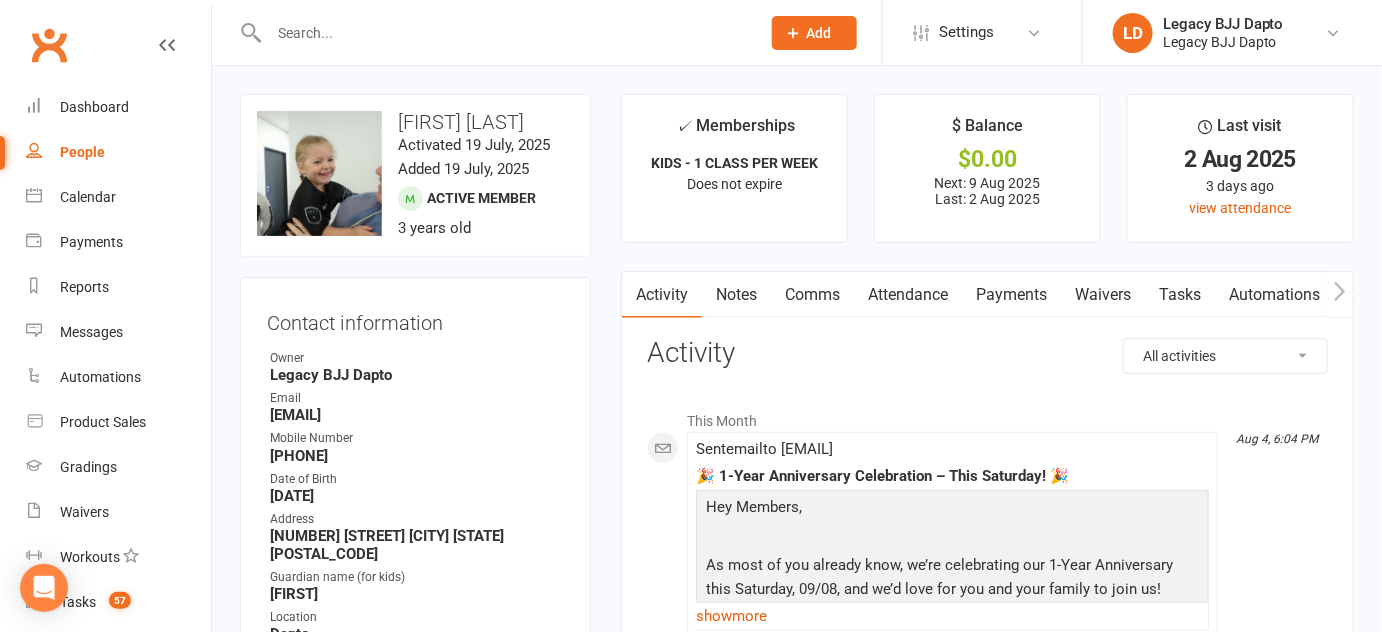 click at bounding box center (504, 33) 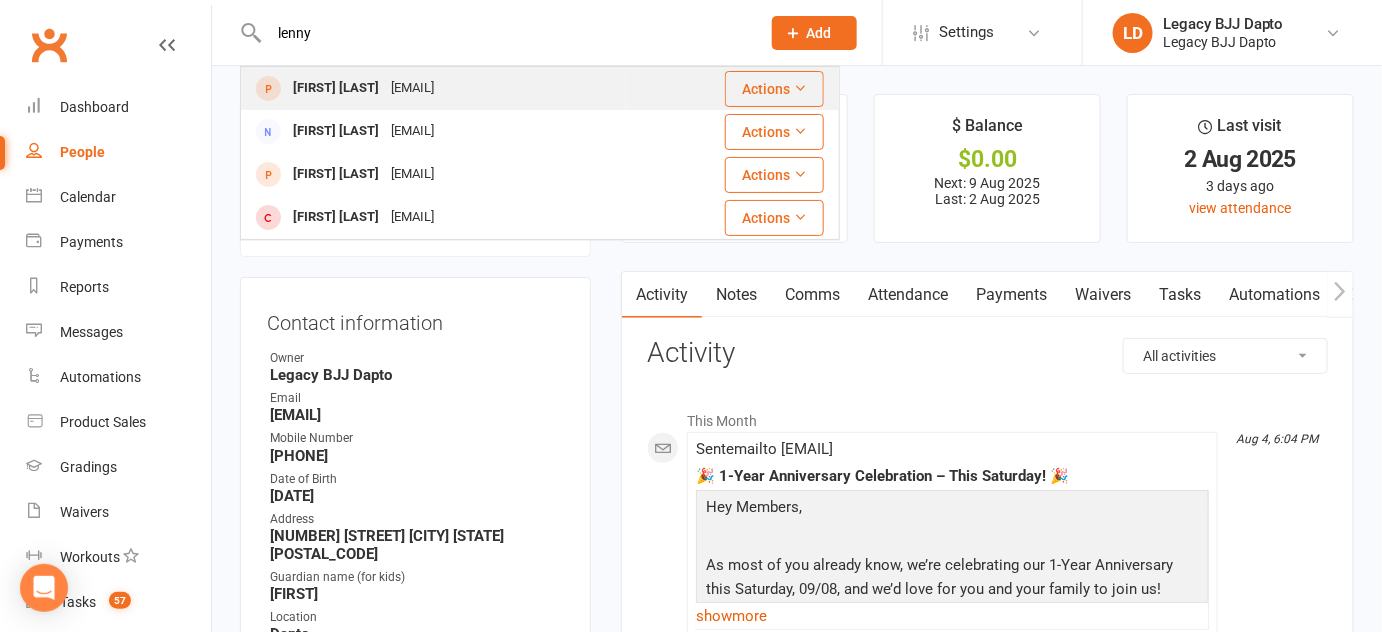 type on "lenny" 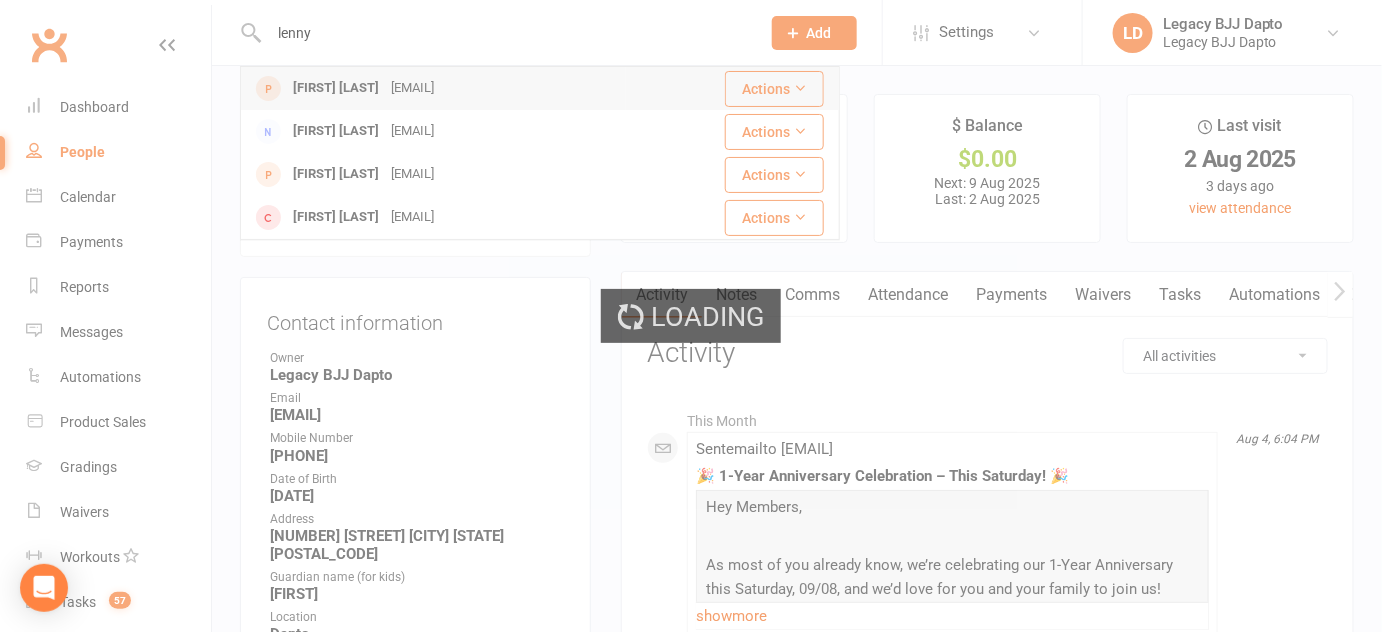 type 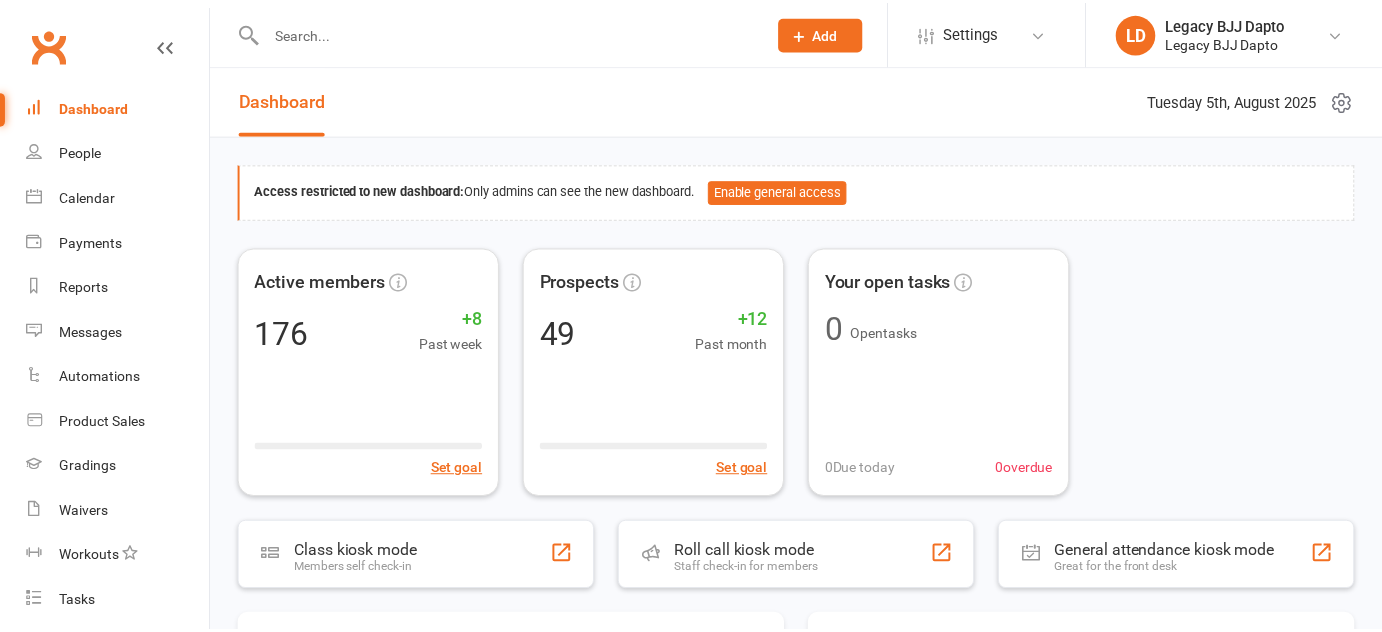 scroll, scrollTop: 0, scrollLeft: 0, axis: both 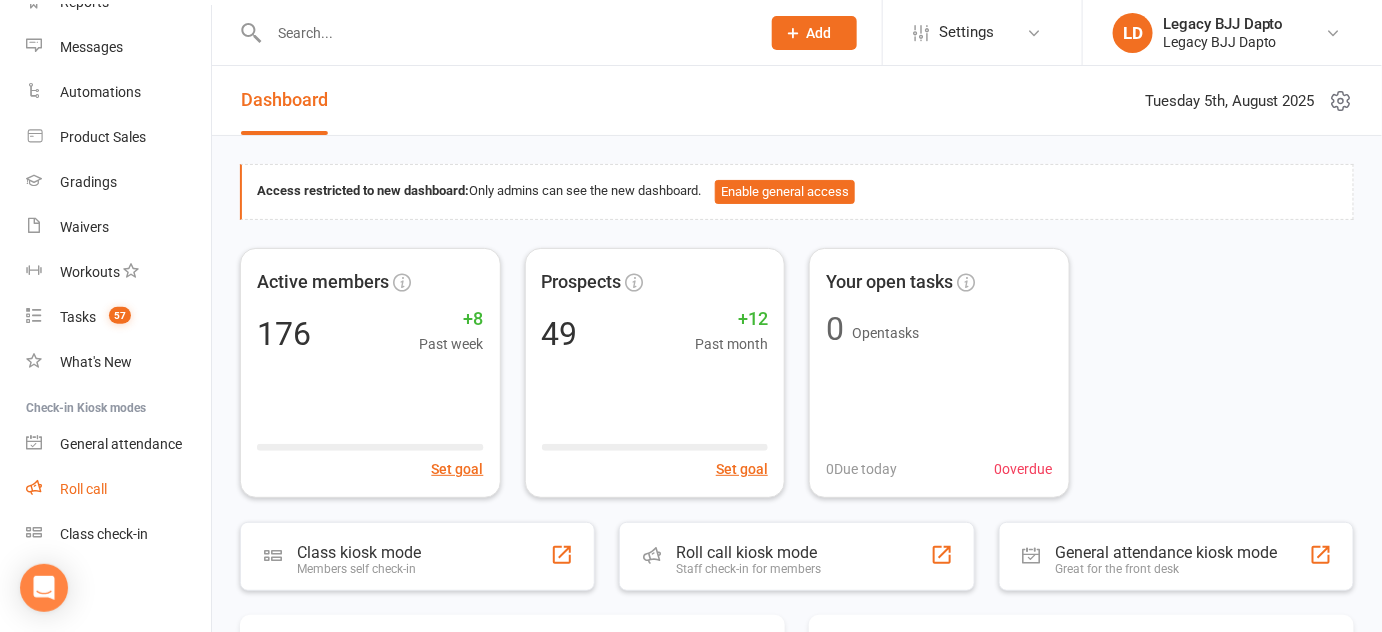 click on "Roll call" at bounding box center [118, 489] 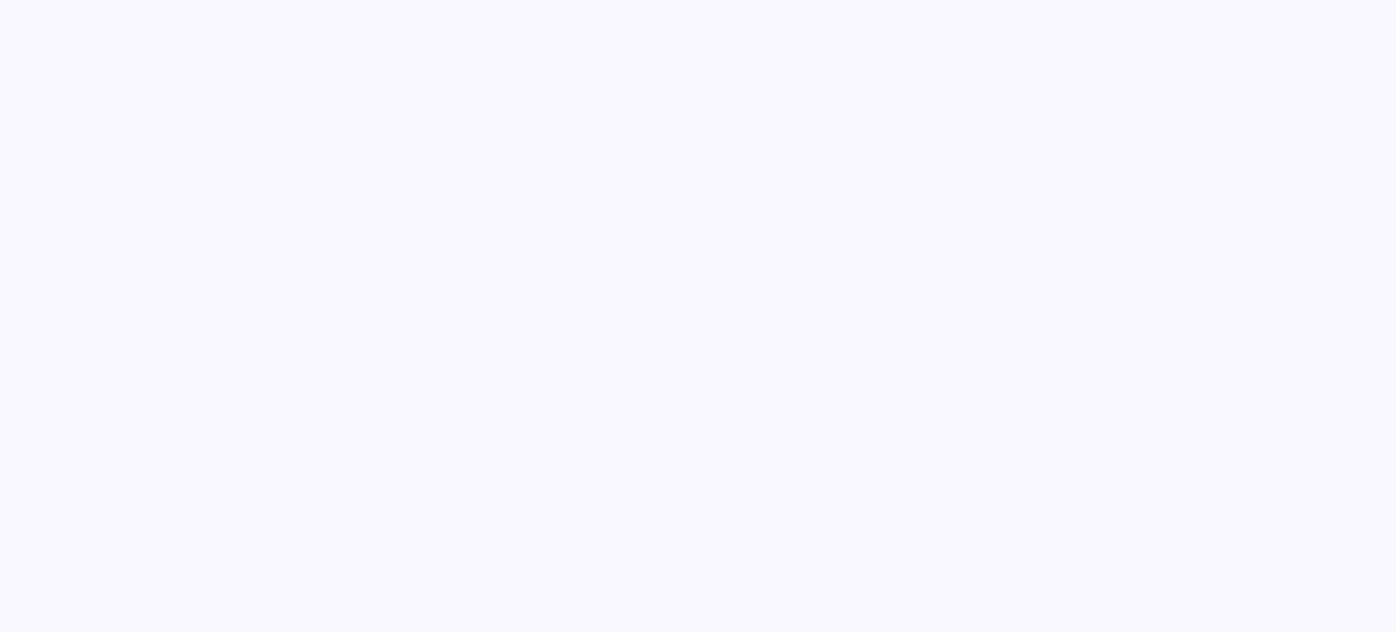 scroll, scrollTop: 0, scrollLeft: 0, axis: both 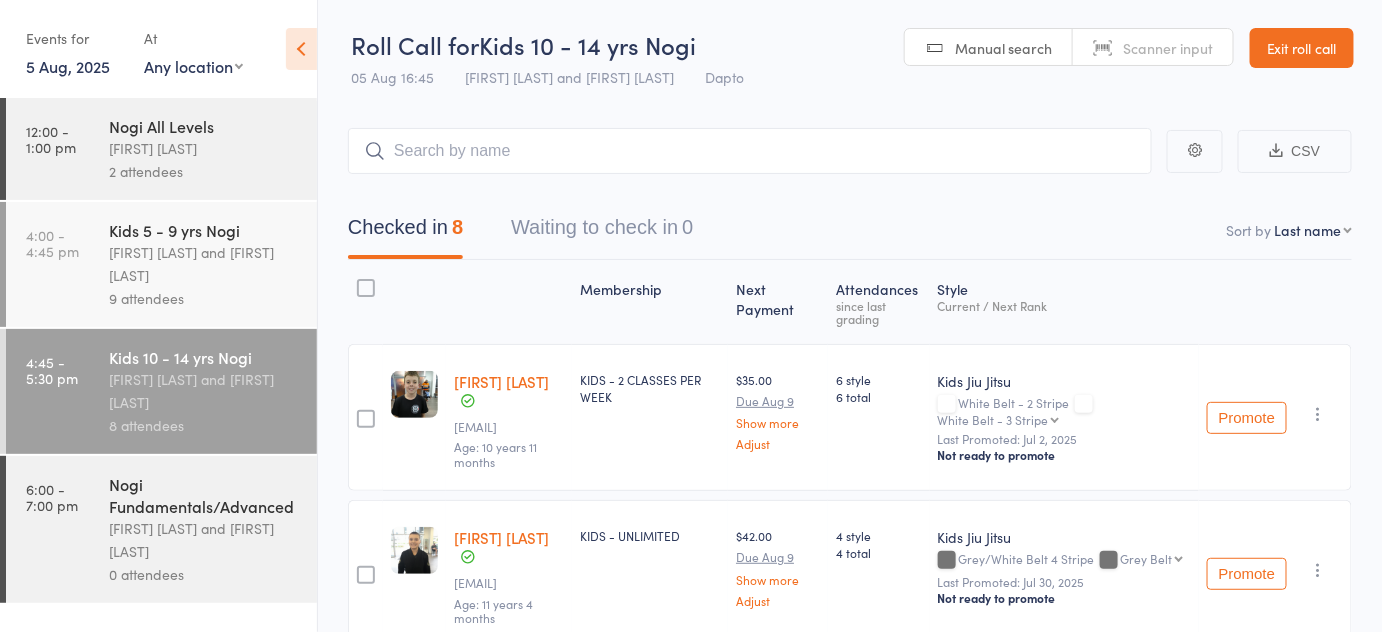 click on "Nogi Fundamentals/Advanced" at bounding box center [204, 495] 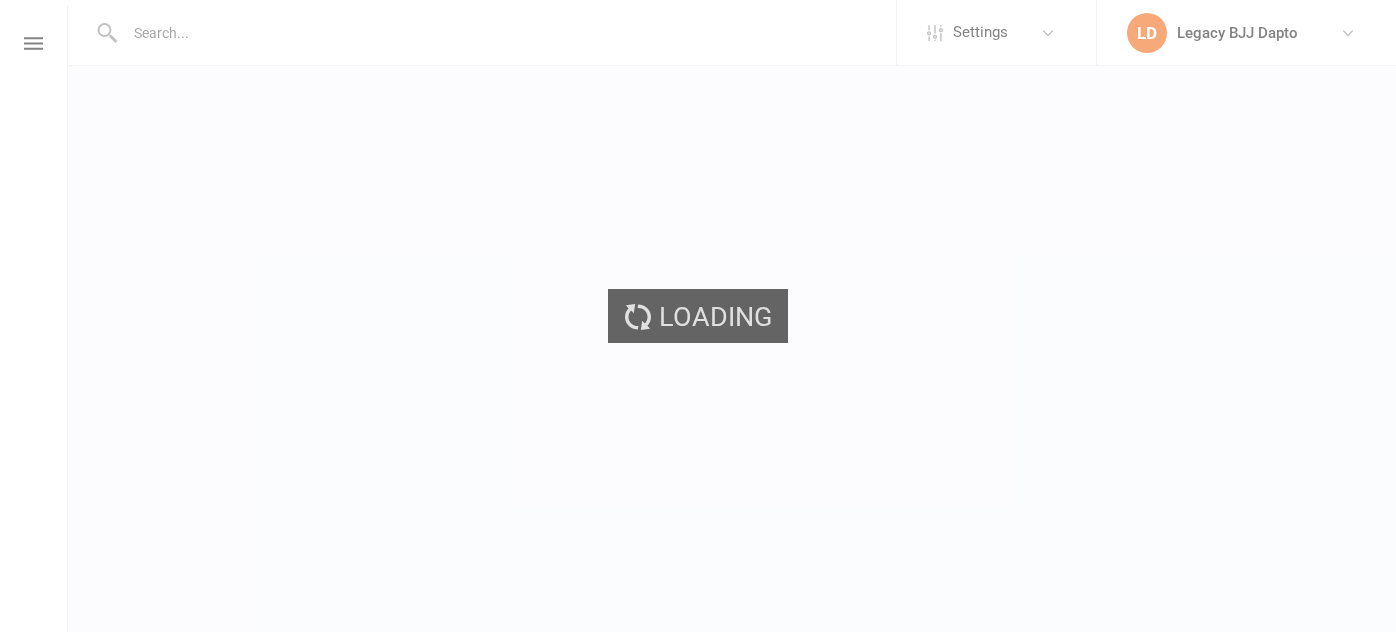 scroll, scrollTop: 0, scrollLeft: 0, axis: both 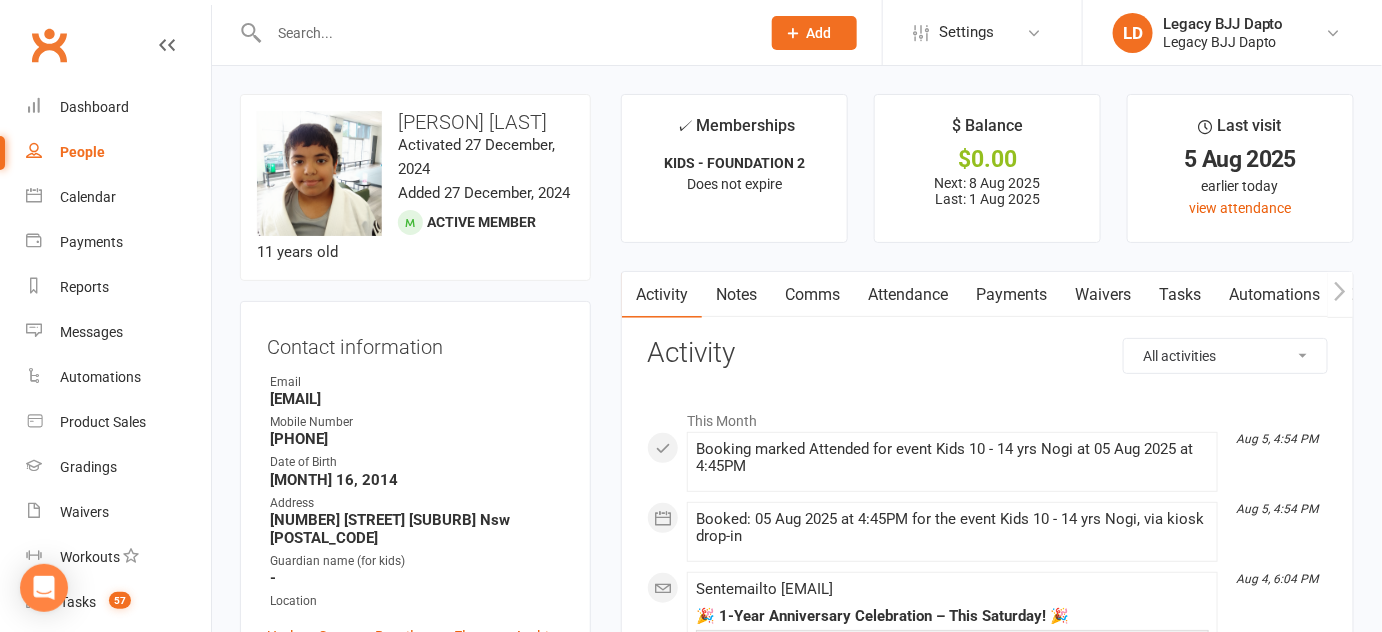 click on "Waivers" at bounding box center [1103, 295] 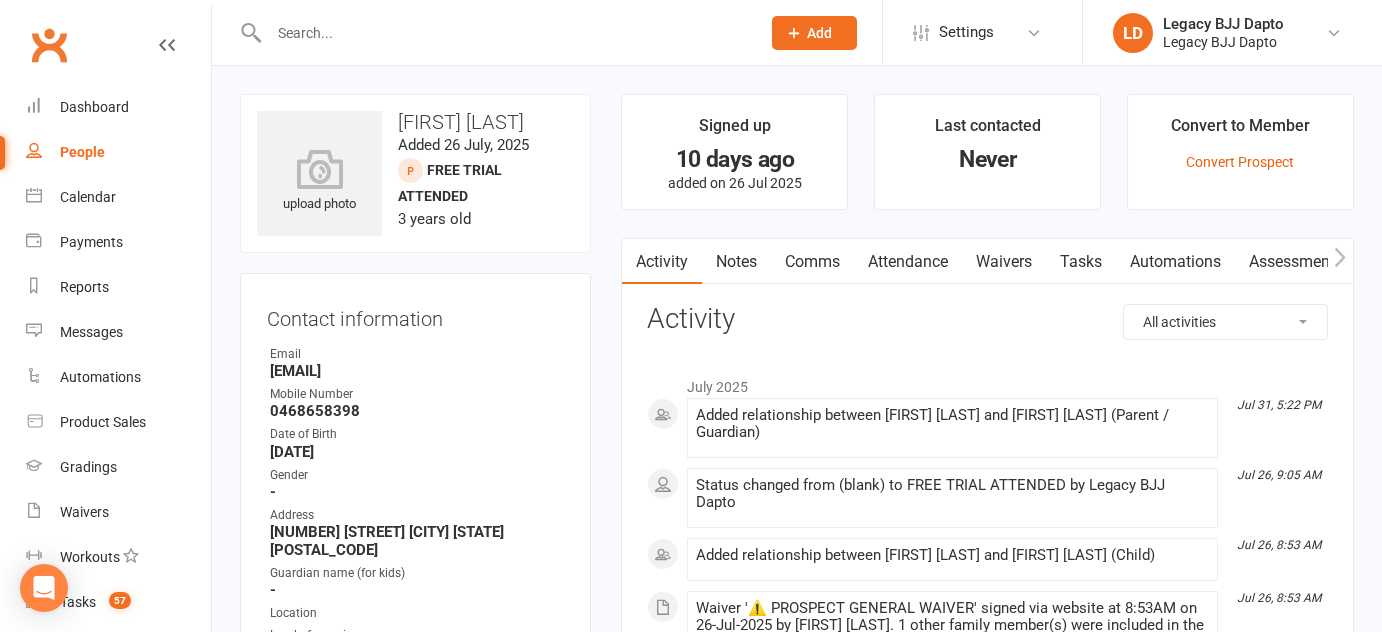 scroll, scrollTop: 0, scrollLeft: 0, axis: both 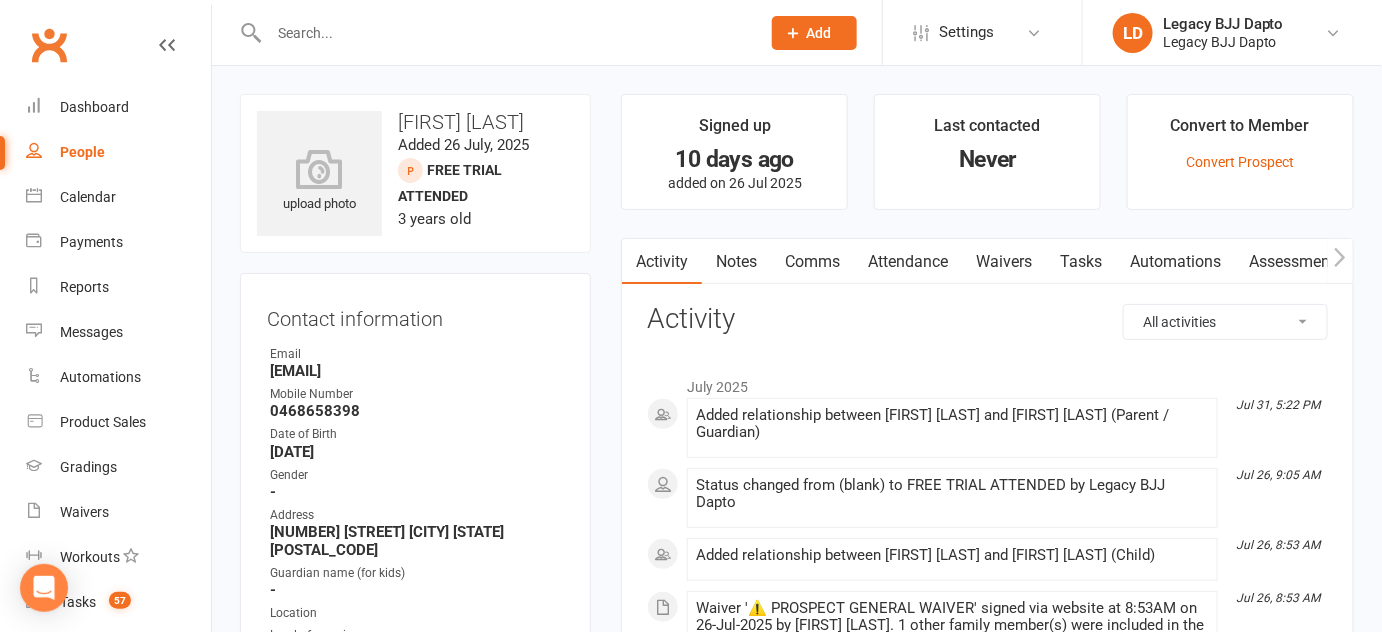 click on "People" at bounding box center (118, 152) 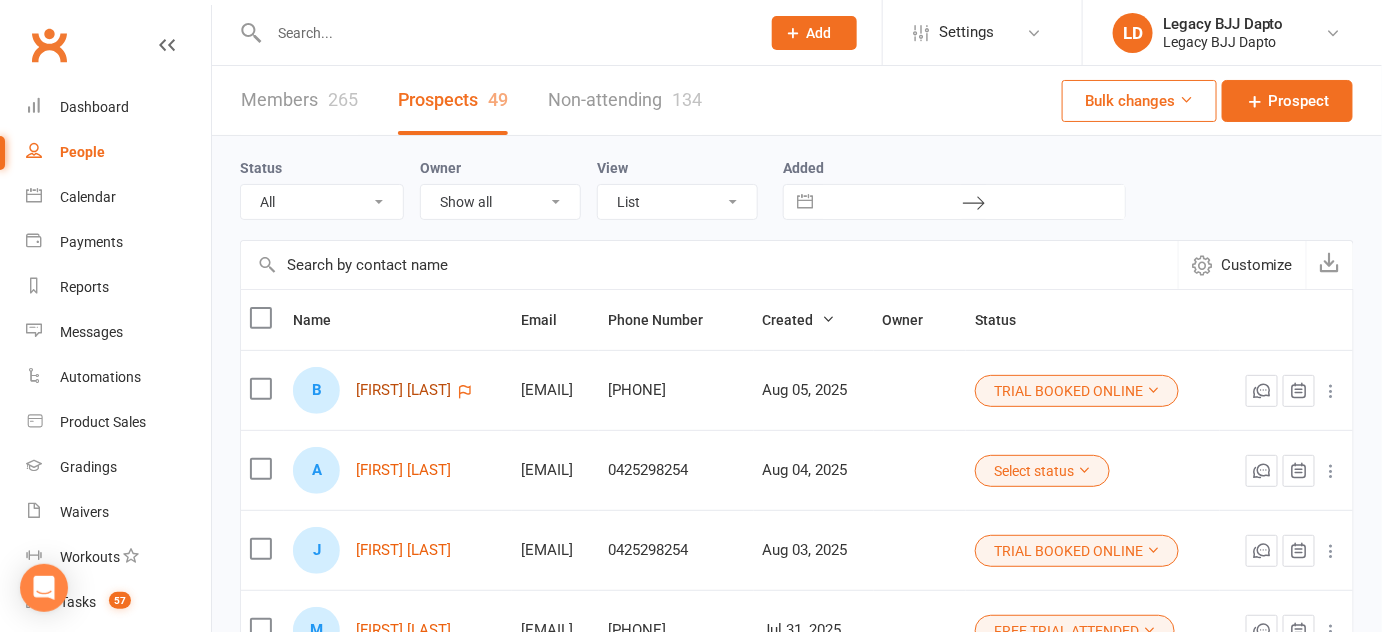 click on "Bobby Simpson" 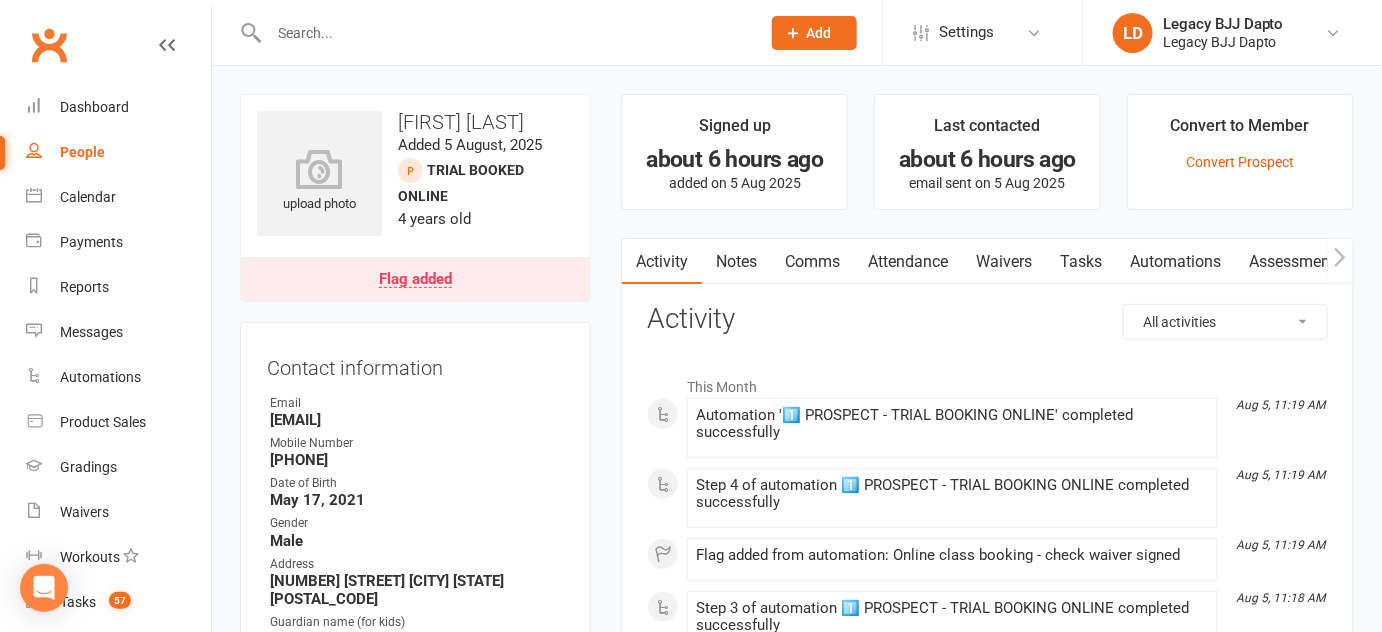 click on "Contact information Owner   Email  Kacee.votano@gmail.com
Mobile Number  0403955100
Date of Birth  May 17, 2021
Gender  Male
Address  125 Compton street Dapto NSW 2530
Guardian name (for kids)  Kacee Simpson
Location
Level of experience  First timer
Update Contact Details Flag Archive Manage Comms Settings" 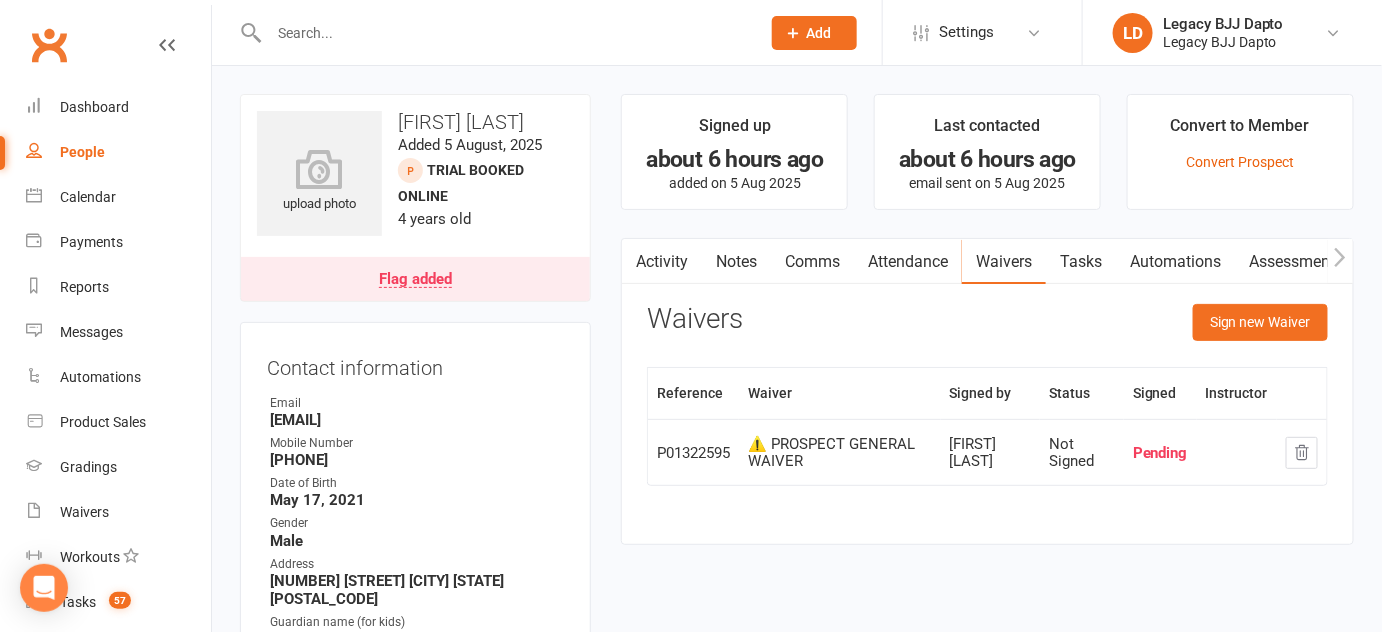 click 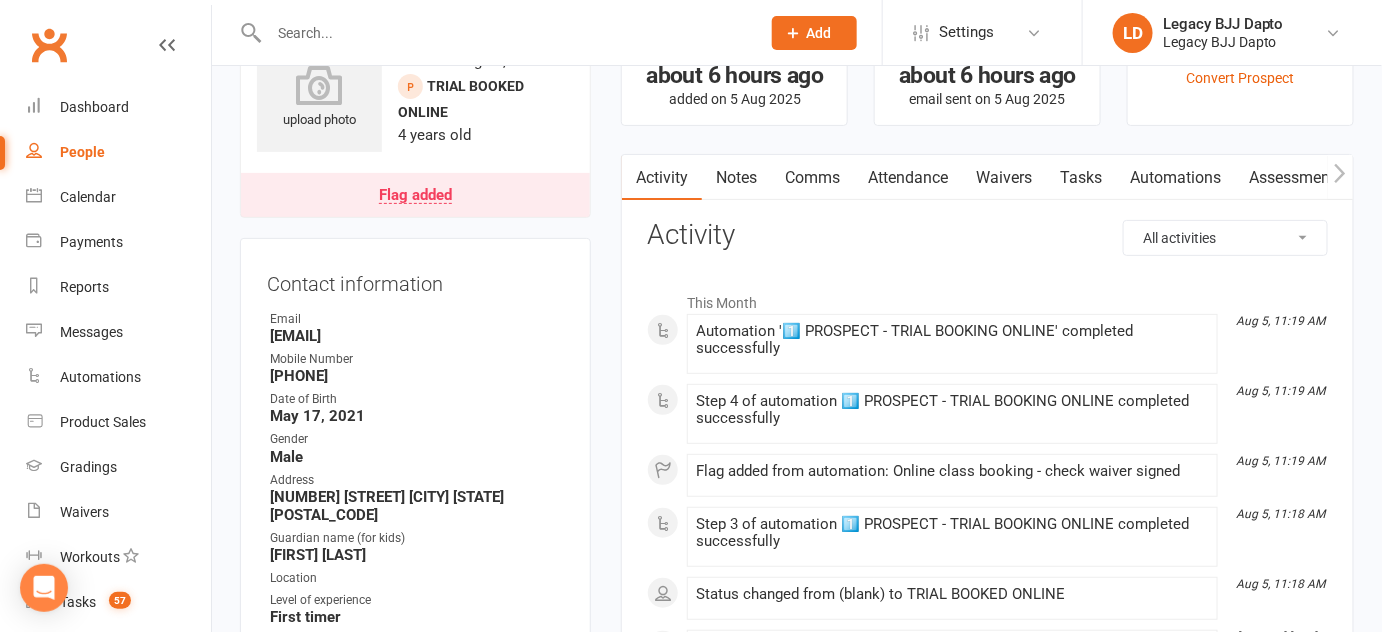scroll, scrollTop: 0, scrollLeft: 0, axis: both 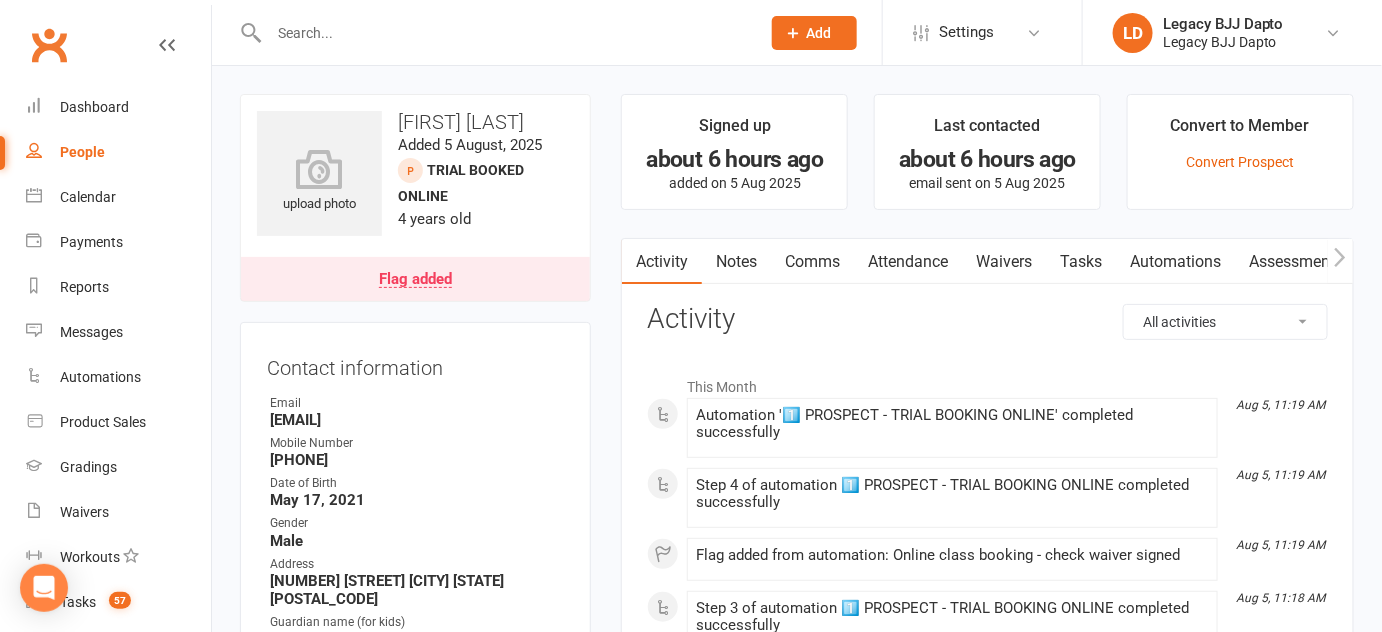 click on "Waivers" 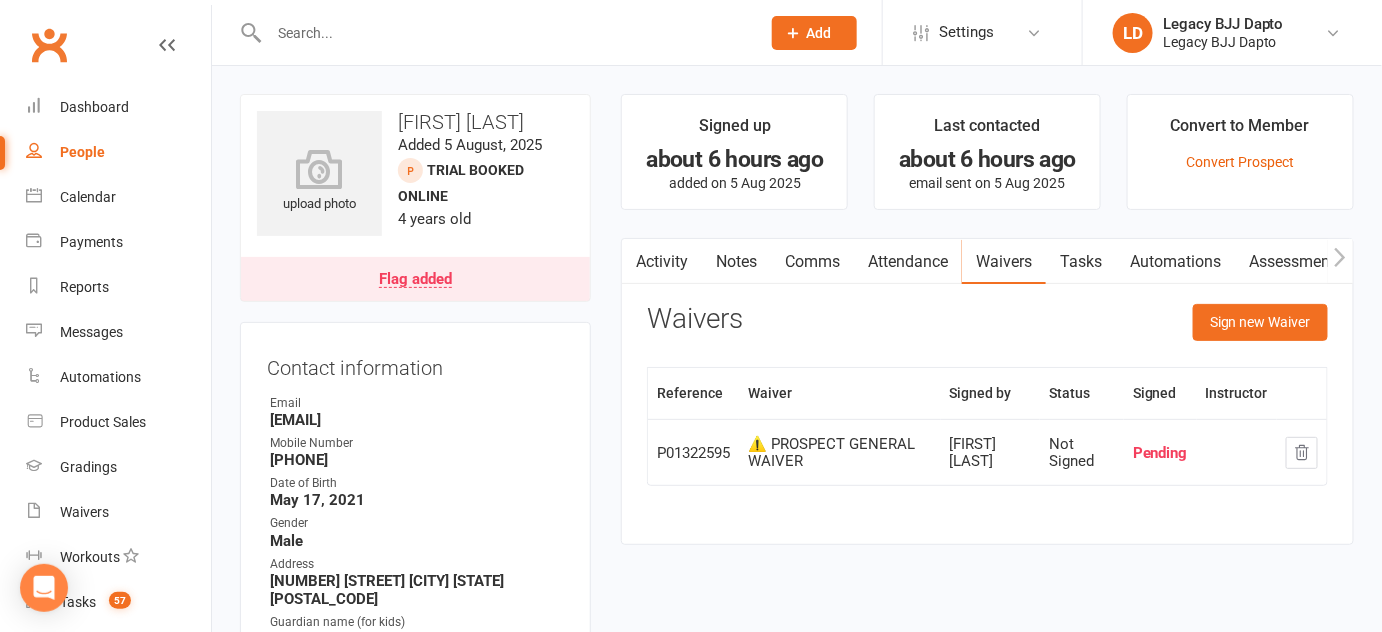 click on "People" 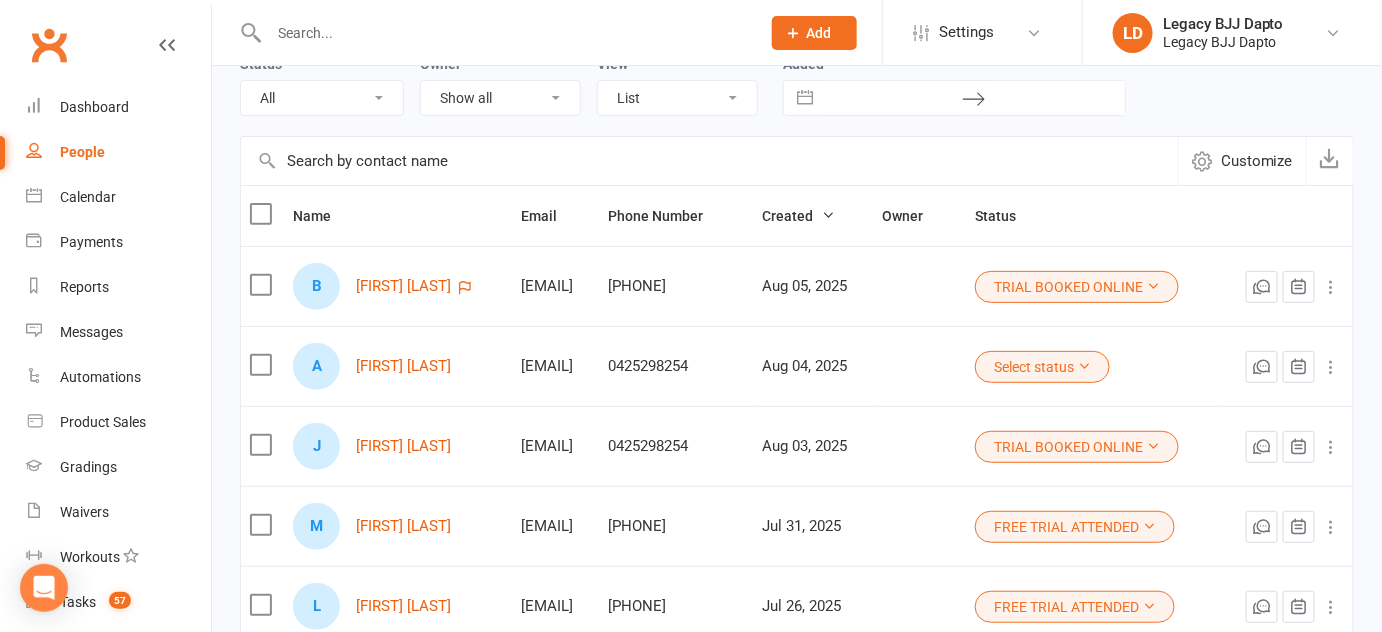 scroll, scrollTop: 108, scrollLeft: 0, axis: vertical 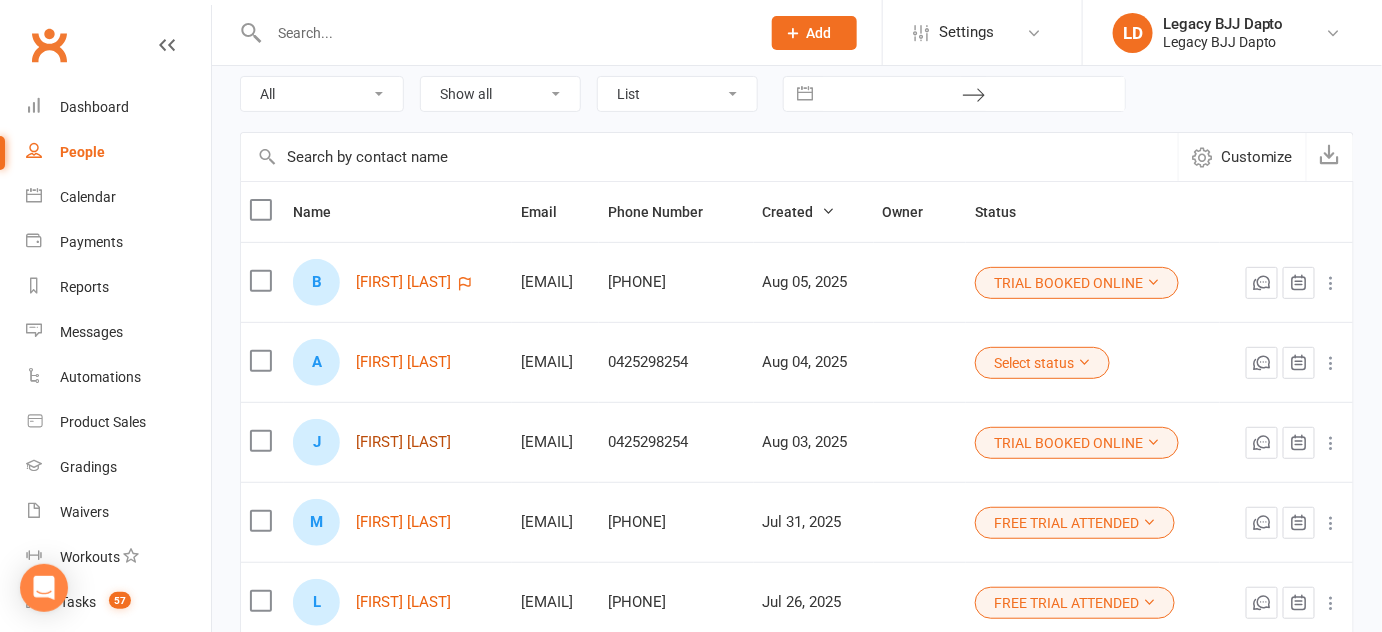 click on "Jacqui O’loughlin" 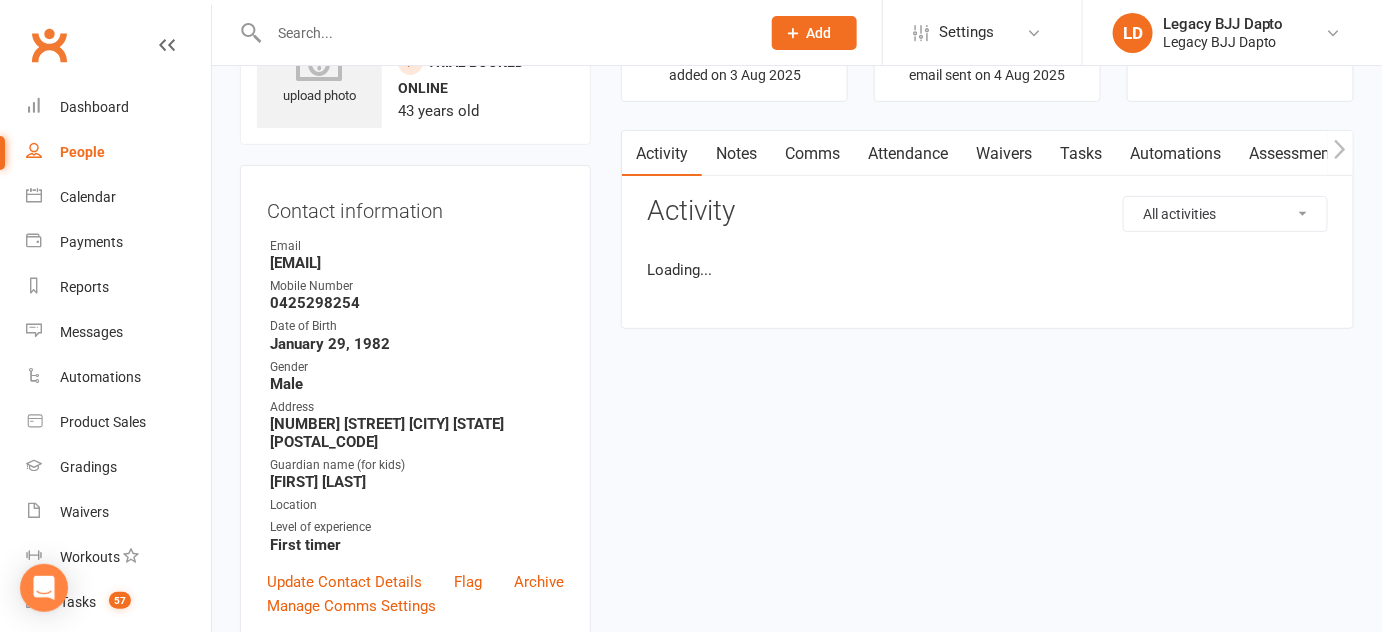 scroll, scrollTop: 0, scrollLeft: 0, axis: both 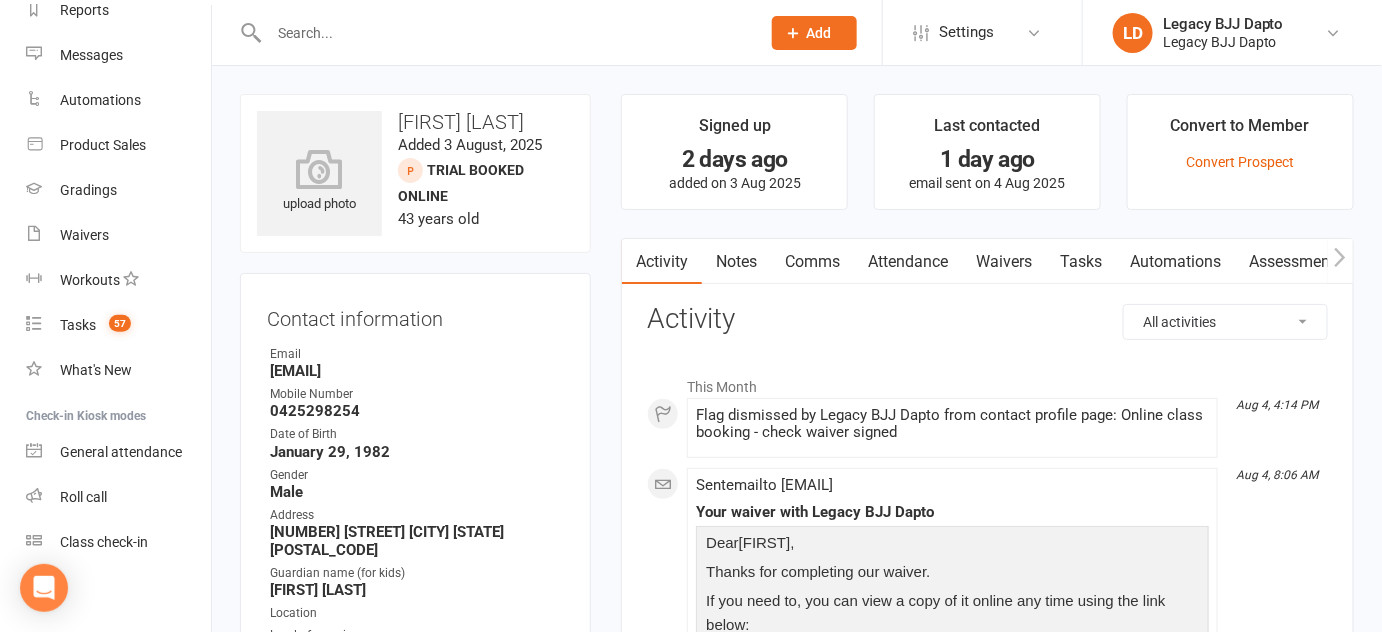 click 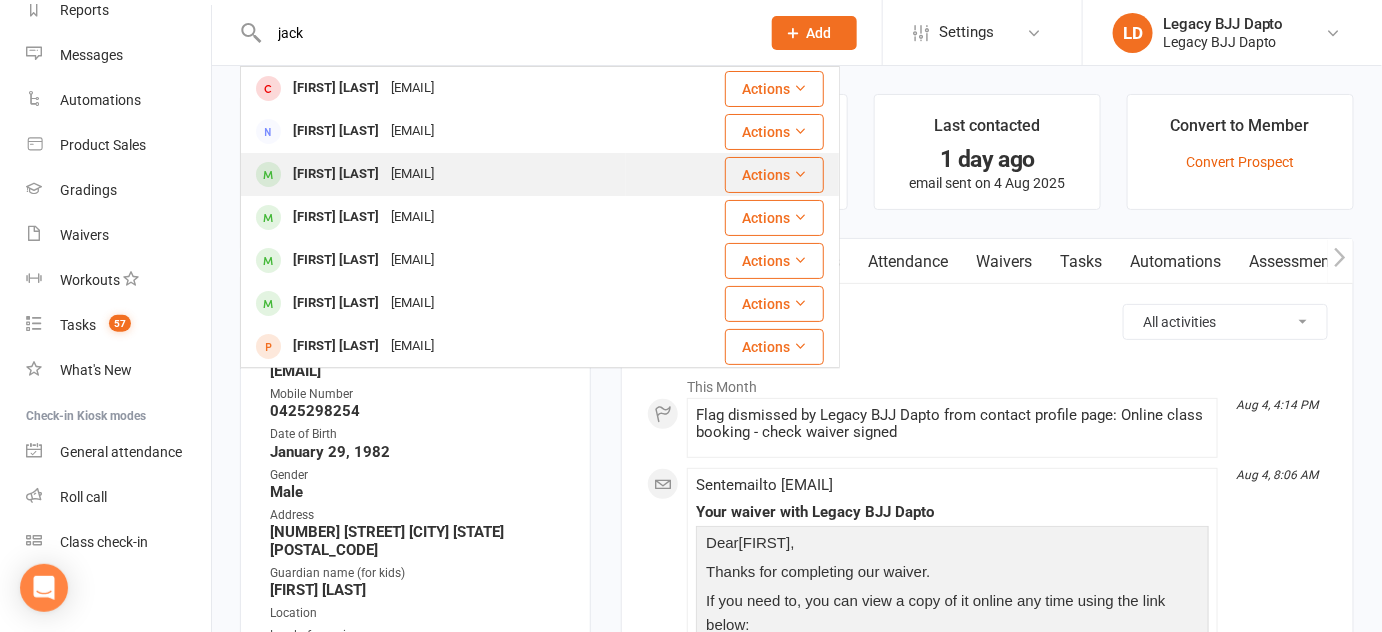 type on "jack" 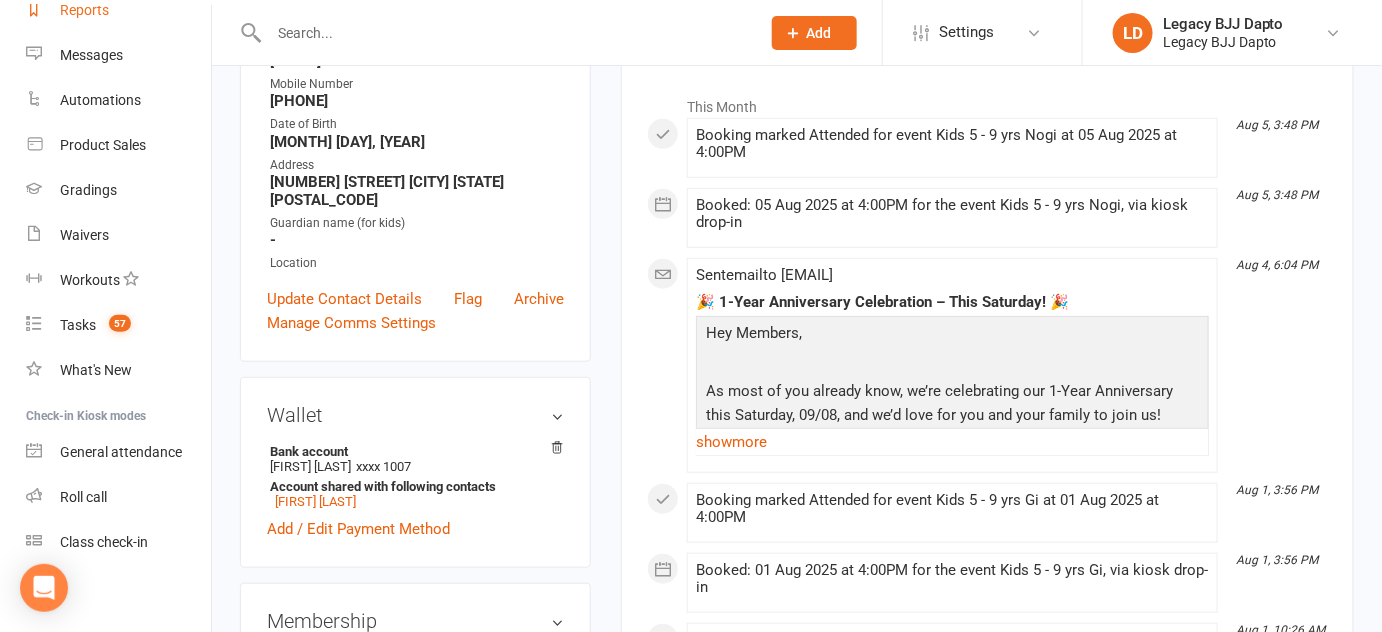 scroll, scrollTop: 304, scrollLeft: 0, axis: vertical 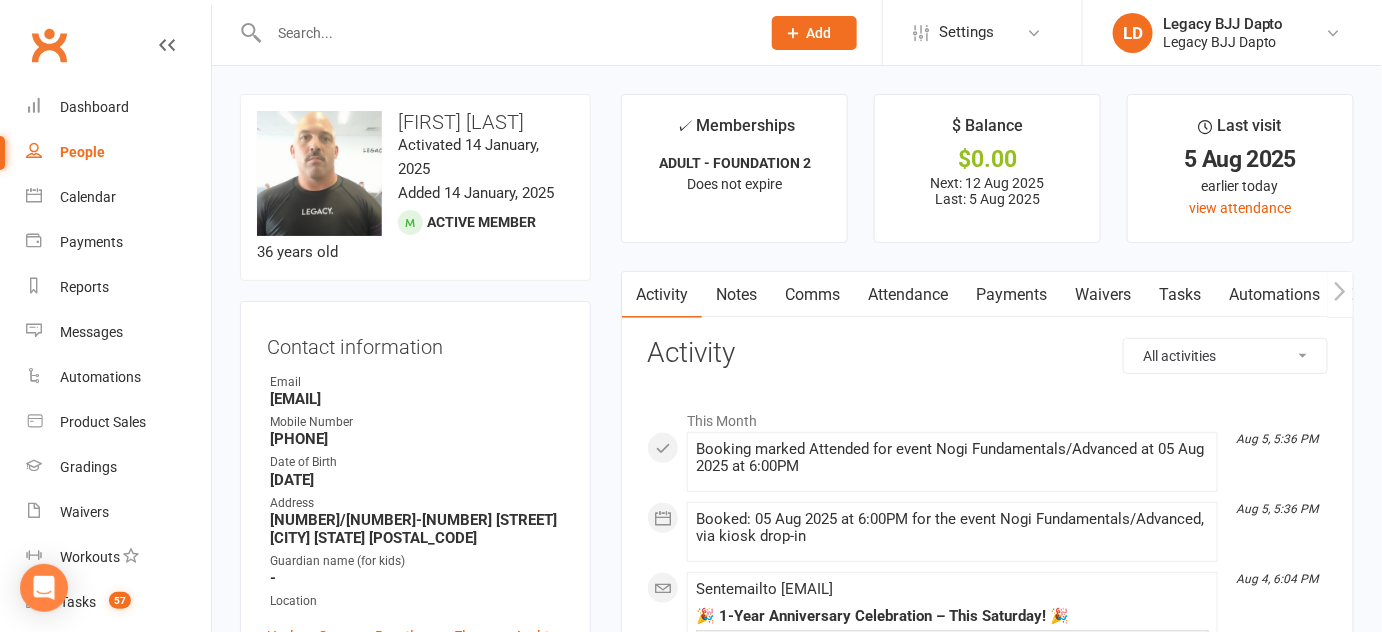 click on "Waivers" at bounding box center [1103, 295] 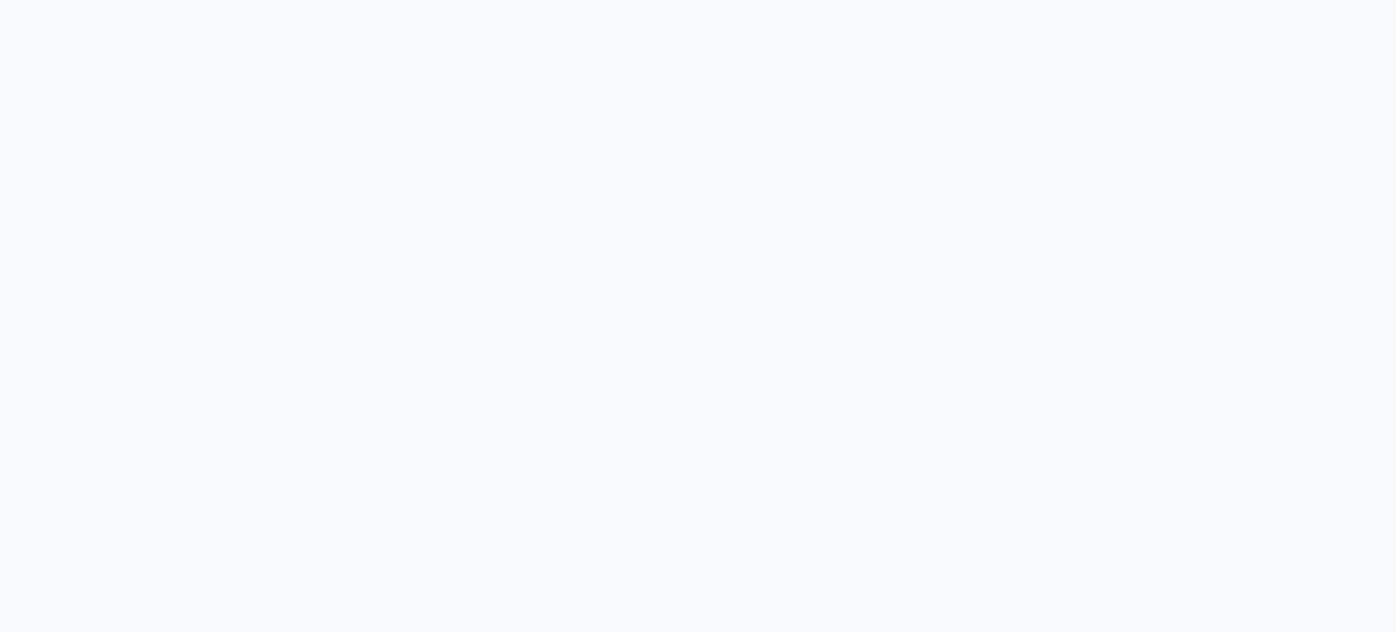 scroll, scrollTop: 0, scrollLeft: 0, axis: both 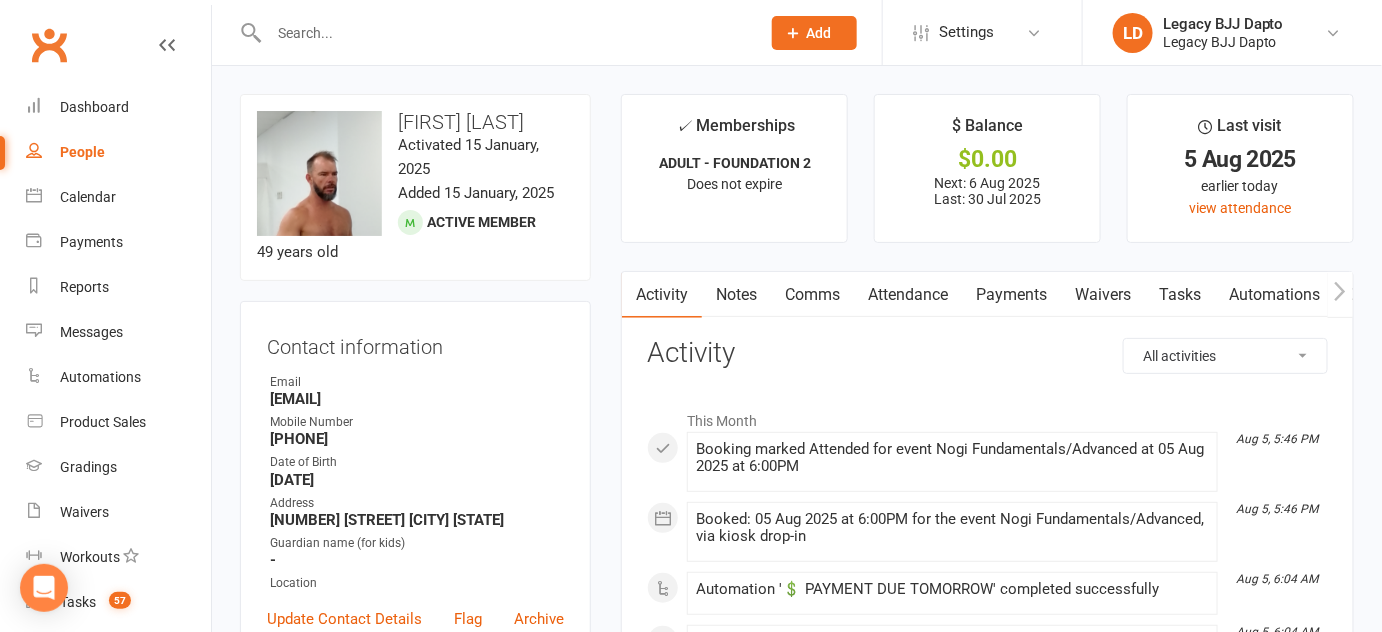 click on "Waivers" at bounding box center (1103, 295) 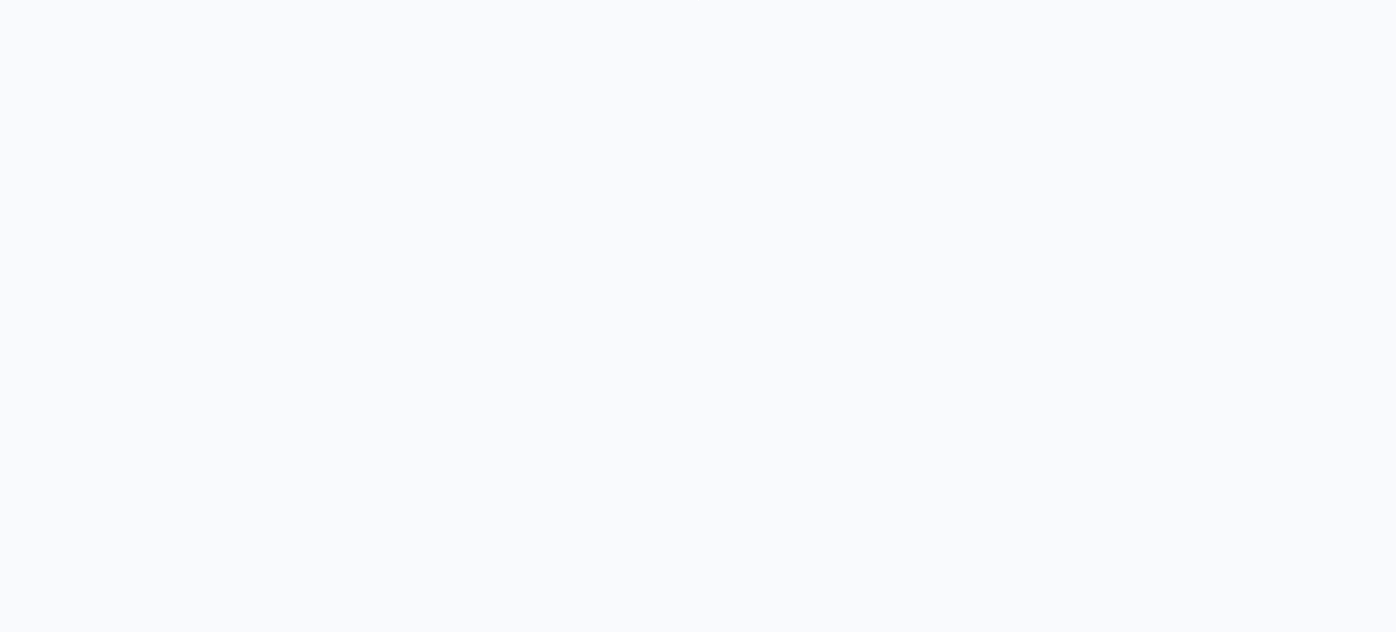 scroll, scrollTop: 0, scrollLeft: 0, axis: both 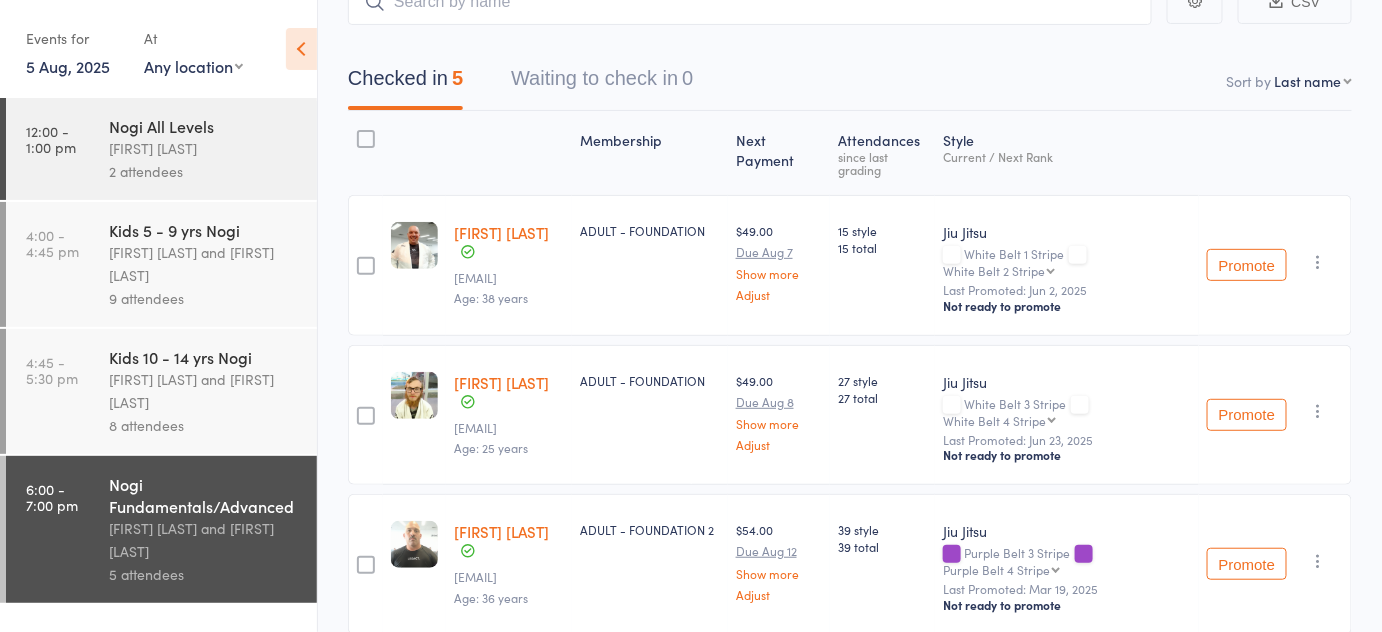 drag, startPoint x: 277, startPoint y: 0, endPoint x: 376, endPoint y: 55, distance: 113.25193 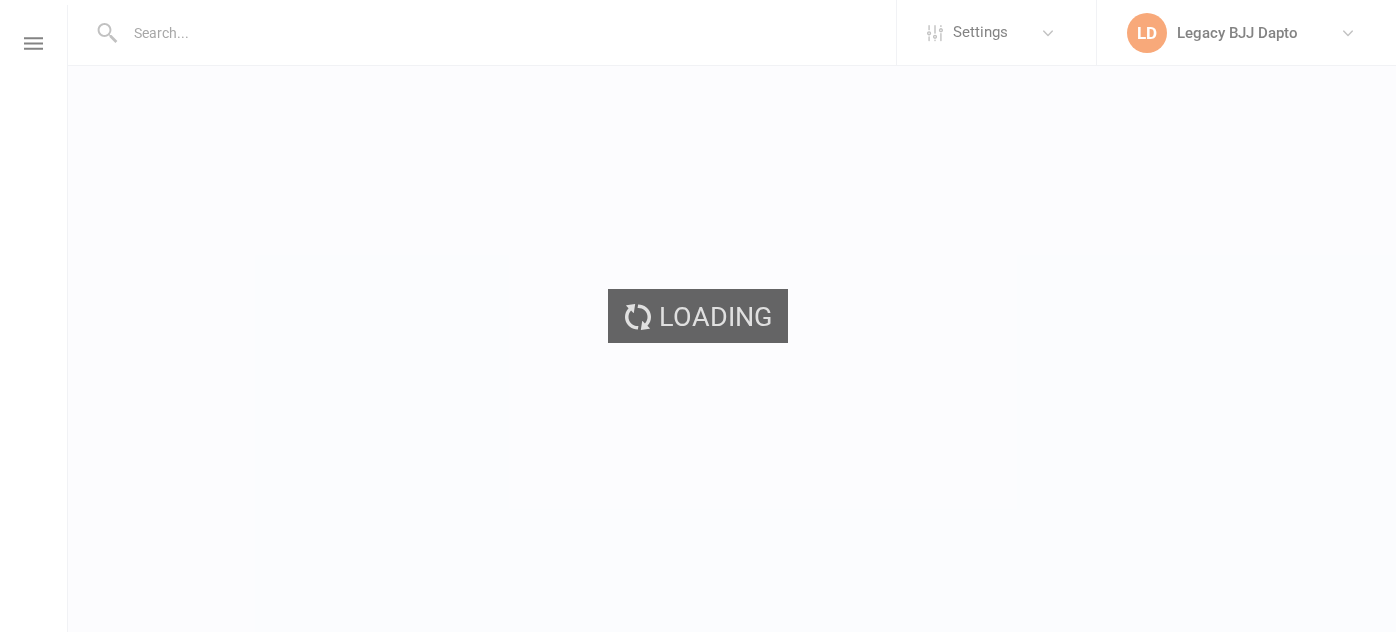 scroll, scrollTop: 0, scrollLeft: 0, axis: both 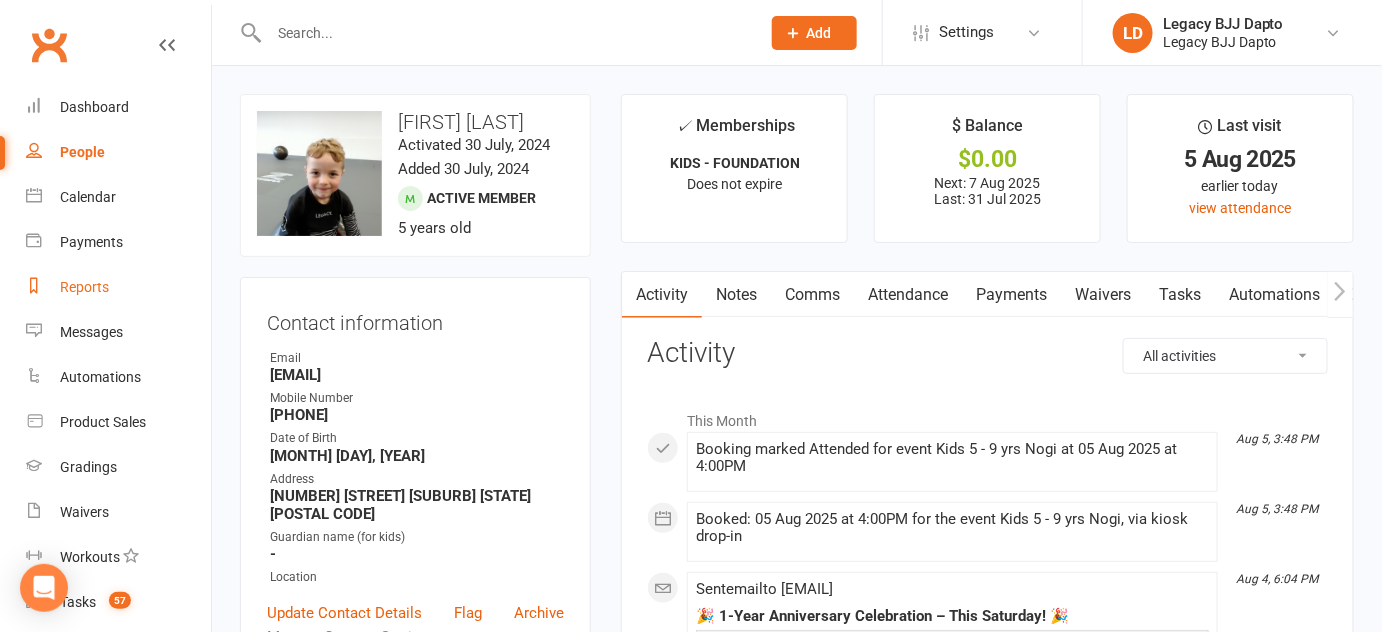 click on "Reports" at bounding box center (84, 287) 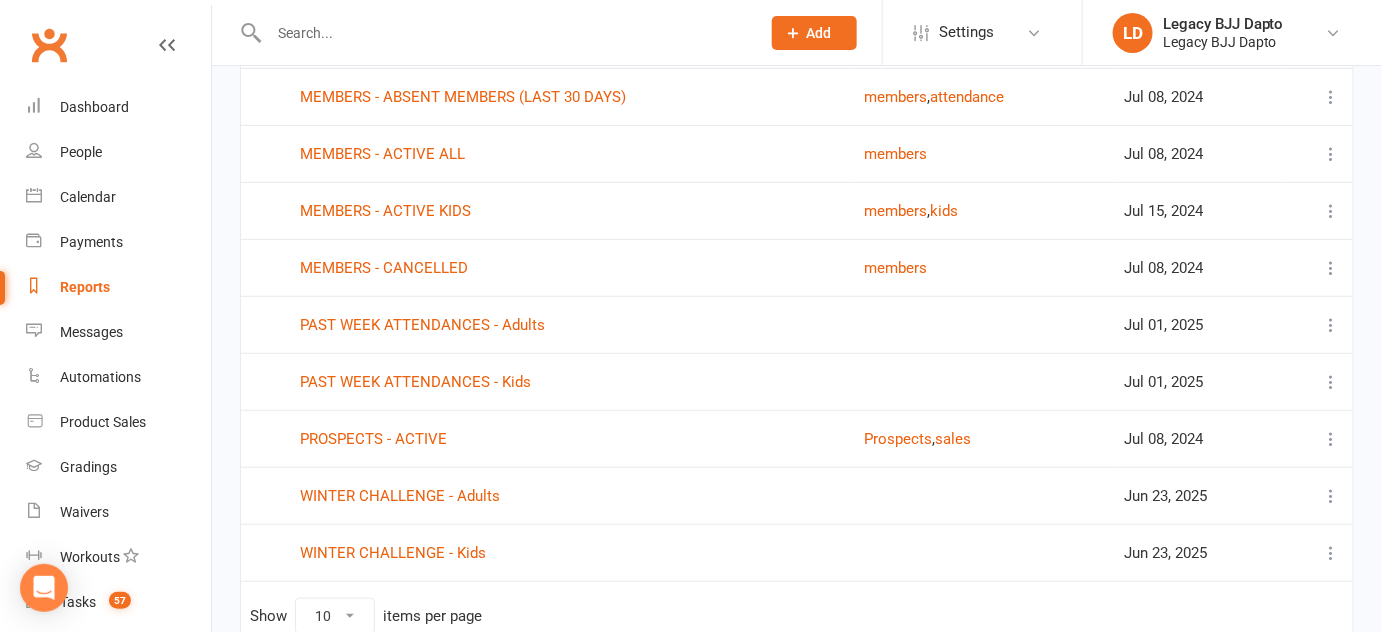 scroll, scrollTop: 361, scrollLeft: 0, axis: vertical 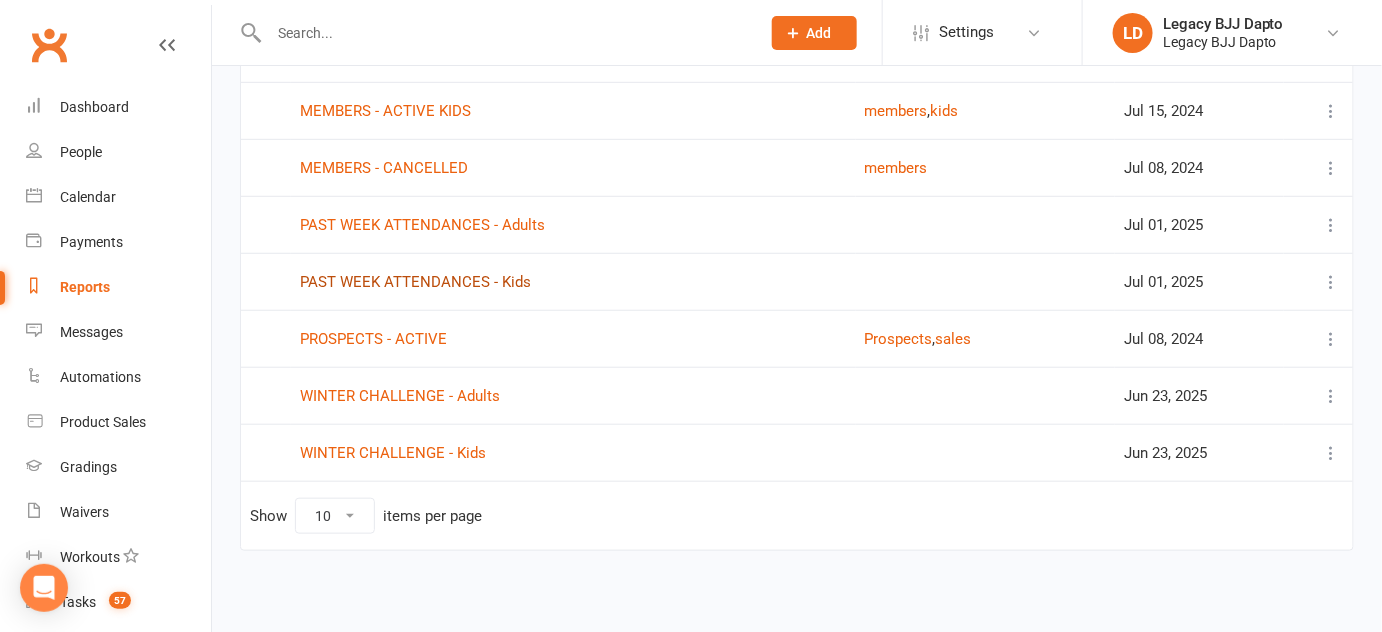 click on "PAST WEEK ATTENDANCES - Kids" at bounding box center [415, 282] 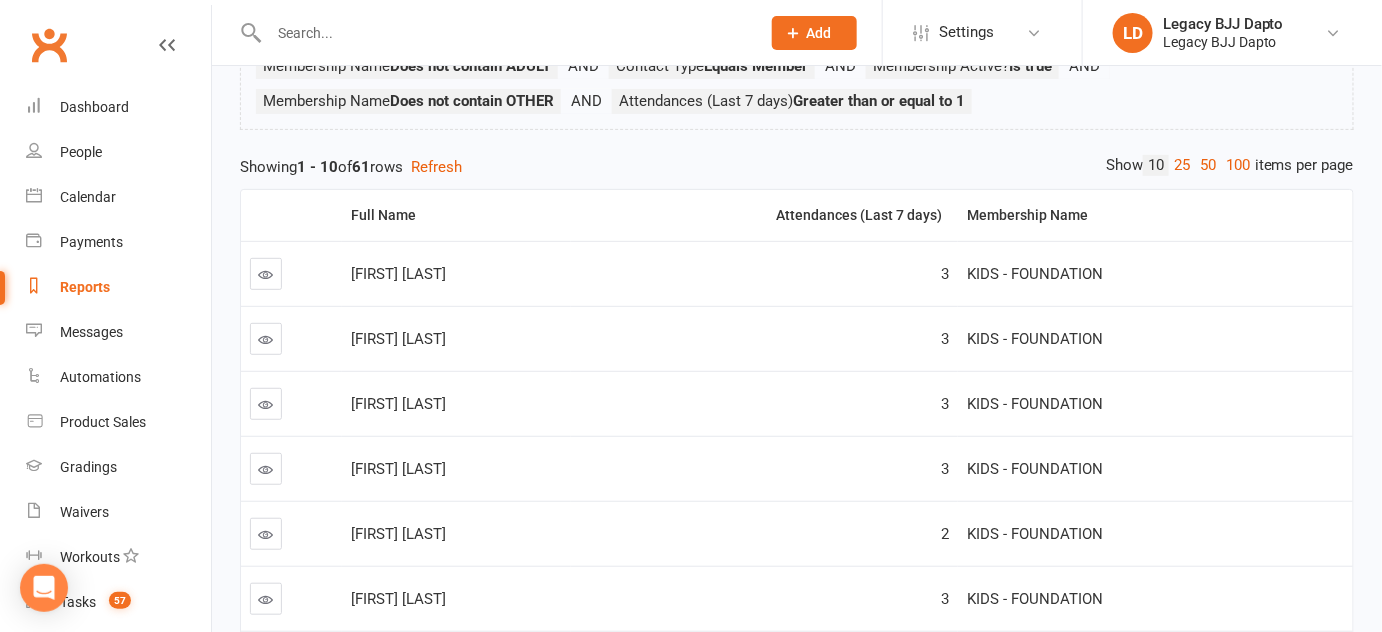 scroll, scrollTop: 178, scrollLeft: 0, axis: vertical 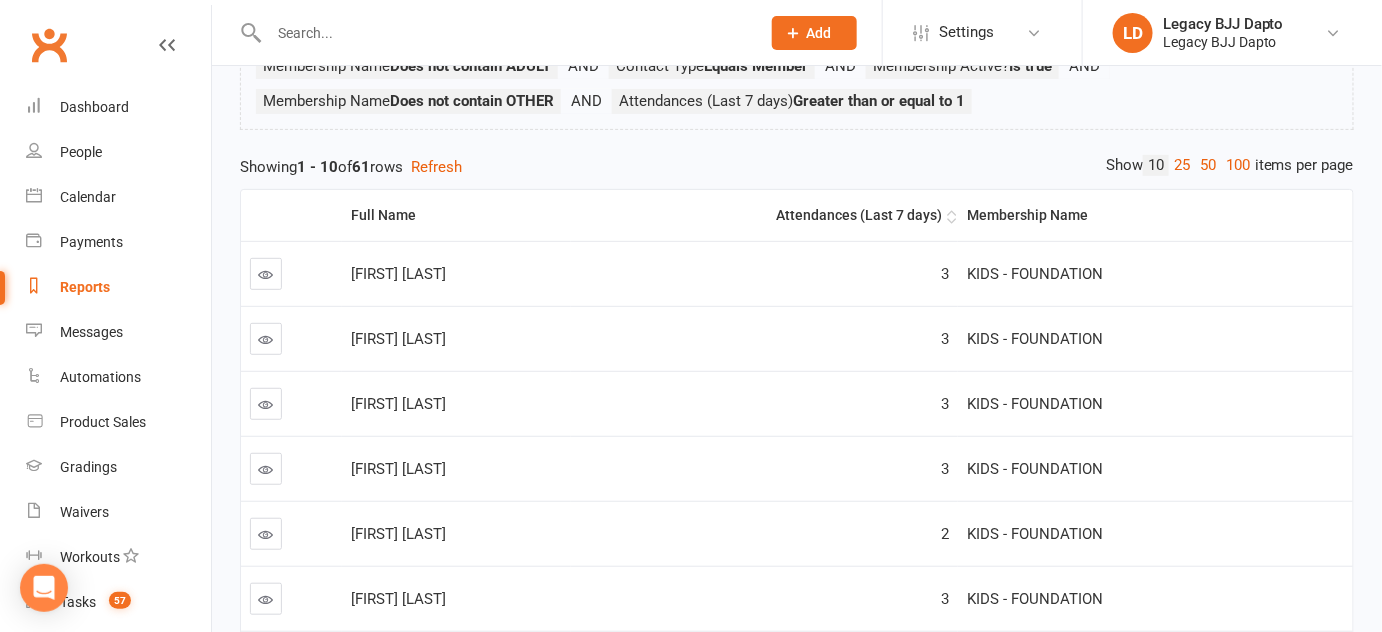 click on "Attendances (Last 7 days)" at bounding box center [764, 215] 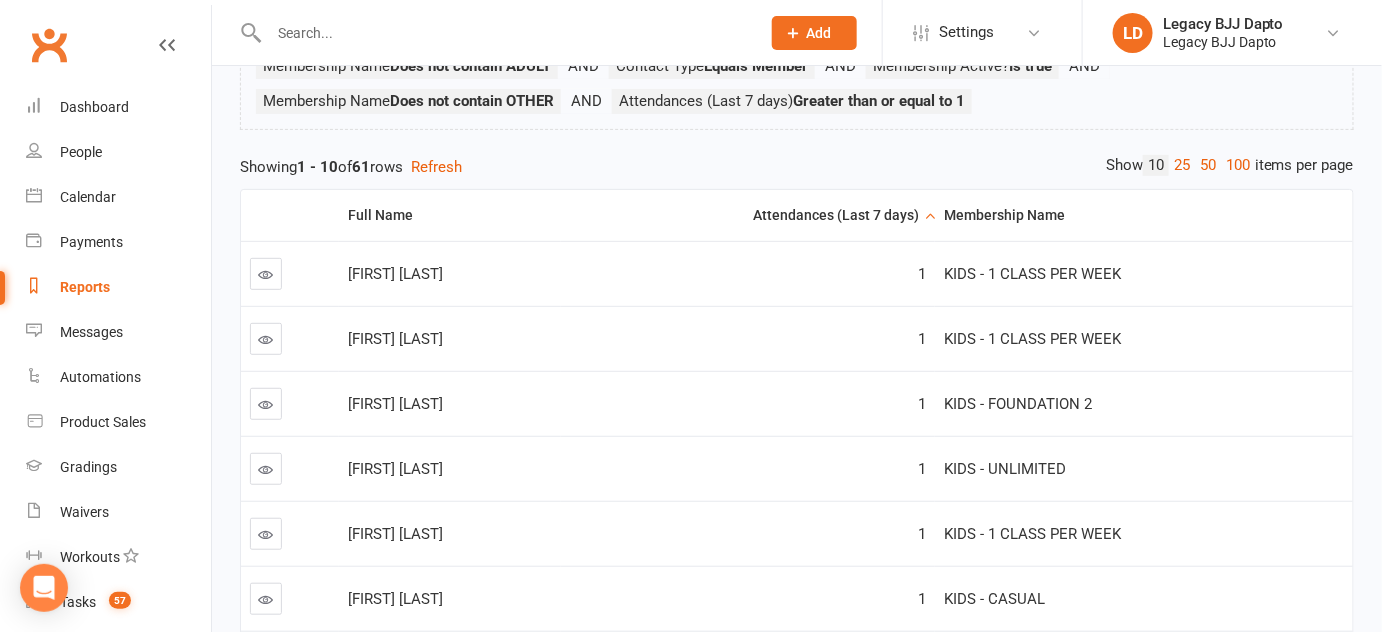 click on "Membership Name" at bounding box center (1144, 215) 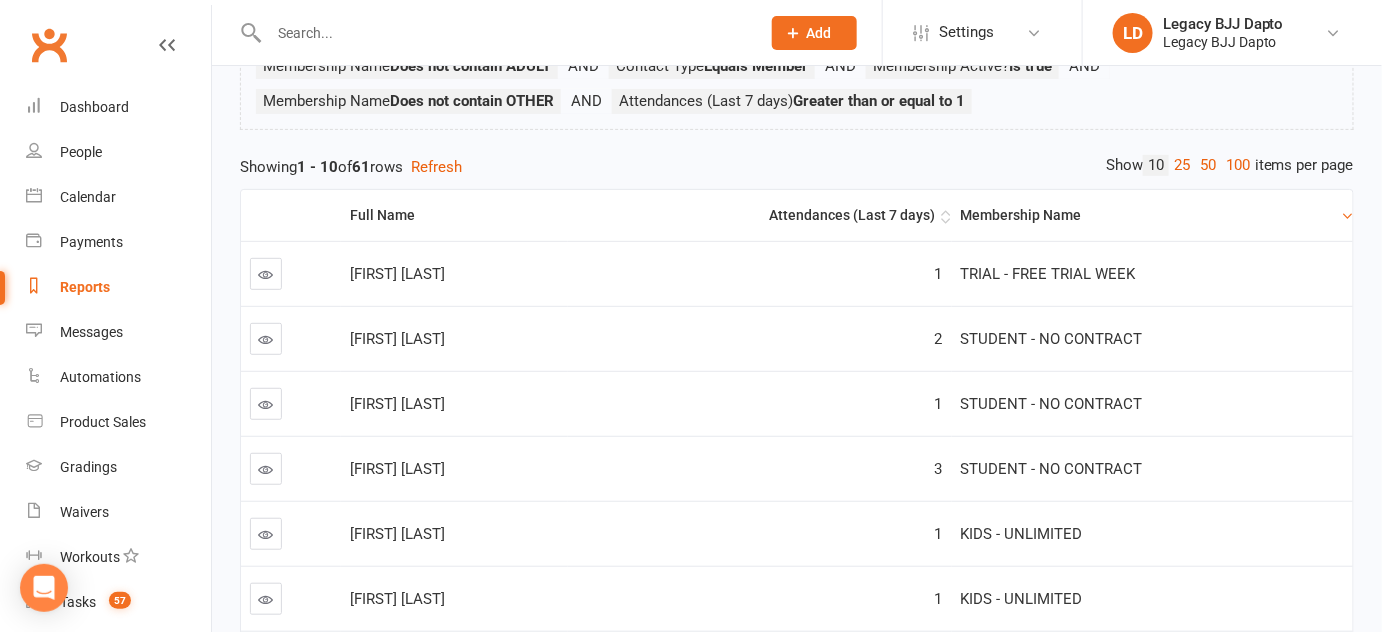 click on "Attendances (Last 7 days)" at bounding box center (759, 215) 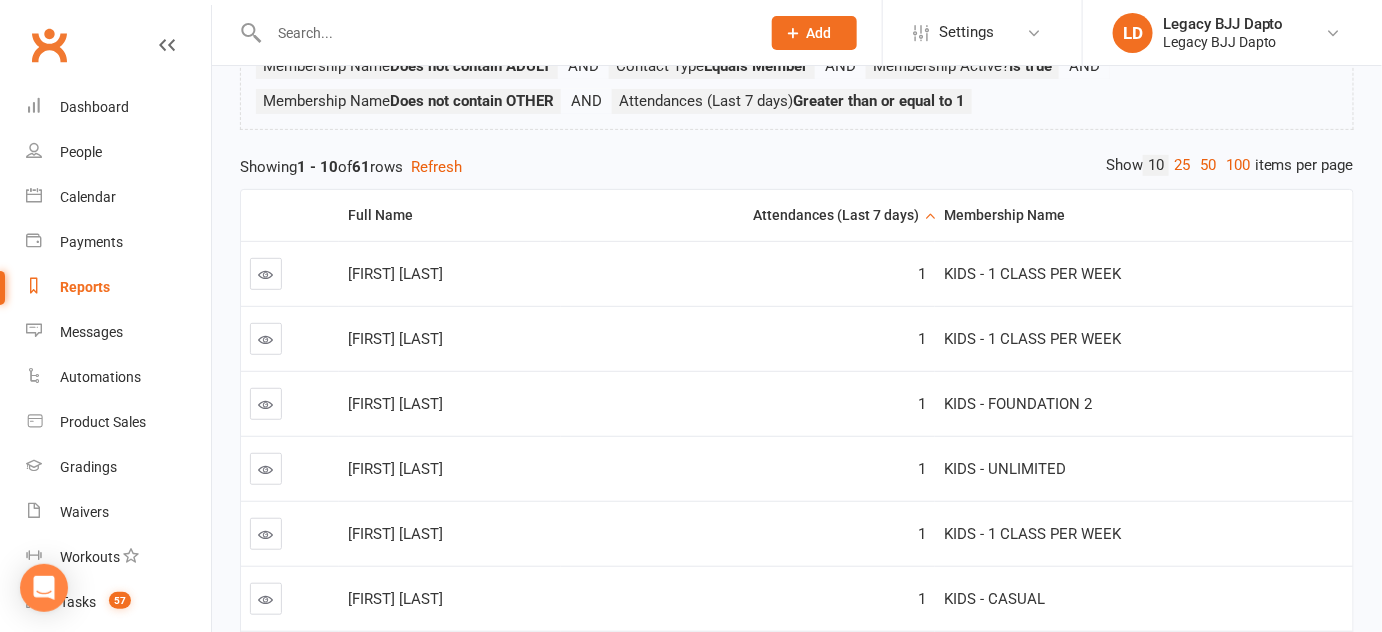 click on "Attendances (Last 7 days)" at bounding box center (745, 215) 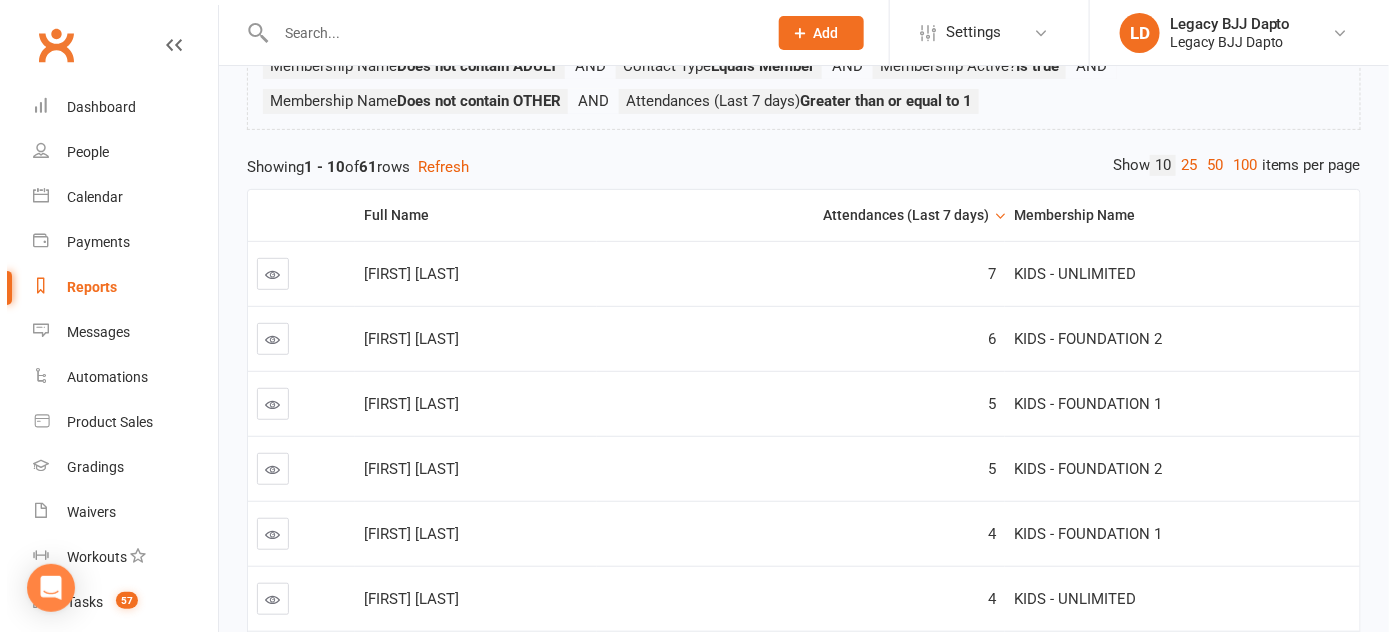 scroll, scrollTop: 0, scrollLeft: 0, axis: both 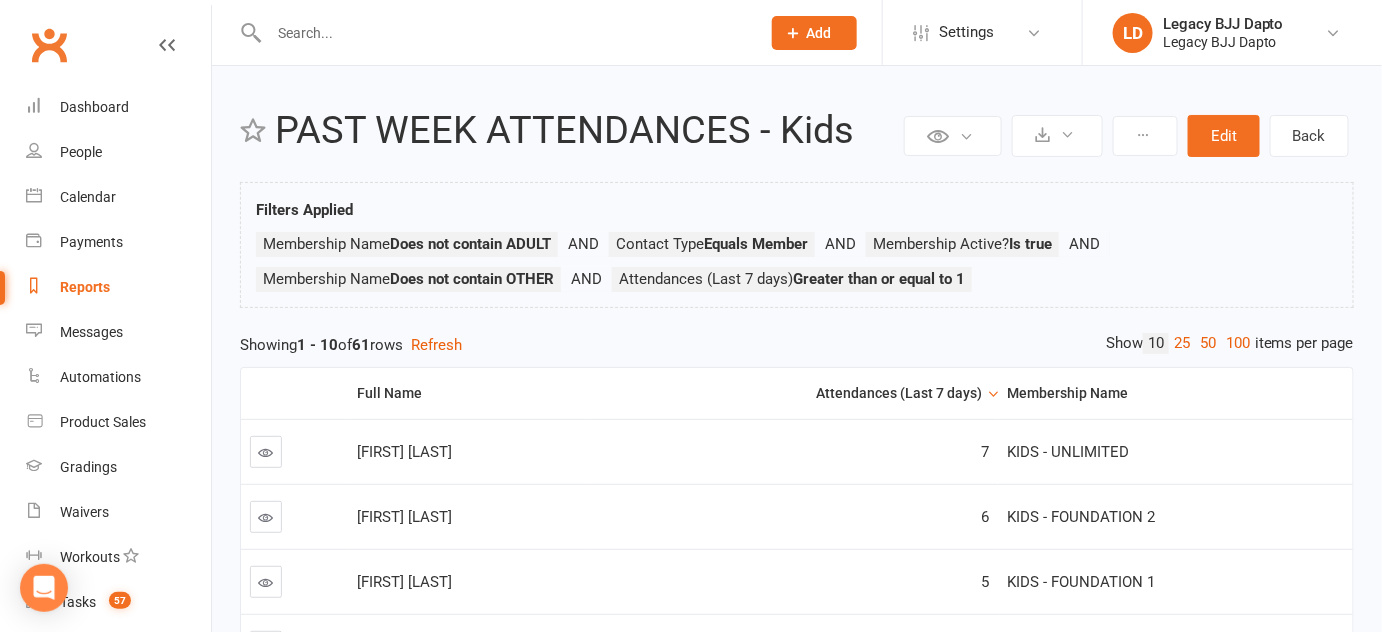 click on "Reports" at bounding box center [118, 287] 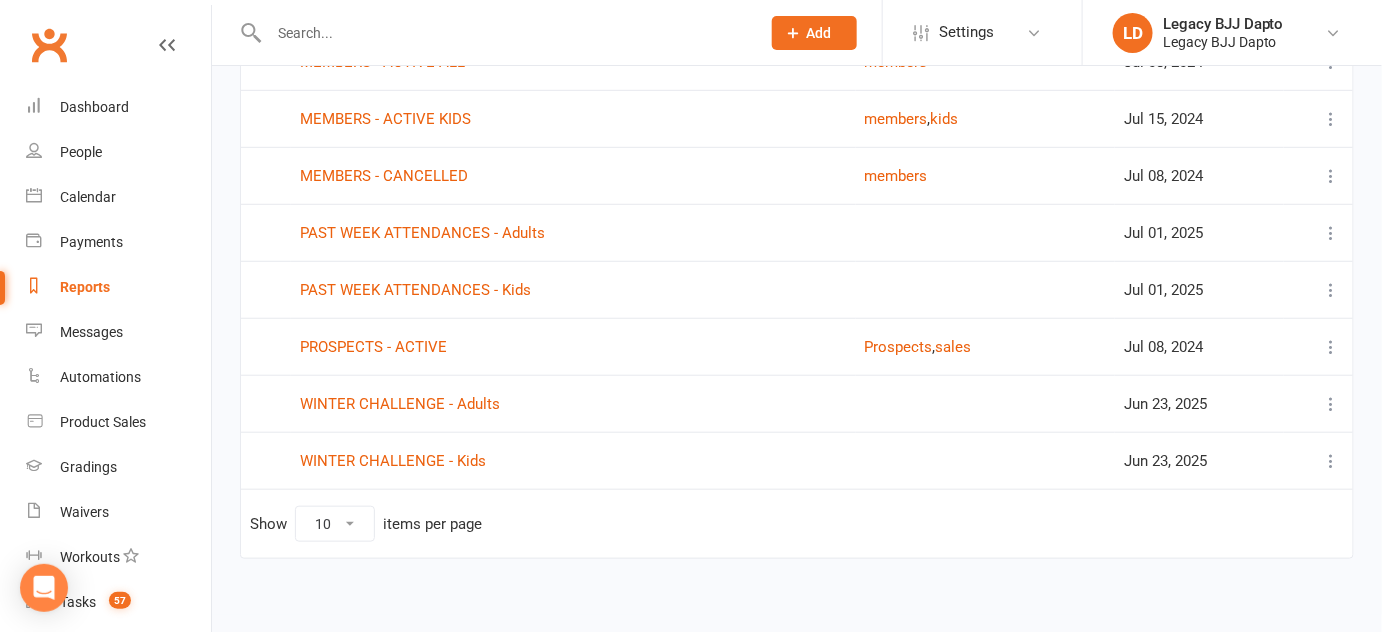 scroll, scrollTop: 361, scrollLeft: 0, axis: vertical 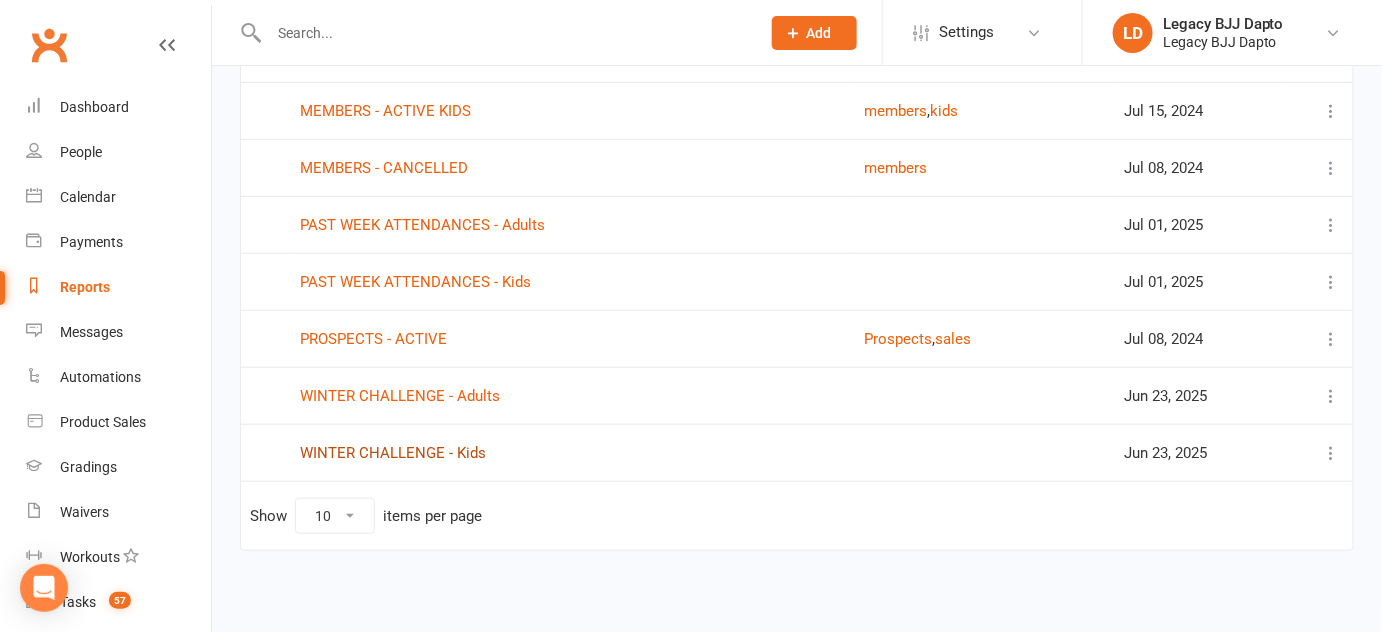 click on "WINTER CHALLENGE - Kids" at bounding box center (393, 453) 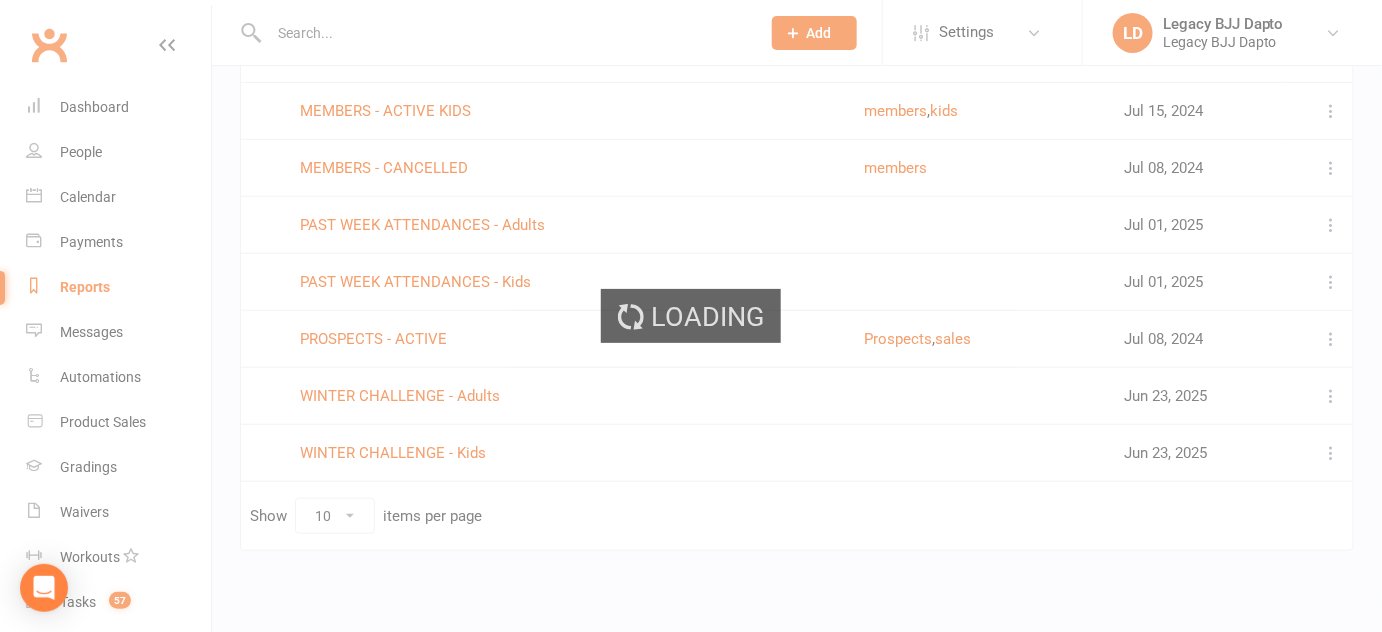 scroll, scrollTop: 0, scrollLeft: 0, axis: both 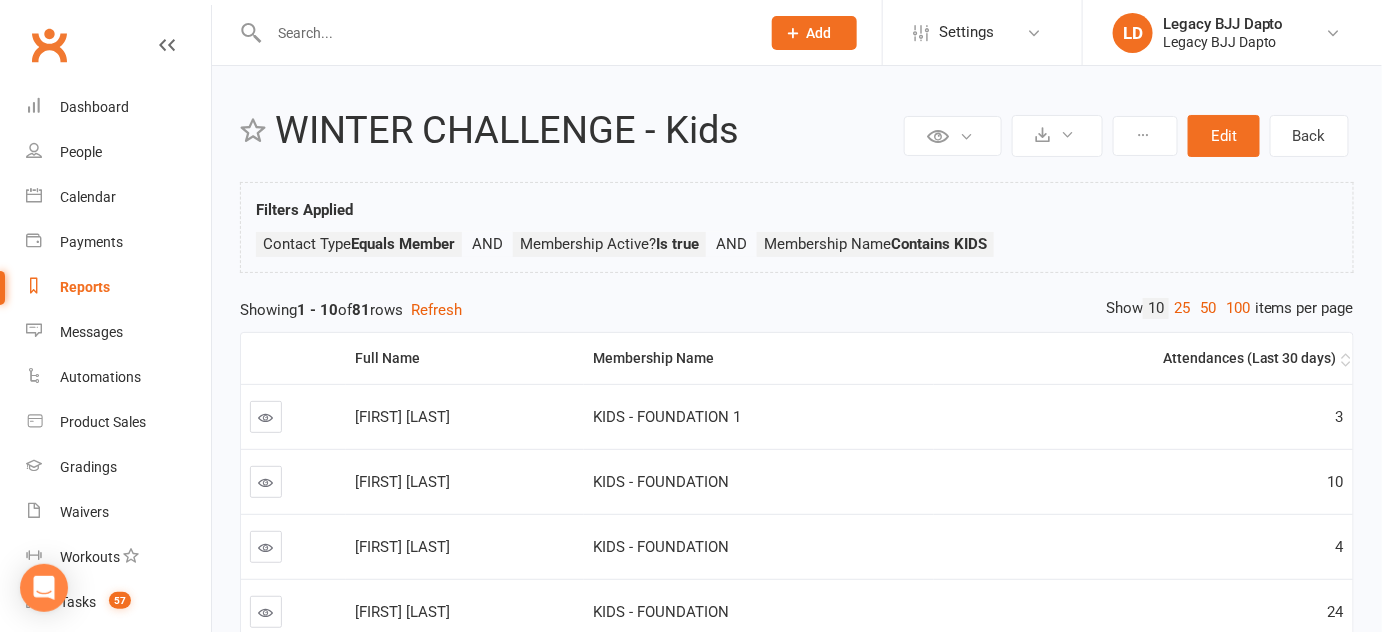 click on "Attendances (Last 30 days)" at bounding box center (1140, 358) 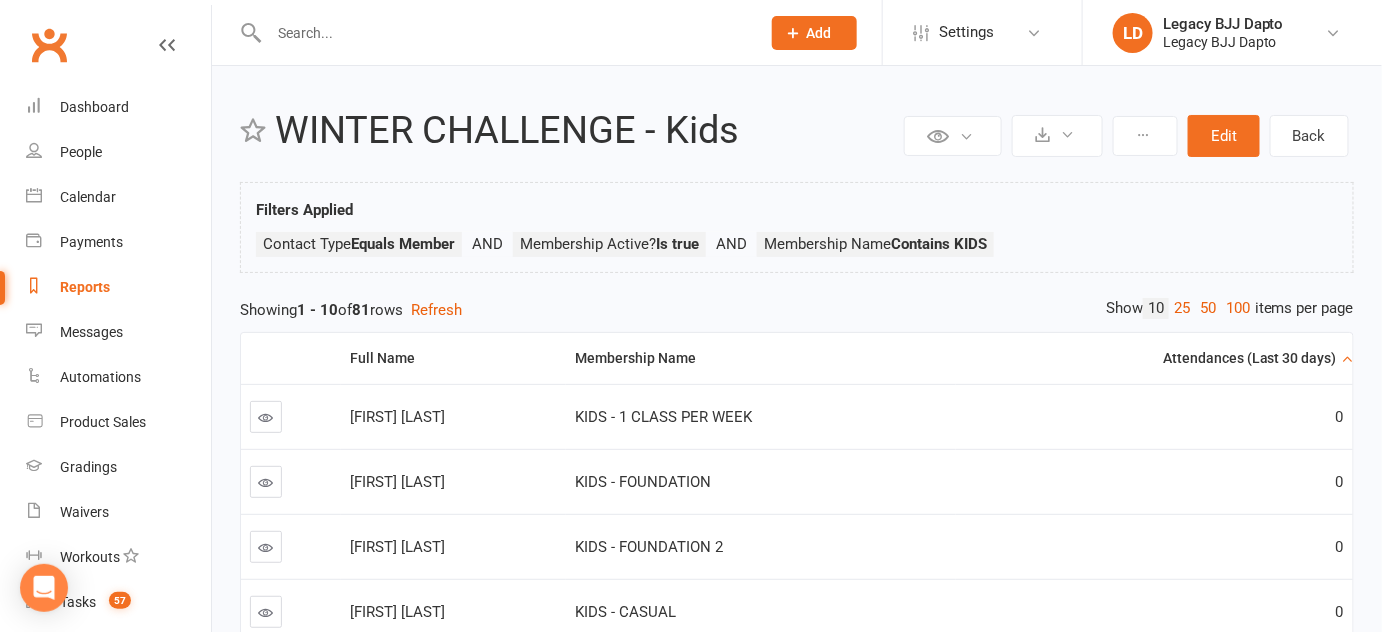 click on "Attendances (Last 30 days)" at bounding box center [1151, 358] 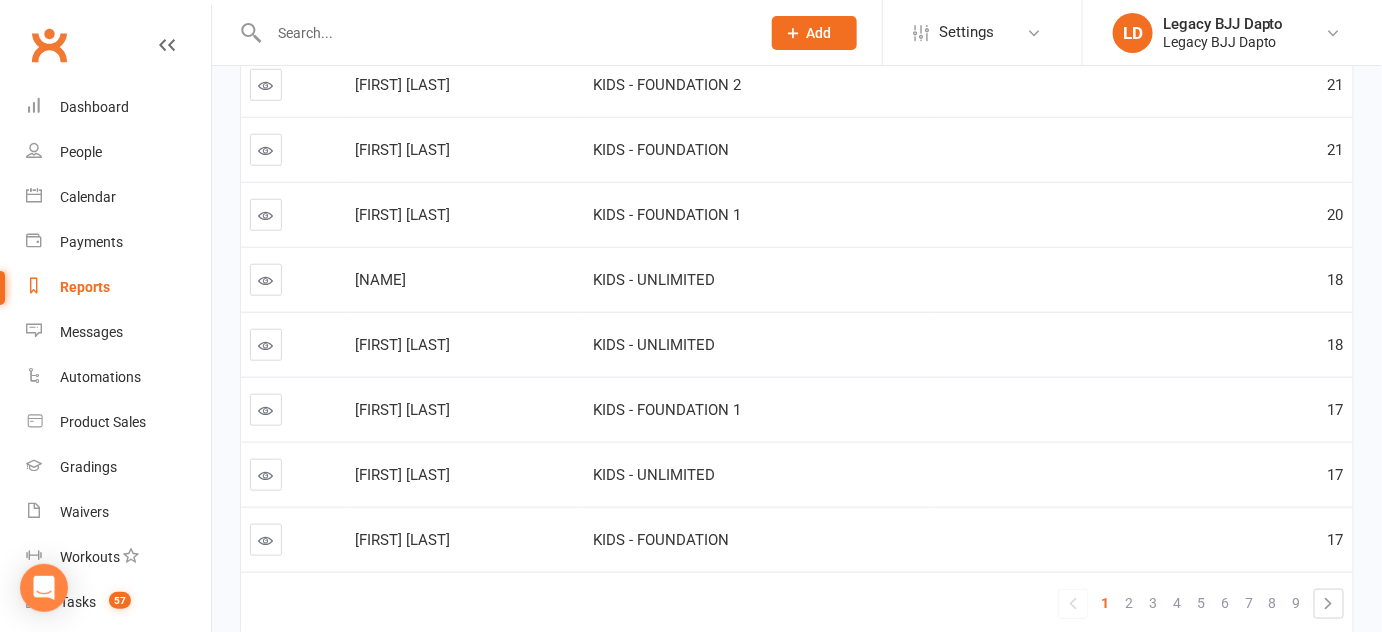 scroll, scrollTop: 516, scrollLeft: 0, axis: vertical 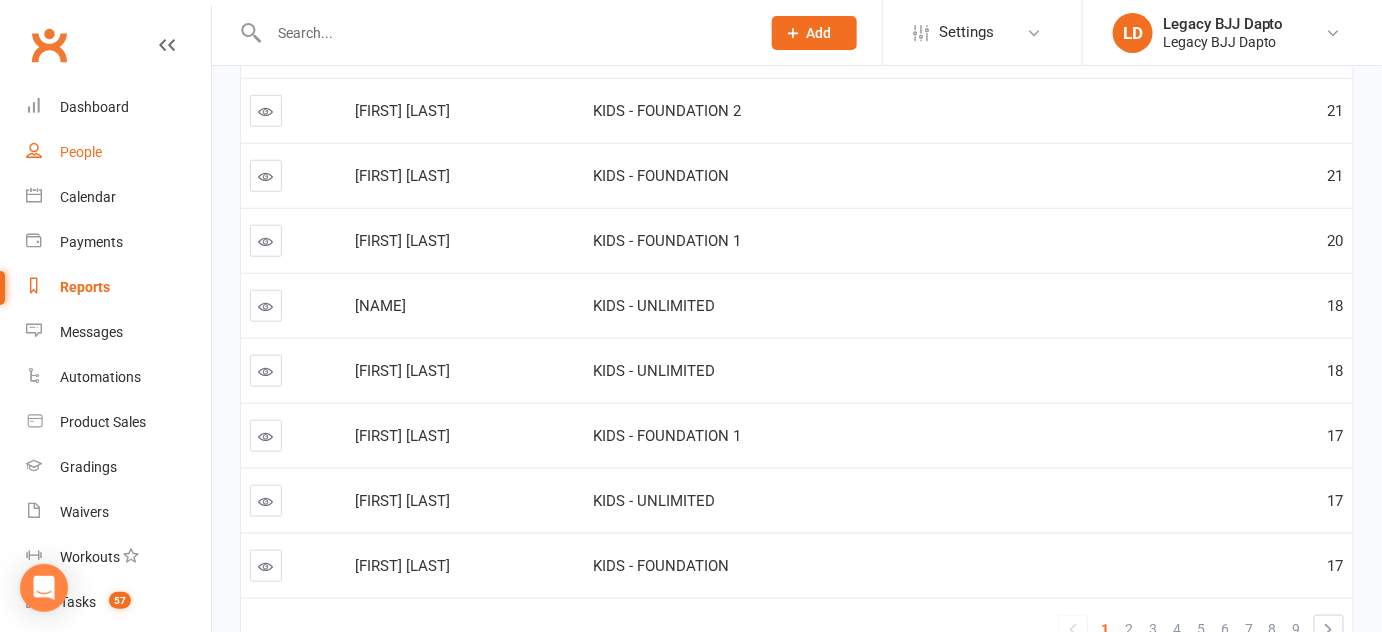 click on "People" at bounding box center [81, 152] 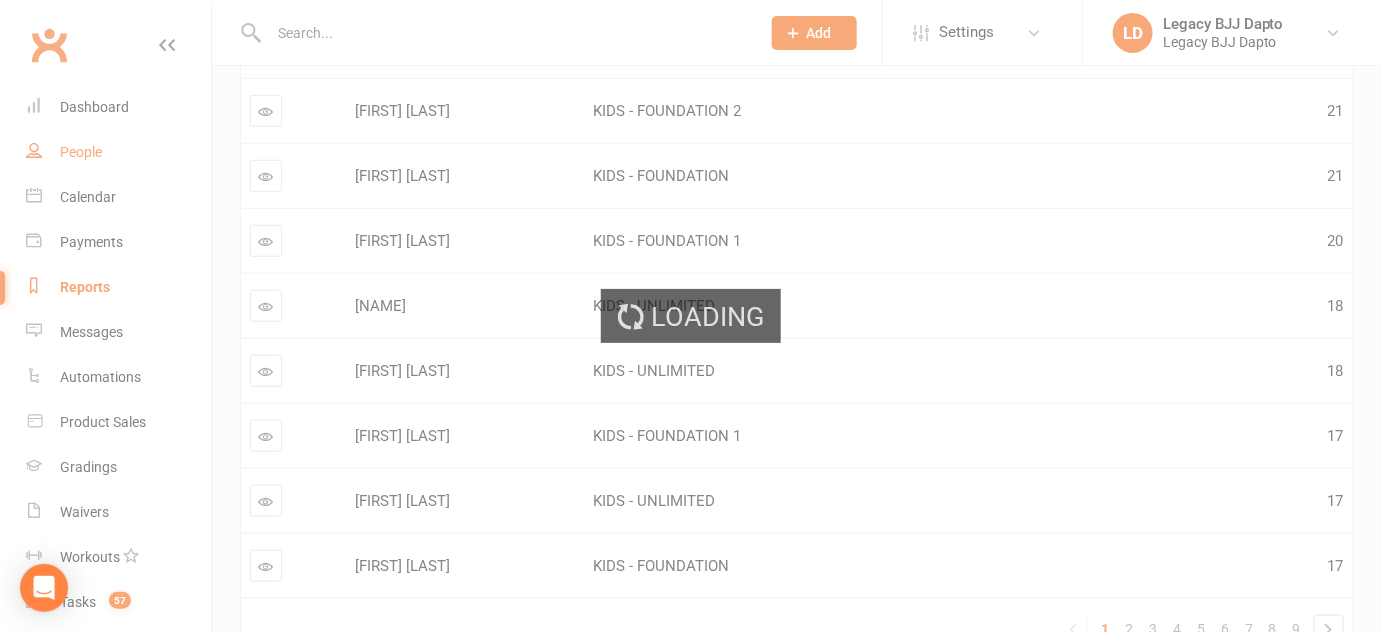 scroll, scrollTop: 0, scrollLeft: 0, axis: both 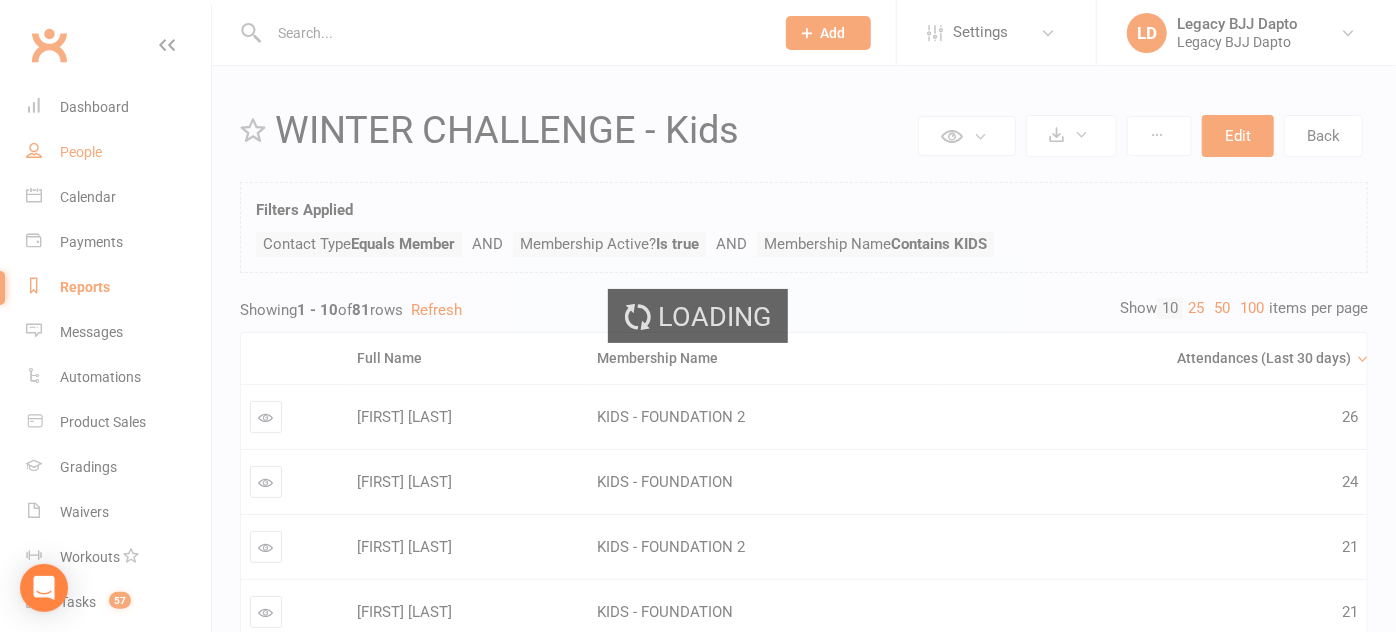 select on "100" 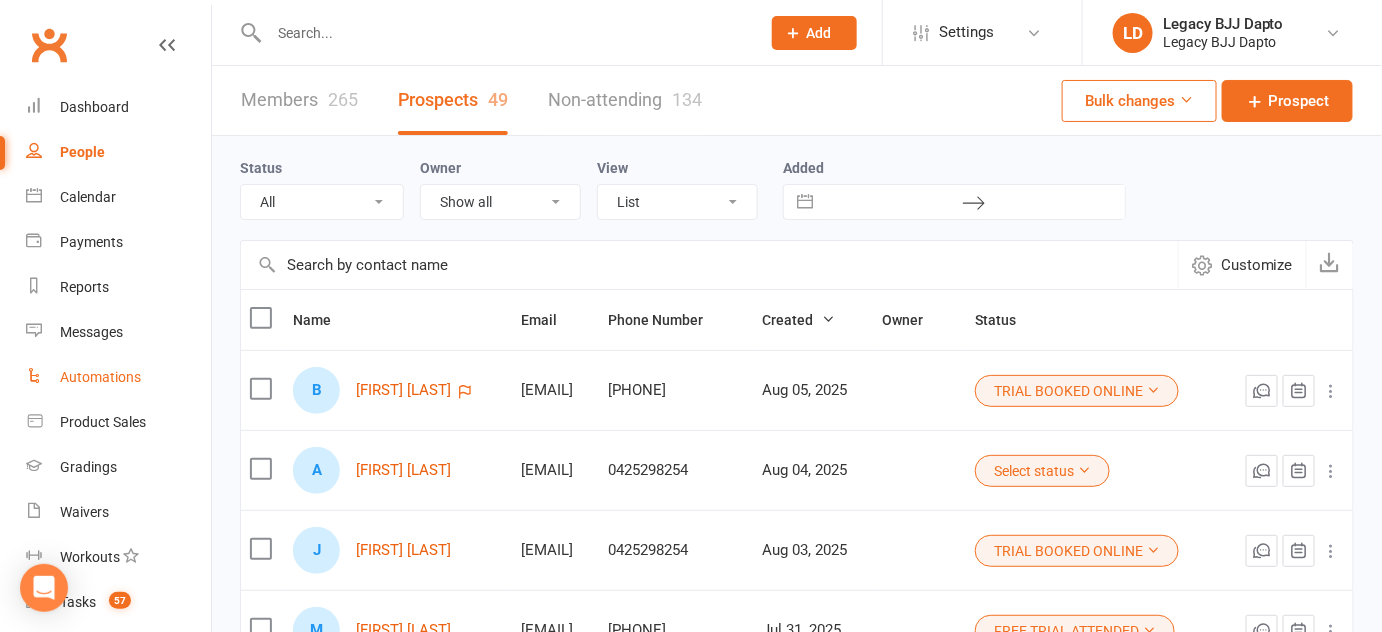 scroll, scrollTop: 285, scrollLeft: 0, axis: vertical 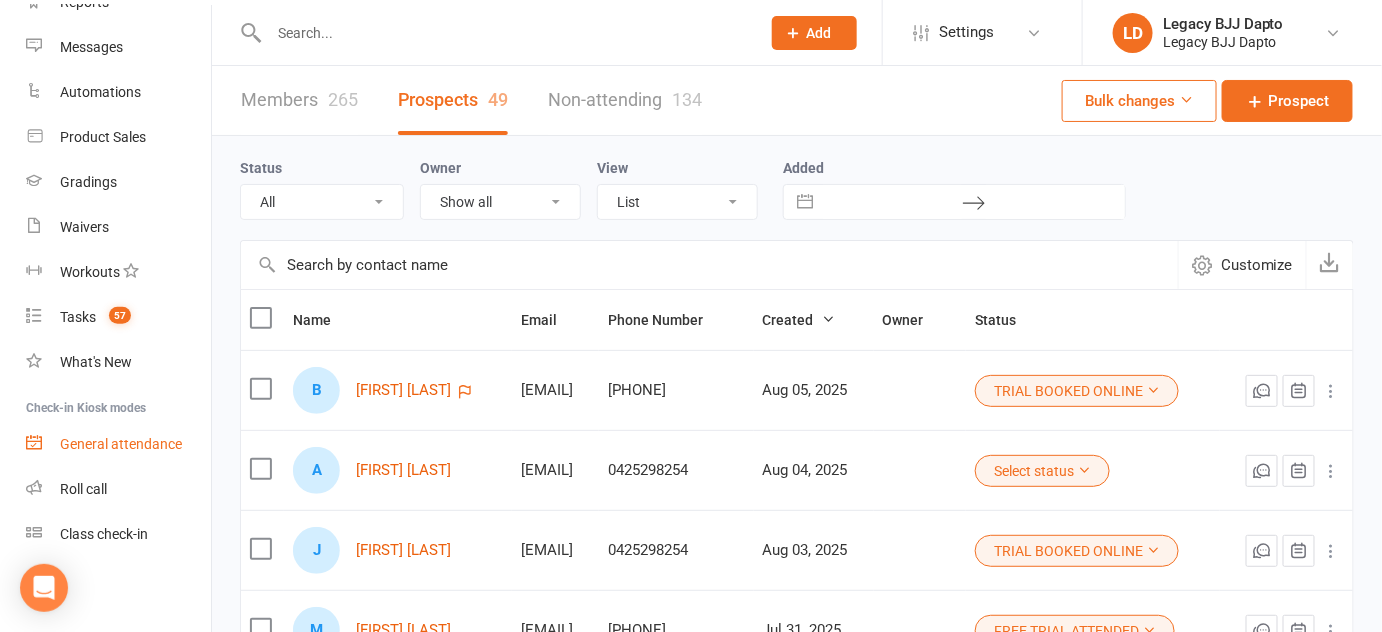 click on "General attendance" at bounding box center (121, 444) 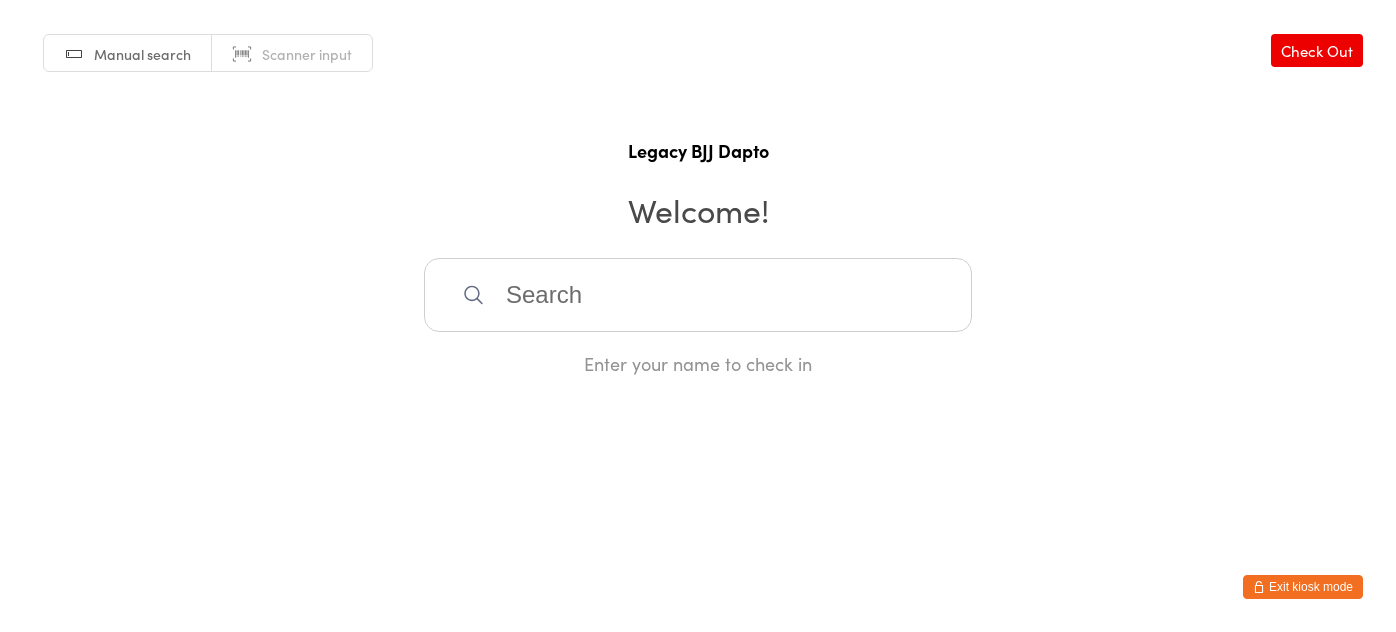 scroll, scrollTop: 0, scrollLeft: 0, axis: both 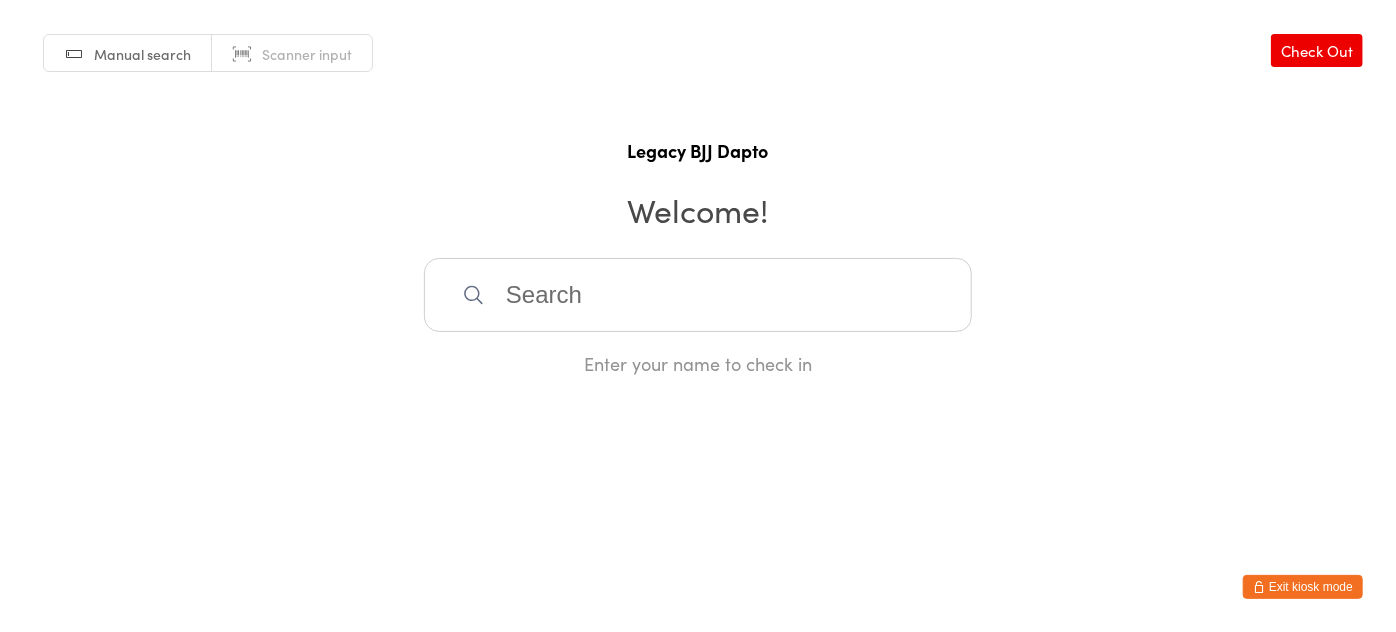 click on "You have now entered Kiosk Mode. Members will be able to check themselves in using the search field below. Click "Exit kiosk mode" below to exit Kiosk Mode at any time. Manual search Scanner input Check Out Legacy BJJ Dapto Welcome! Enter your name to check in Exit kiosk mode" at bounding box center (698, 316) 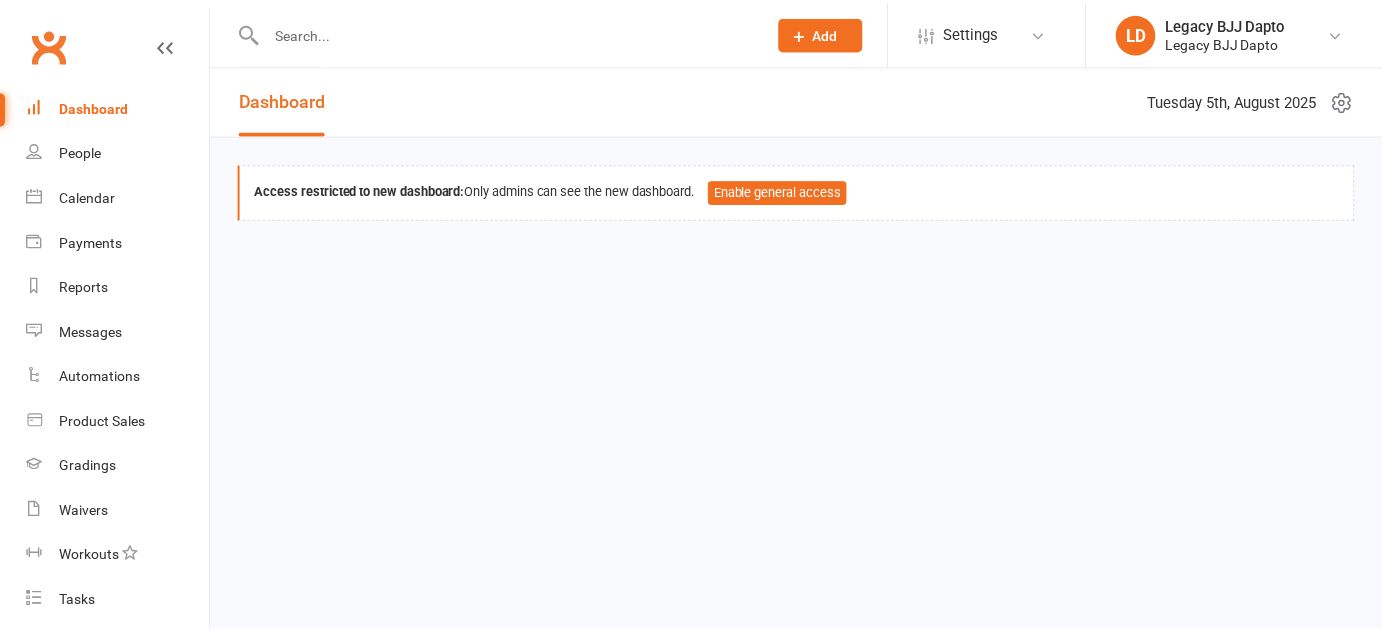 scroll, scrollTop: 0, scrollLeft: 0, axis: both 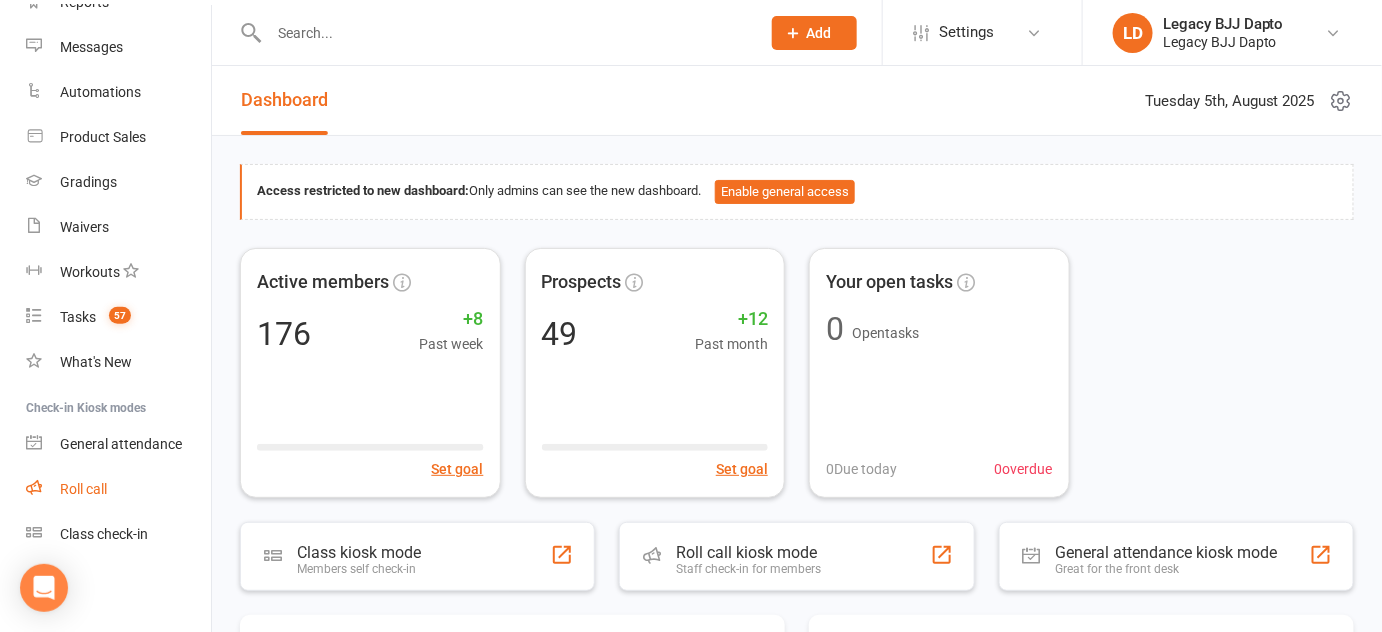 click on "Roll call" at bounding box center [118, 489] 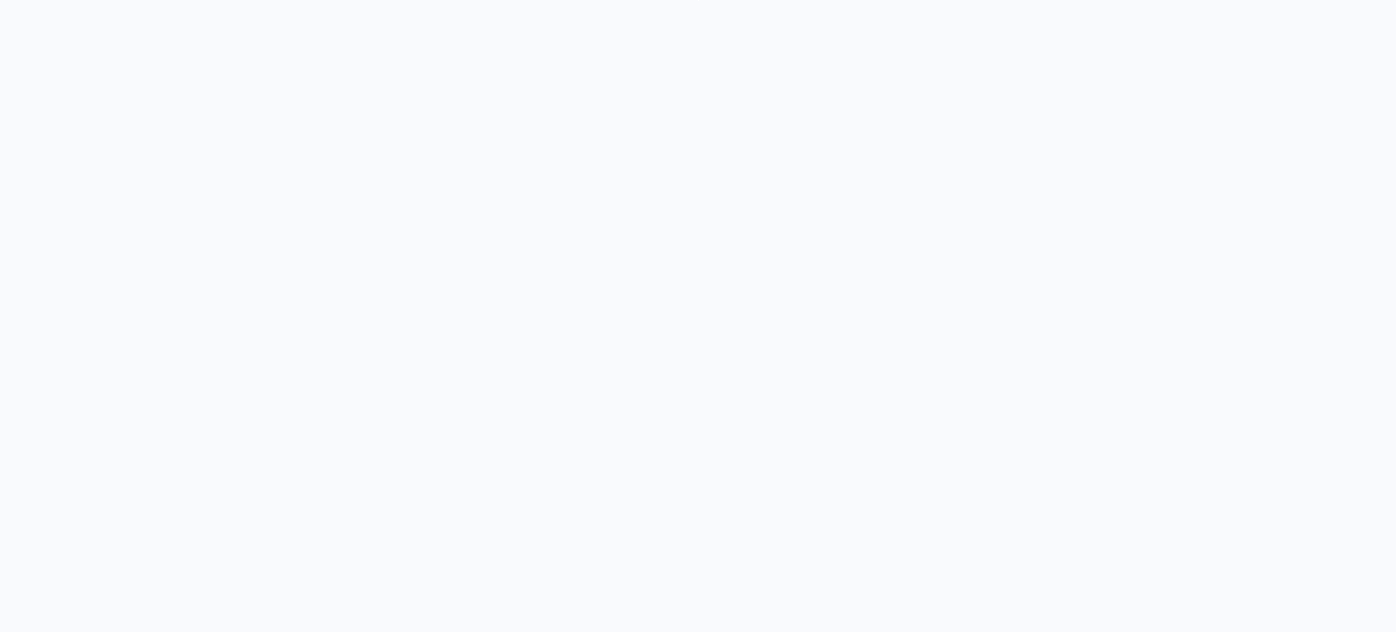 scroll, scrollTop: 0, scrollLeft: 0, axis: both 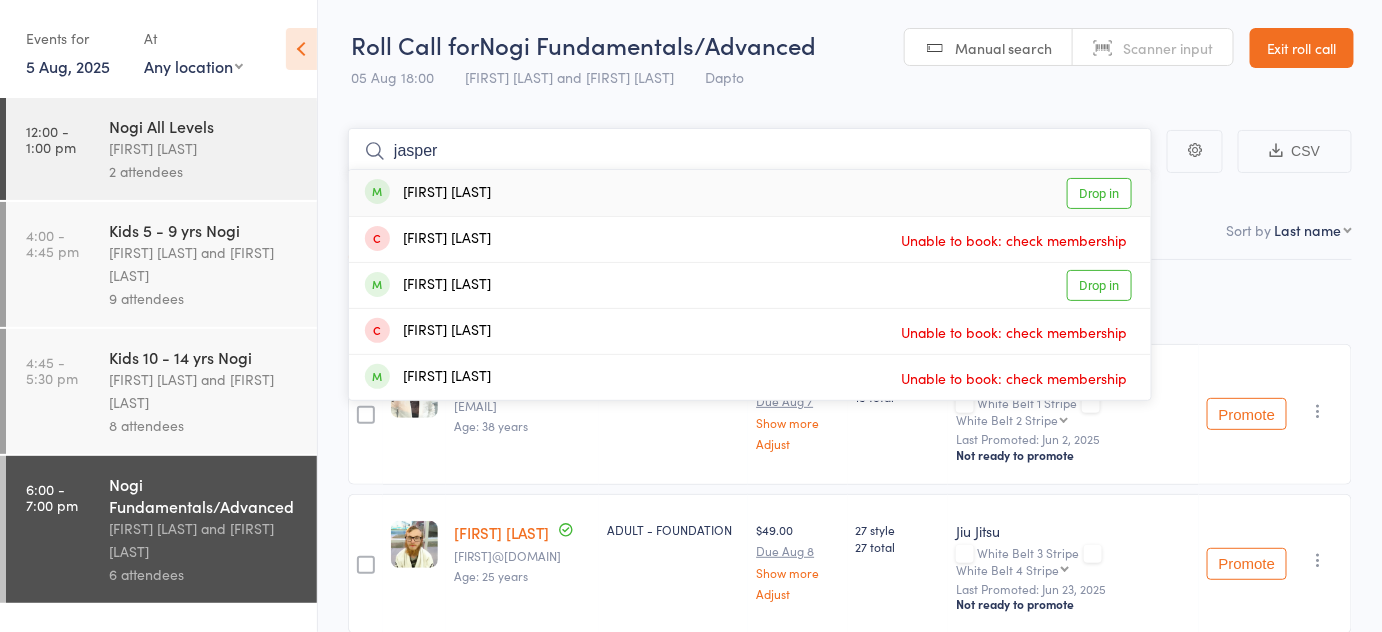type on "jasper" 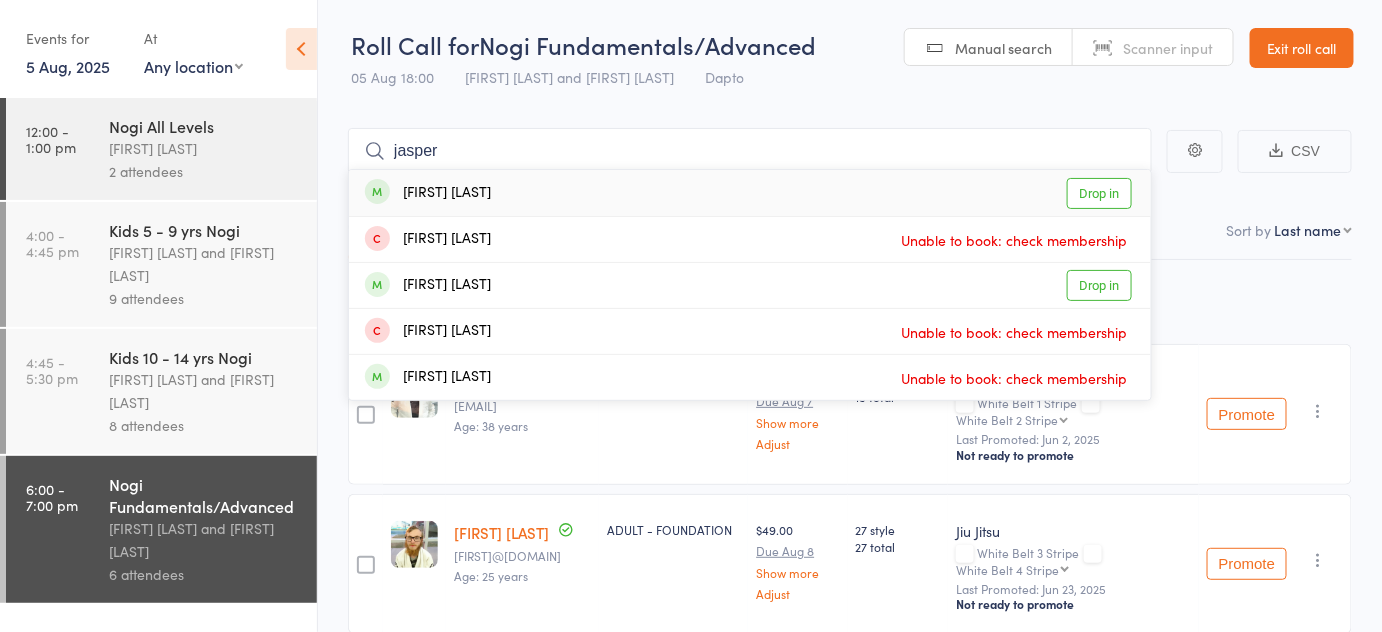 click on "Drop in" at bounding box center (1099, 193) 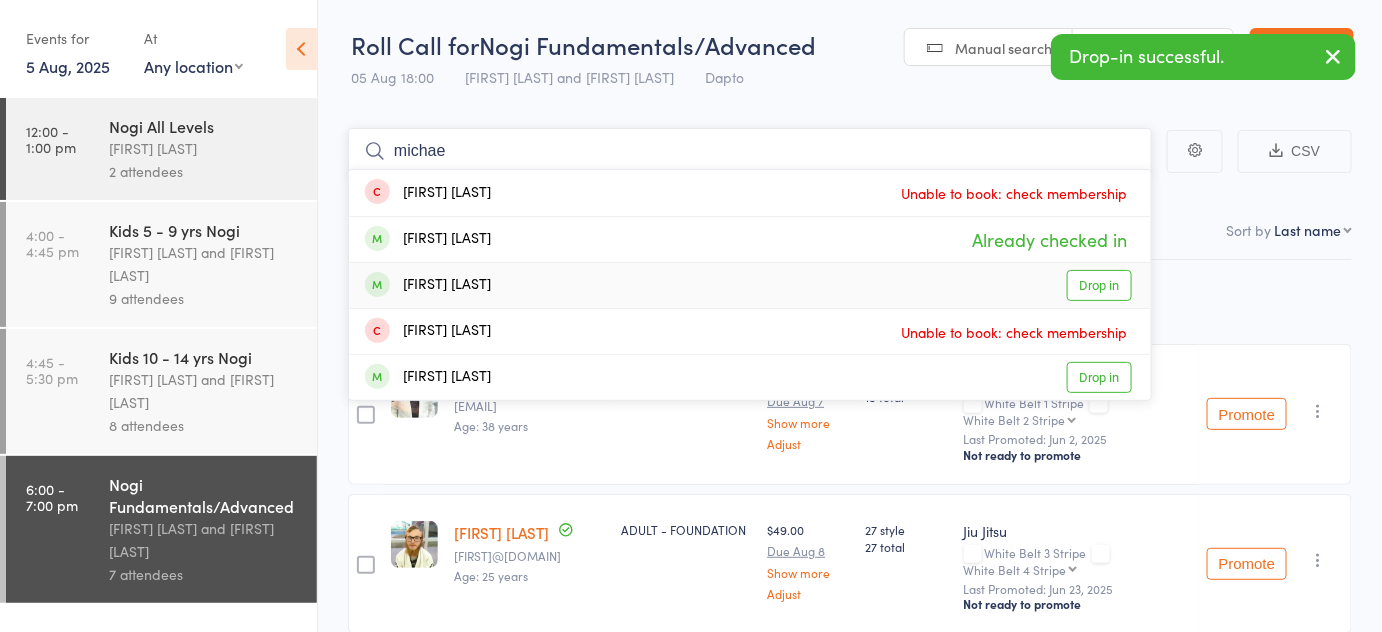 type on "michae" 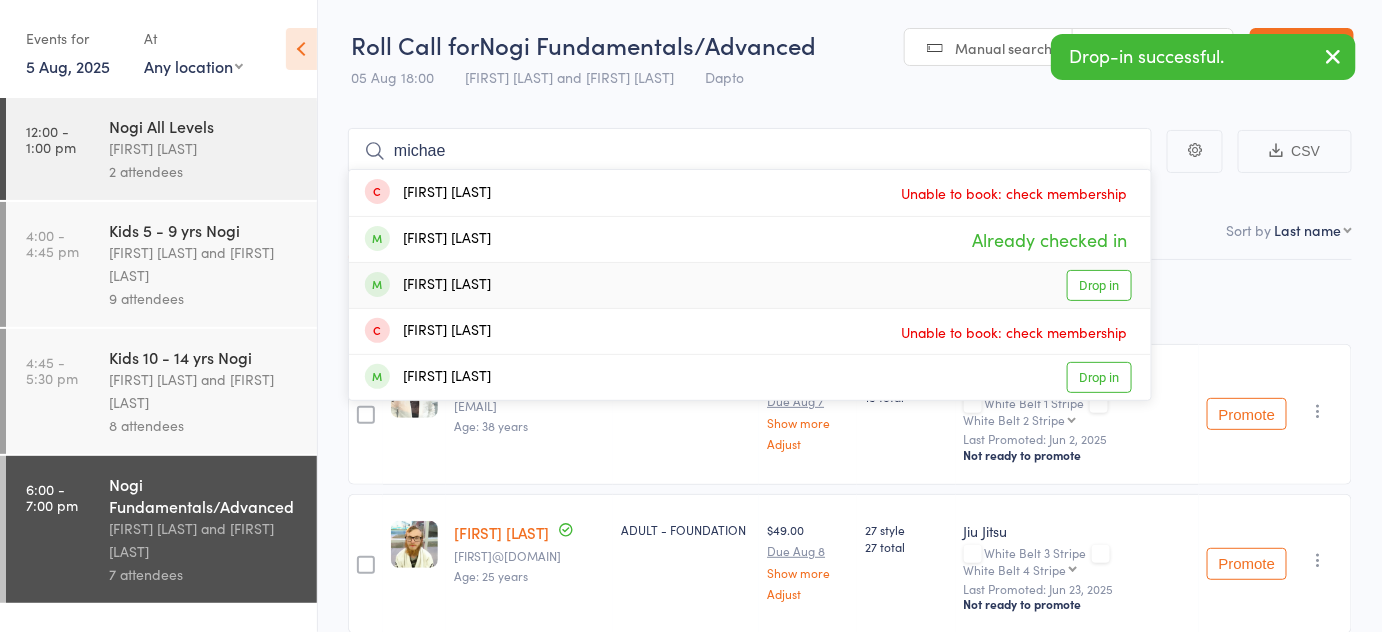 click on "Drop in" at bounding box center [1099, 285] 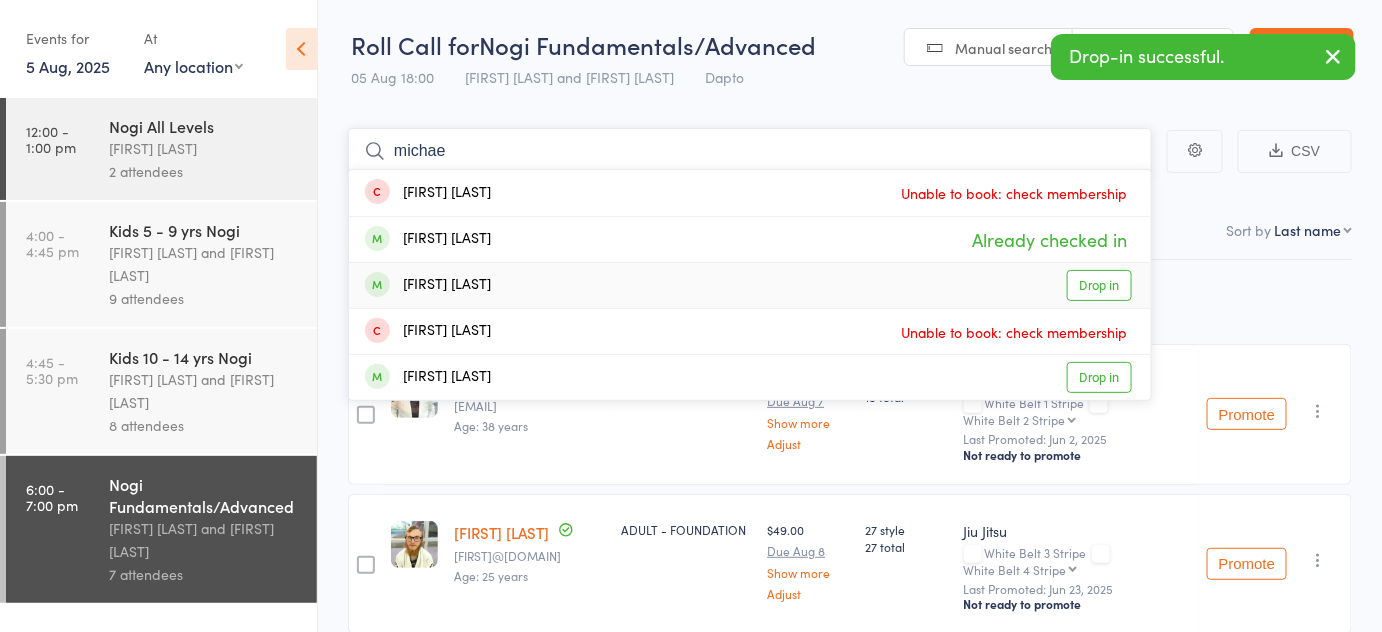 type 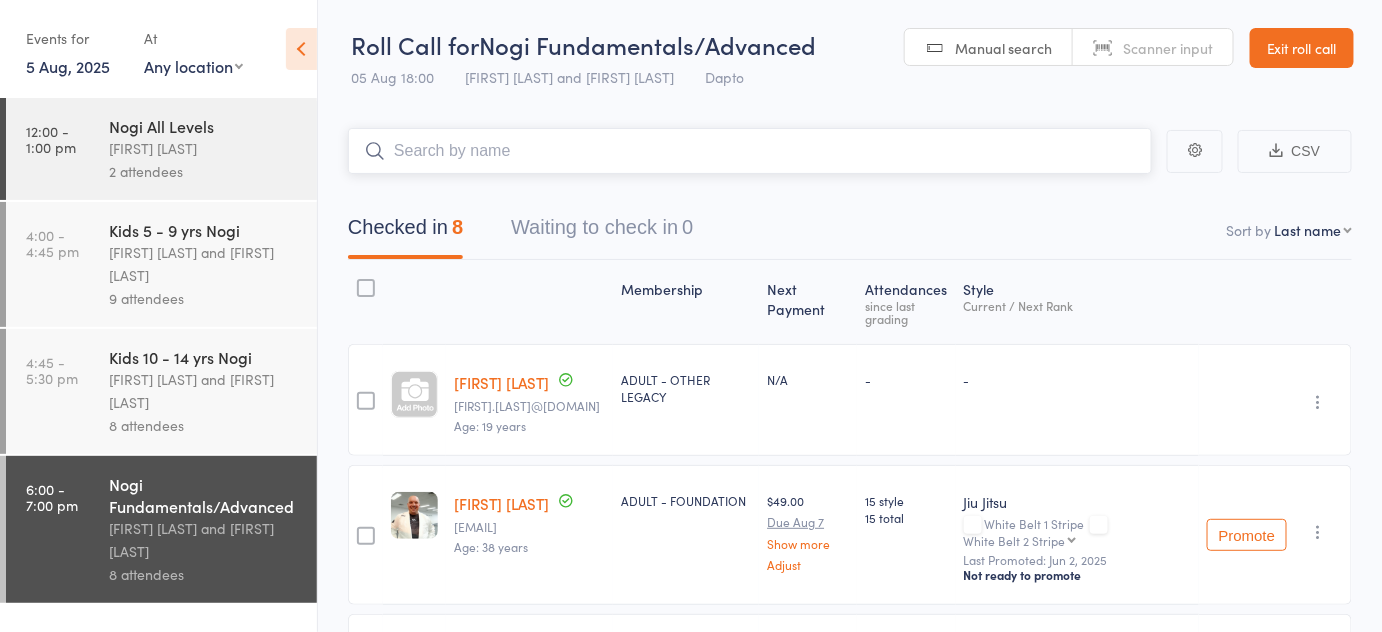 click at bounding box center [750, 151] 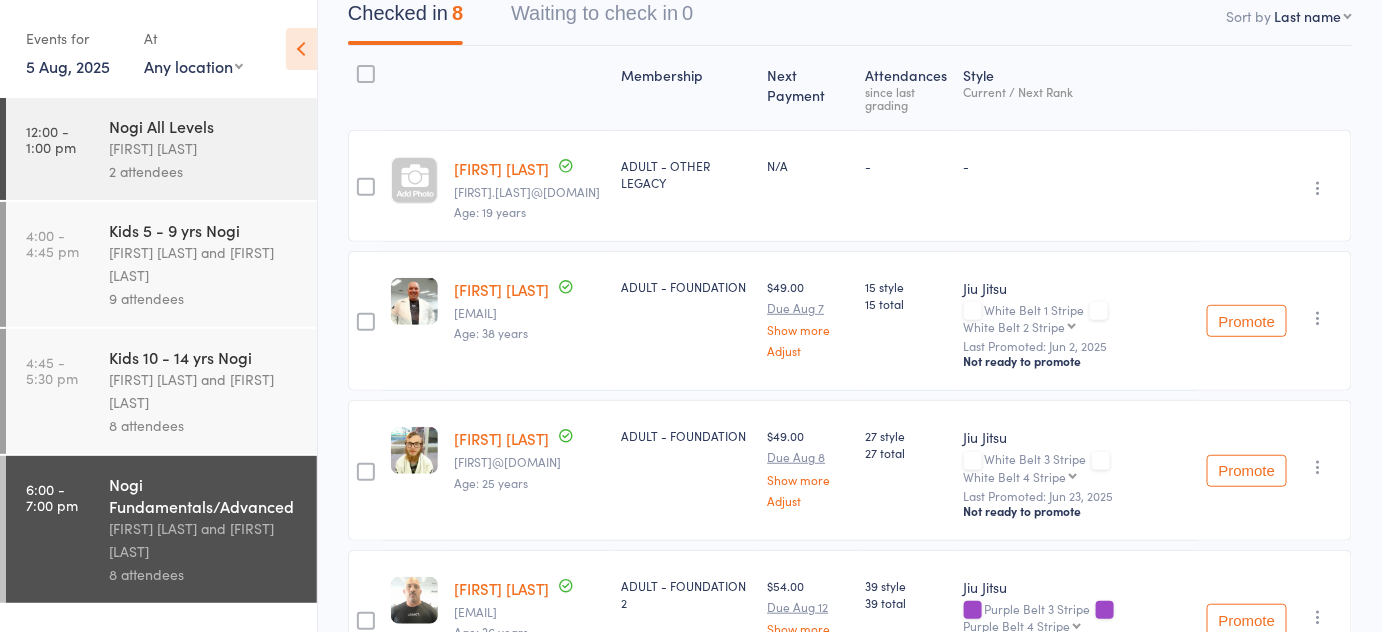 scroll, scrollTop: 0, scrollLeft: 0, axis: both 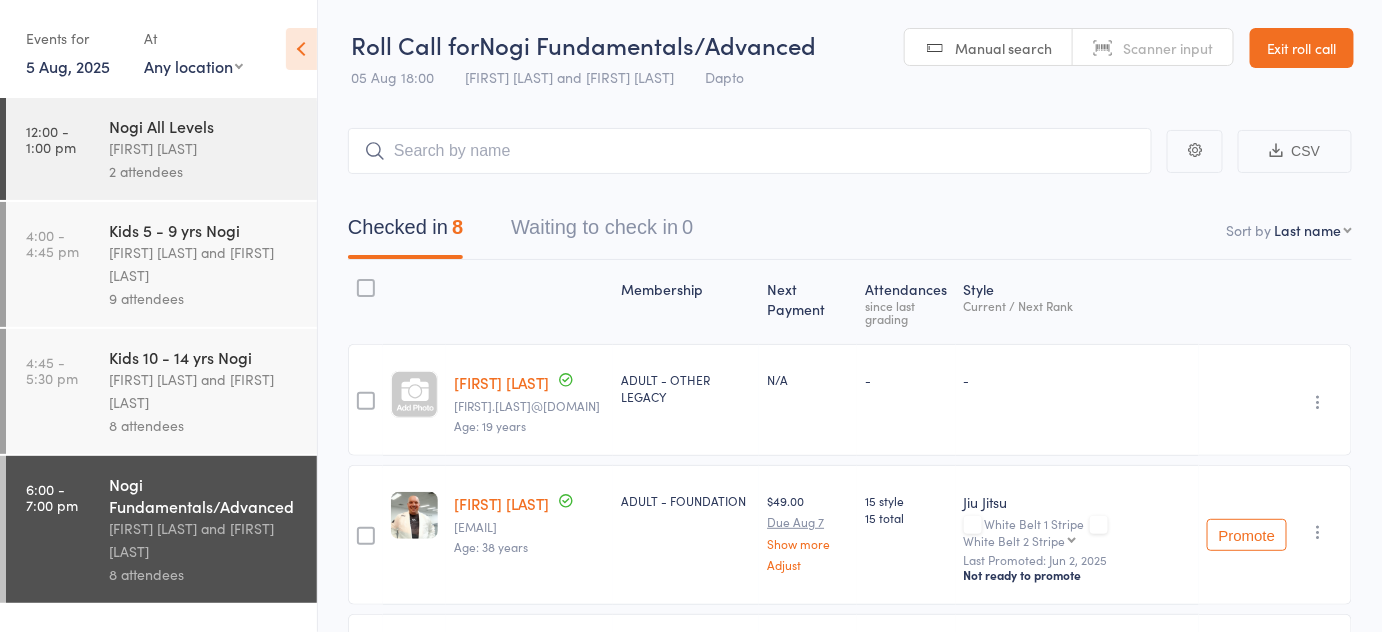 click on "Exit roll call" at bounding box center [1302, 48] 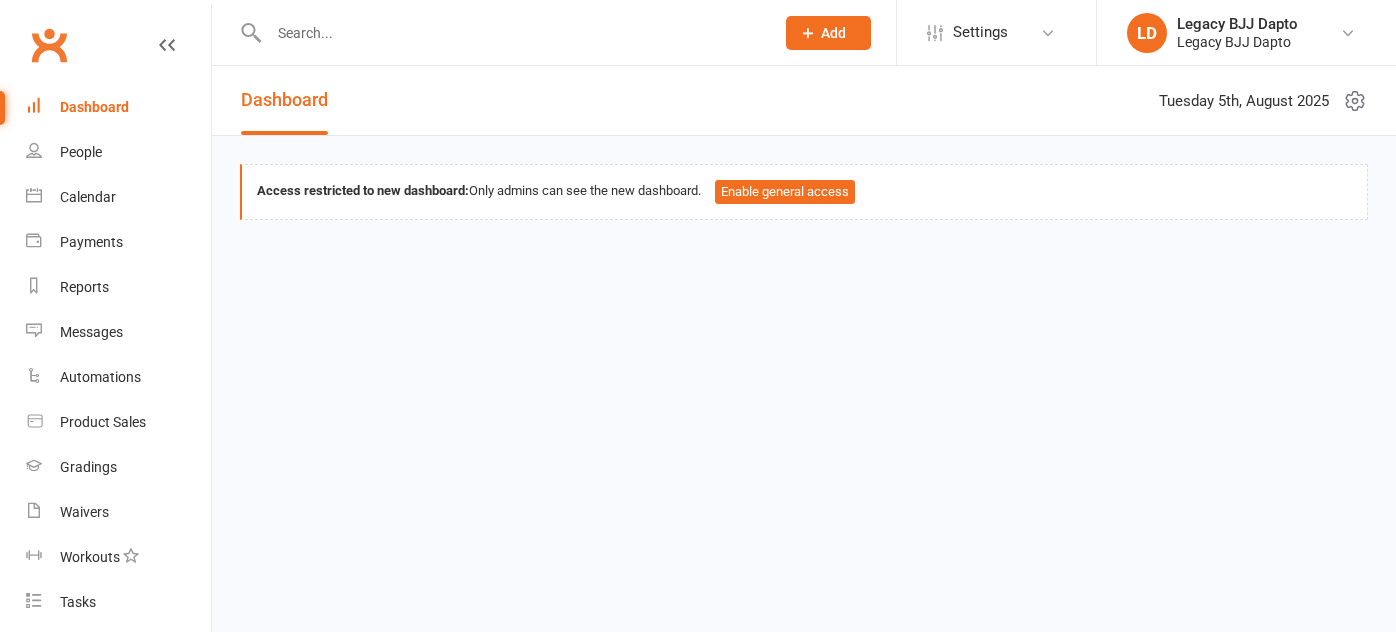 scroll, scrollTop: 0, scrollLeft: 0, axis: both 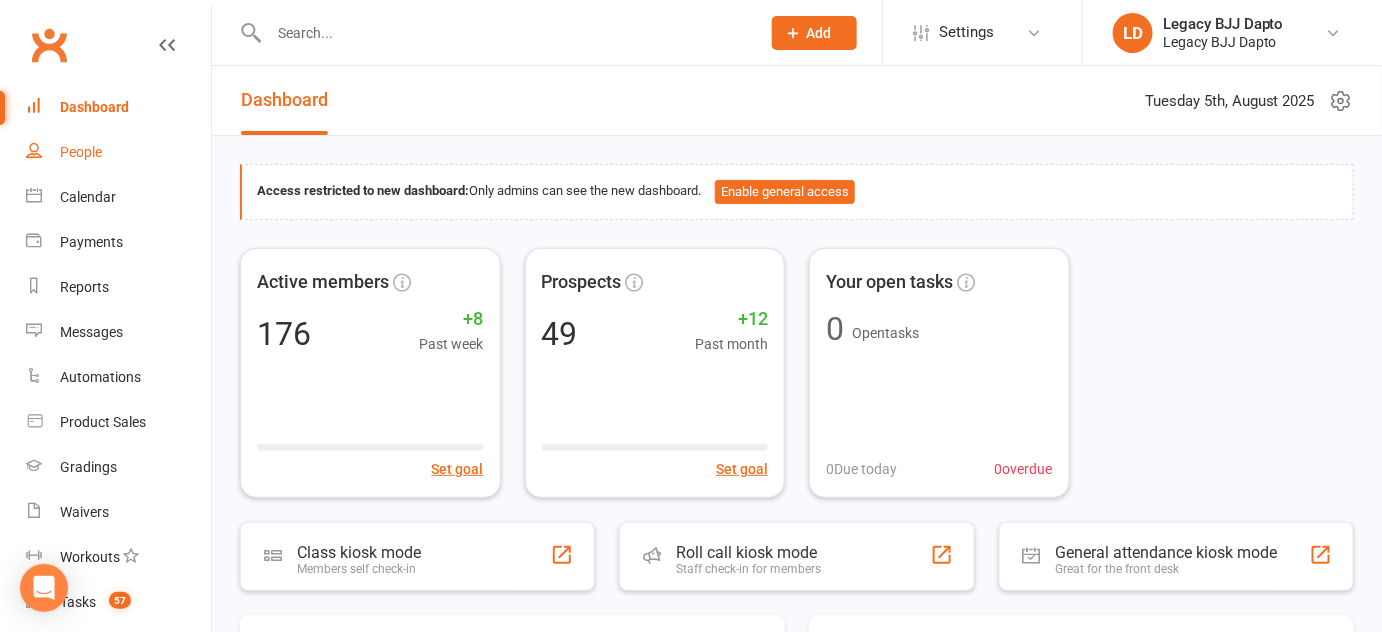 click on "People" at bounding box center (118, 152) 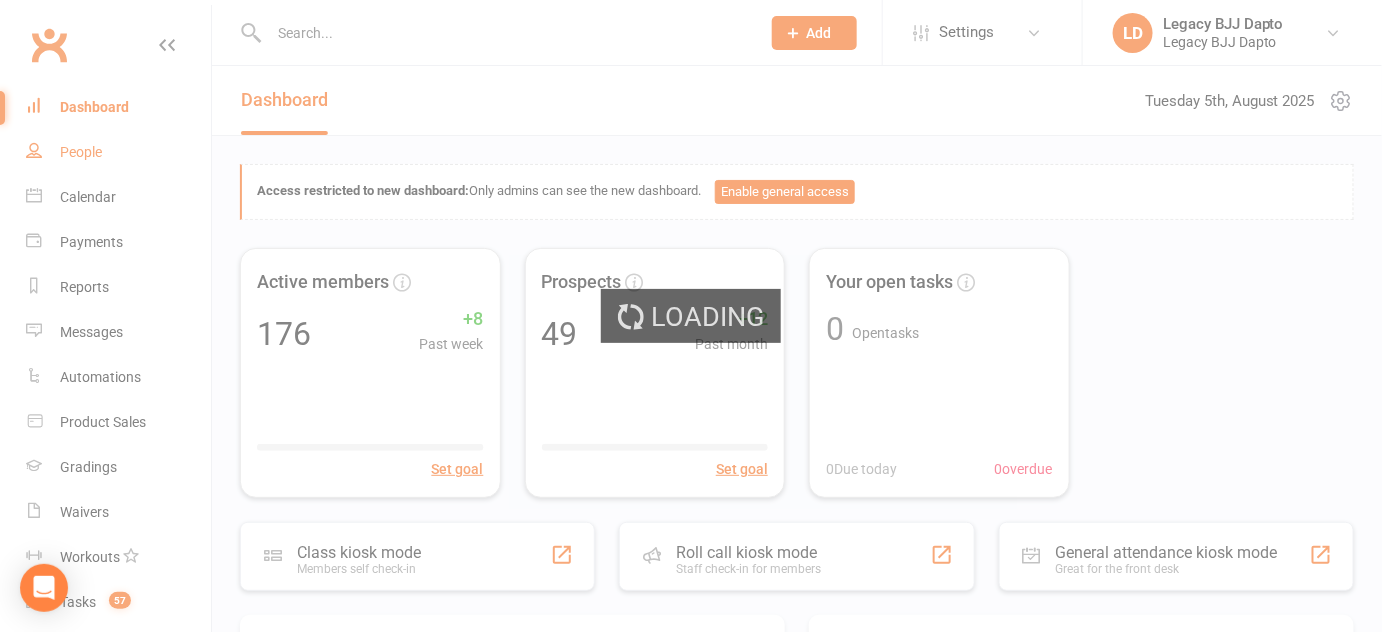 select on "100" 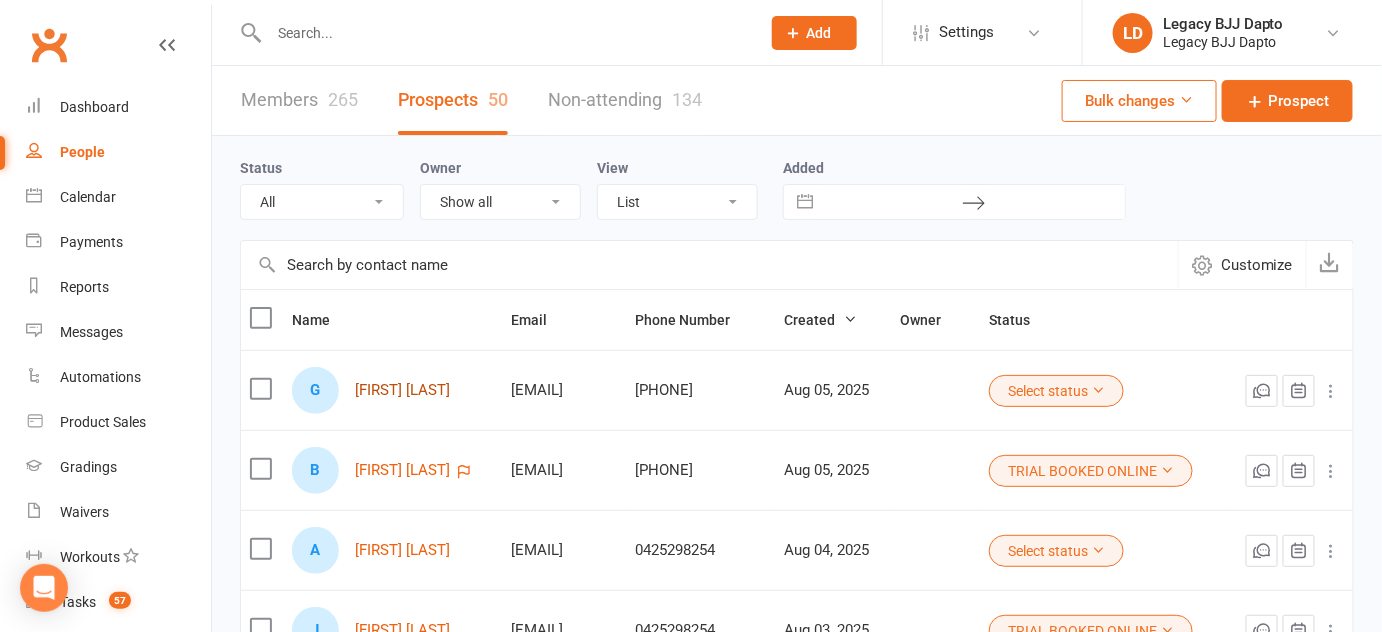 click on "[FIRST] [LAST]" at bounding box center [402, 390] 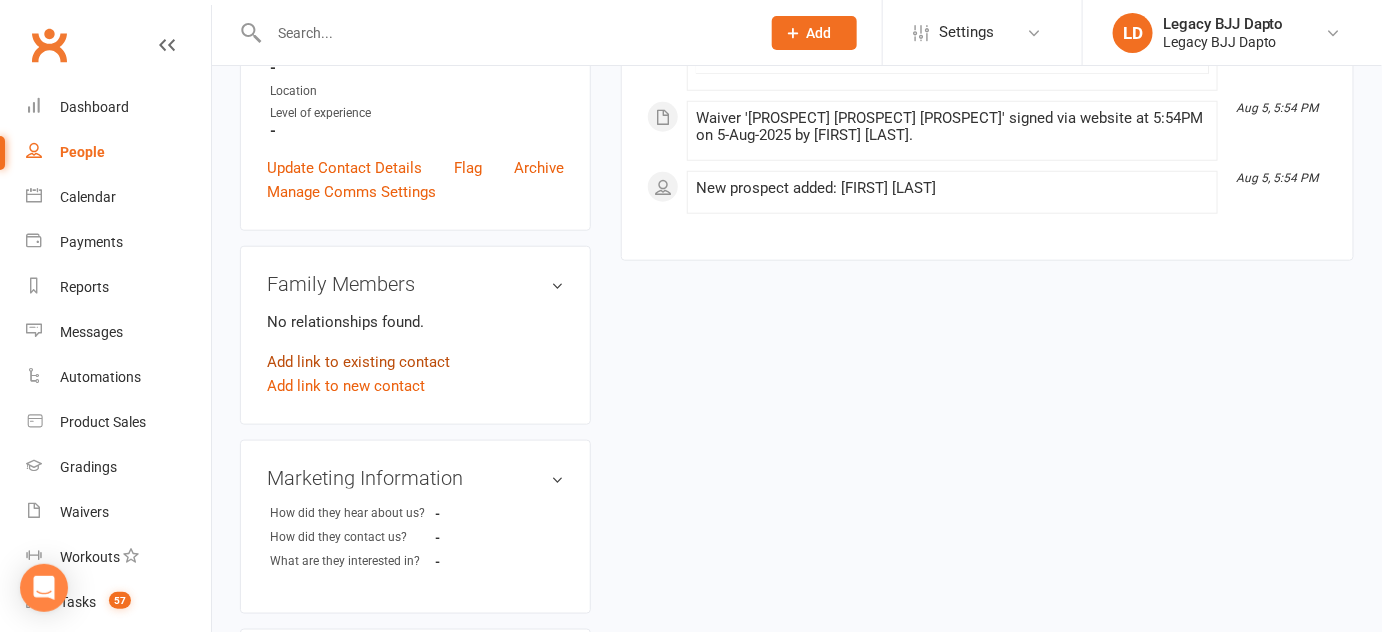 scroll, scrollTop: 0, scrollLeft: 0, axis: both 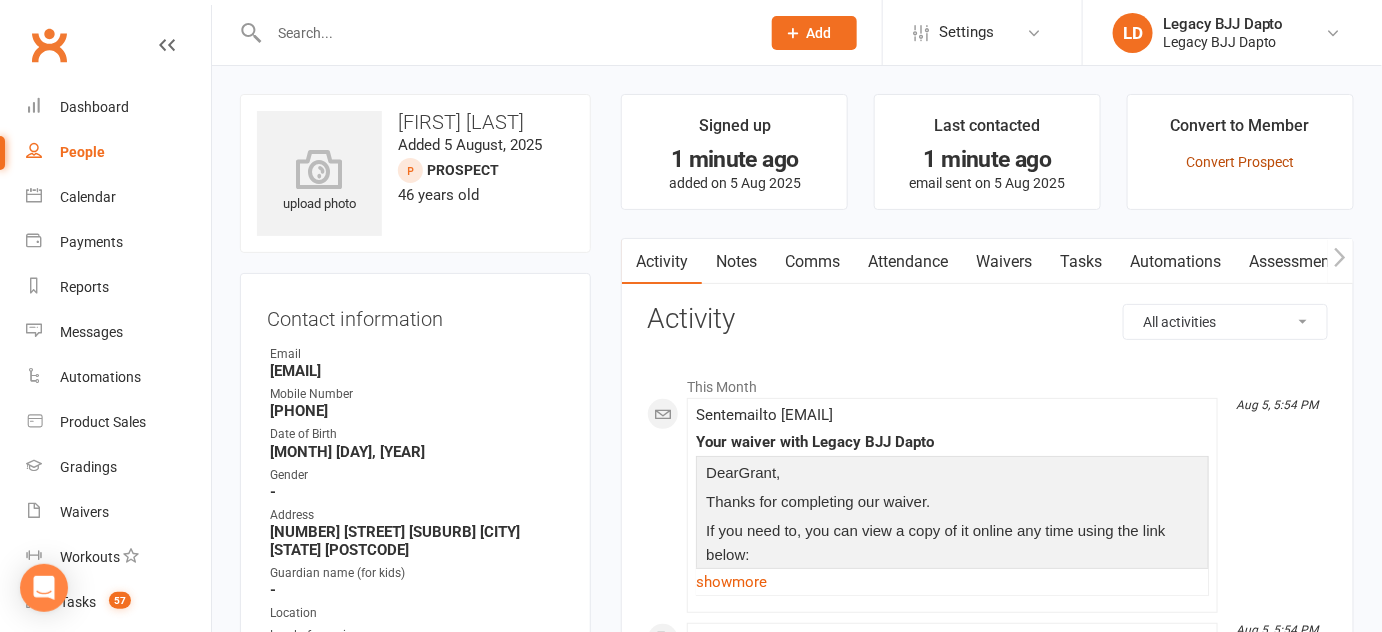 click on "Convert Prospect" at bounding box center (1240, 162) 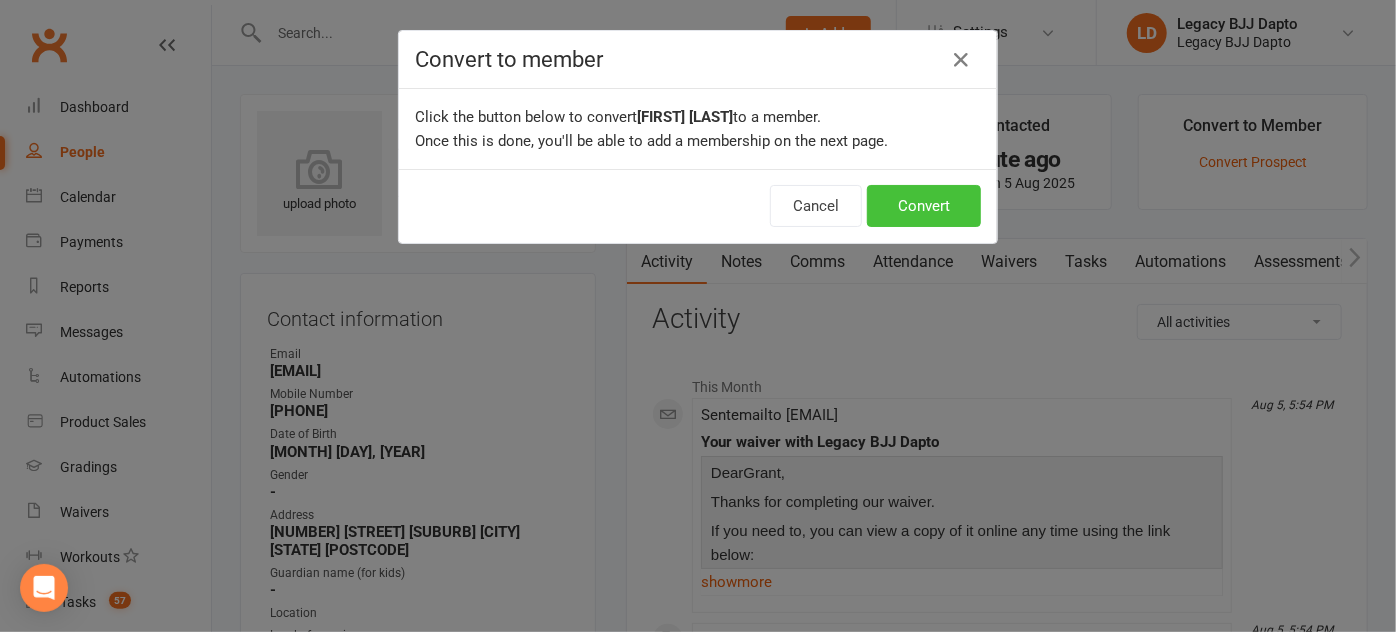click on "Convert" at bounding box center (924, 206) 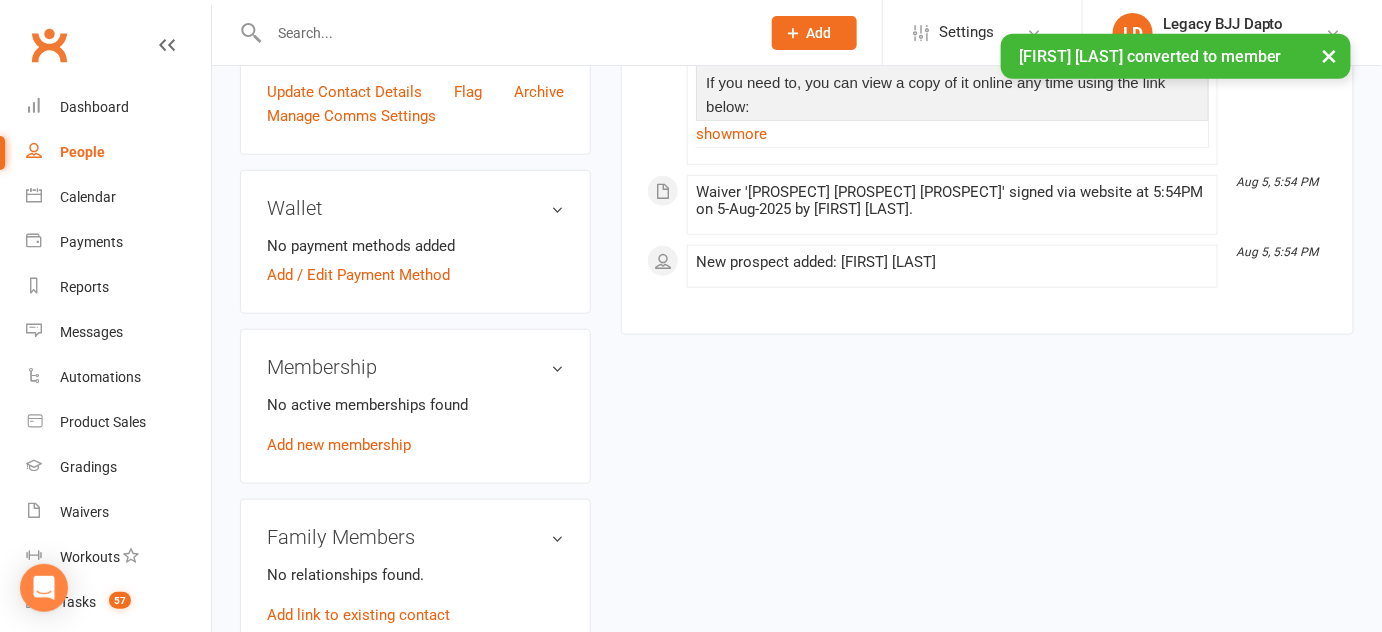 scroll, scrollTop: 568, scrollLeft: 0, axis: vertical 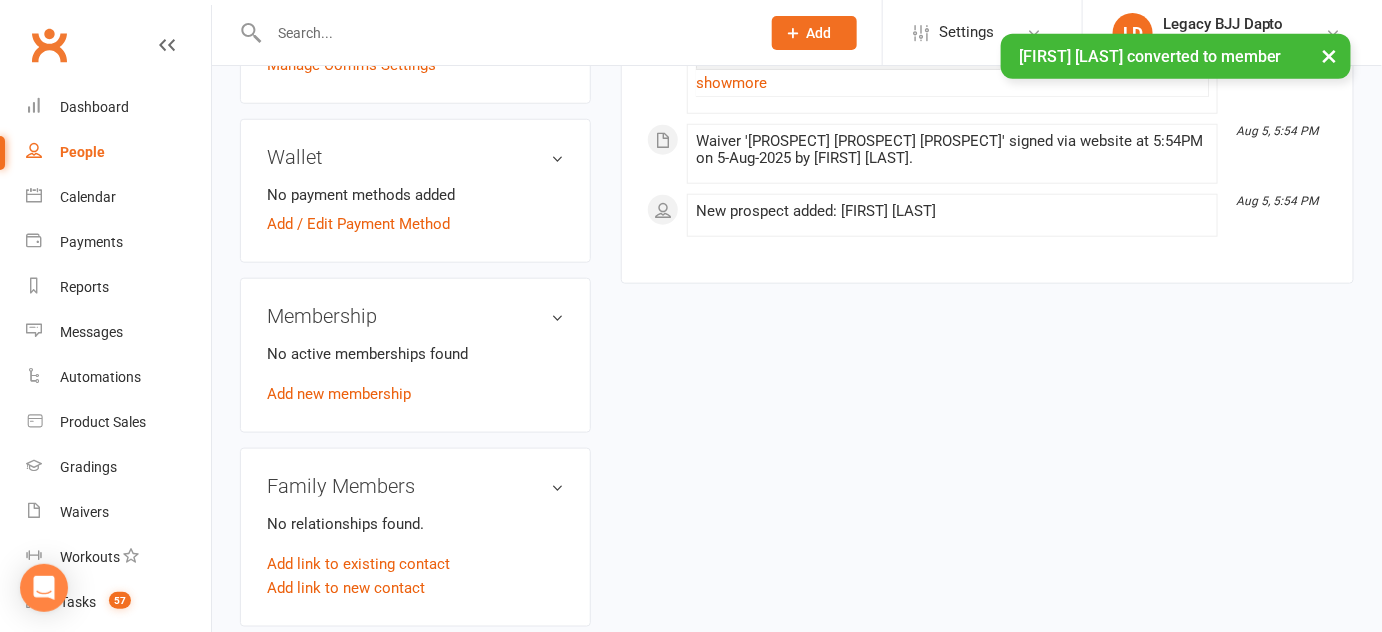 click on "Membership  No active memberships found Add new membership" at bounding box center (415, 355) 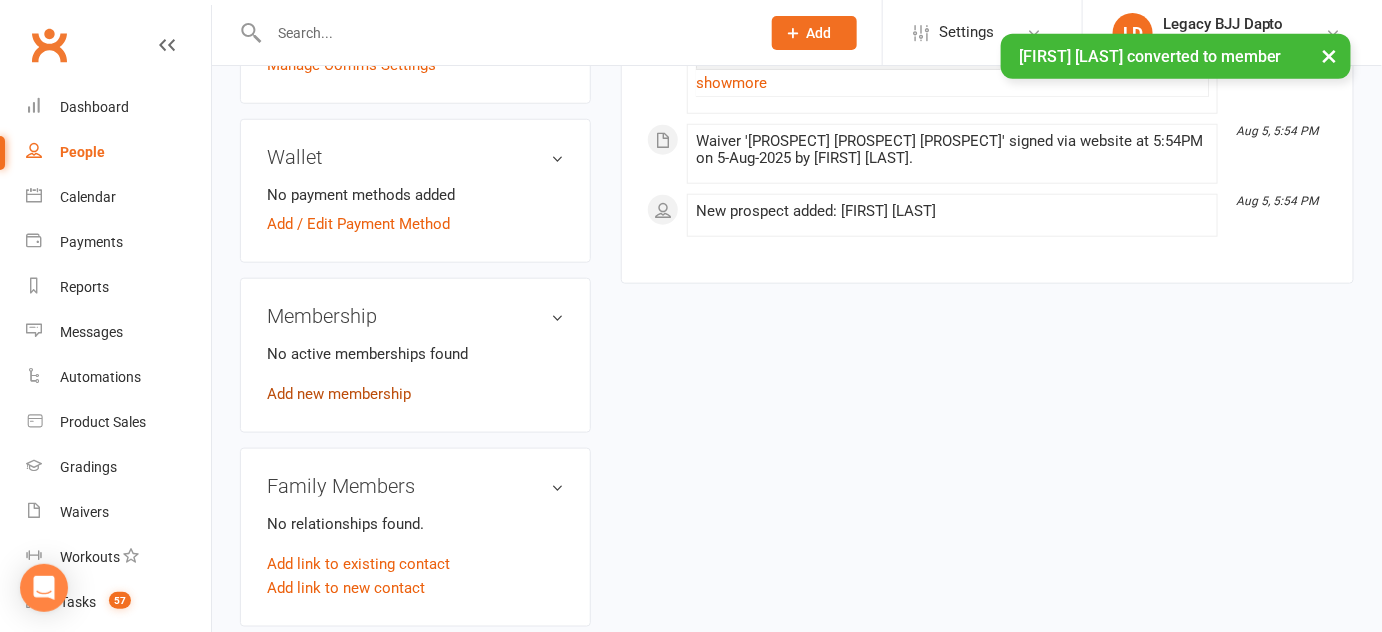 click on "Add new membership" at bounding box center (339, 394) 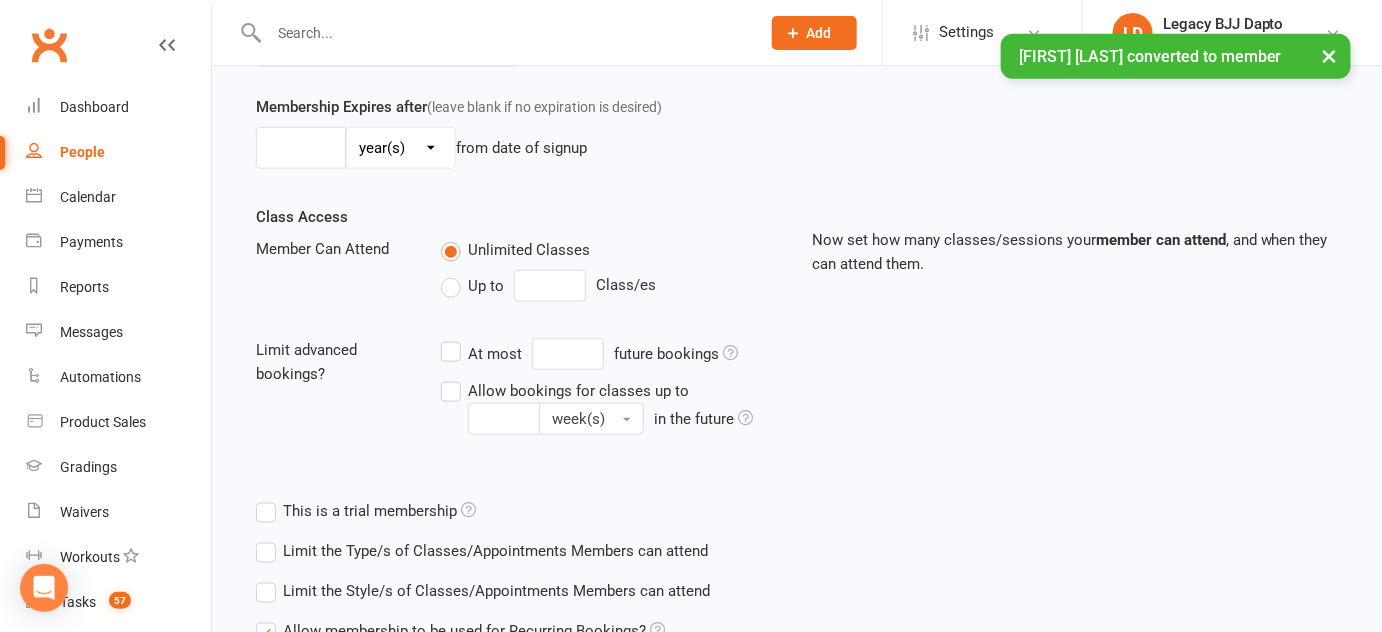 scroll, scrollTop: 0, scrollLeft: 0, axis: both 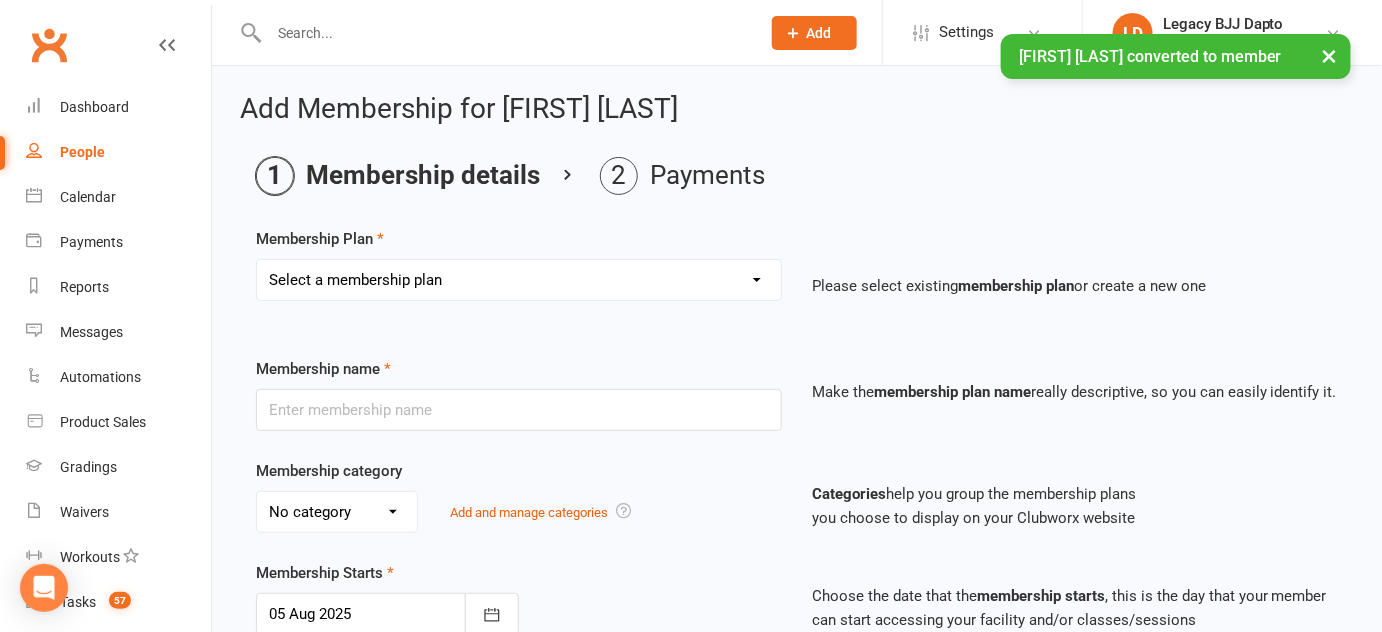 click on "Select a membership plan Create new Membership Plan ADULT - CASUAL ADULT - FOUNDATION 1 ADULT - 6 MONTHS ADULT - 9 MONTHS ADULT - NO CONTRACT STUDENT - NO CONTRACT KIDS - CASUAL KIDS - 1 CLASS PER WEEK KIDS - 2 CLASSES PER WEEK KIDS - UNLIMITED TRIAL - FREE TRIAL WEEK TRIAL - SECOND WEEK $25 PRIVATE CLASS PRIVATE CLASS - 10 PACK ADULT - OTHER LEGACY ADULT - EXEMPT KIDS - EXEMPT KIDS - FOUNDATION 1 ADULT - FOUNDATION 2 KIDS - FOUNDATION 2 KIDS - OTHER LEGACY ADULT - 1 CLASS PER WEEK" at bounding box center [519, 280] 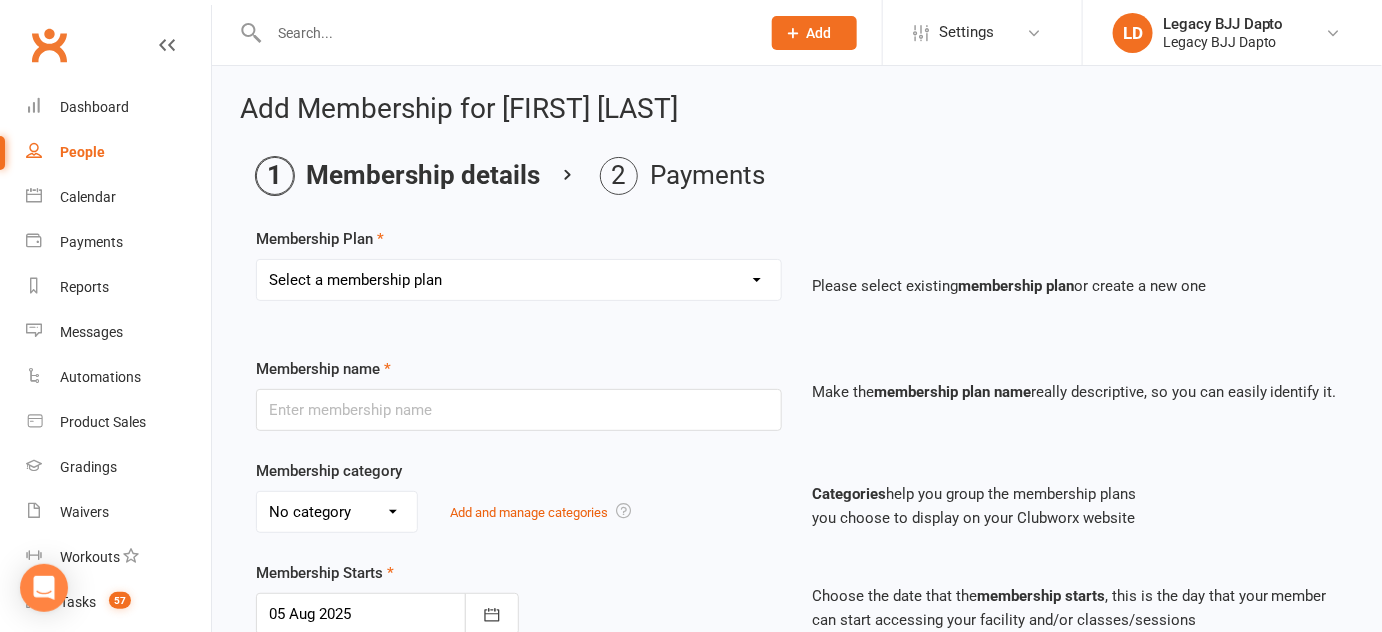 select on "15" 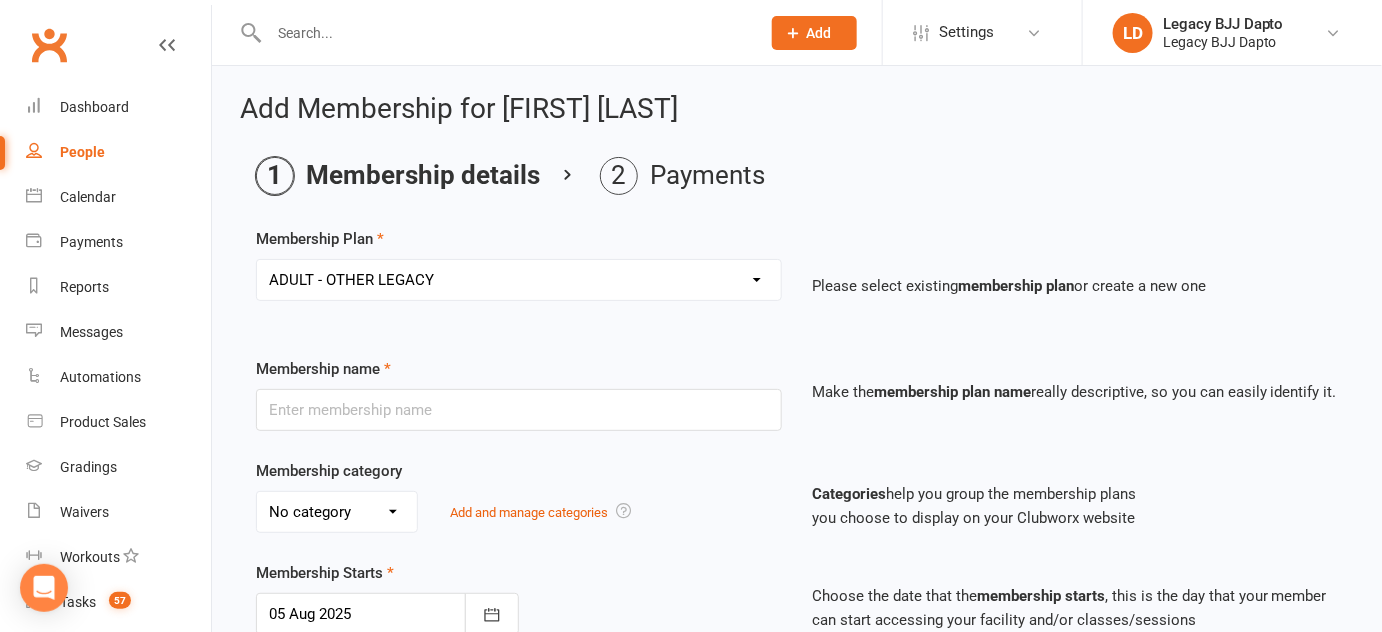 click on "Select a membership plan Create new Membership Plan ADULT - CASUAL ADULT - FOUNDATION 1 ADULT - 6 MONTHS ADULT - 9 MONTHS ADULT - NO CONTRACT STUDENT - NO CONTRACT KIDS - CASUAL KIDS - 1 CLASS PER WEEK KIDS - 2 CLASSES PER WEEK KIDS - UNLIMITED TRIAL - FREE TRIAL WEEK TRIAL - SECOND WEEK $25 PRIVATE CLASS PRIVATE CLASS - 10 PACK ADULT - OTHER LEGACY ADULT - EXEMPT KIDS - EXEMPT KIDS - FOUNDATION 1 ADULT - FOUNDATION 2 KIDS - FOUNDATION 2 KIDS - OTHER LEGACY ADULT - 1 CLASS PER WEEK" at bounding box center (519, 280) 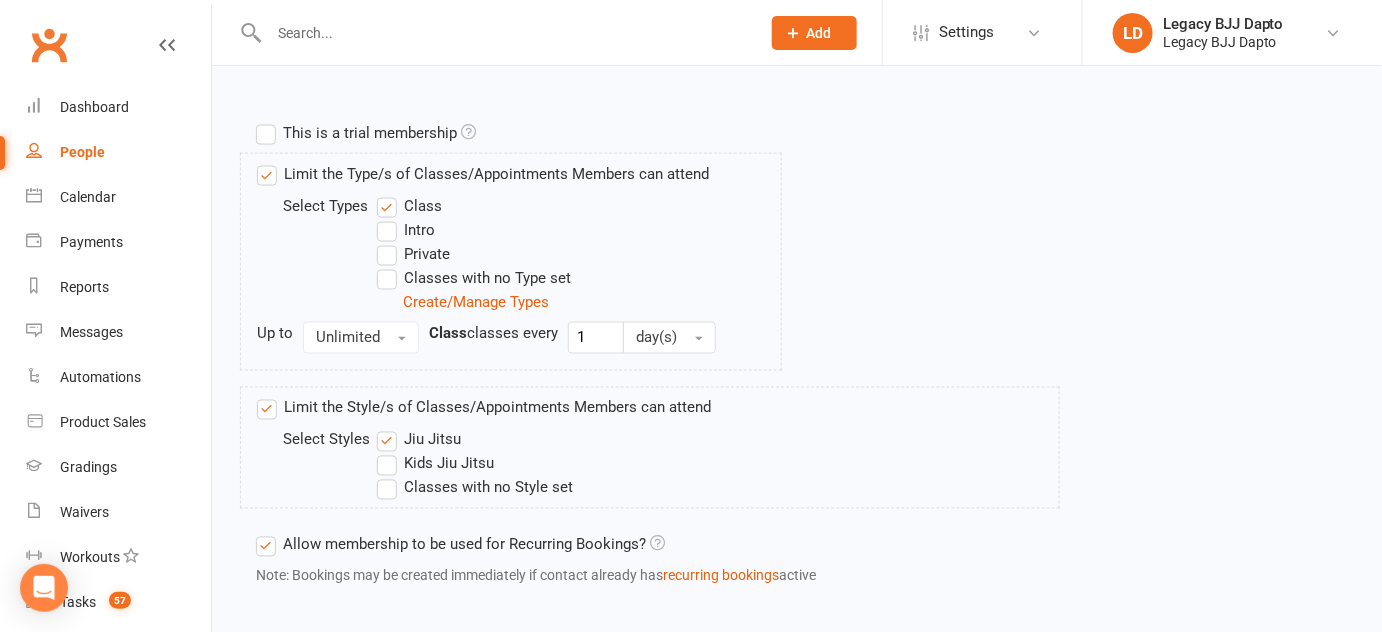 scroll, scrollTop: 1045, scrollLeft: 0, axis: vertical 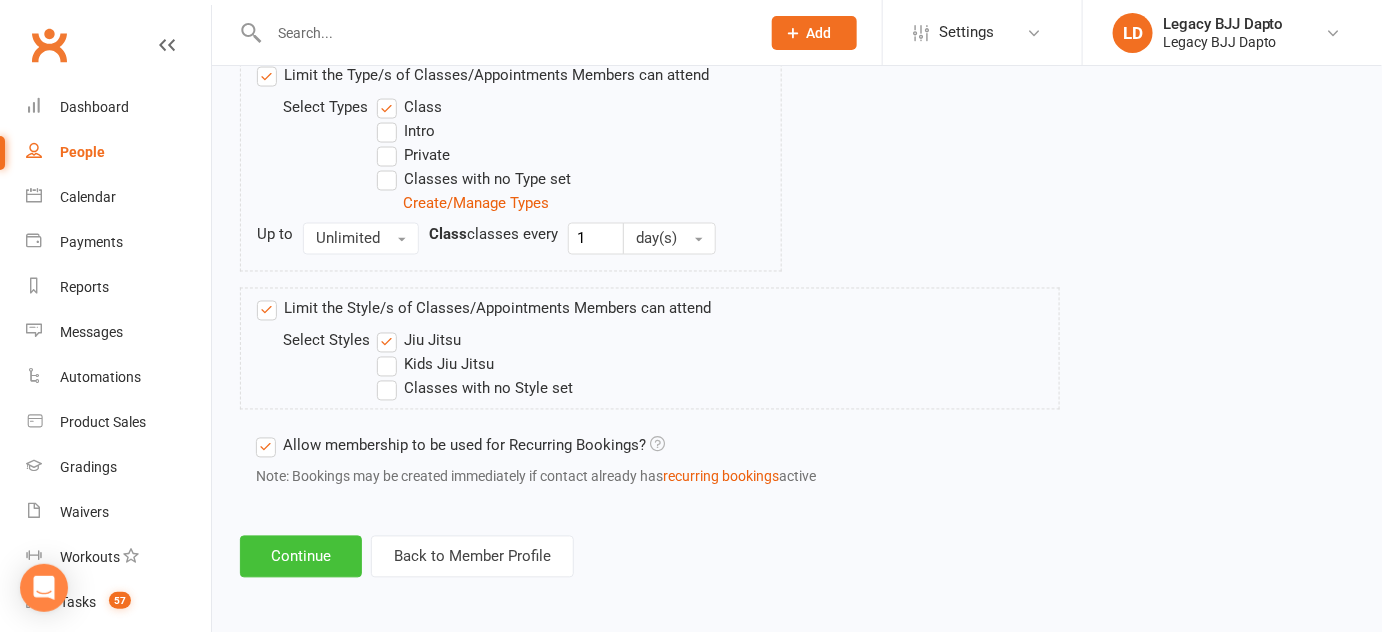 click on "Continue" at bounding box center [301, 557] 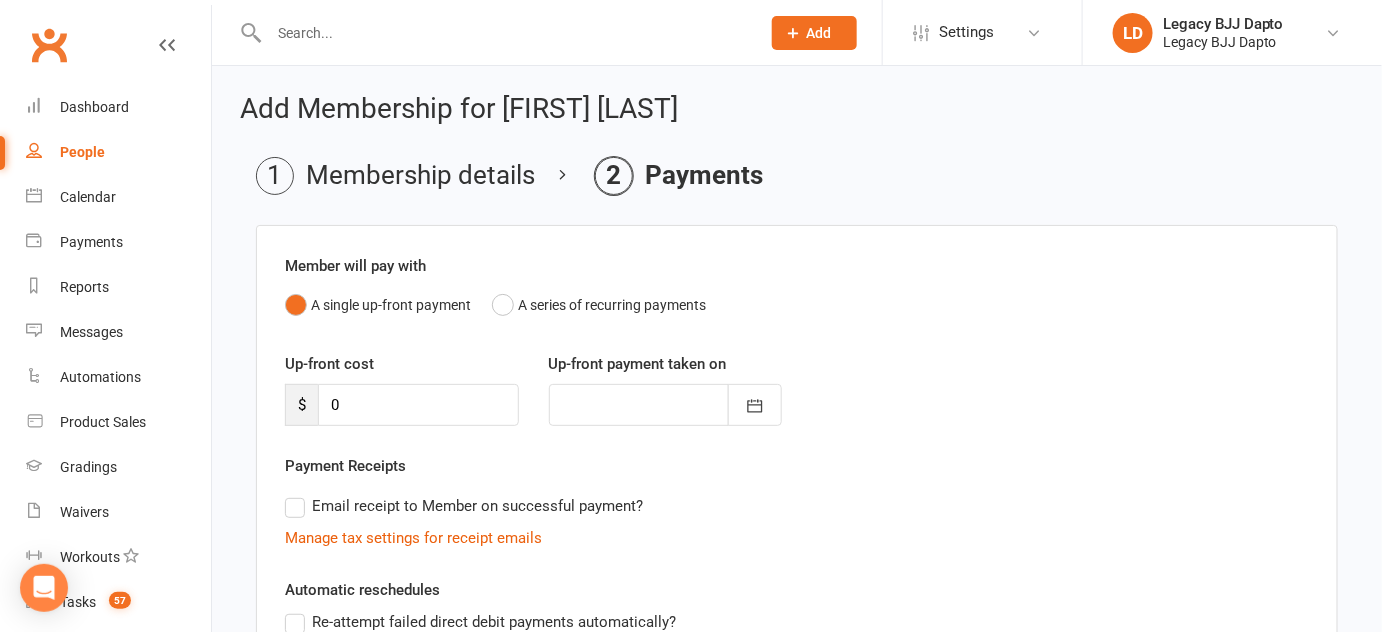 scroll, scrollTop: 375, scrollLeft: 0, axis: vertical 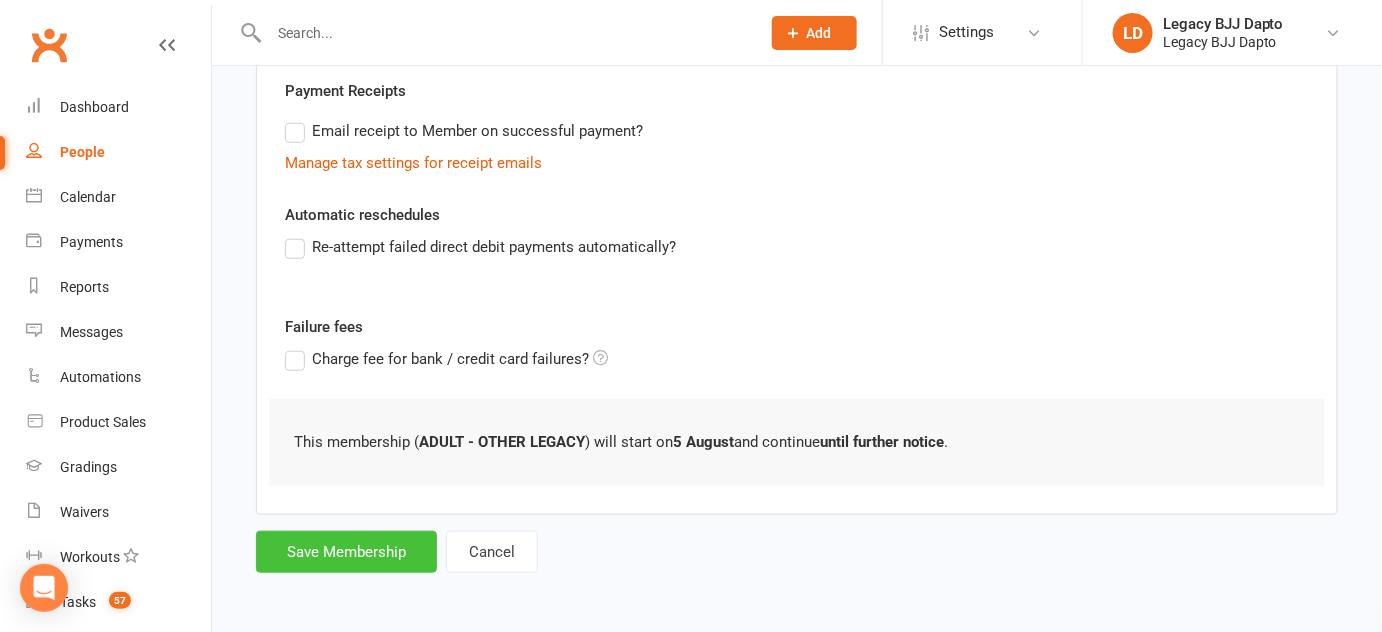 click on "Save Membership" at bounding box center (346, 552) 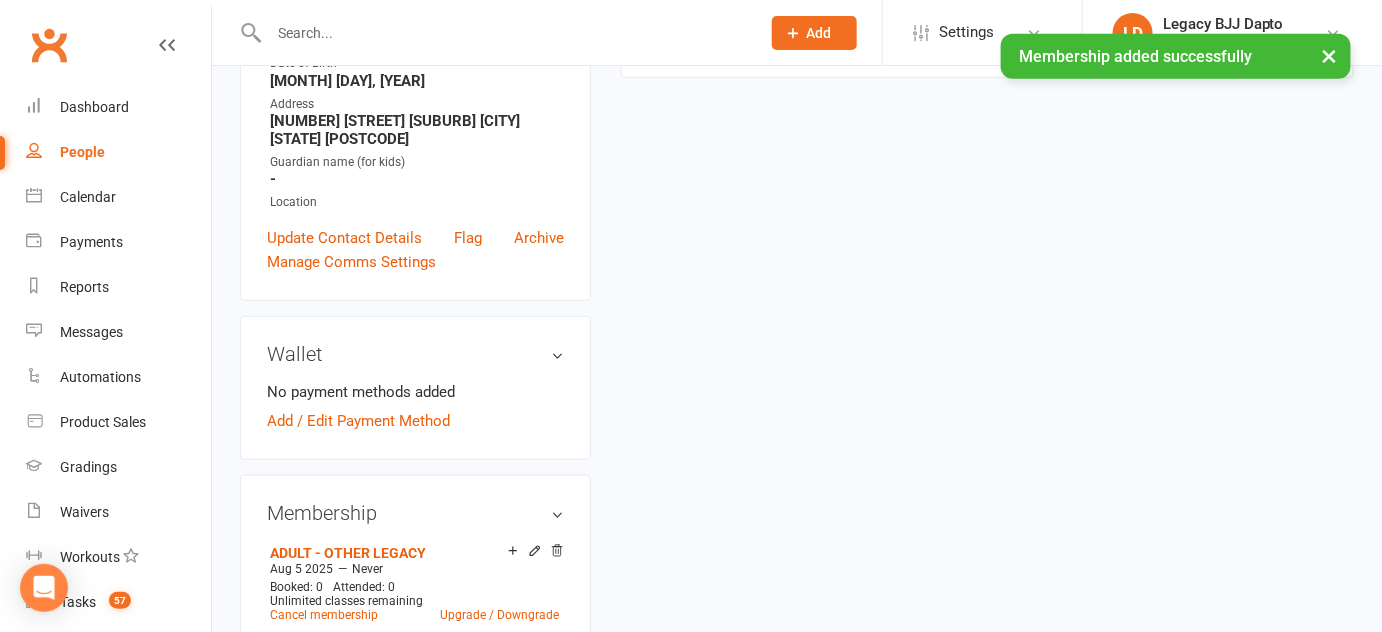 scroll, scrollTop: 0, scrollLeft: 0, axis: both 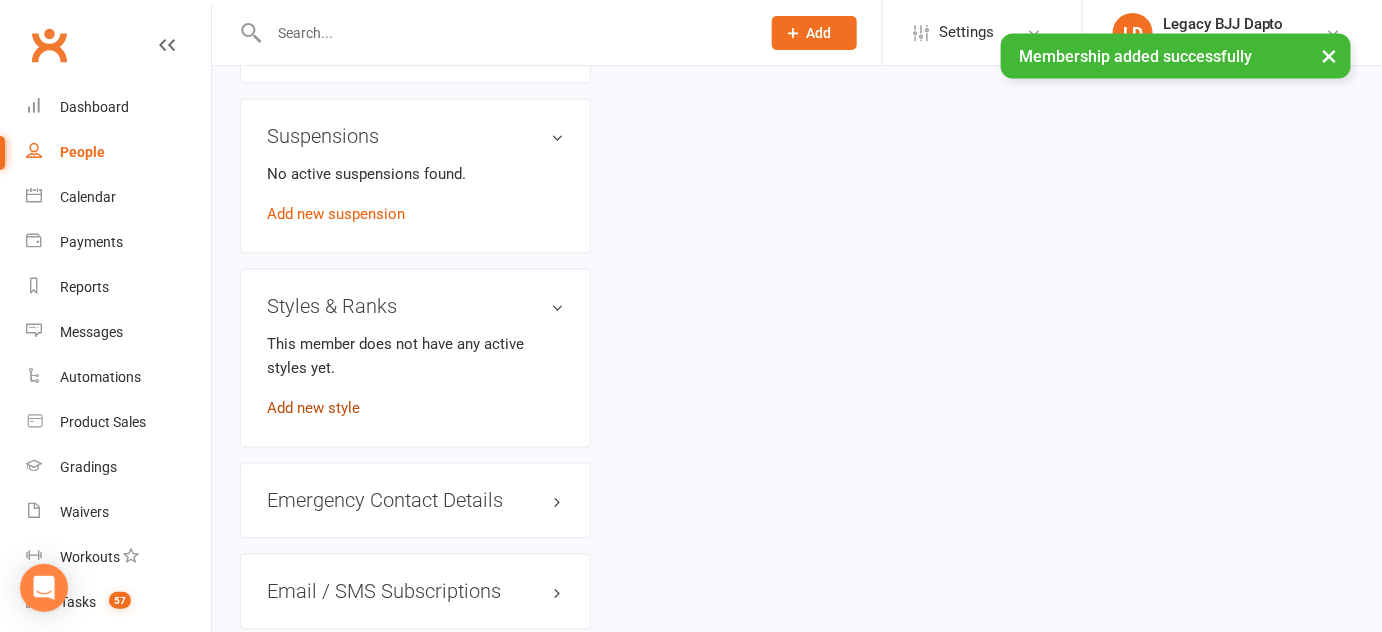 click on "Add new style" at bounding box center (313, 409) 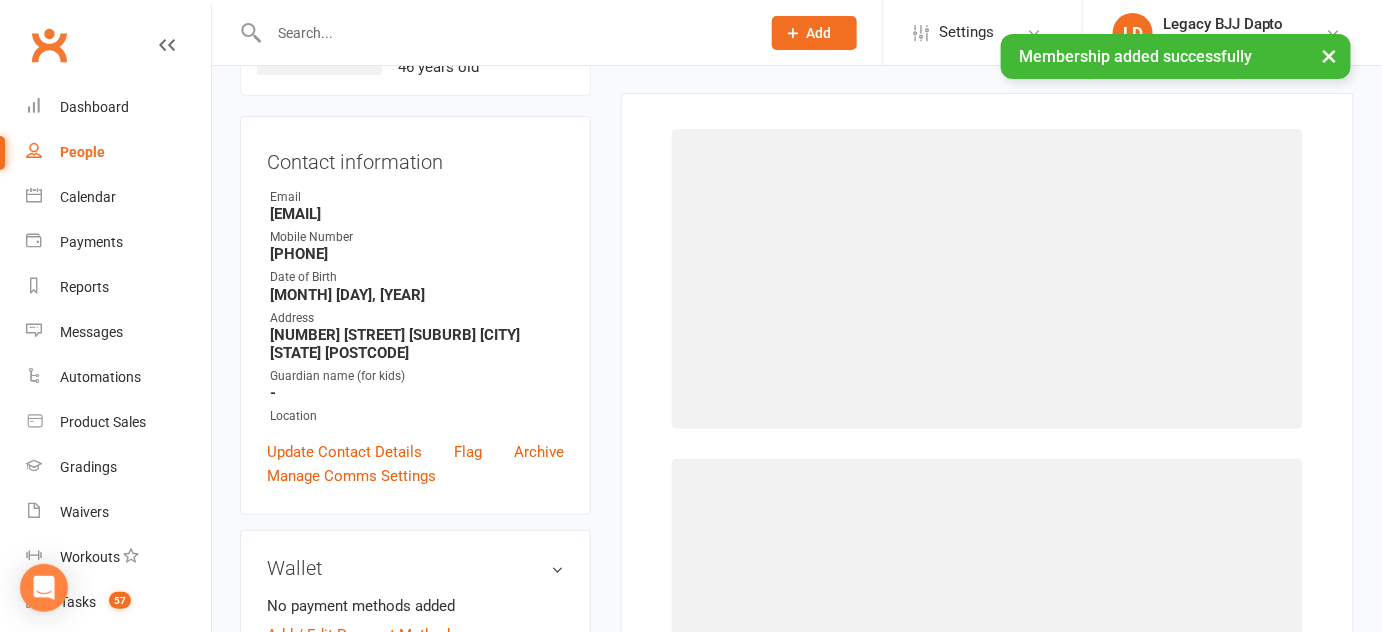 scroll, scrollTop: 152, scrollLeft: 0, axis: vertical 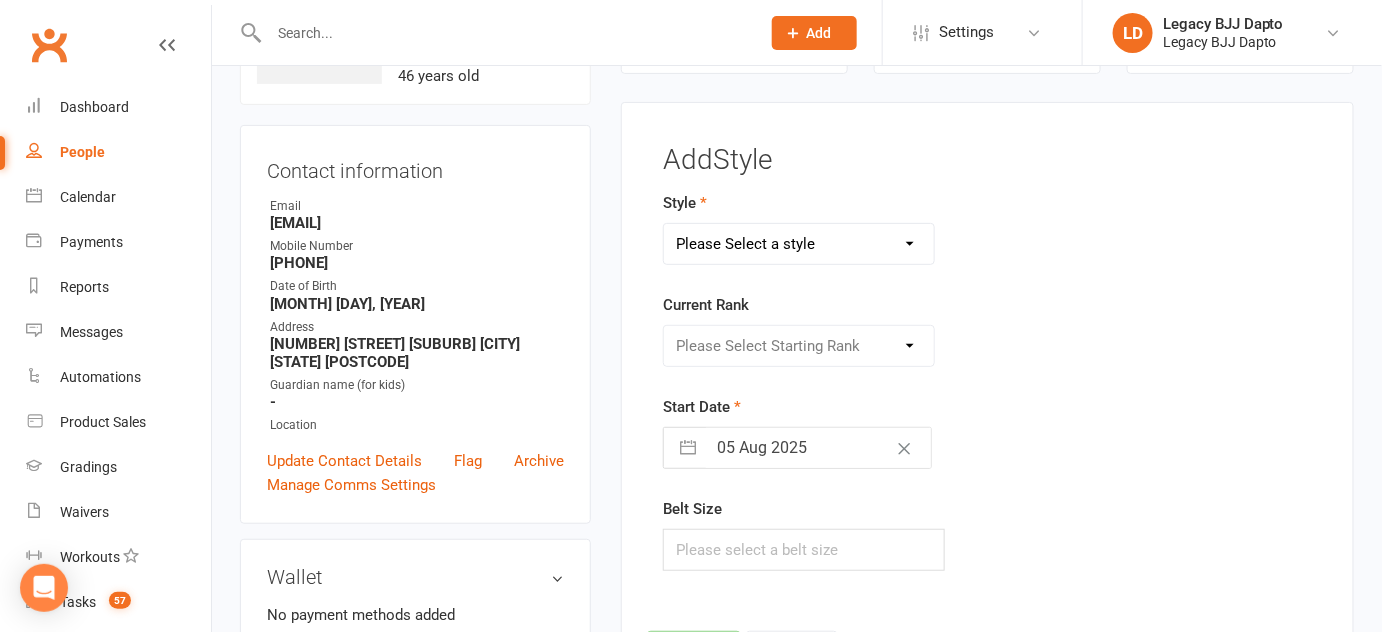 click on "Please Select a style Jiu Jitsu Kids Jiu Jitsu" at bounding box center (799, 244) 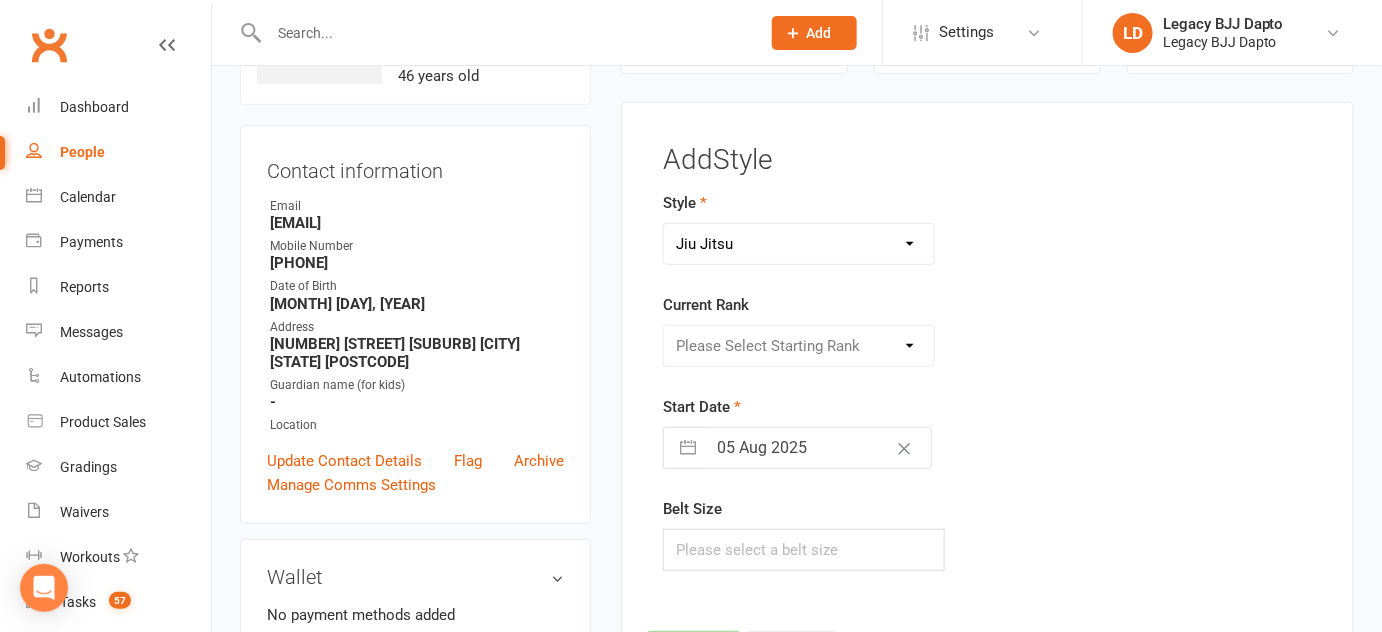 click on "Please Select a style Jiu Jitsu Kids Jiu Jitsu" at bounding box center [799, 244] 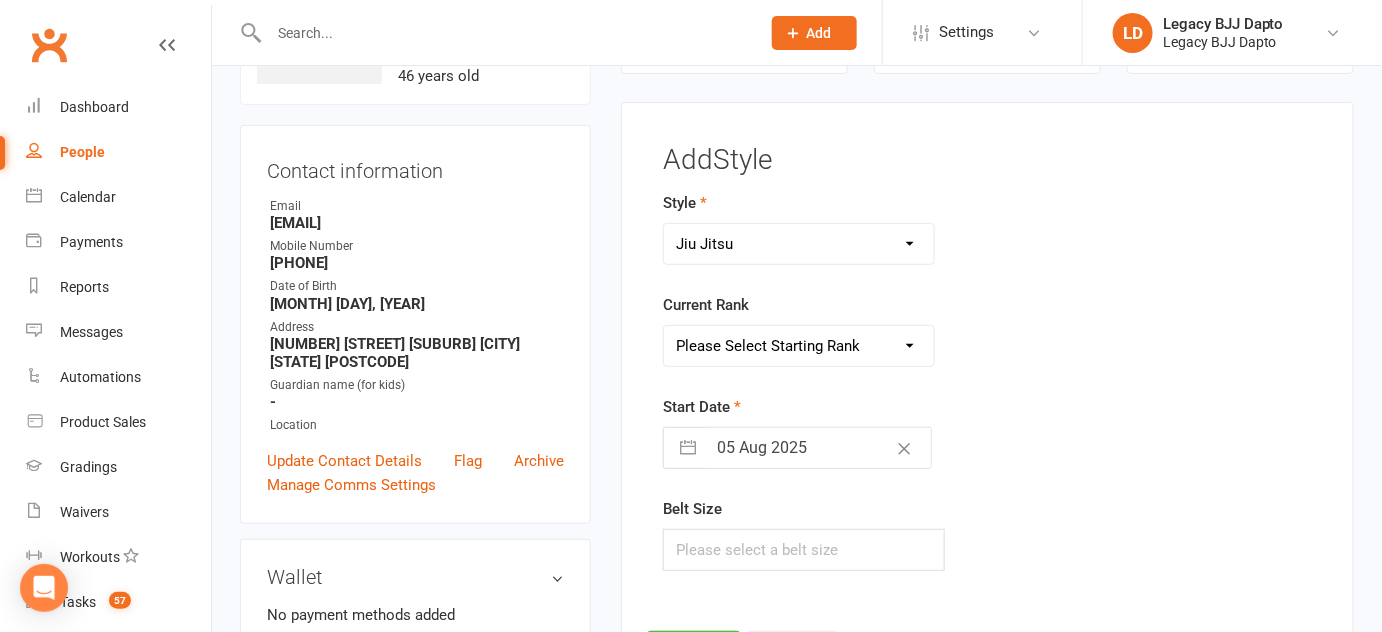 click on "Please Select Starting Rank White Belt White Belt 1 Stripe White Belt 2 Stripe White Belt 3 Stripe White Belt 4 Stripe Blue Belt Blue Belt 1 Stripe Blue Belt 2 Stripe Blue Belt 3 Stripe Blue Belt 4 Stripe Purple Belt Purple Belt 1 Stripe Purple Belt 2 Stripe Purple Belt 3 Stripe Purple Belt 4 Stripe Brown Belt Brown Belt 1 Stripe Brown Belt 2 Stripe Brown Belt 3 Stripe Brown Belt 4 Stripe Black Belt Black Belt 1st degree Black Belt 2nd degree Black Belt 3rd degree Black Belt 4th degree Black Belt 5th degree Black Belt 6th degree Coral Red/Black 7th degree Coral Red/White 8th degree" at bounding box center [799, 346] 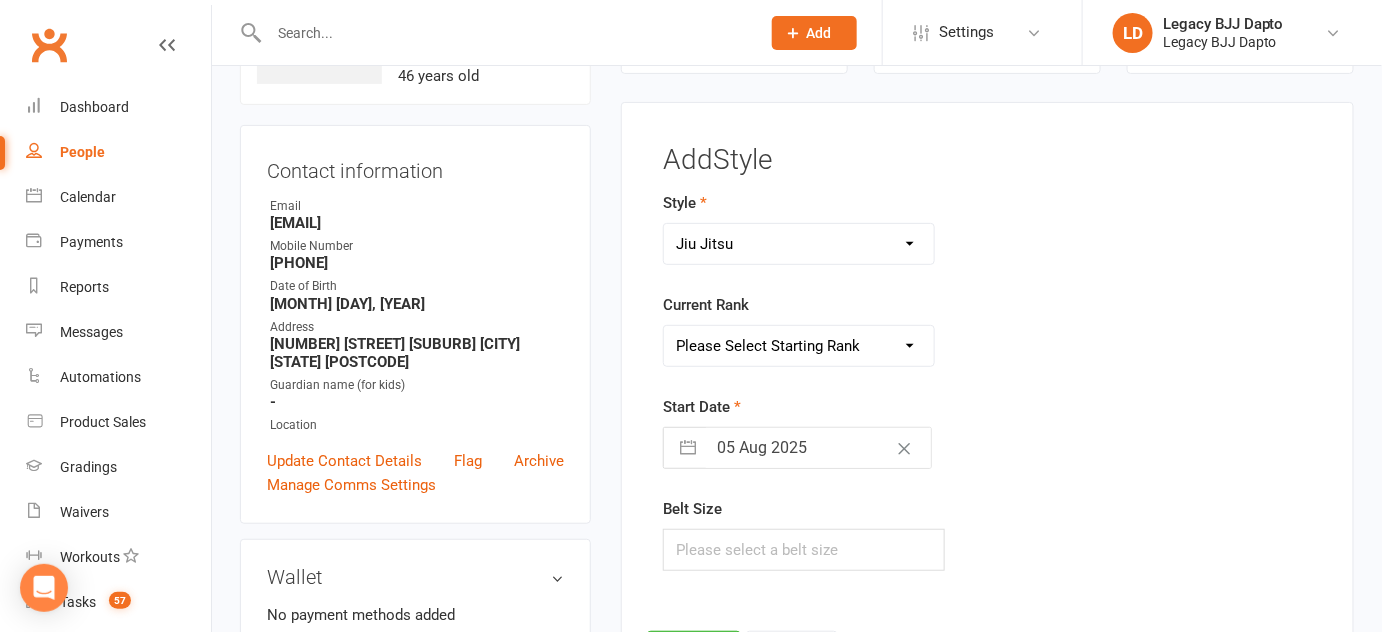 select on "36151" 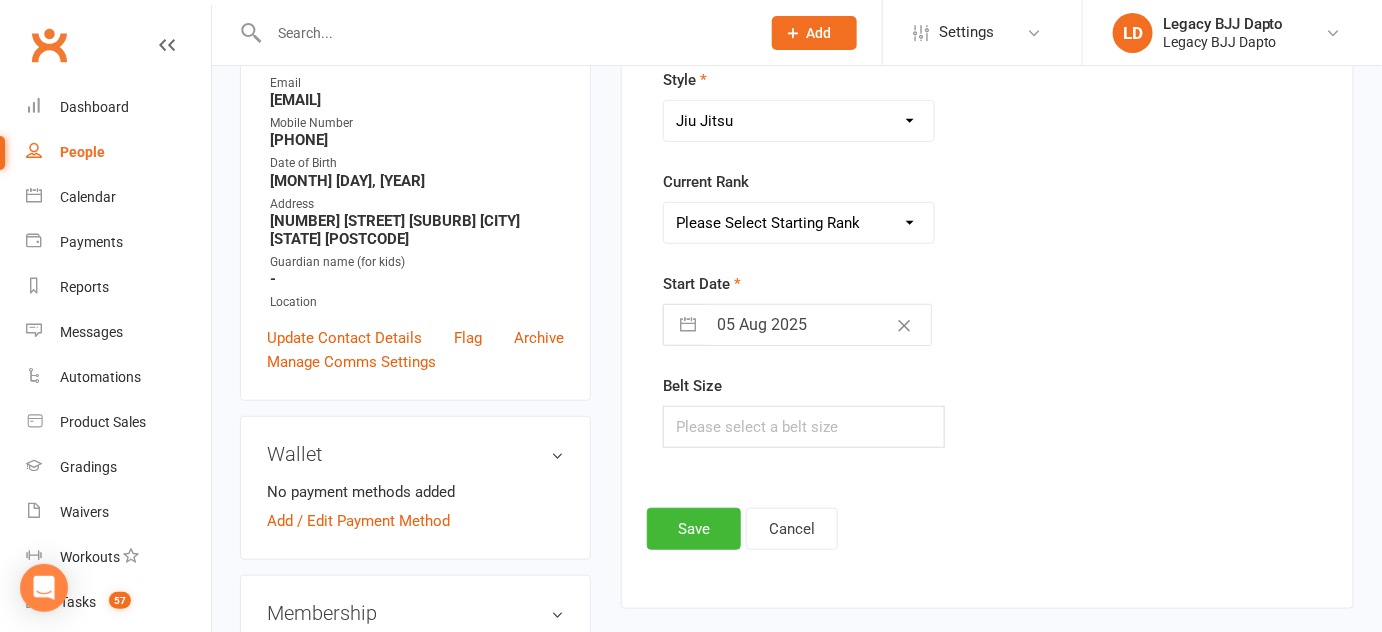scroll, scrollTop: 276, scrollLeft: 0, axis: vertical 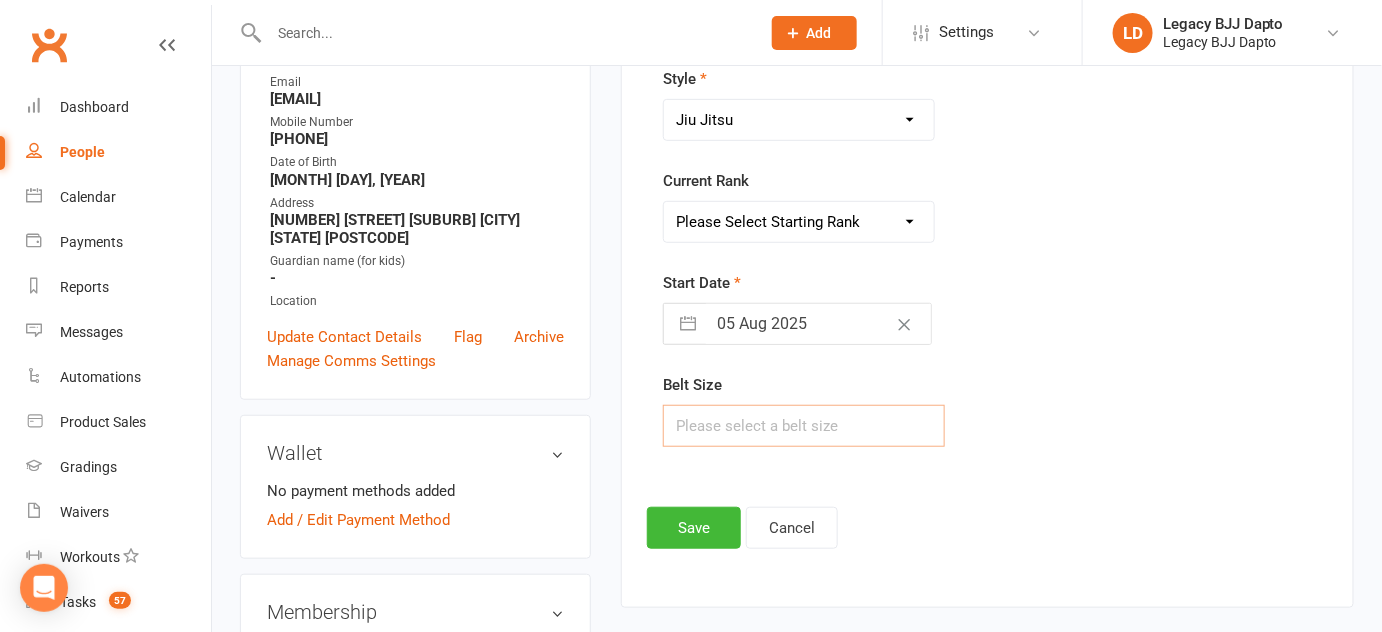 click at bounding box center [804, 426] 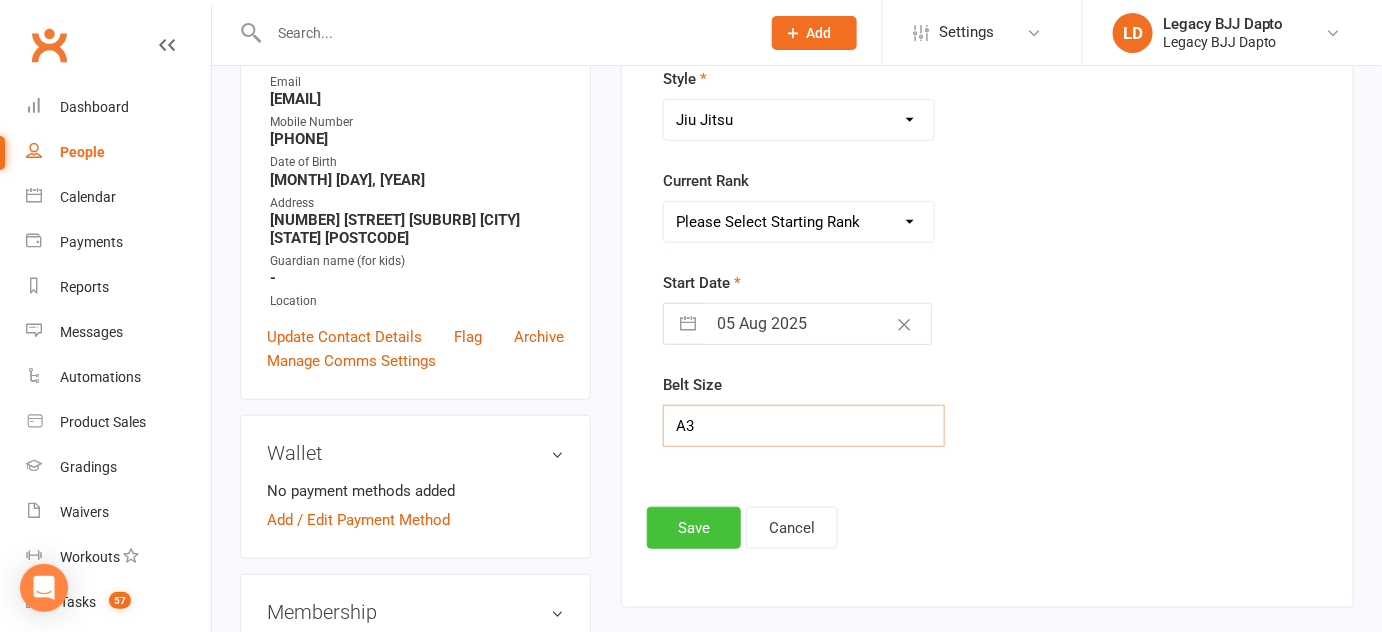 type on "A3" 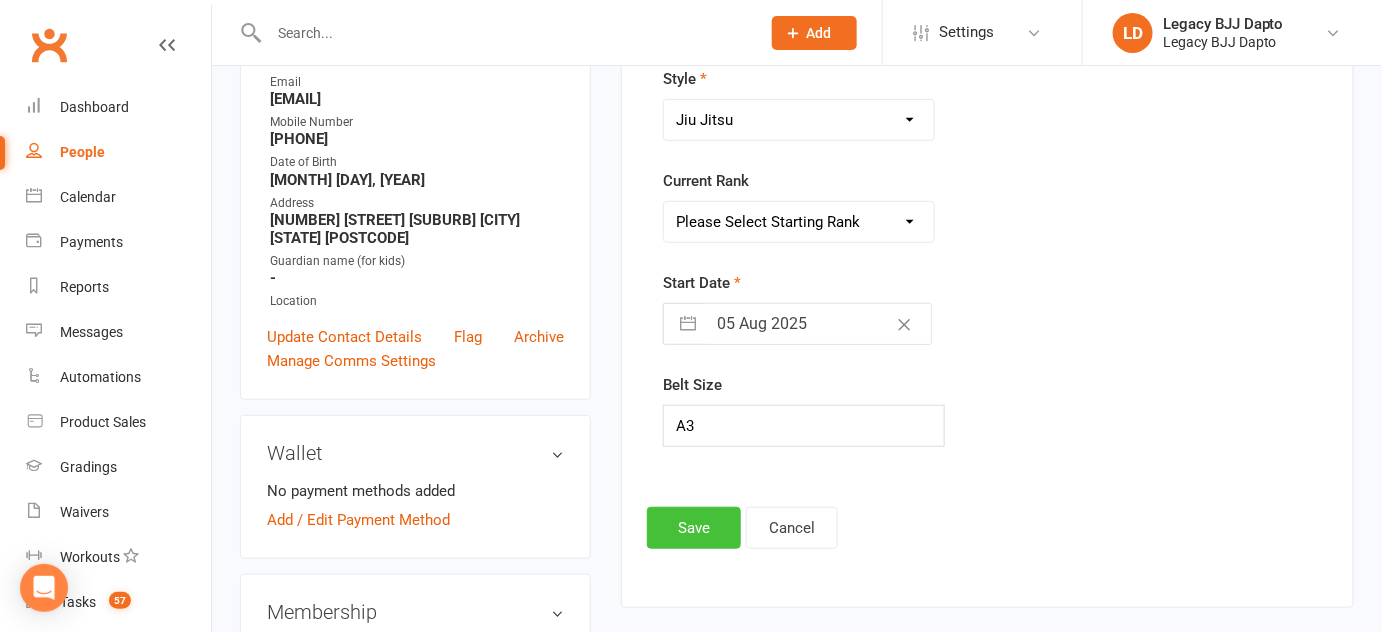 click on "Save" at bounding box center [694, 528] 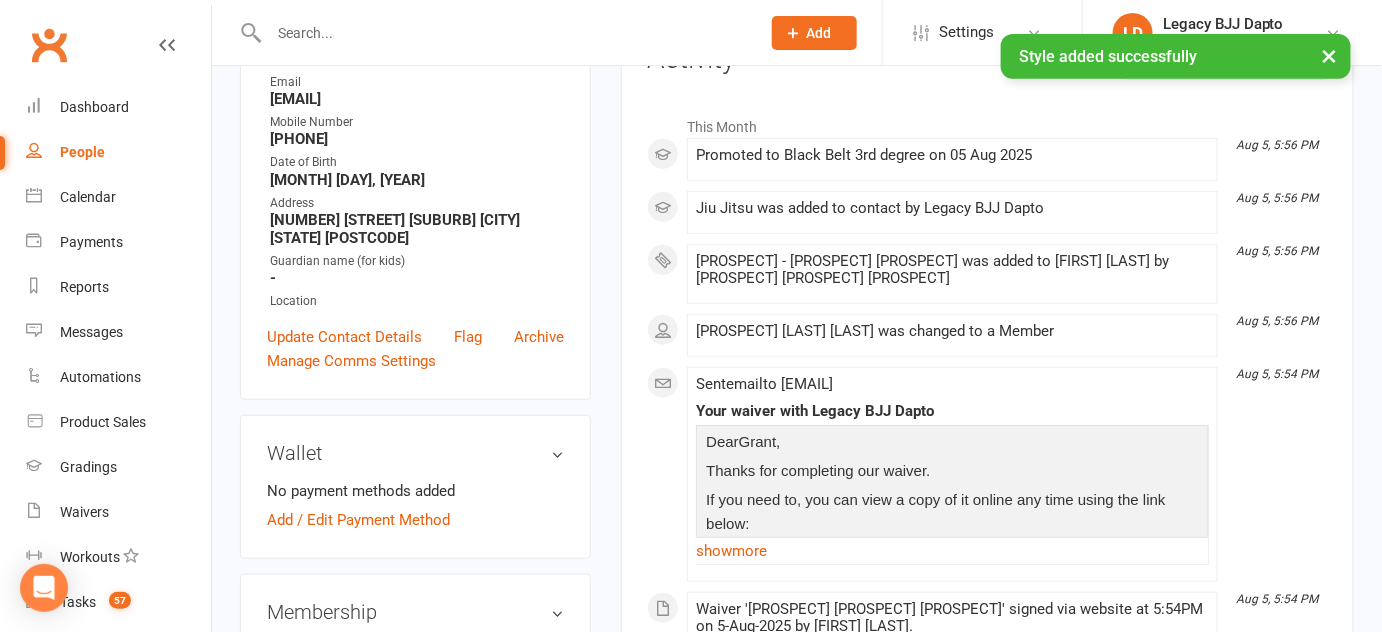 scroll, scrollTop: 0, scrollLeft: 0, axis: both 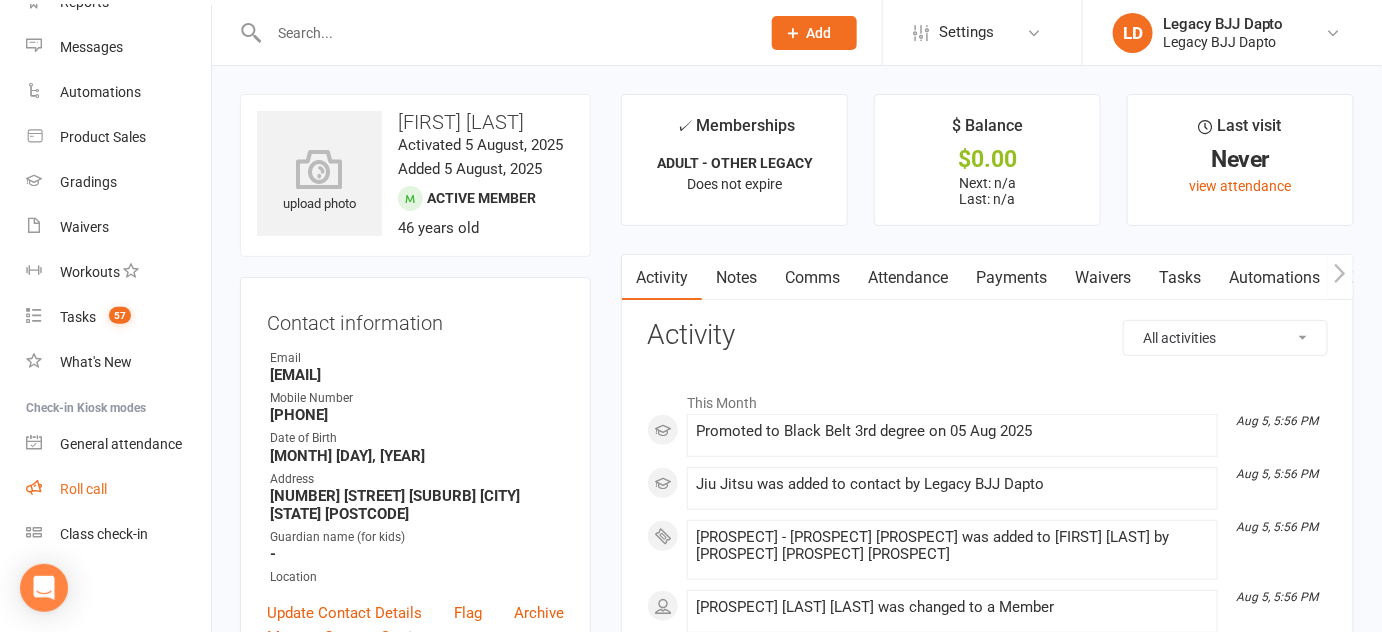click on "Roll call" at bounding box center [83, 489] 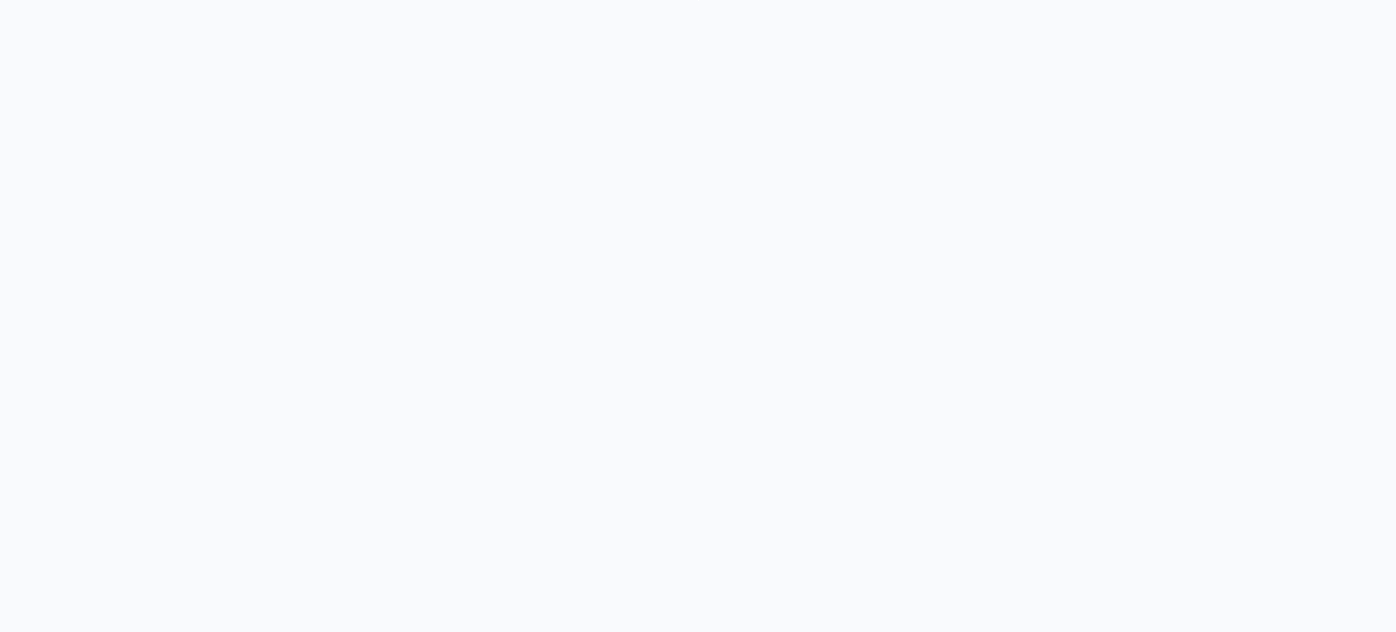 scroll, scrollTop: 0, scrollLeft: 0, axis: both 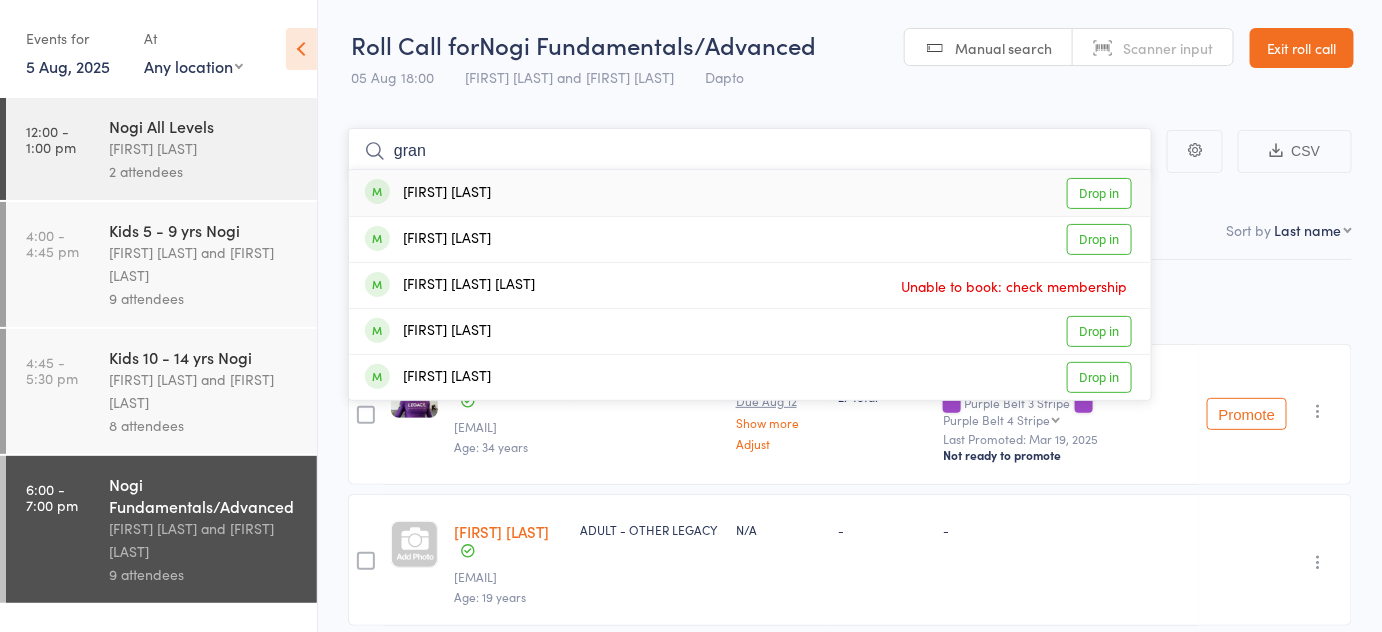 type on "gran" 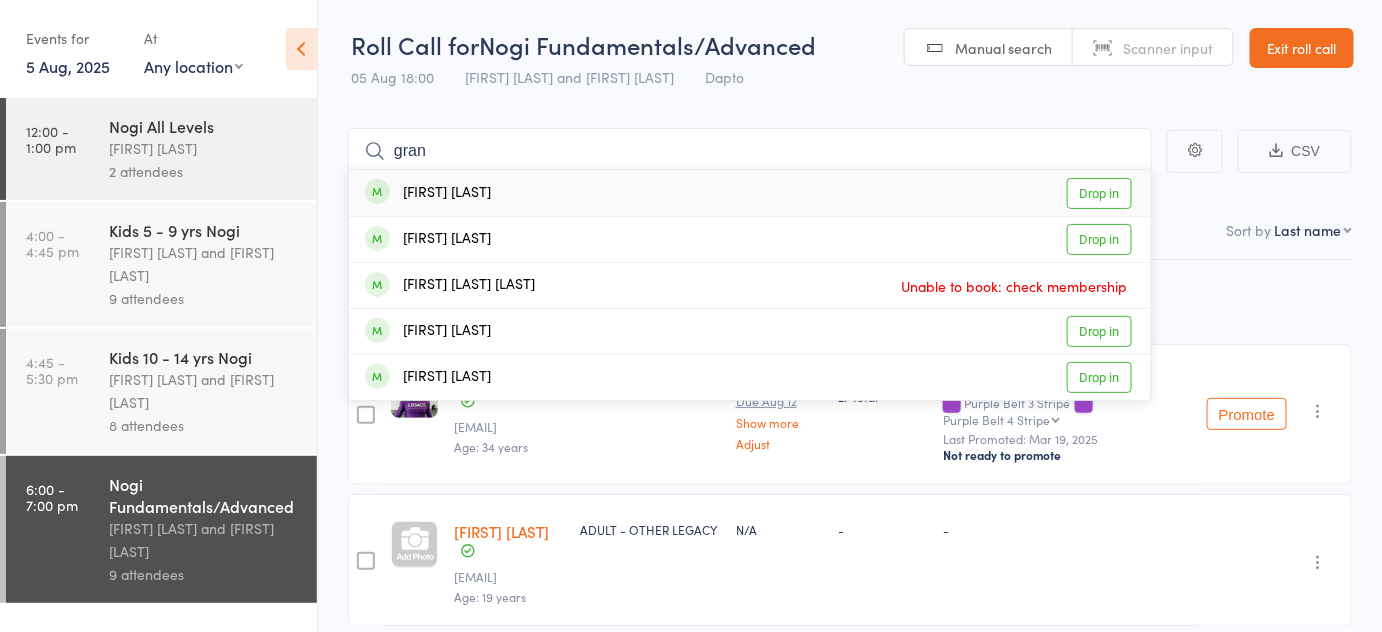 click on "Drop in" at bounding box center [1099, 193] 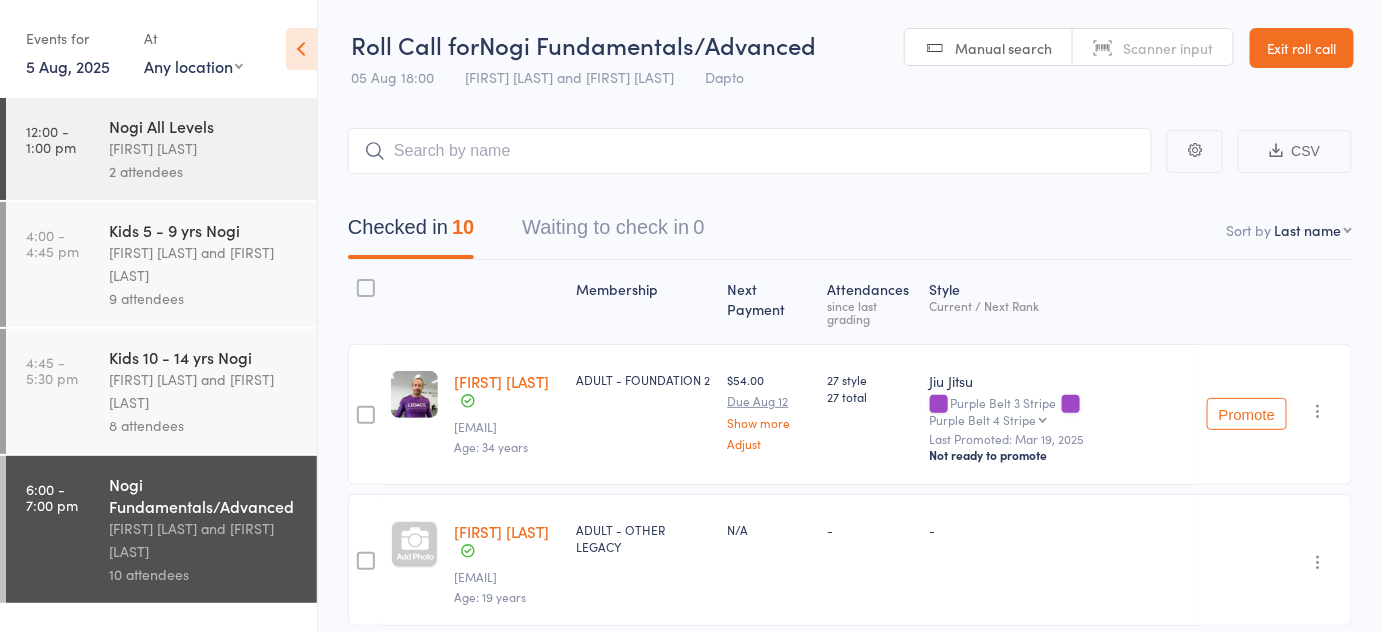 click on "Exit roll call" at bounding box center [1302, 48] 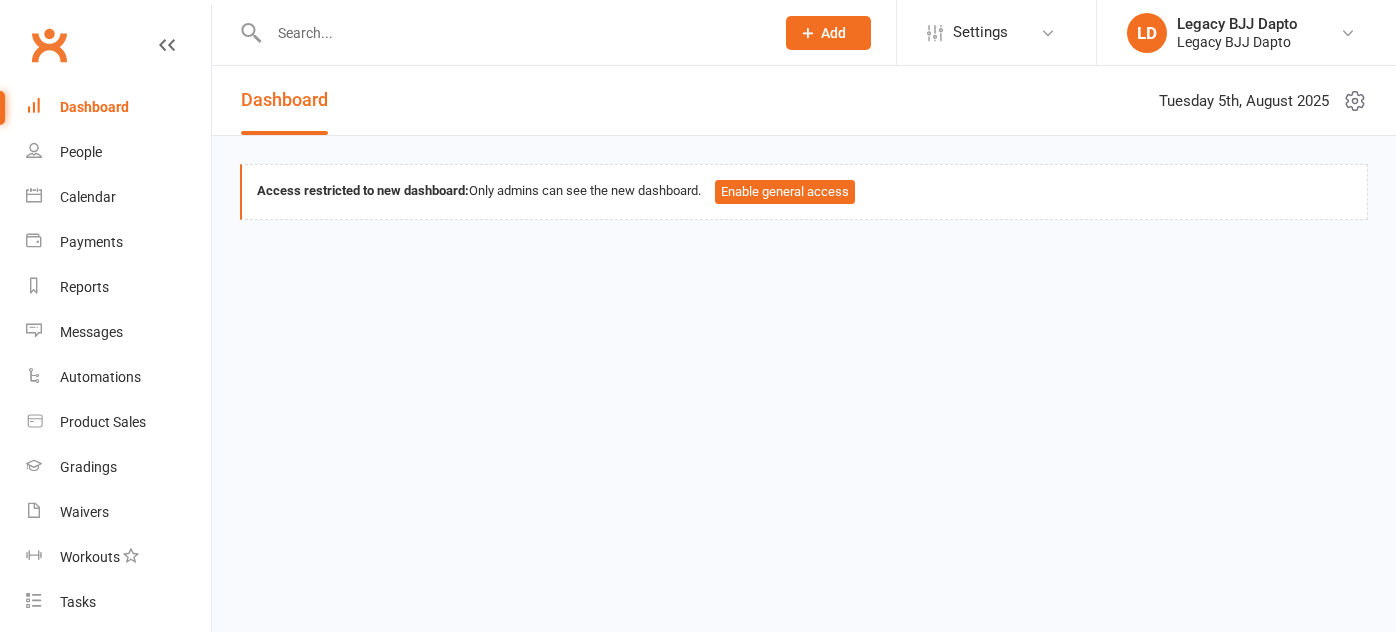 scroll, scrollTop: 0, scrollLeft: 0, axis: both 